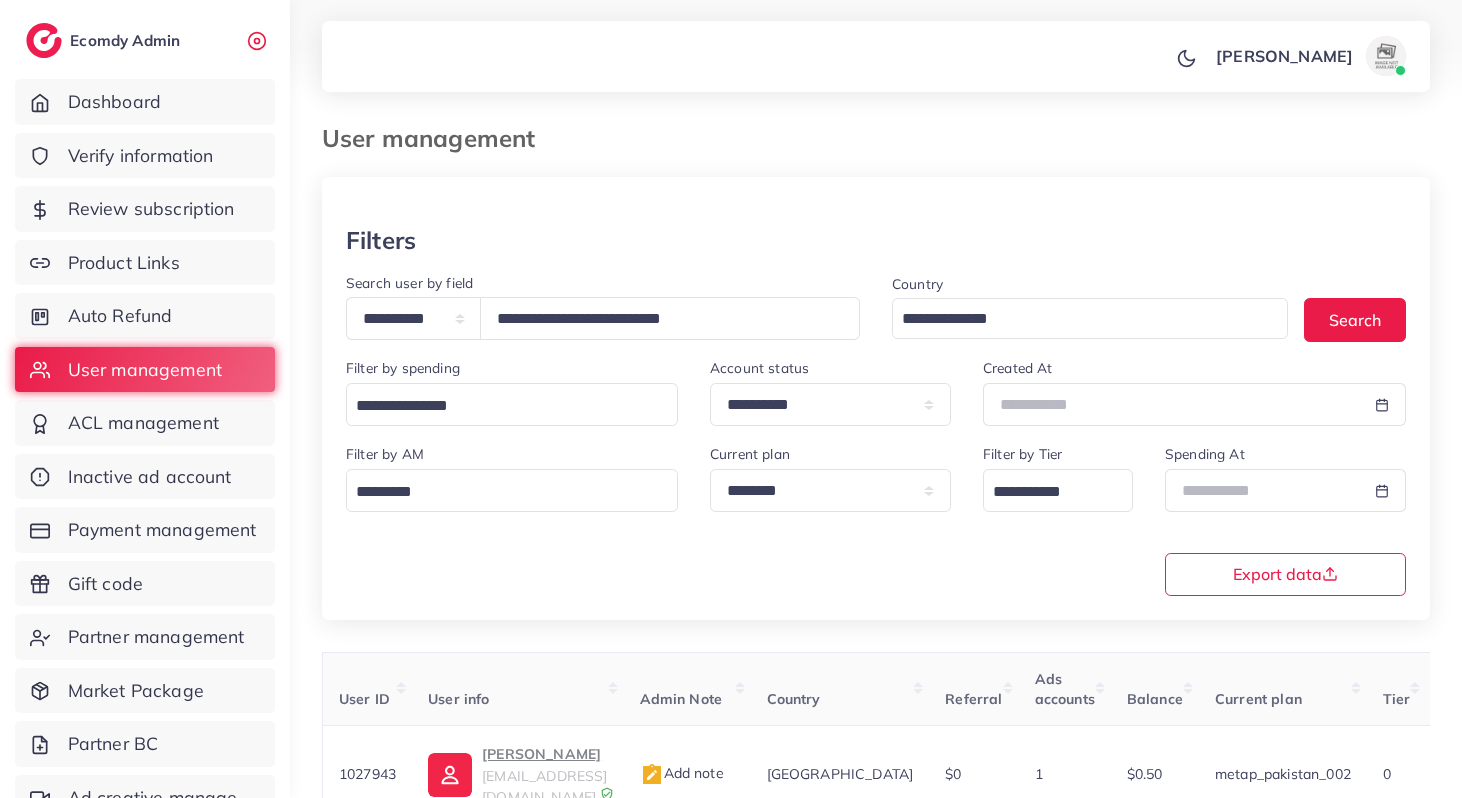 select on "*****" 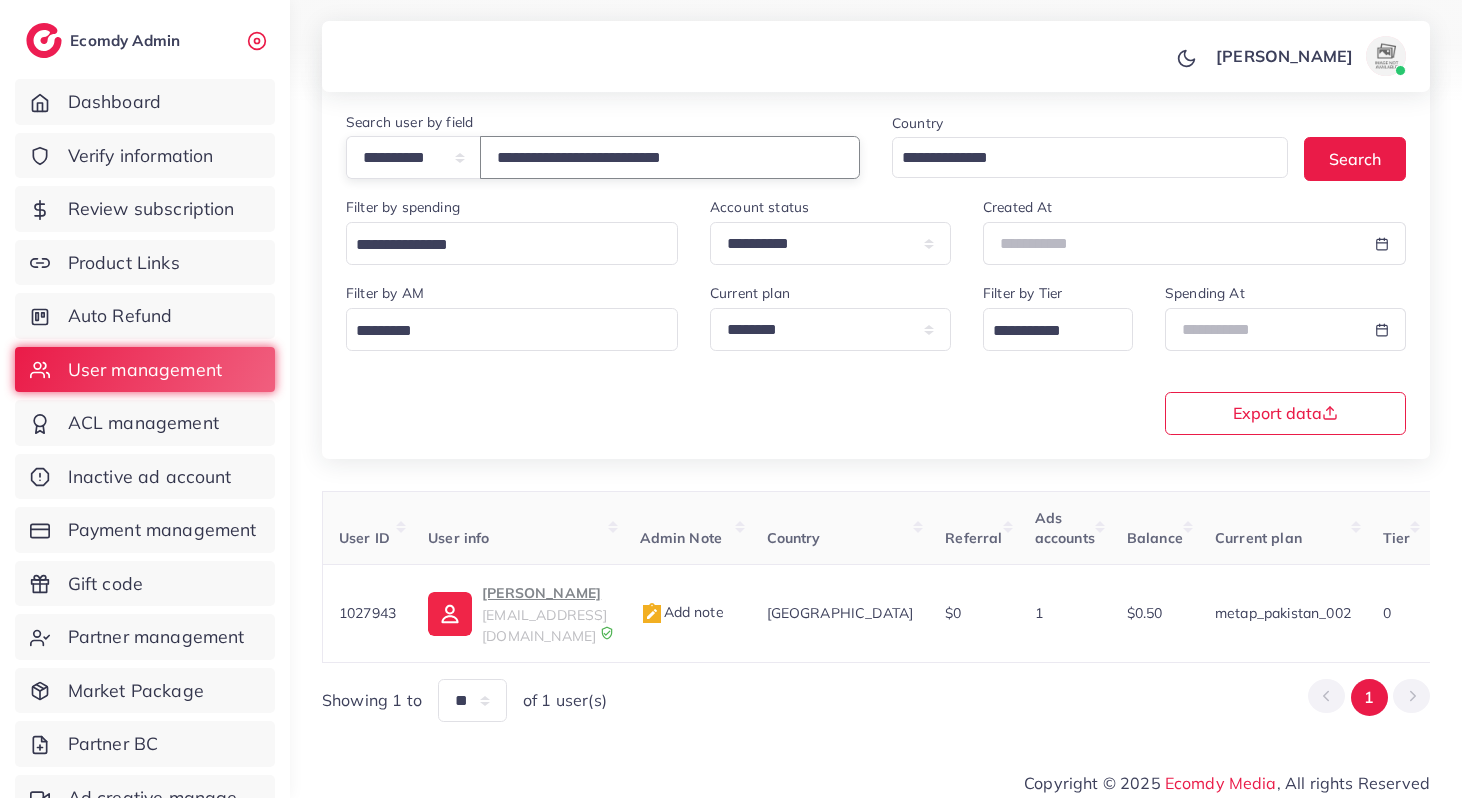 click on "**********" at bounding box center [670, 157] 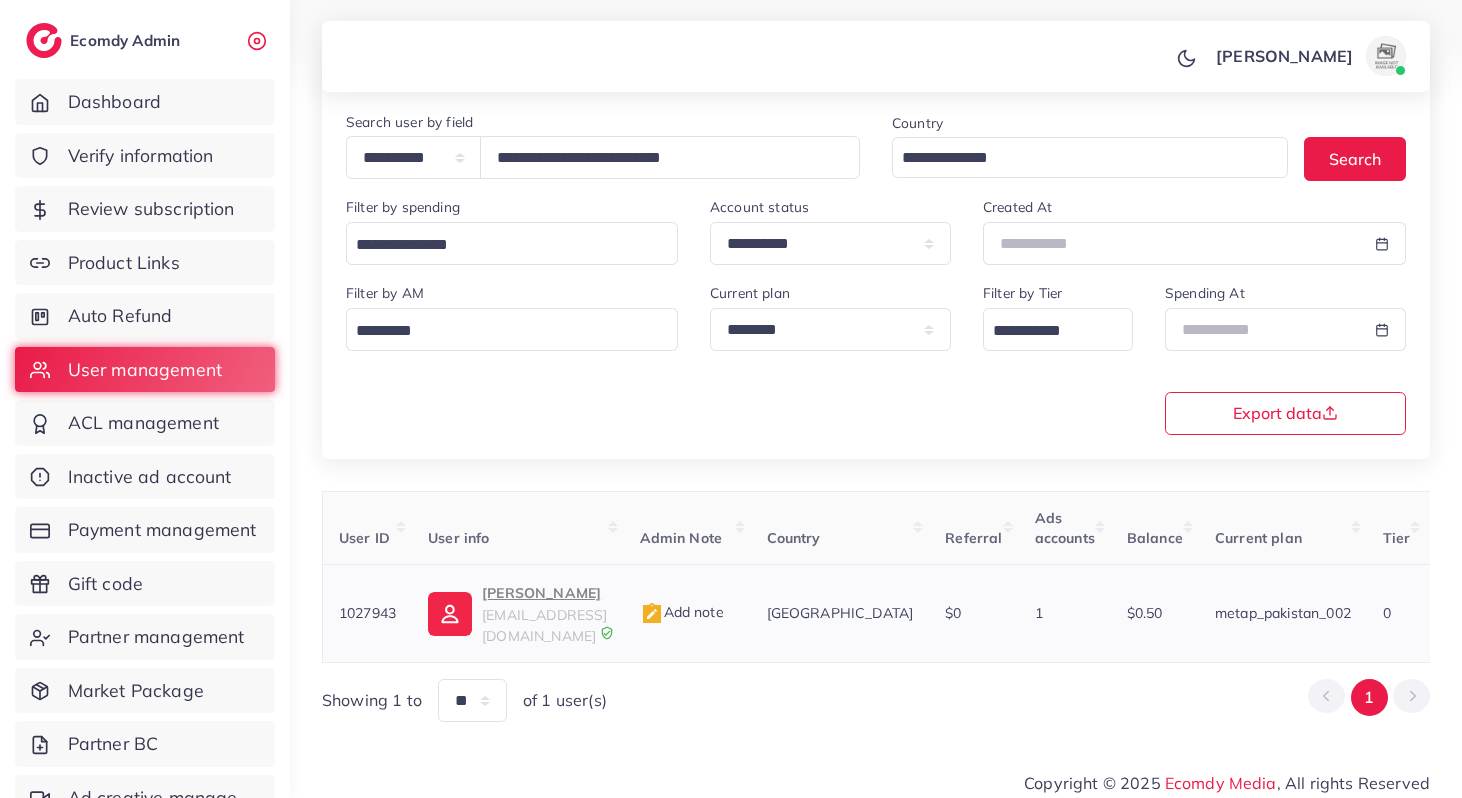 click on "Lucas Morais" at bounding box center (544, 593) 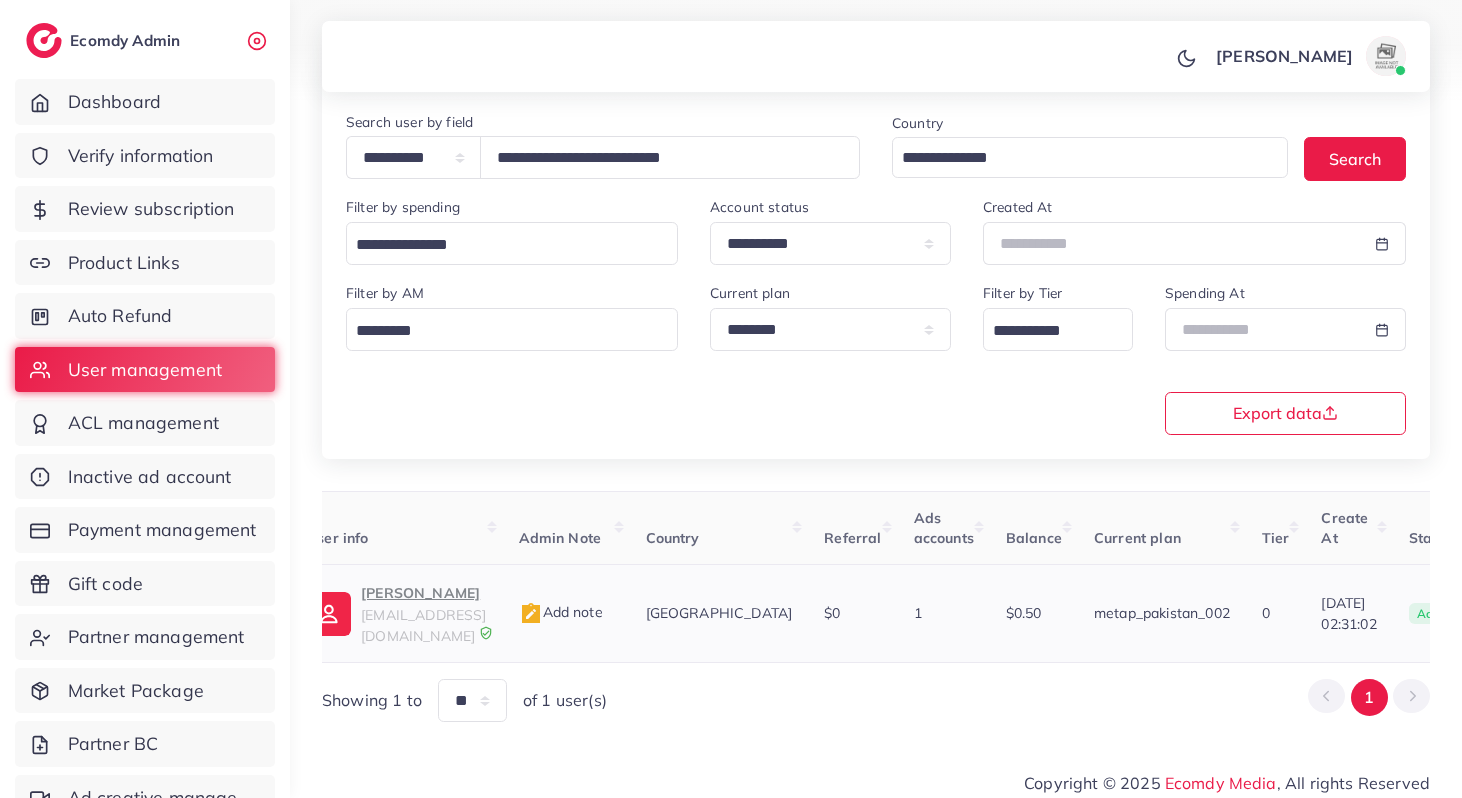 scroll, scrollTop: 0, scrollLeft: 587, axis: horizontal 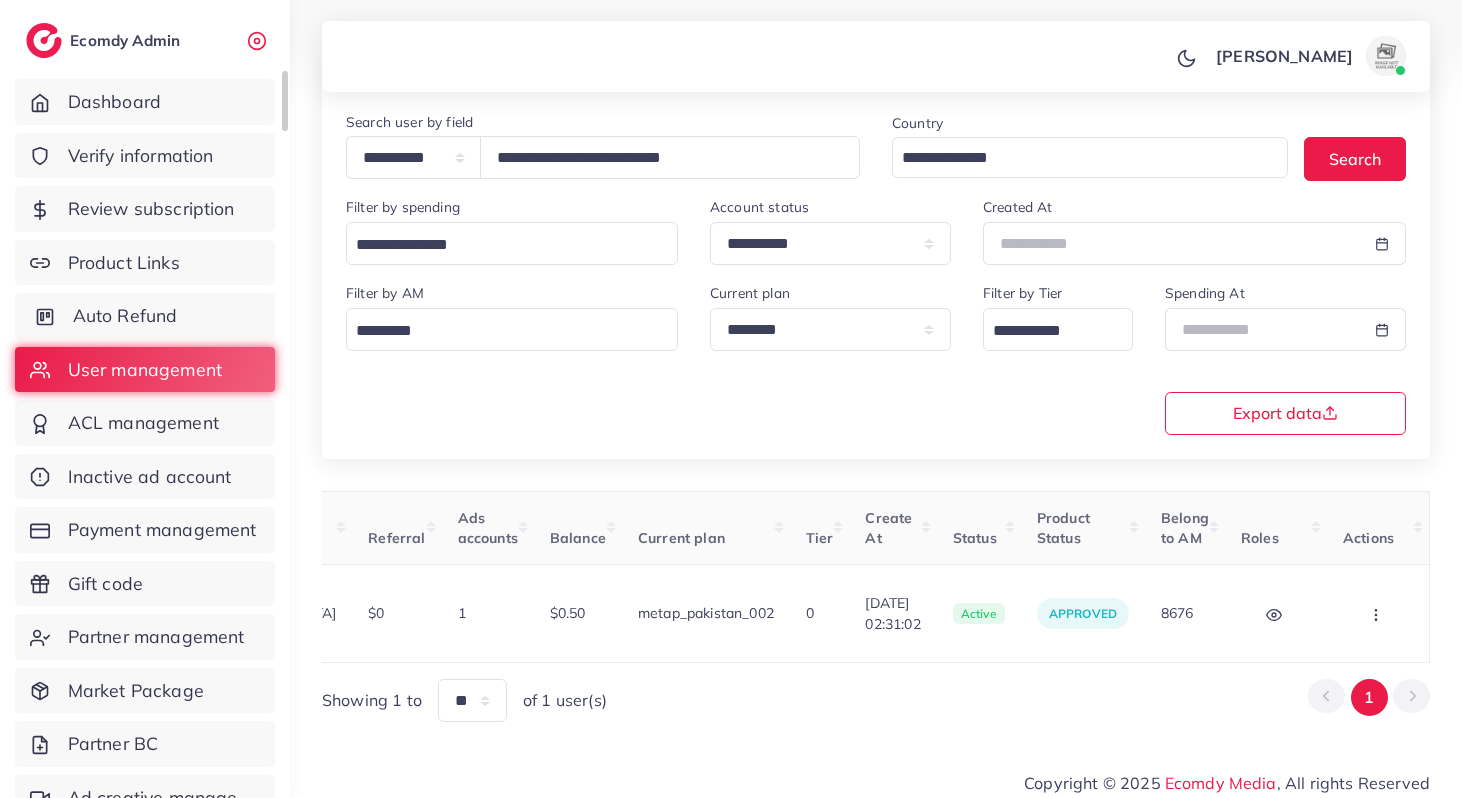 click on "Auto Refund" at bounding box center (145, 316) 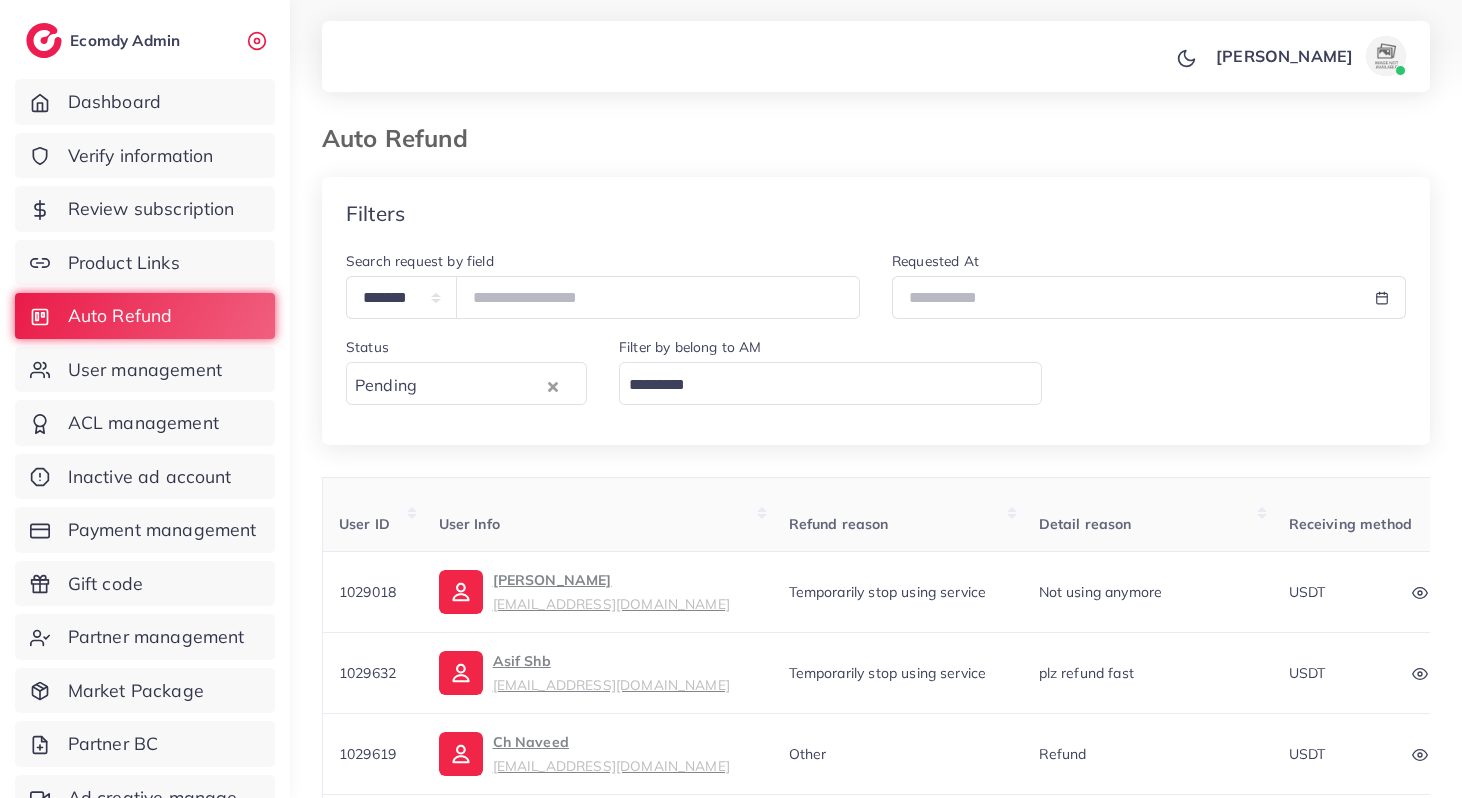 click at bounding box center [826, 385] 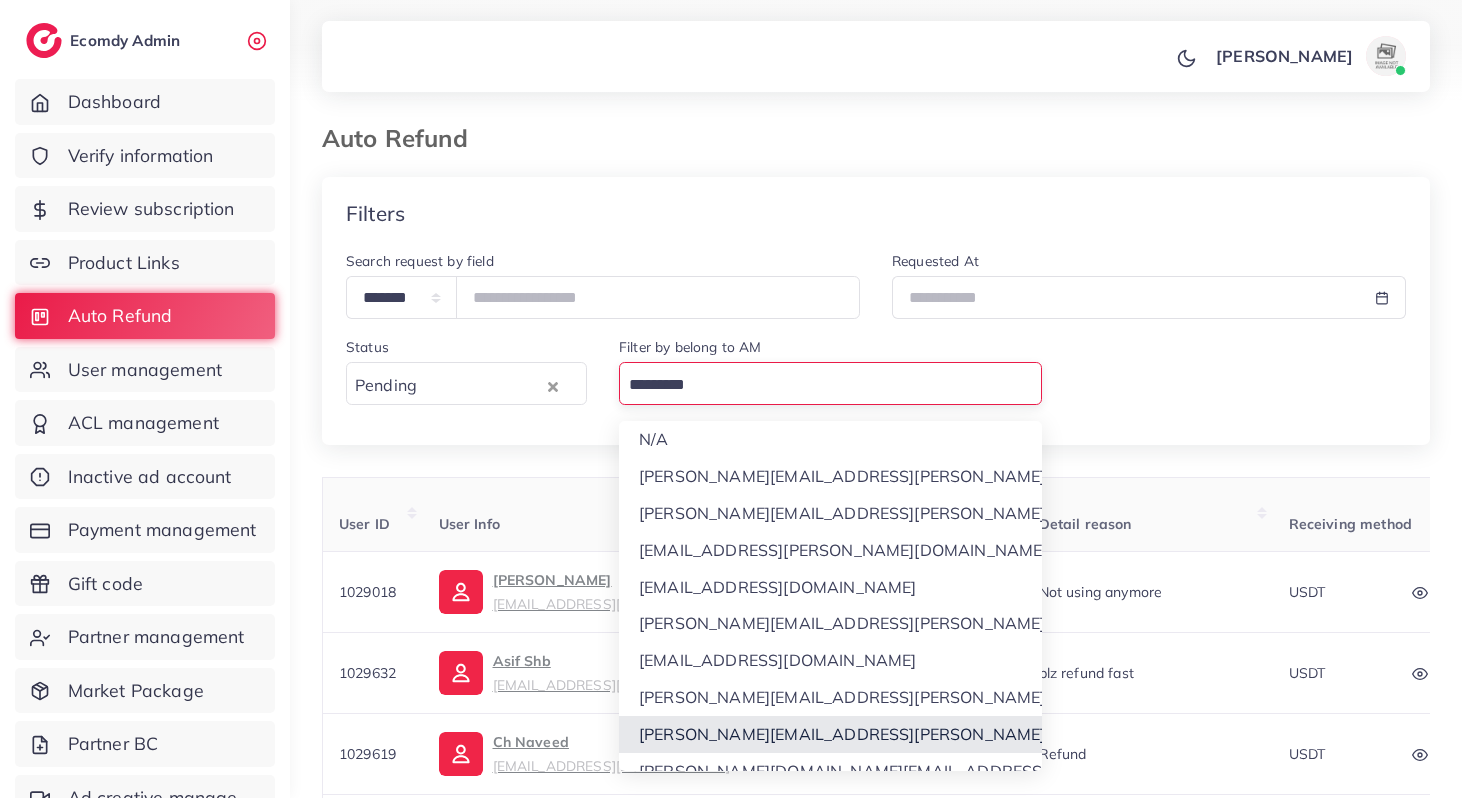 click on "**********" at bounding box center [876, 604] 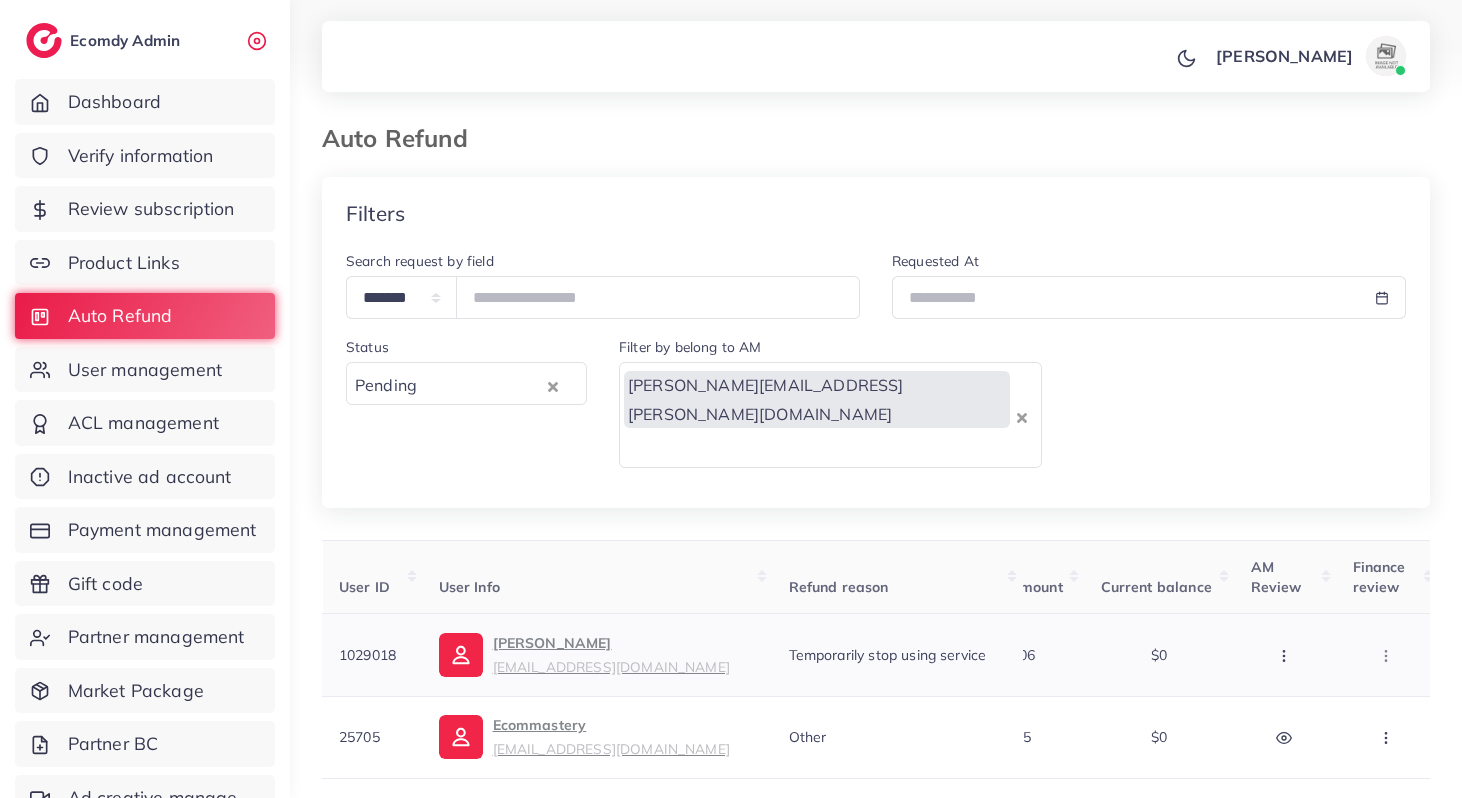 scroll, scrollTop: 0, scrollLeft: 562, axis: horizontal 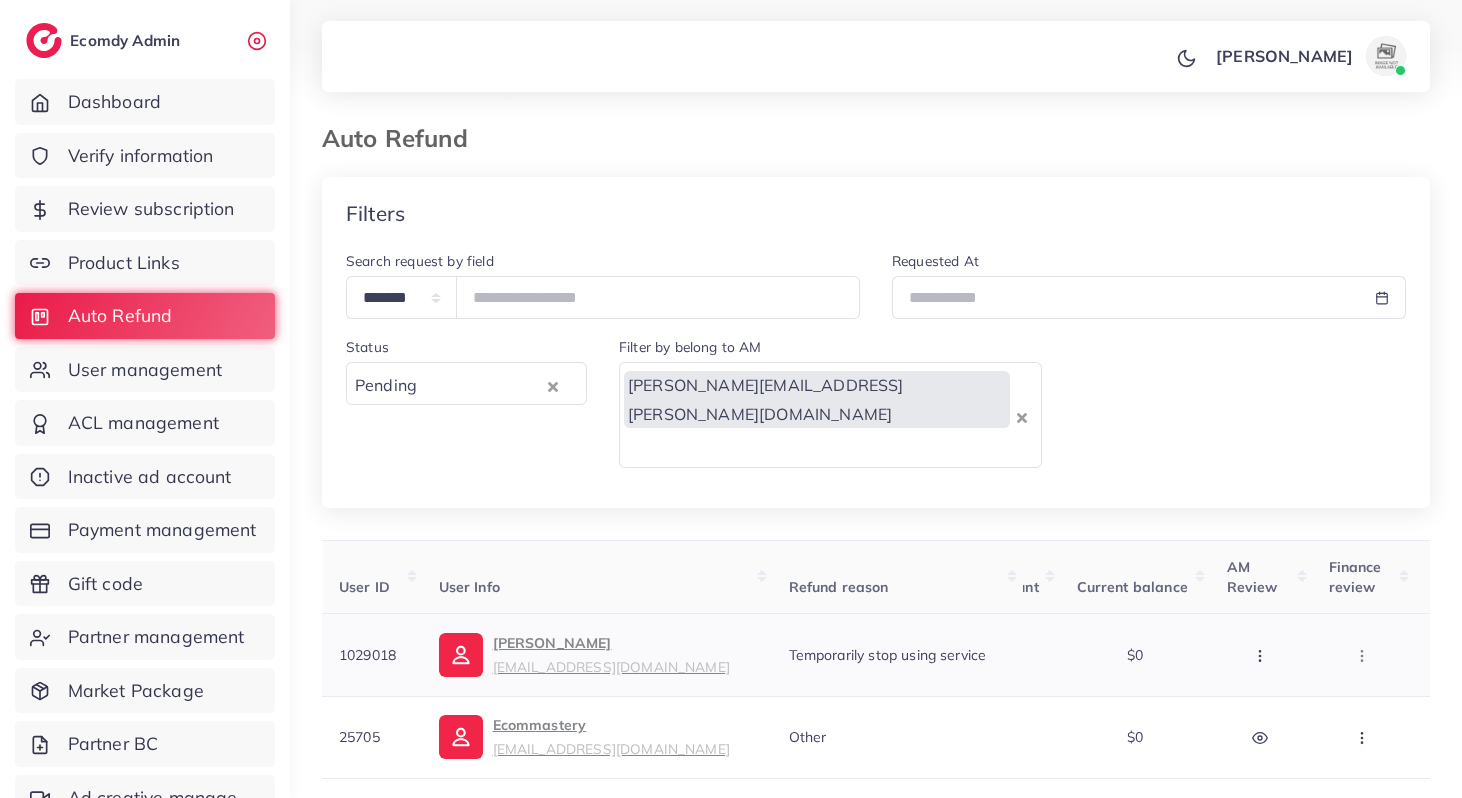 click at bounding box center (1262, 654) 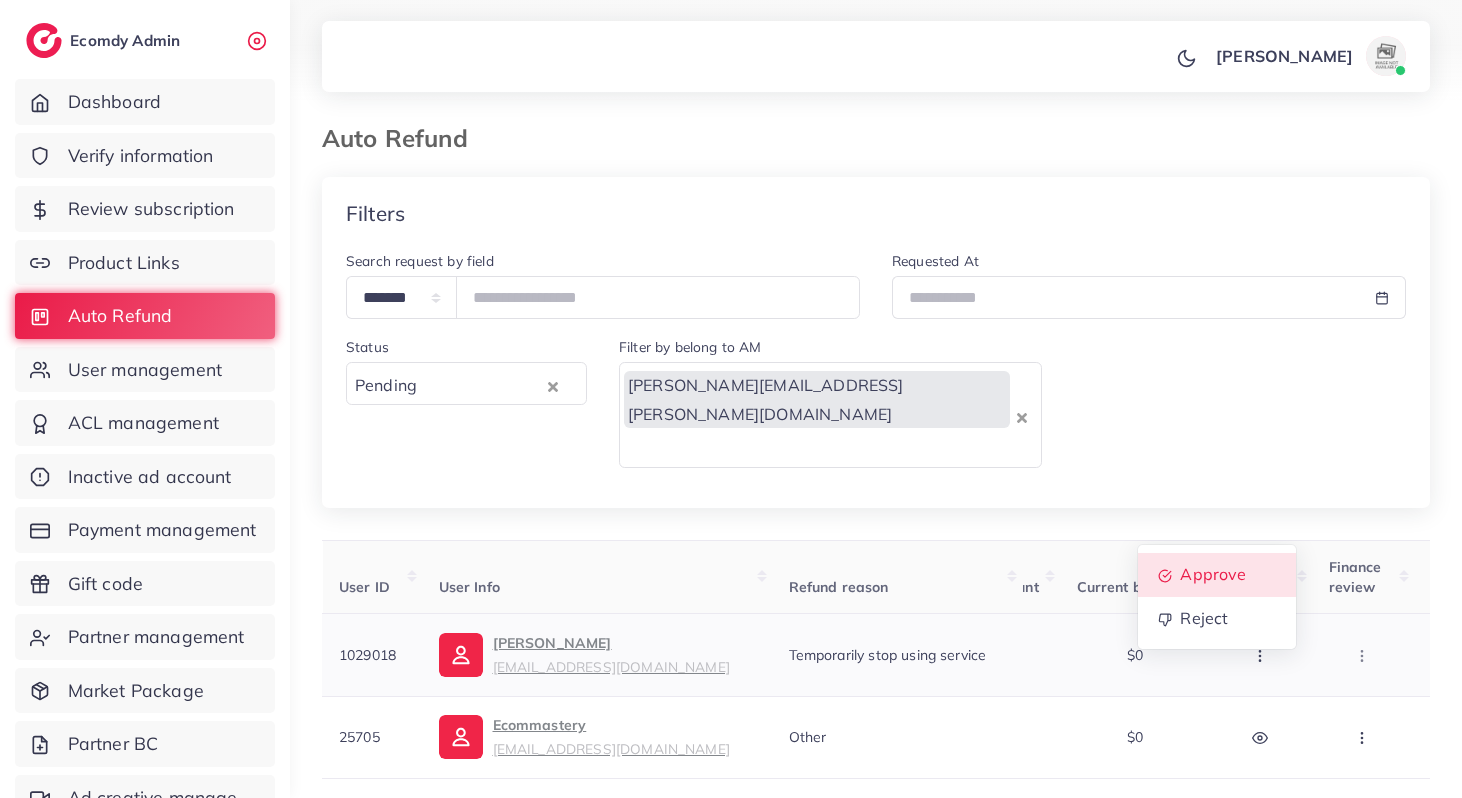 click on "Approve" at bounding box center [1217, 575] 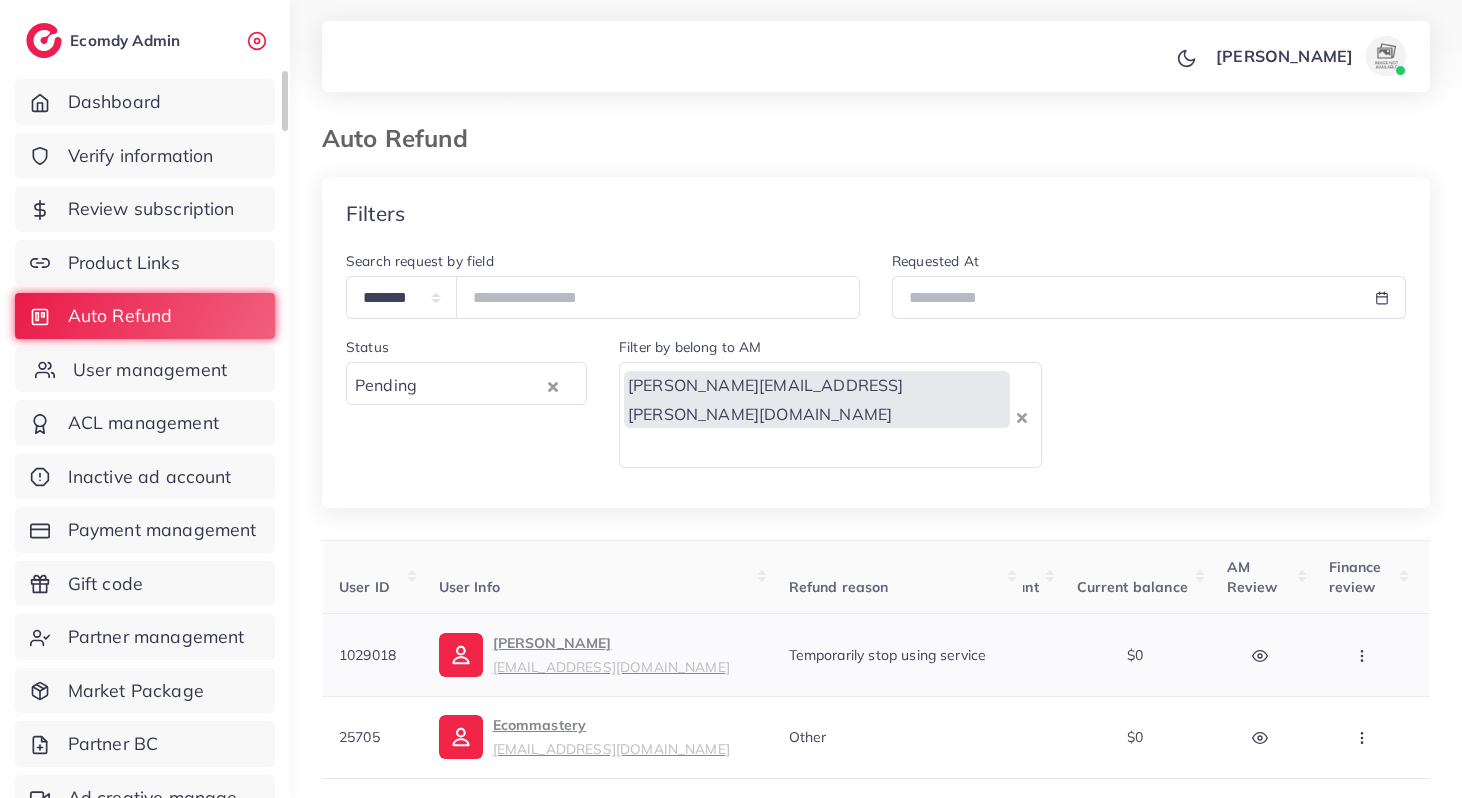 click on "User management" at bounding box center [145, 370] 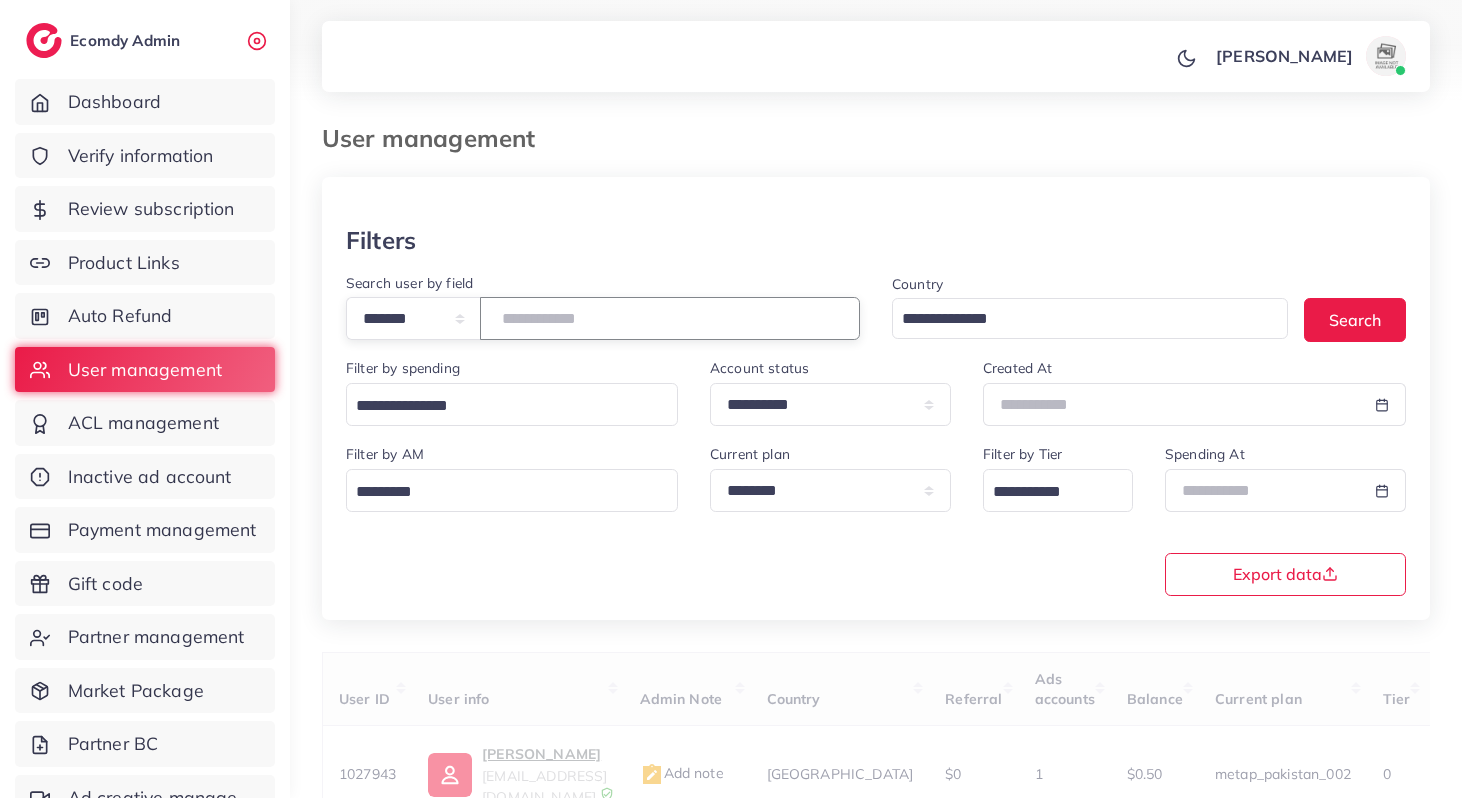 click at bounding box center [670, 318] 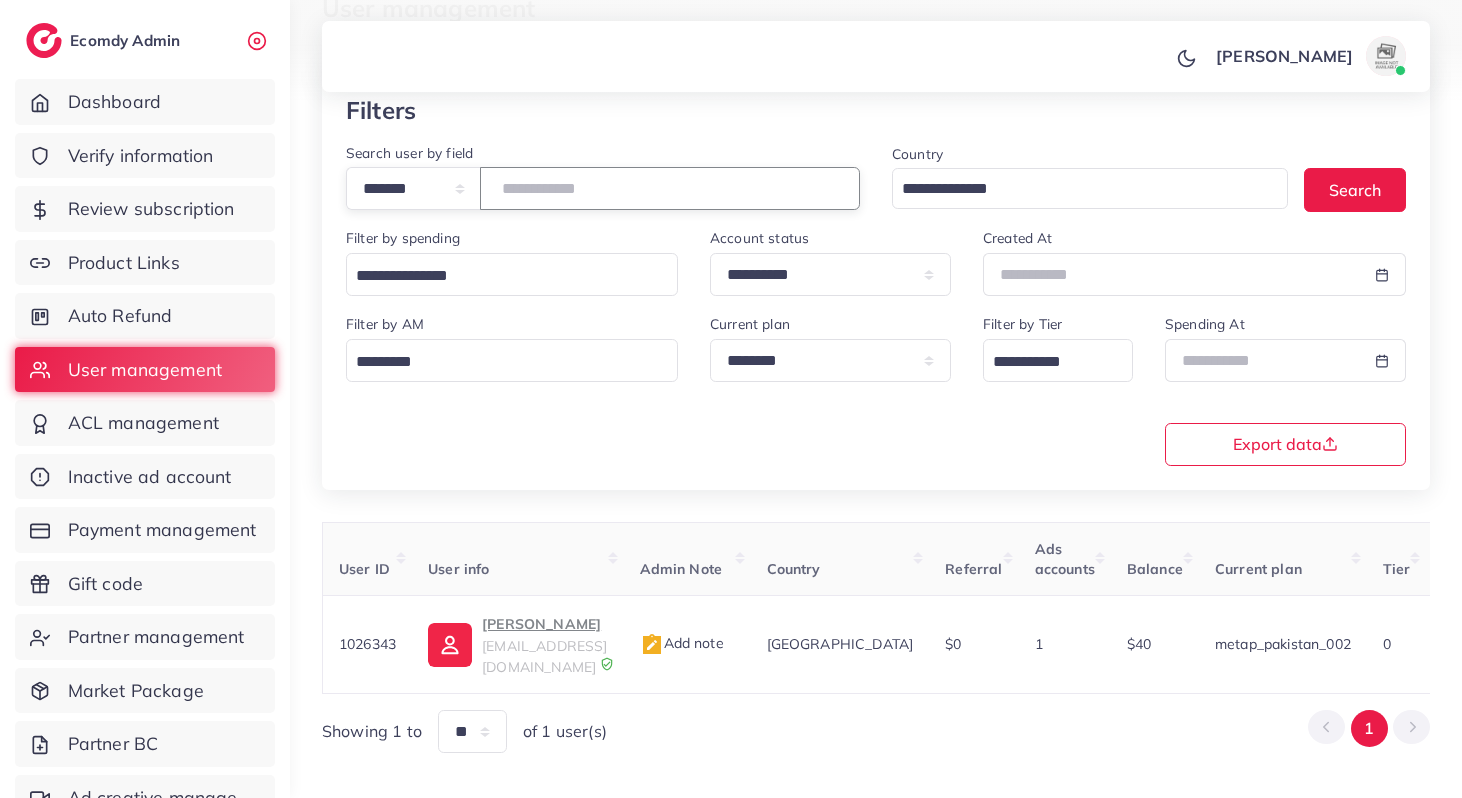 scroll, scrollTop: 161, scrollLeft: 0, axis: vertical 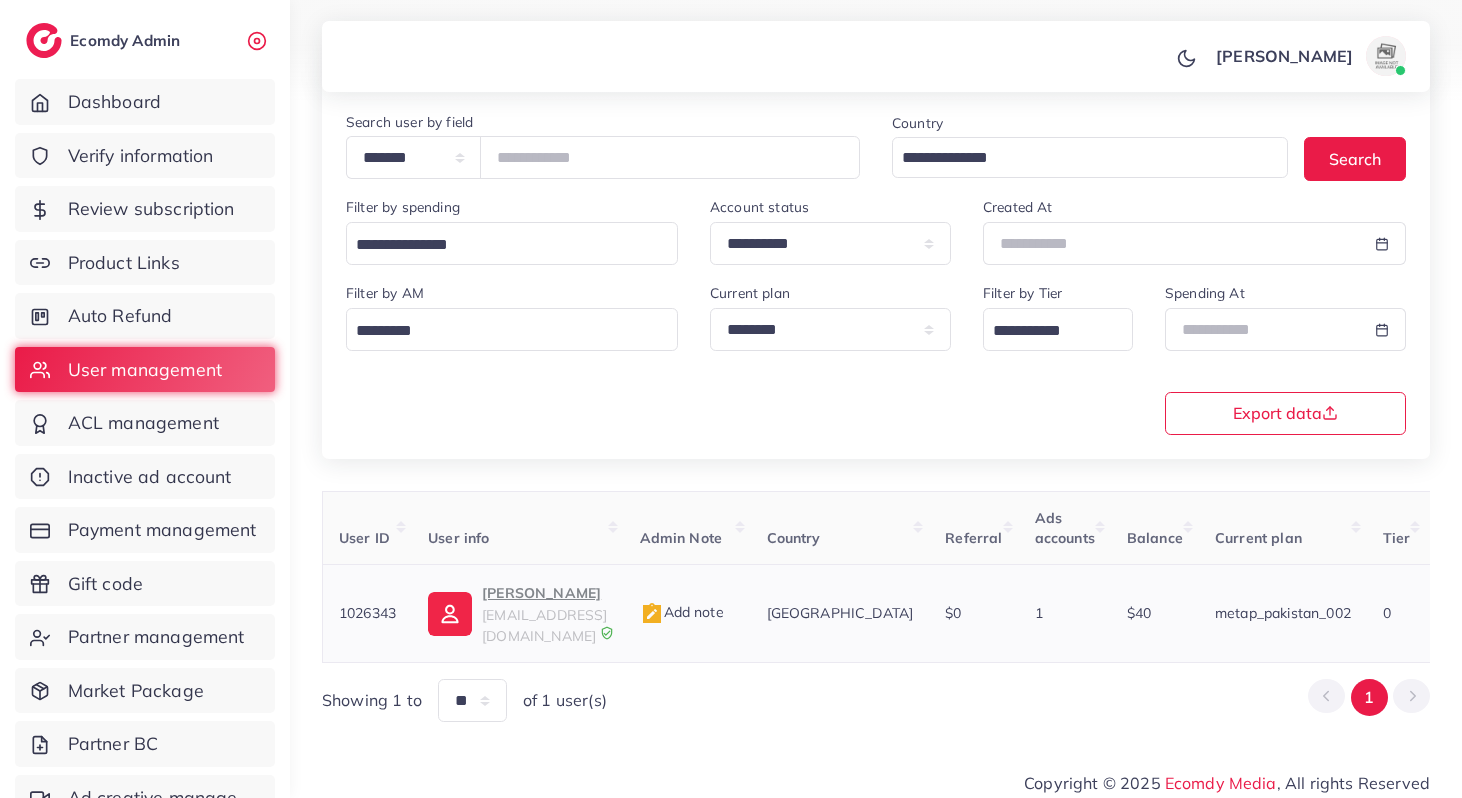 click on "Waqar Ahmad" at bounding box center [544, 593] 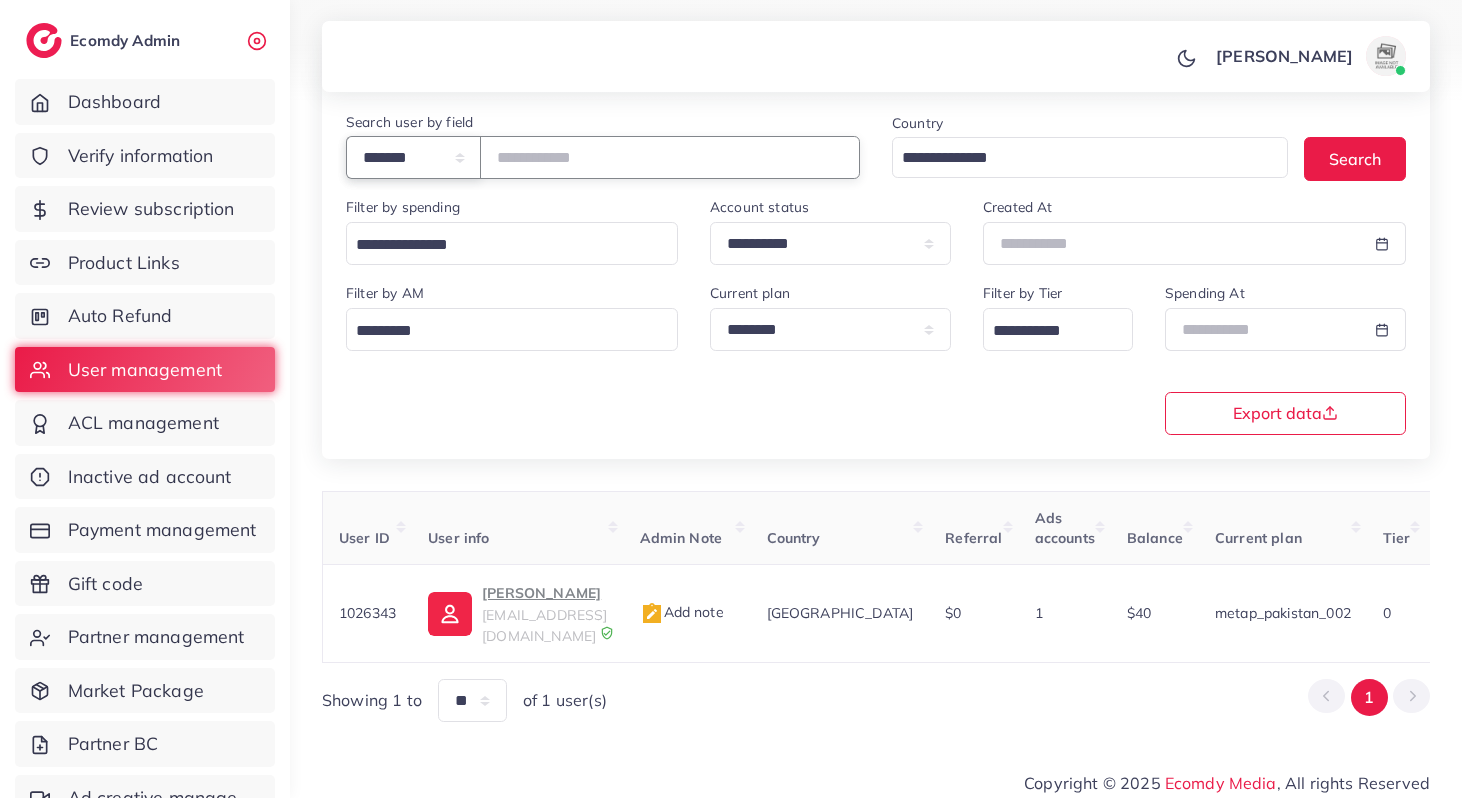 click on "**********" at bounding box center [413, 157] 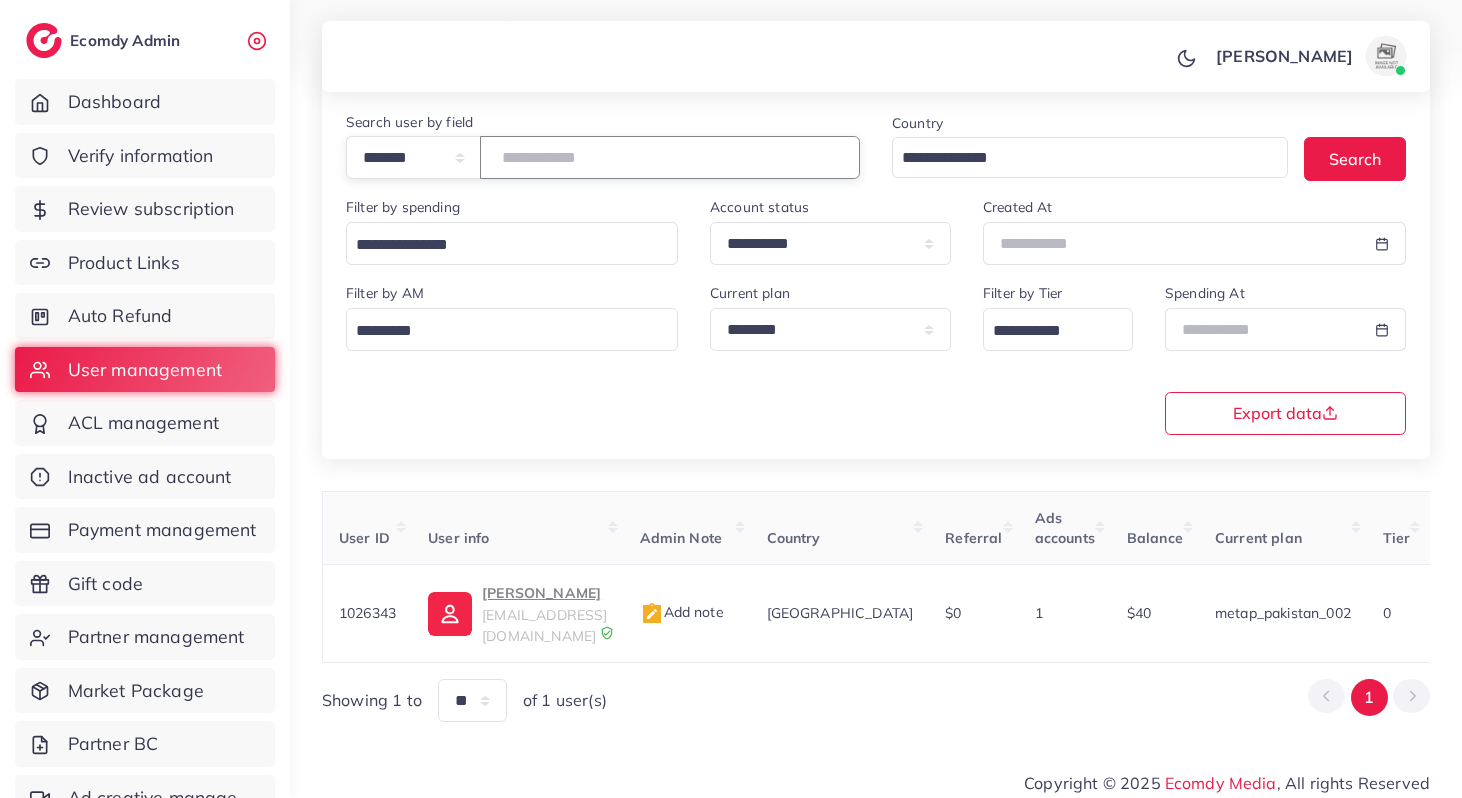 click on "*******" at bounding box center [670, 157] 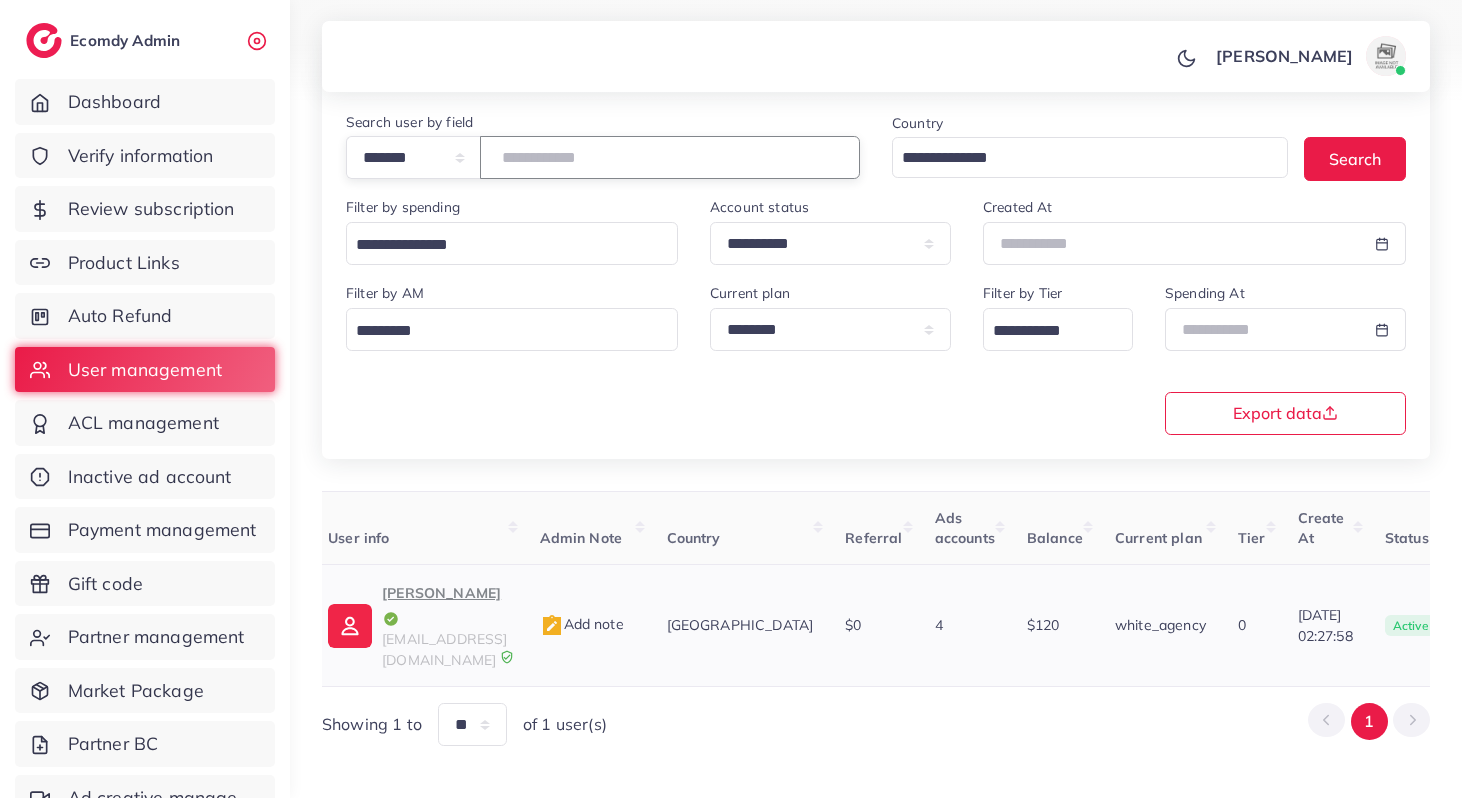scroll, scrollTop: 0, scrollLeft: 0, axis: both 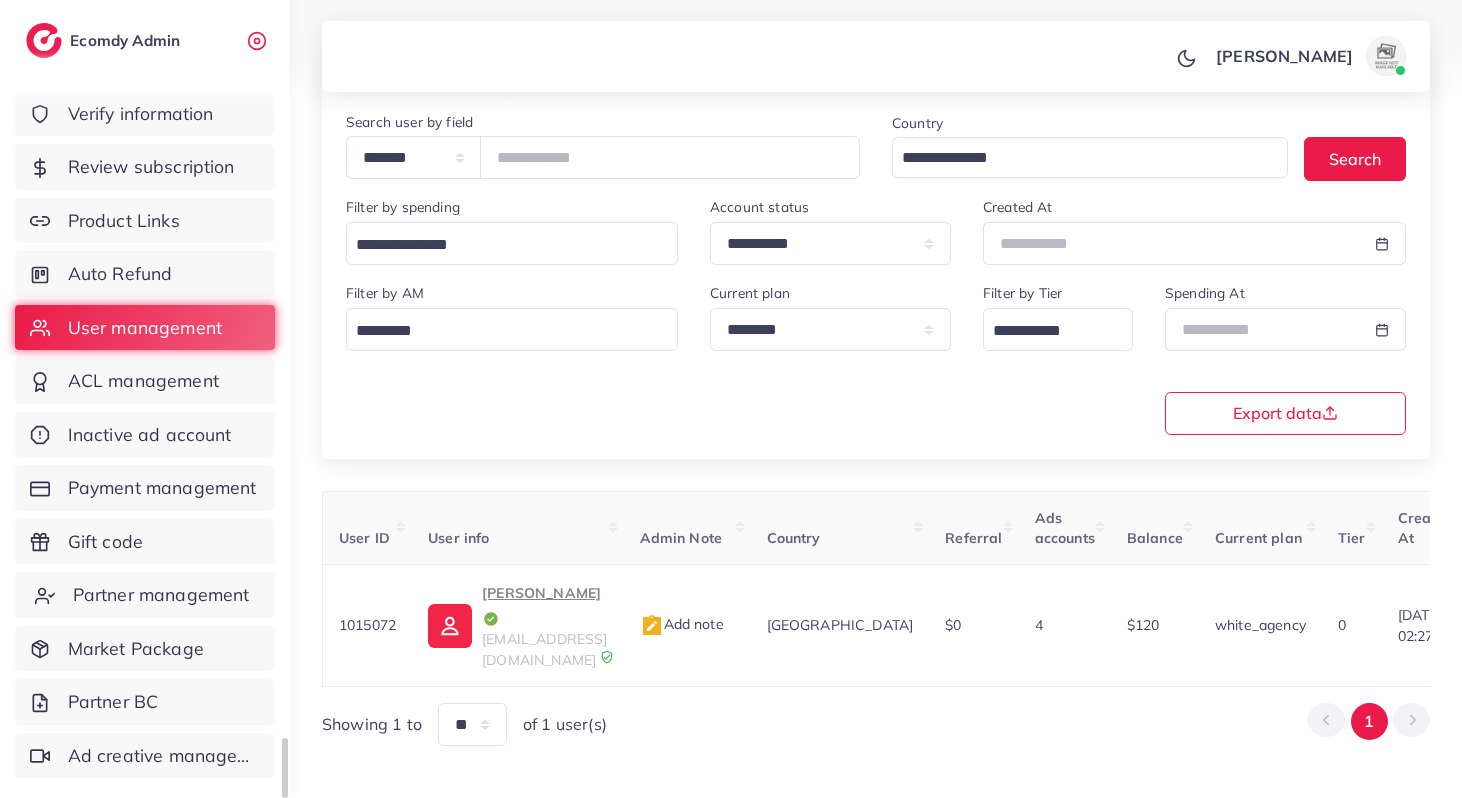 click on "Partner management" at bounding box center [161, 595] 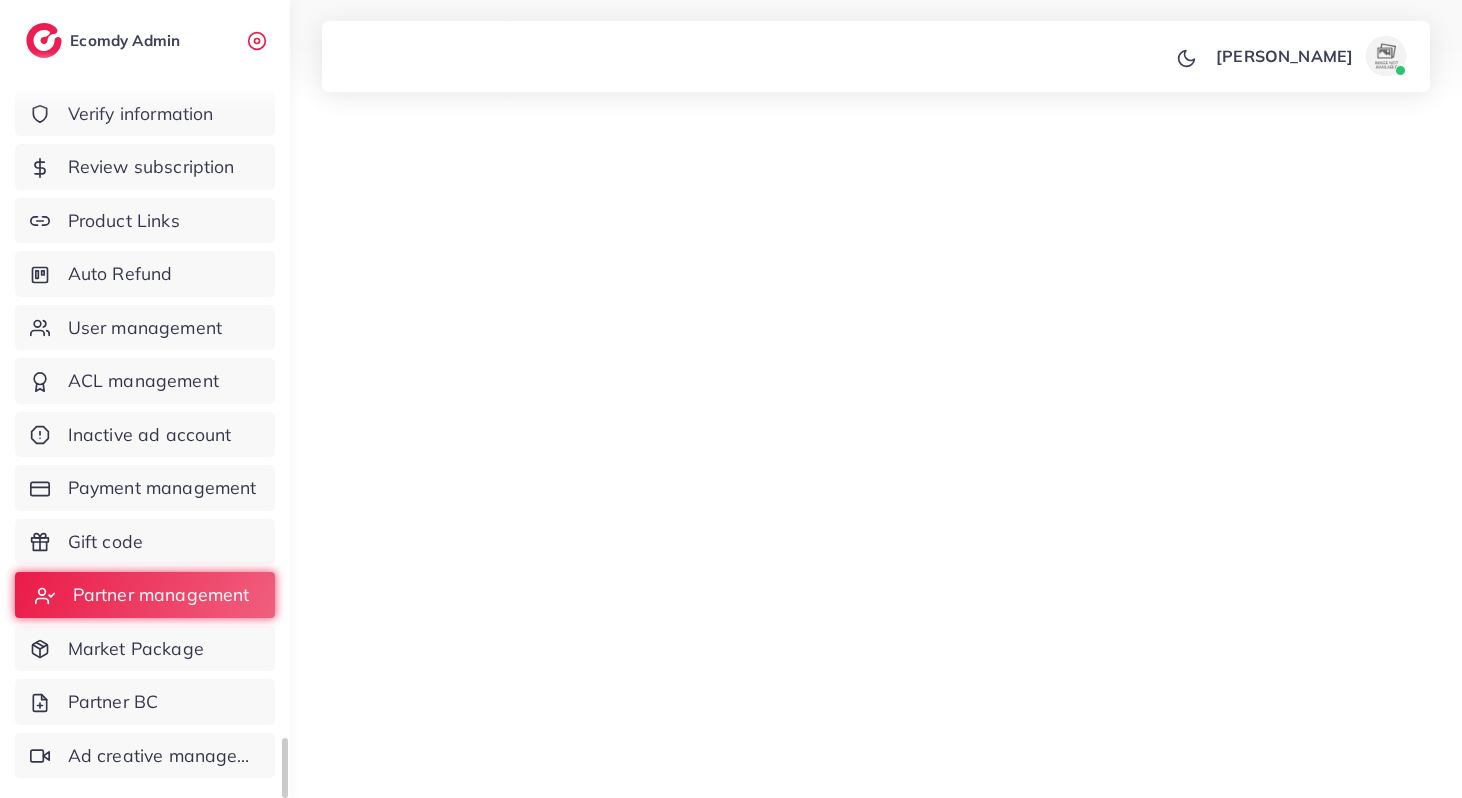 scroll, scrollTop: 0, scrollLeft: 0, axis: both 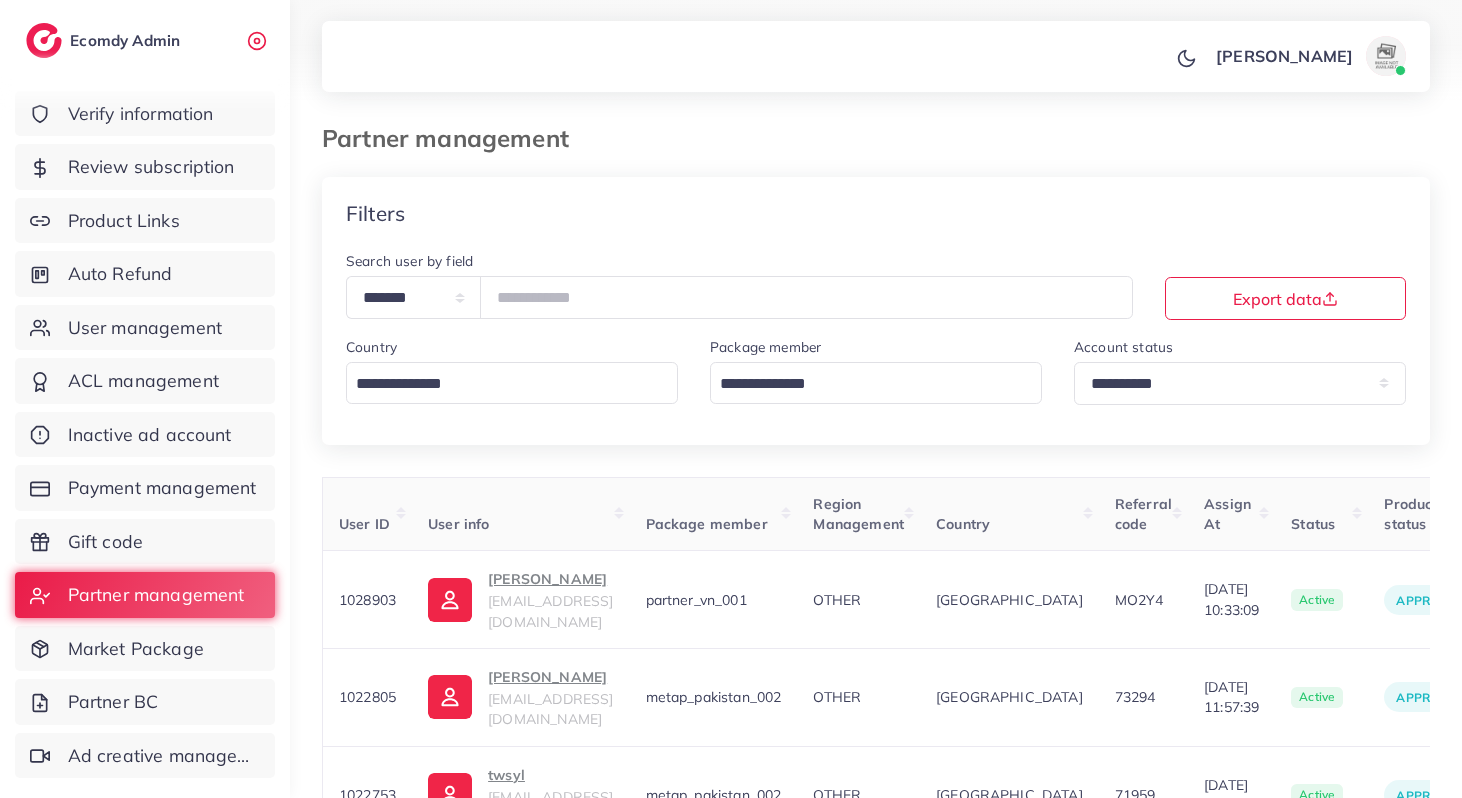click at bounding box center [864, 384] 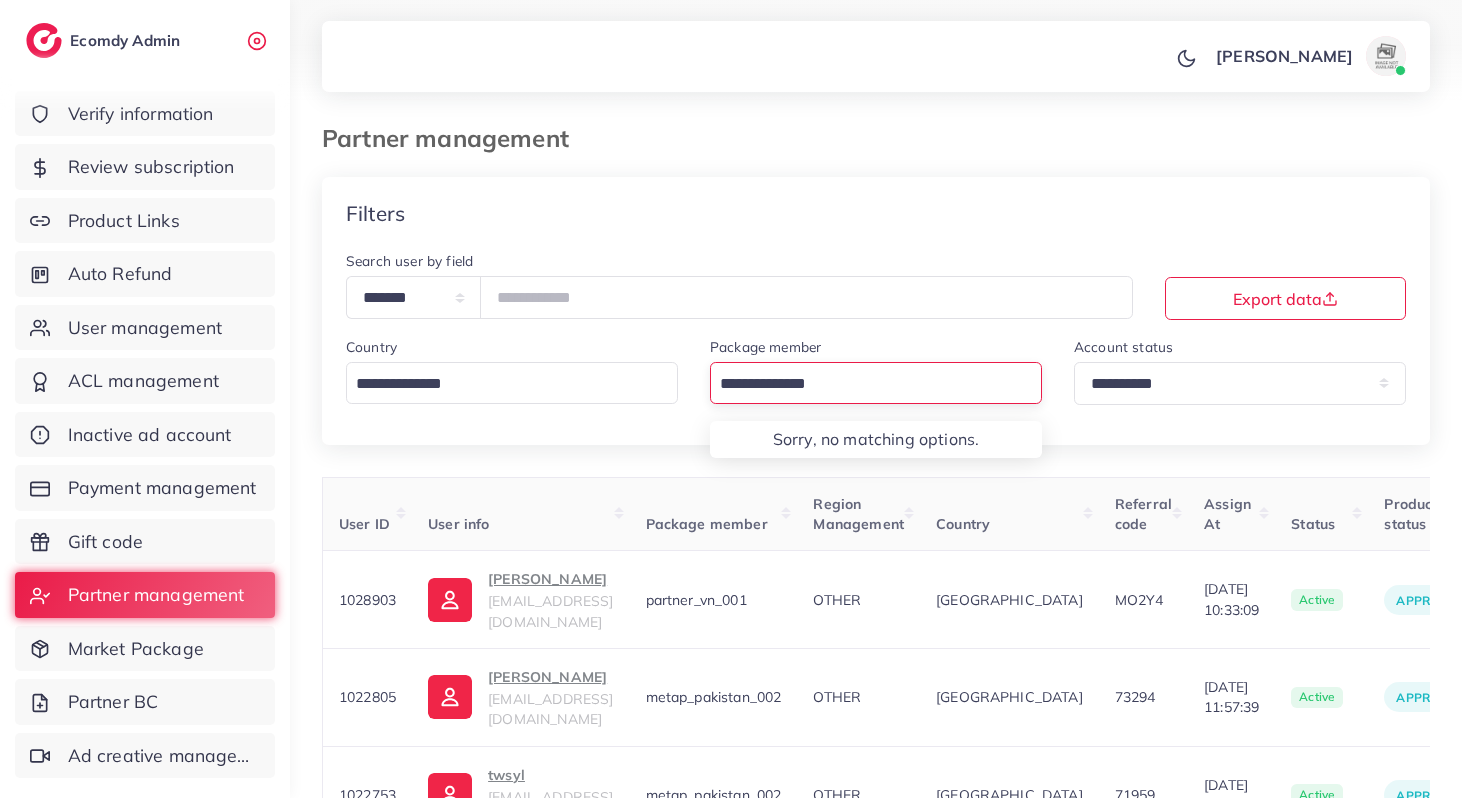 click on "**********" at bounding box center [876, 346] 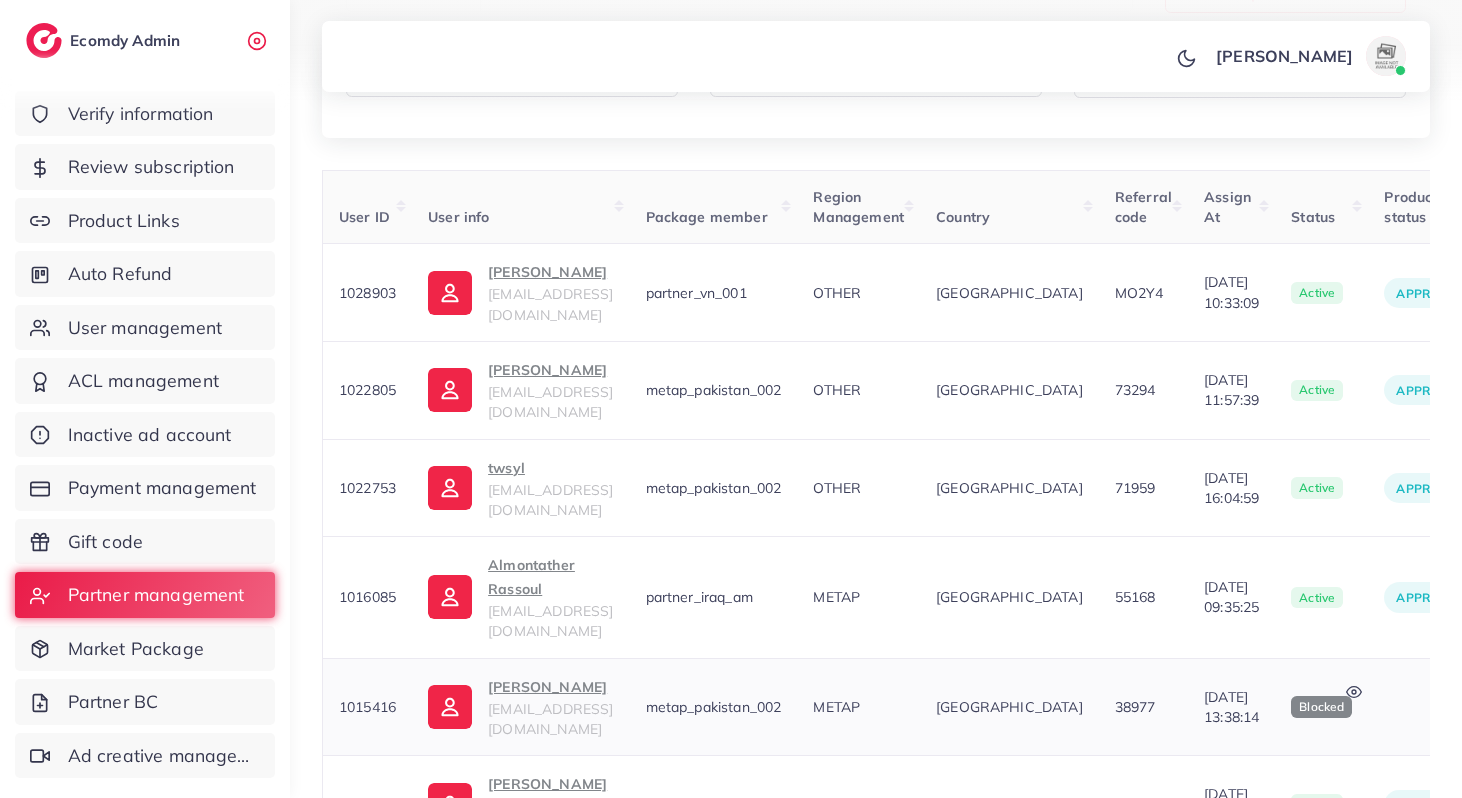 scroll, scrollTop: 311, scrollLeft: 0, axis: vertical 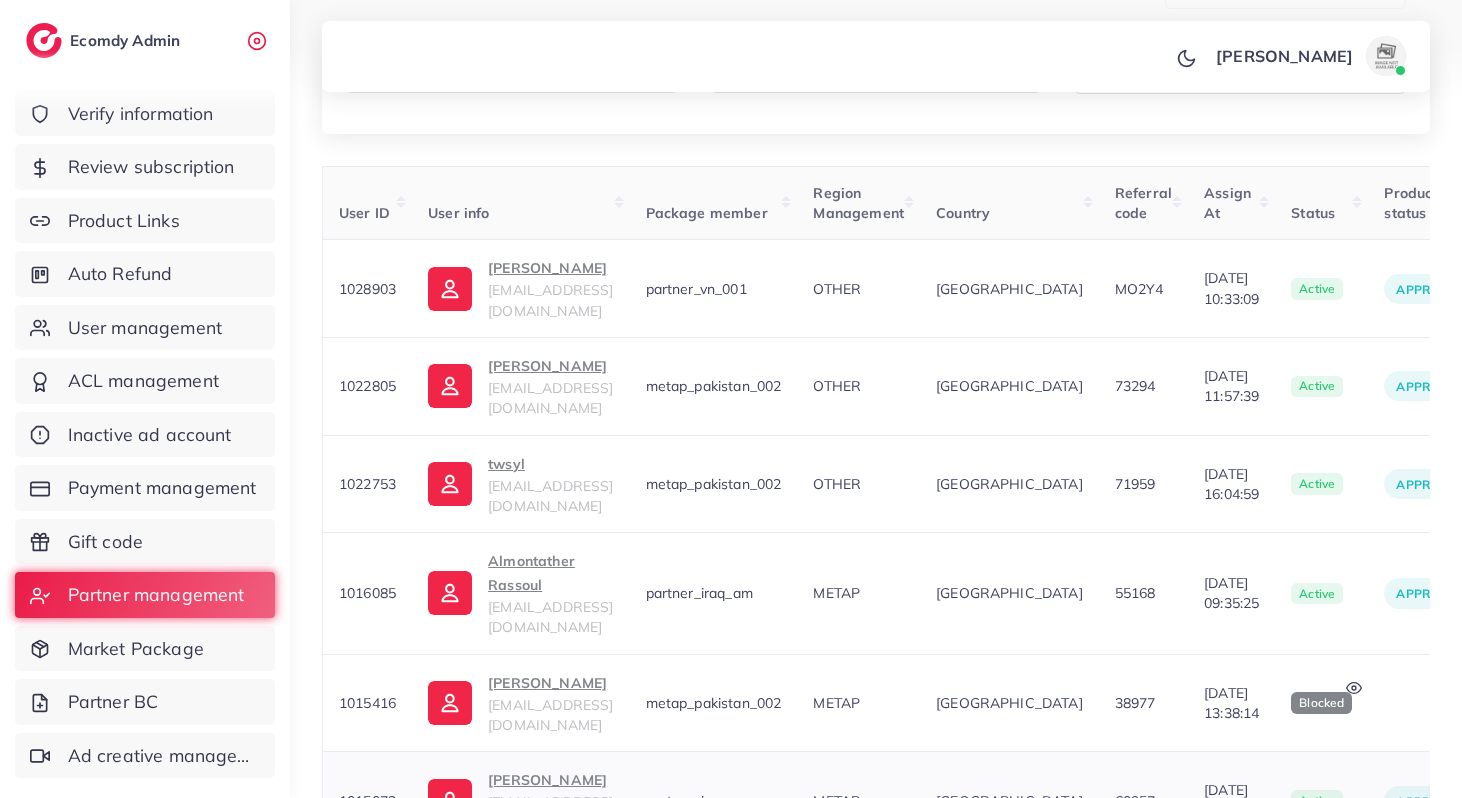 click on "[PERSON_NAME]" at bounding box center [550, 780] 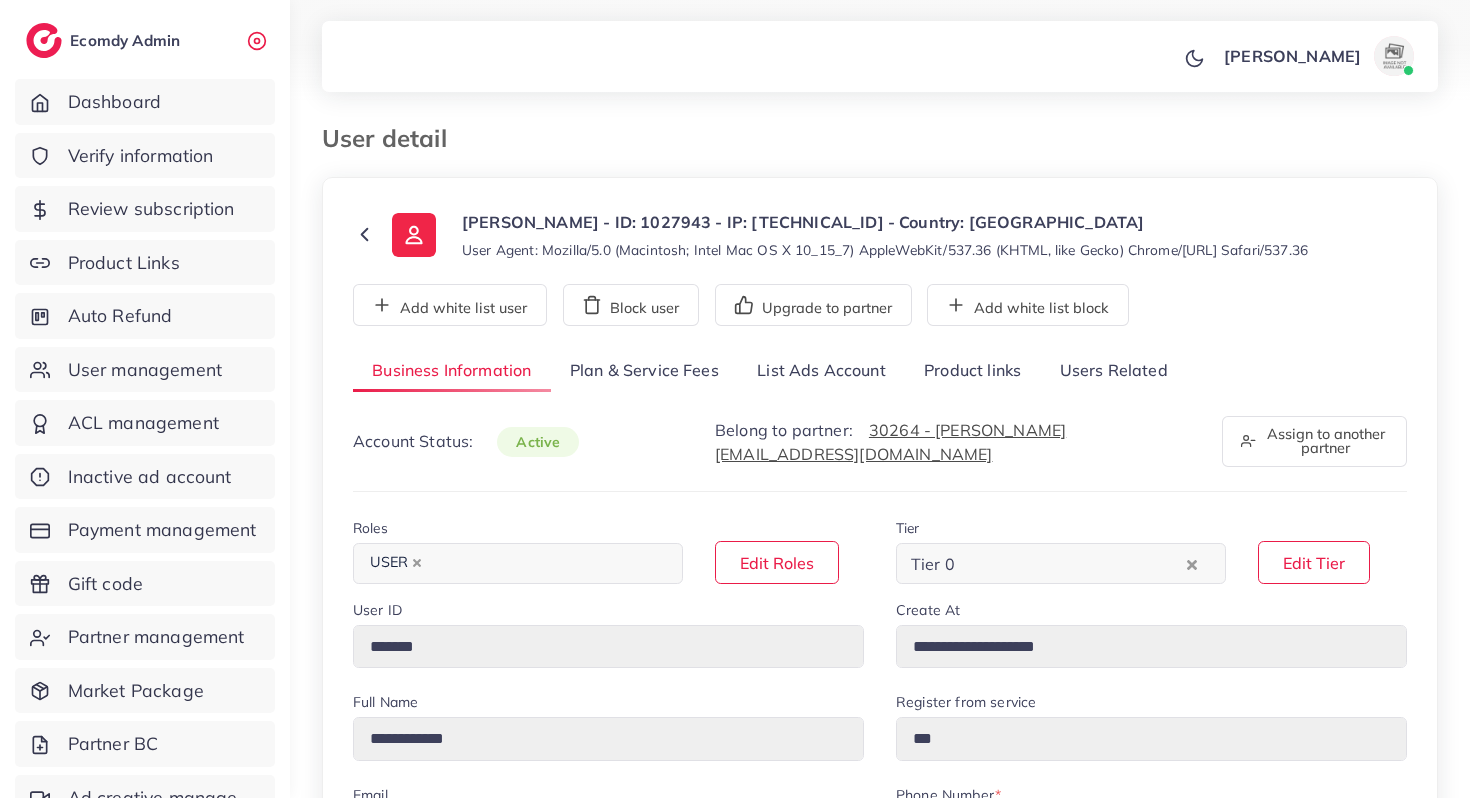 select on "******" 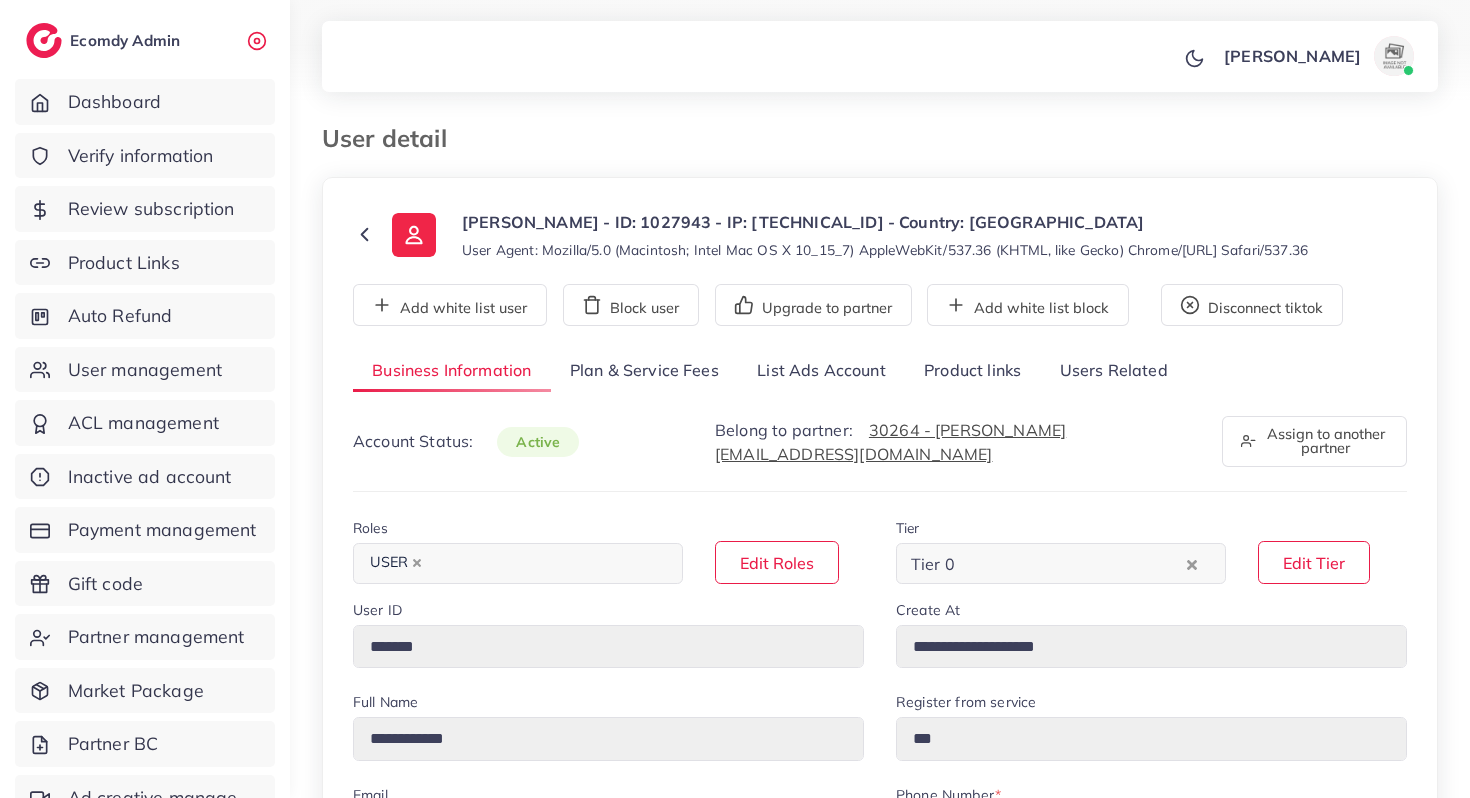click on "List Ads Account" at bounding box center [821, 371] 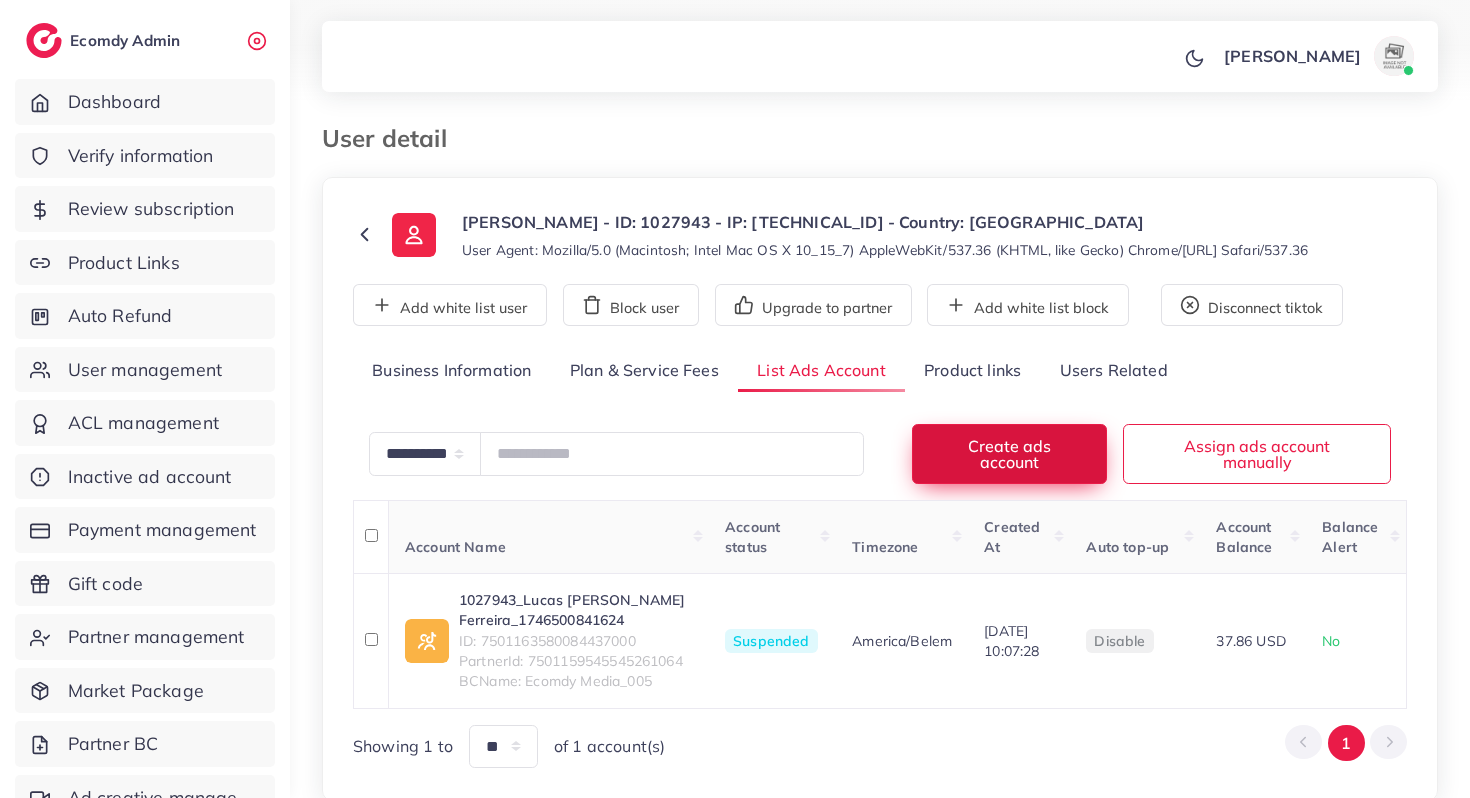 click on "Create ads account" at bounding box center [1009, 453] 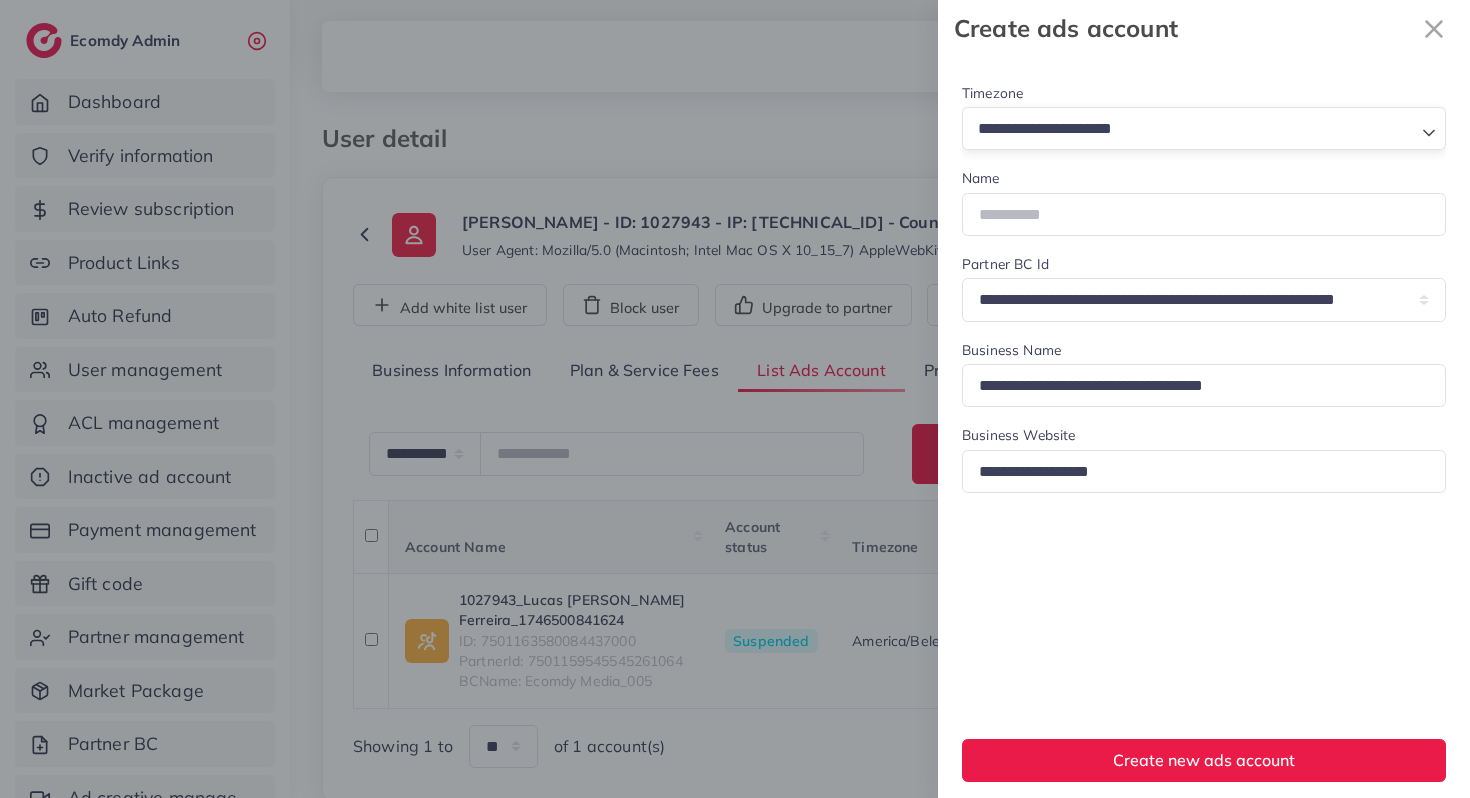 click at bounding box center [1192, 129] 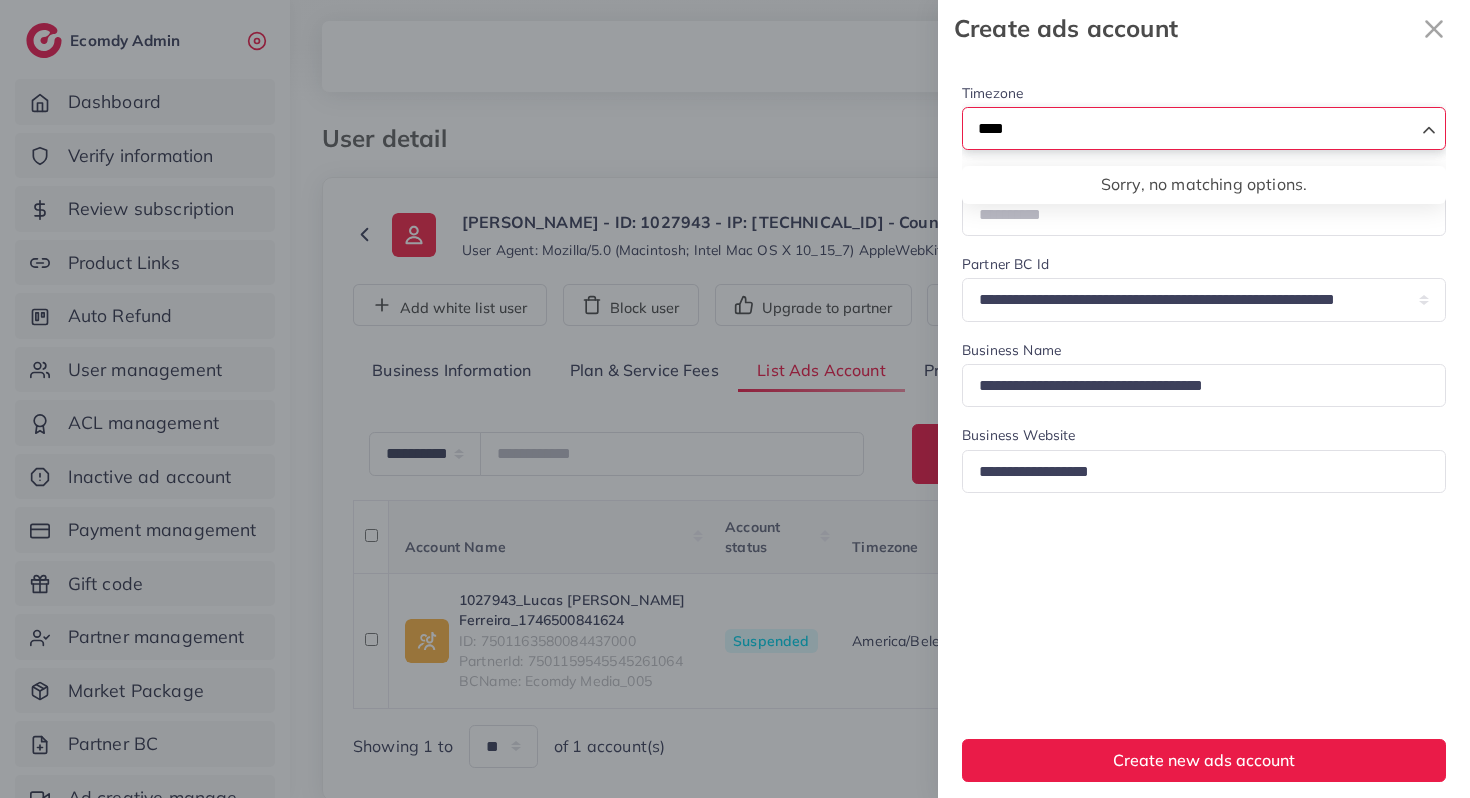 type on "****" 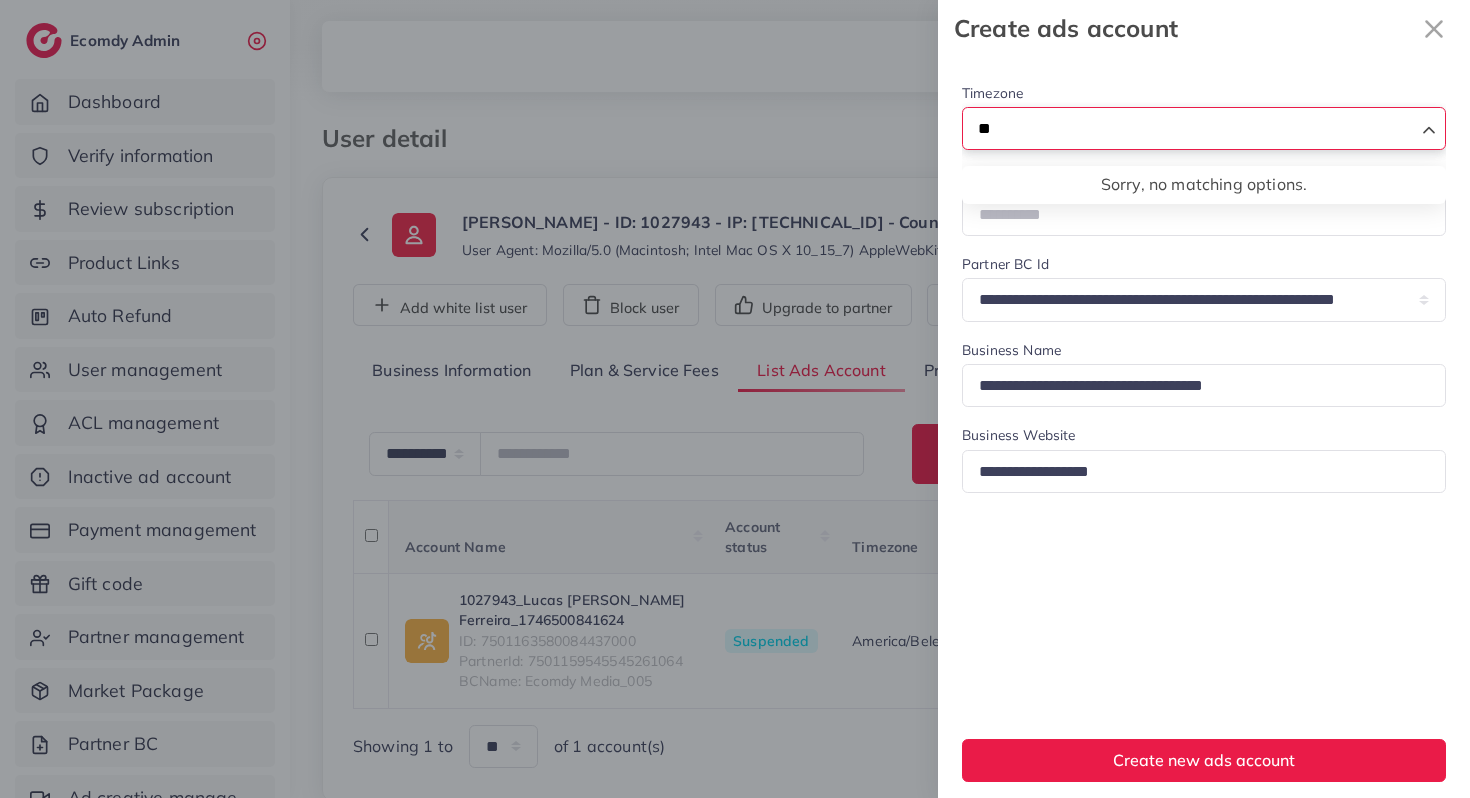 type on "*" 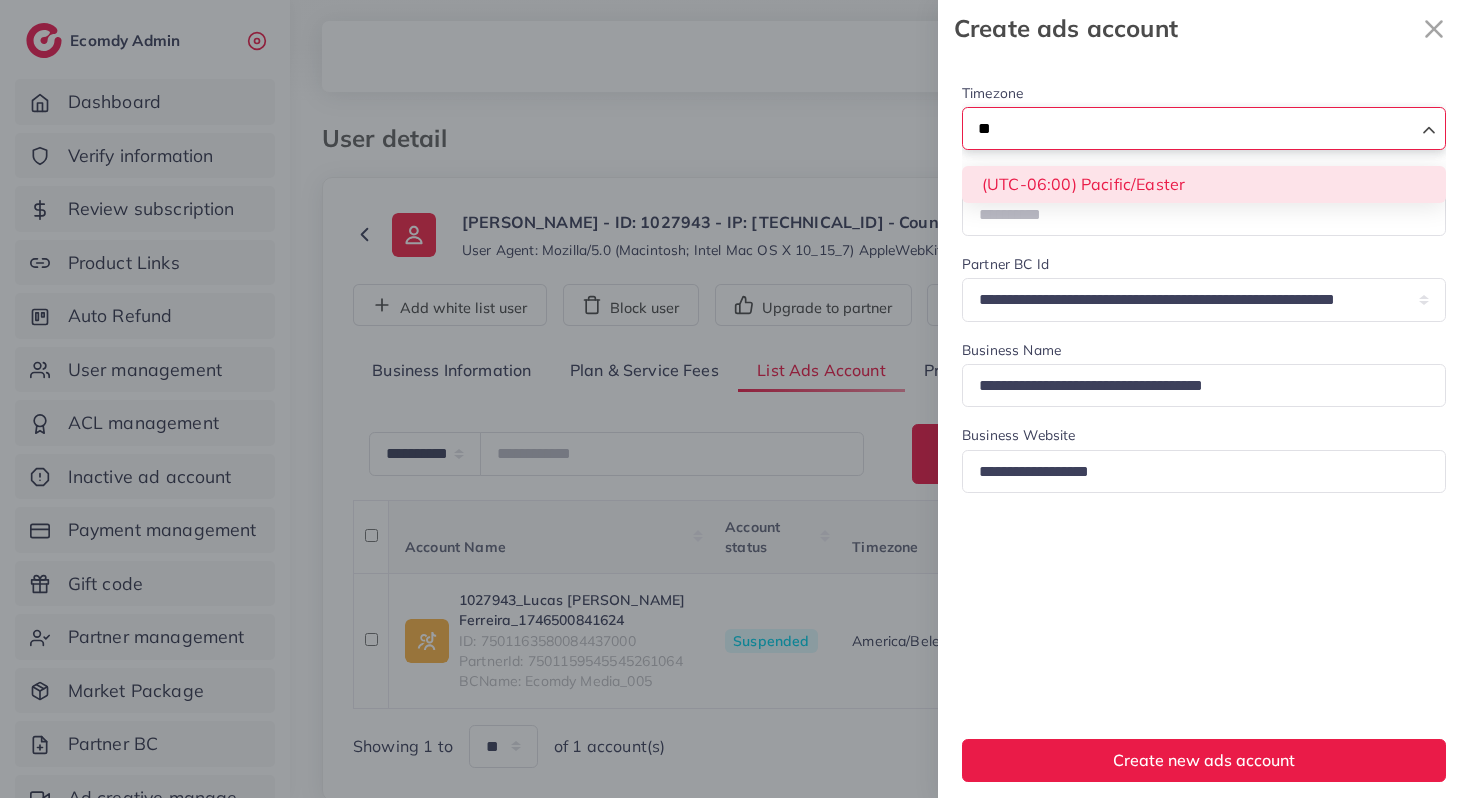 type on "*" 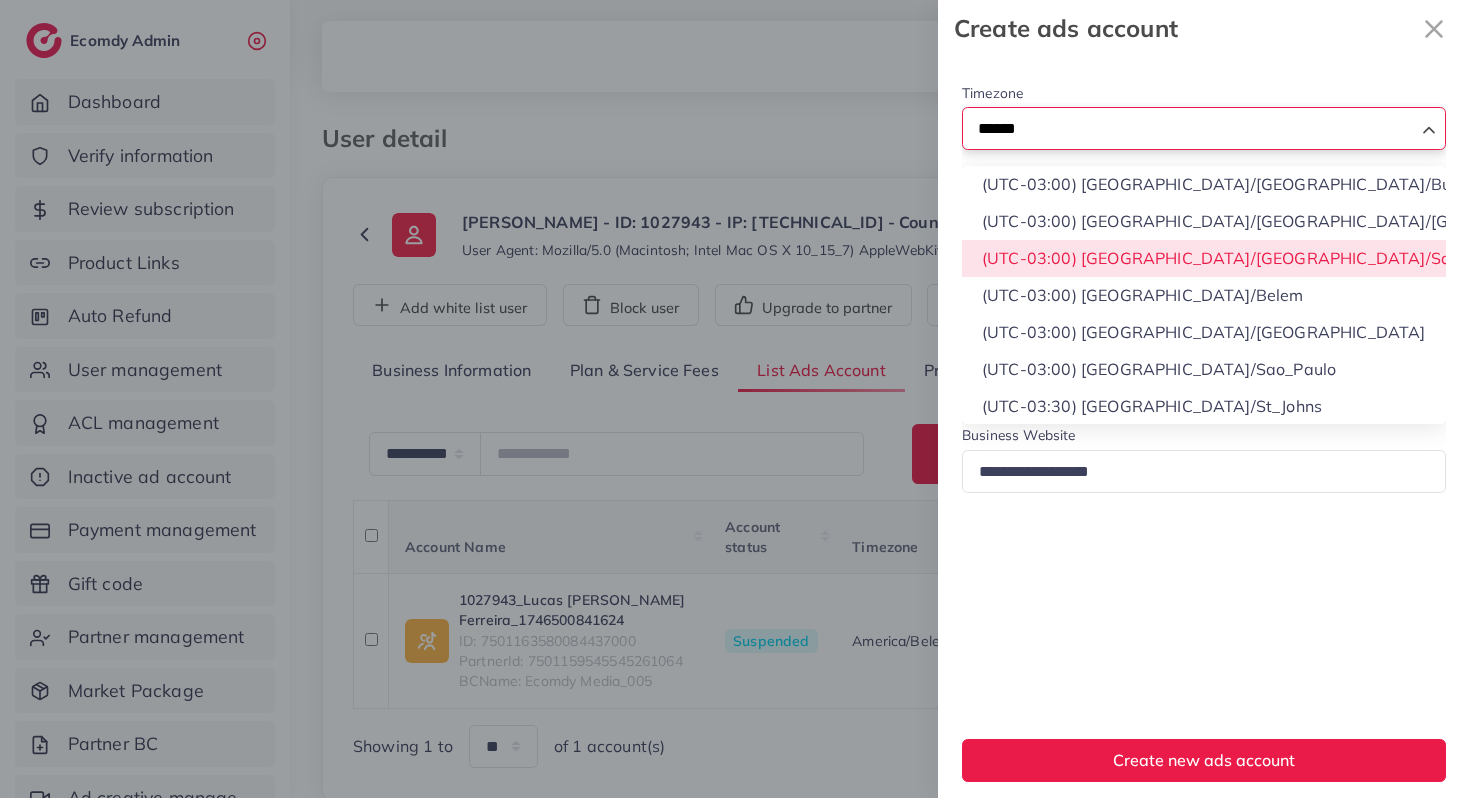 type on "******" 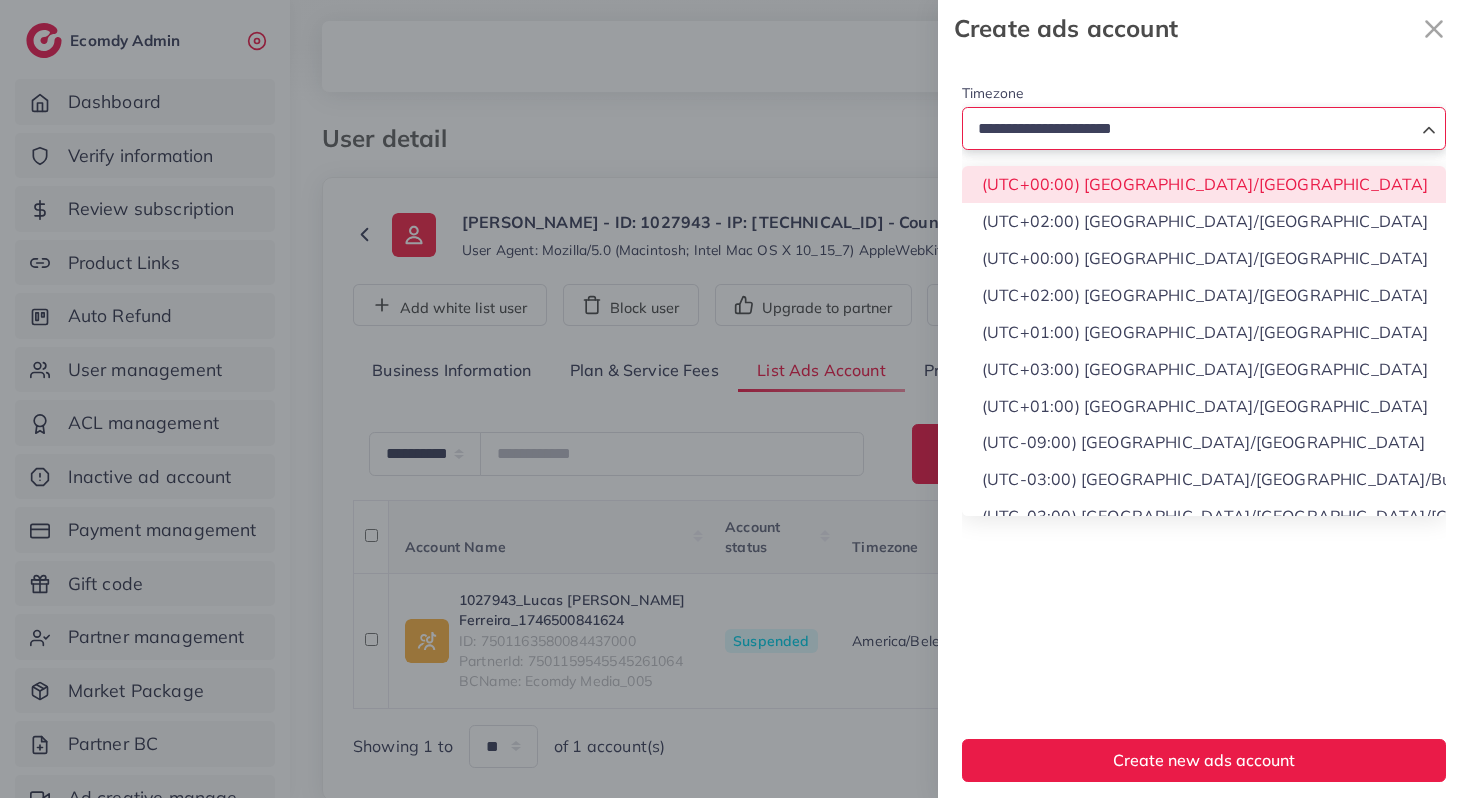 click at bounding box center (1192, 129) 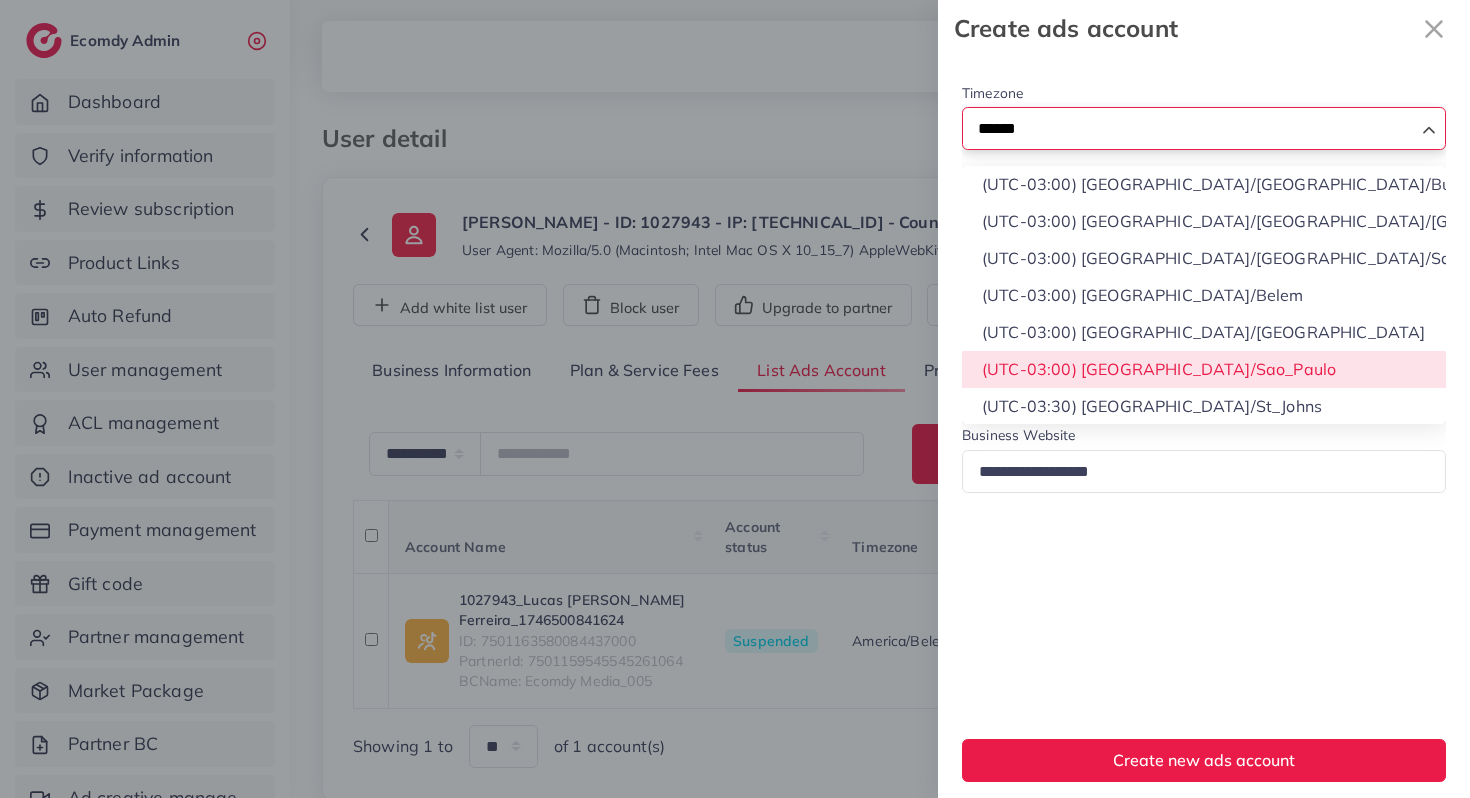 type on "******" 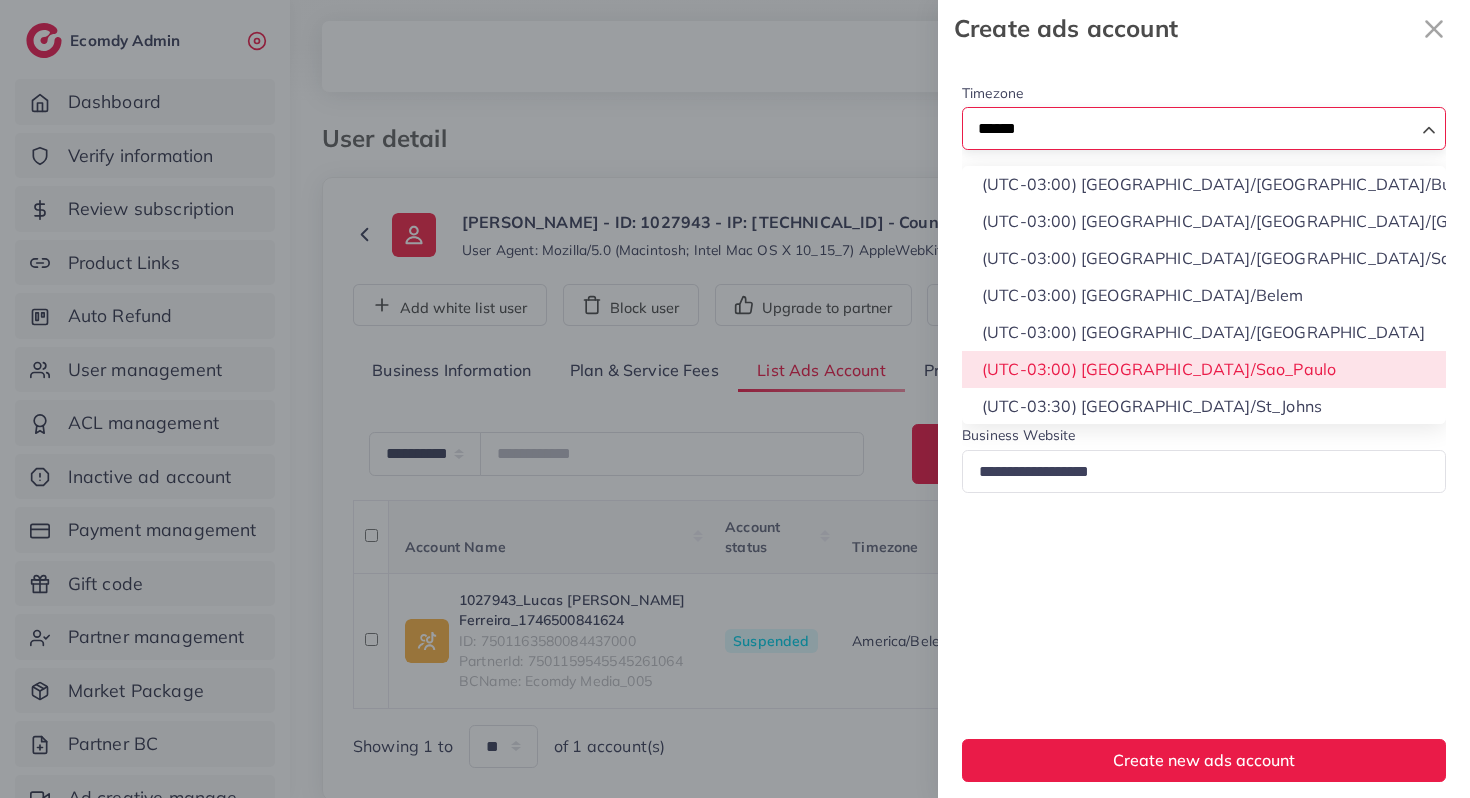 click on "**********" at bounding box center [0, 0] 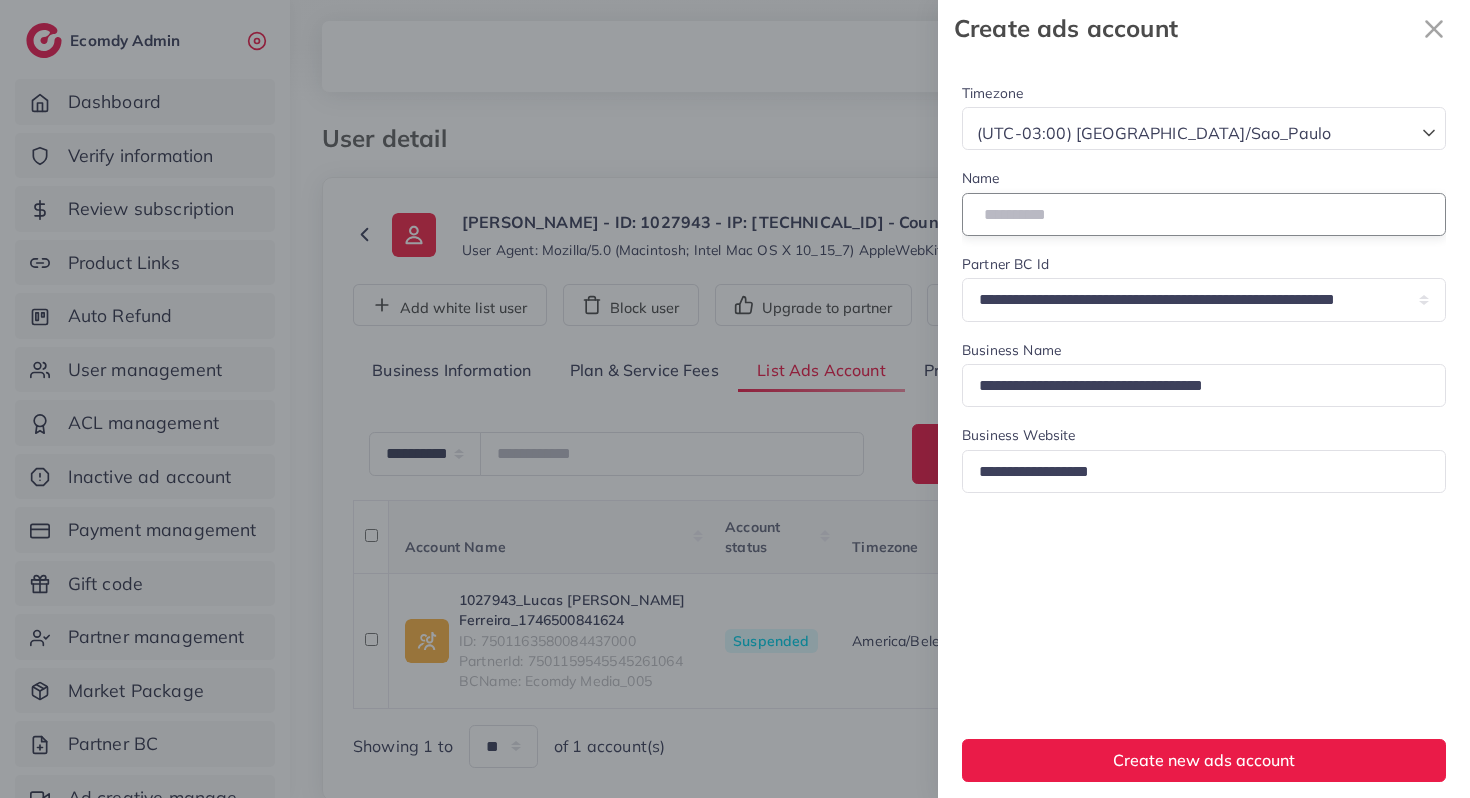 click at bounding box center (1204, 214) 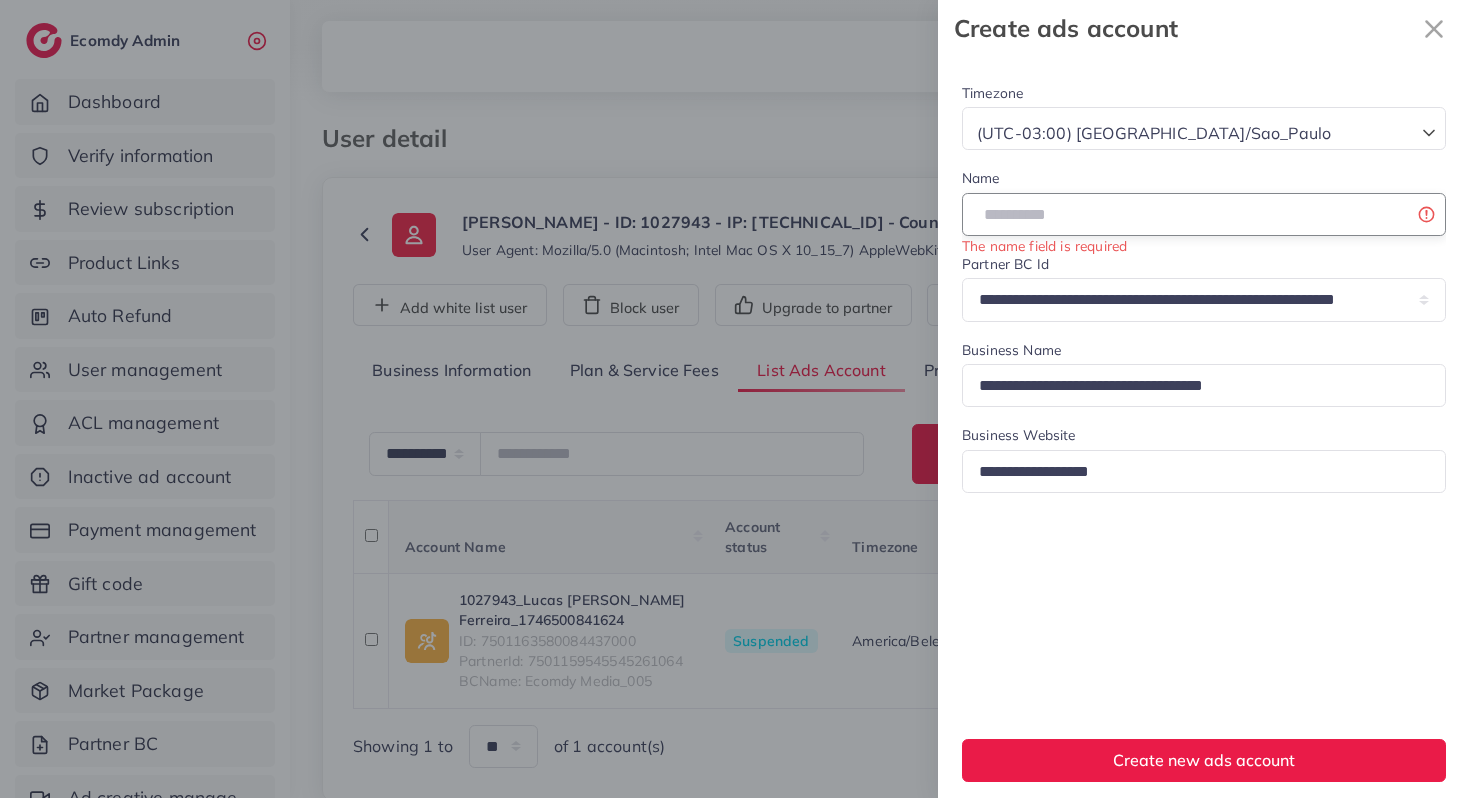 click at bounding box center [1204, 214] 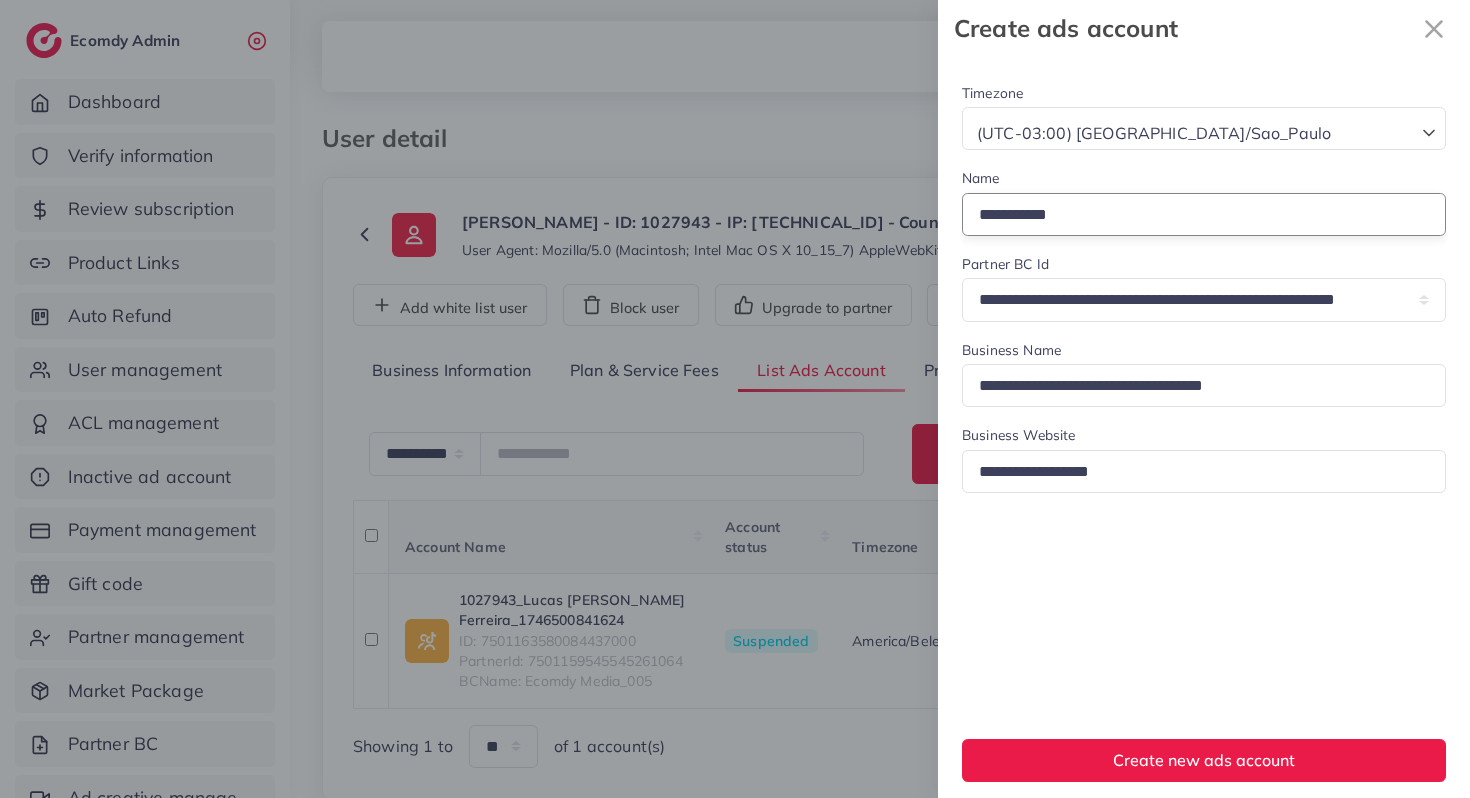 type on "**********" 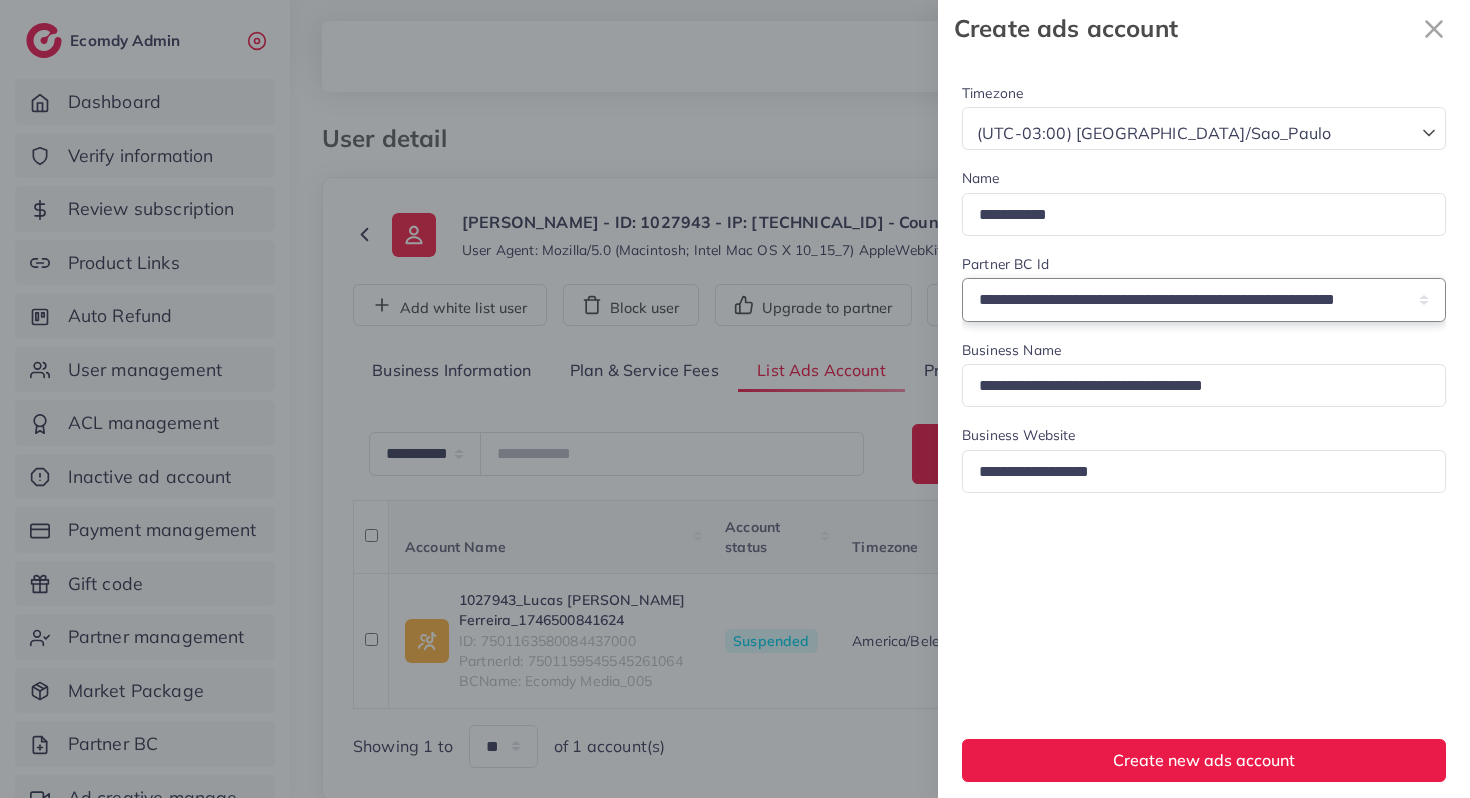 click on "**********" at bounding box center (1204, 299) 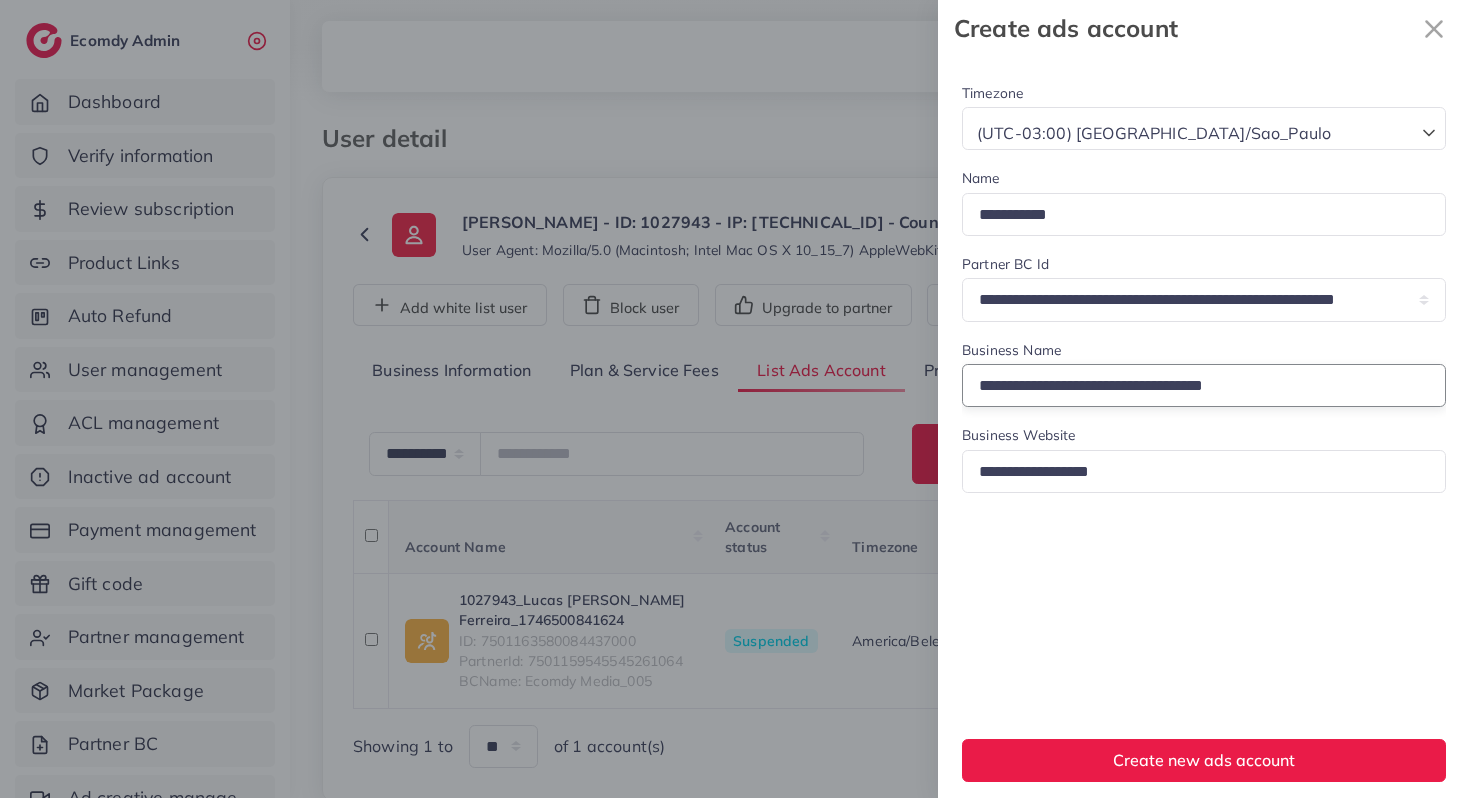 click on "**********" at bounding box center (1204, 385) 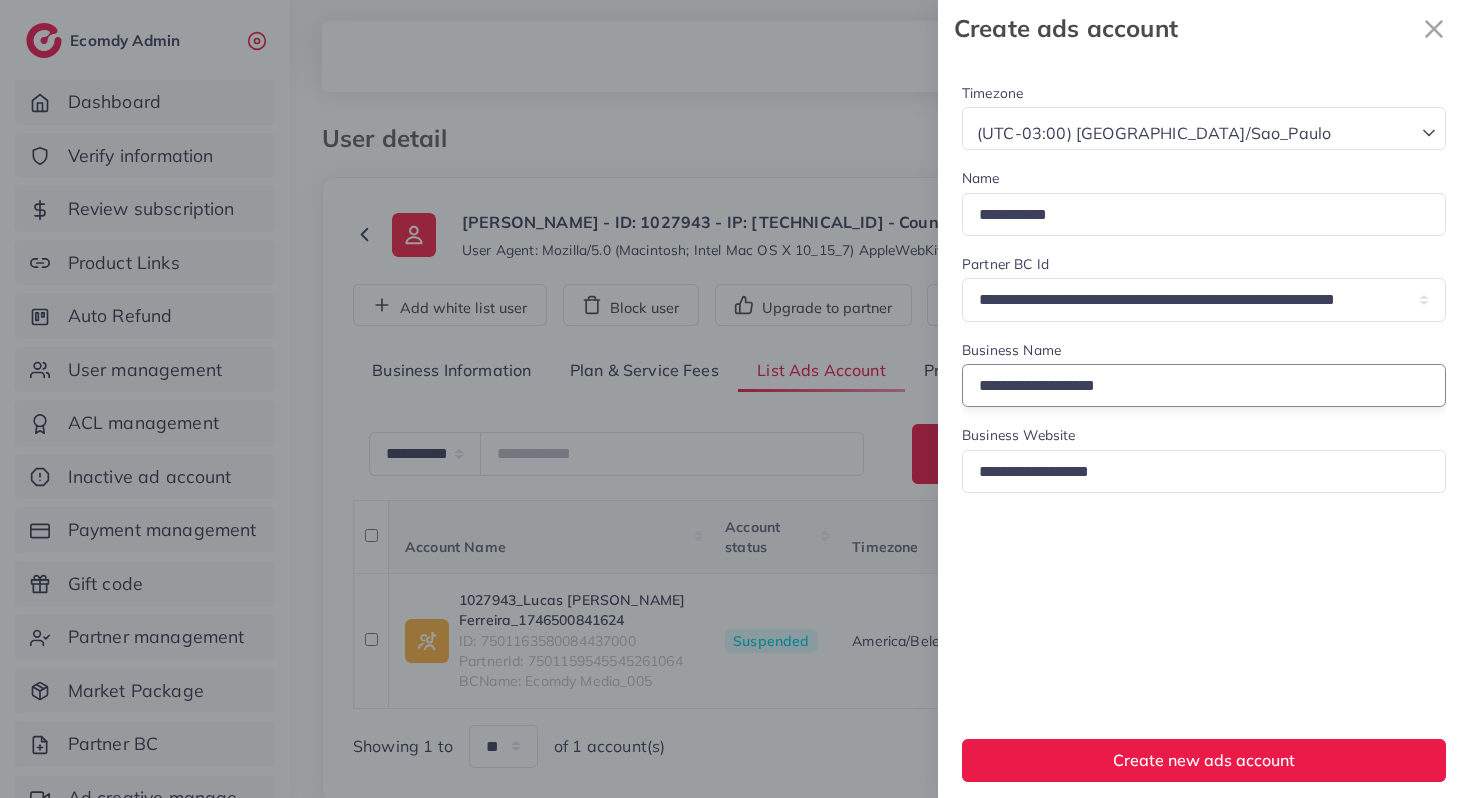 type on "**********" 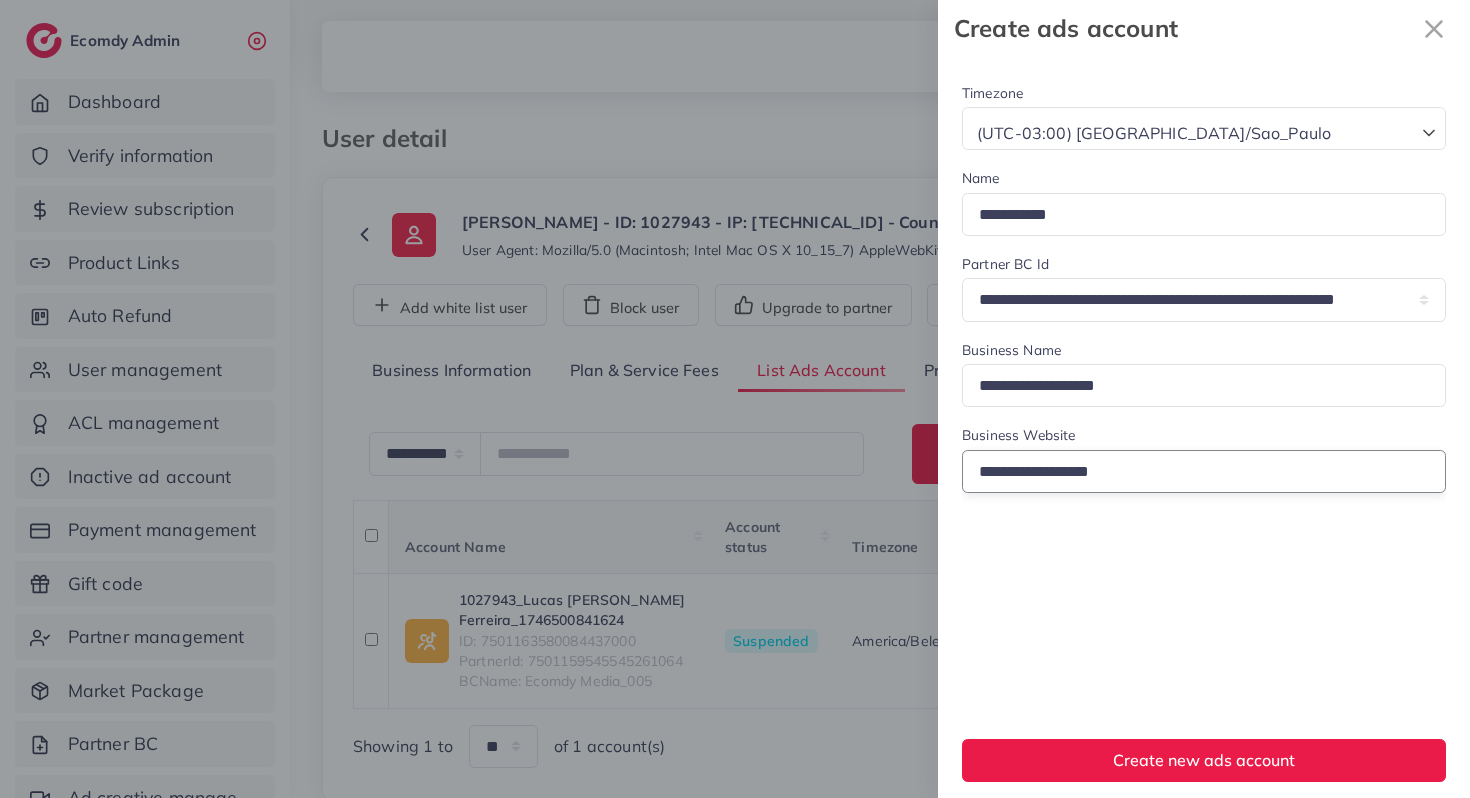 click on "**********" at bounding box center [1204, 471] 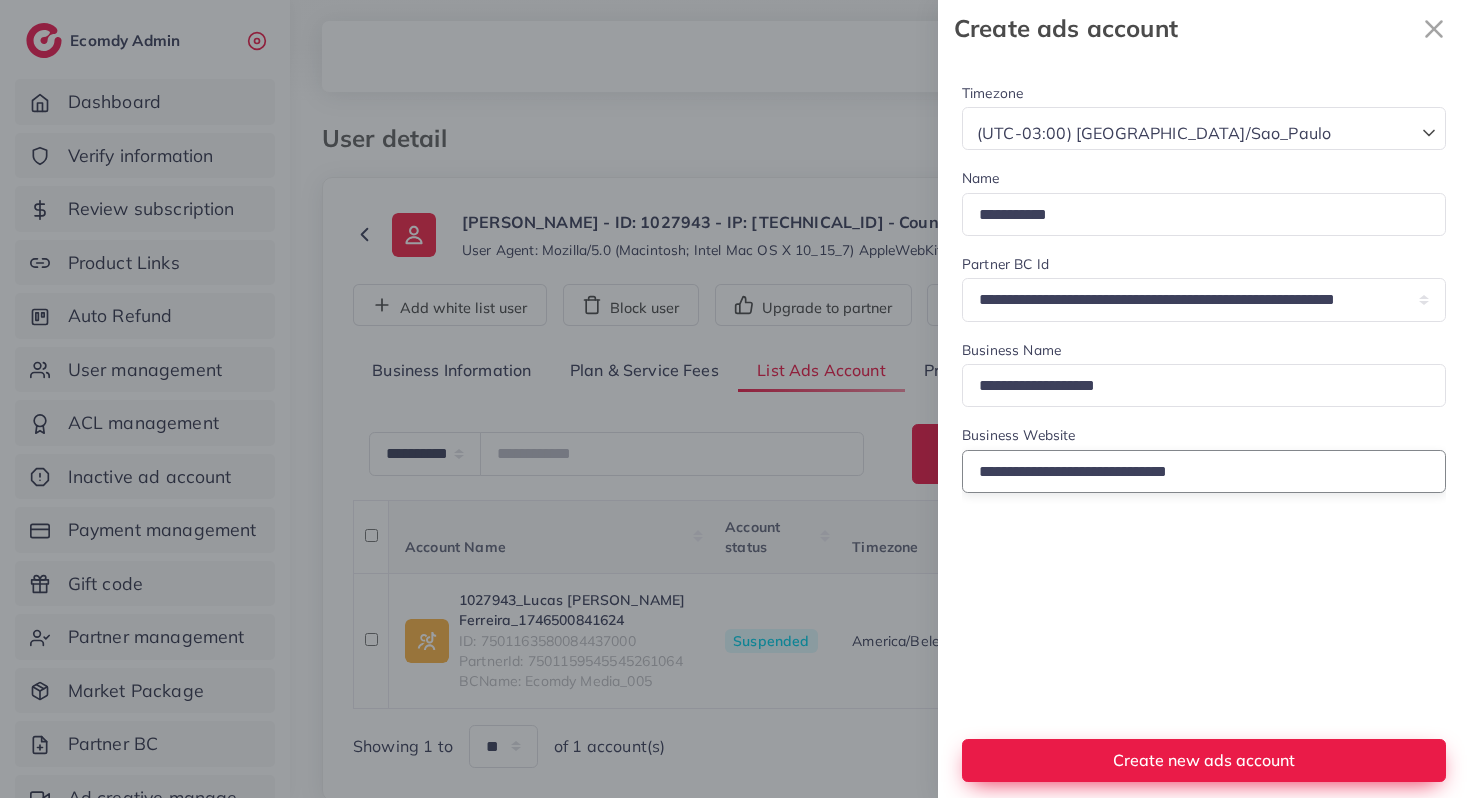 type on "**********" 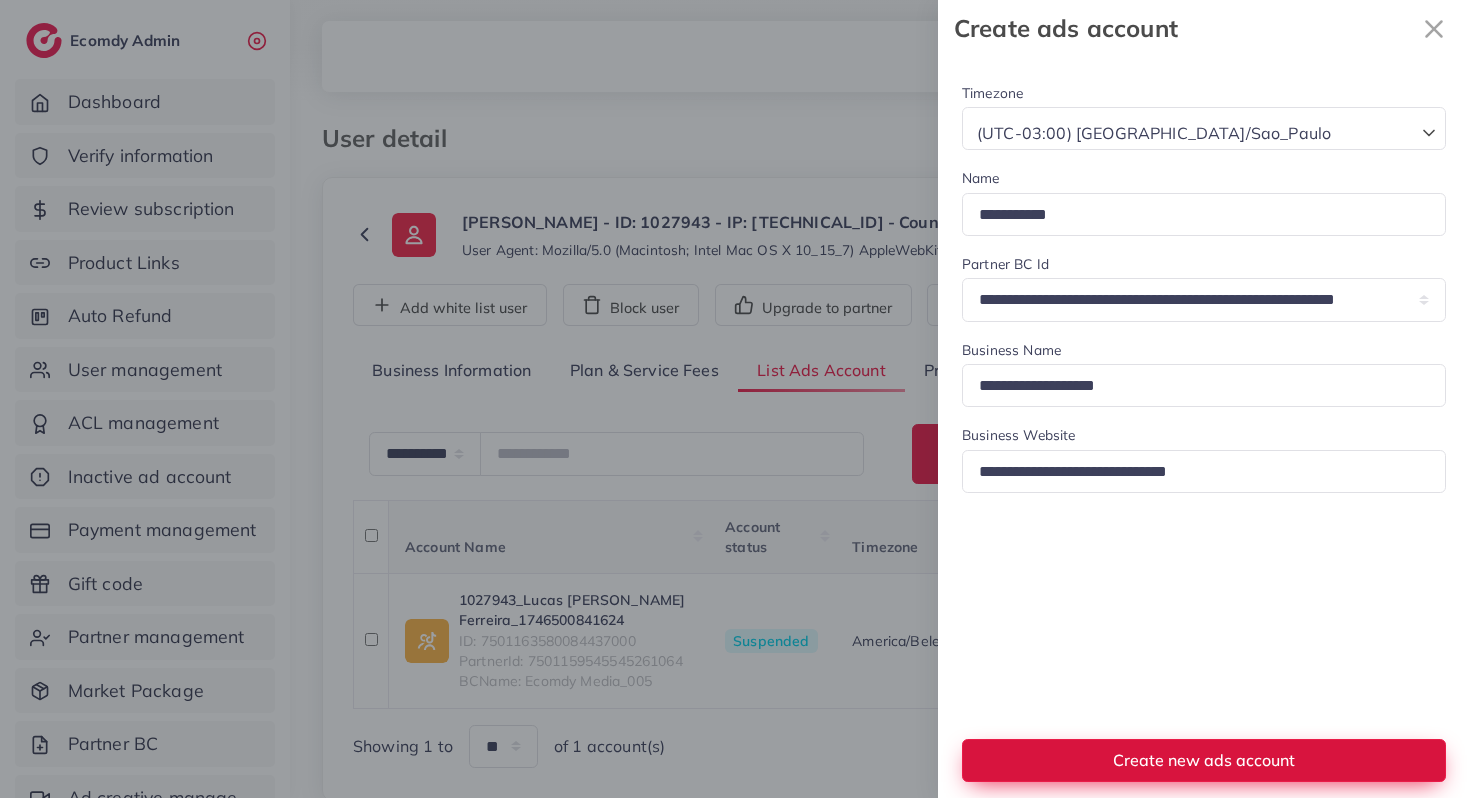 click on "Create new ads account" at bounding box center (1204, 760) 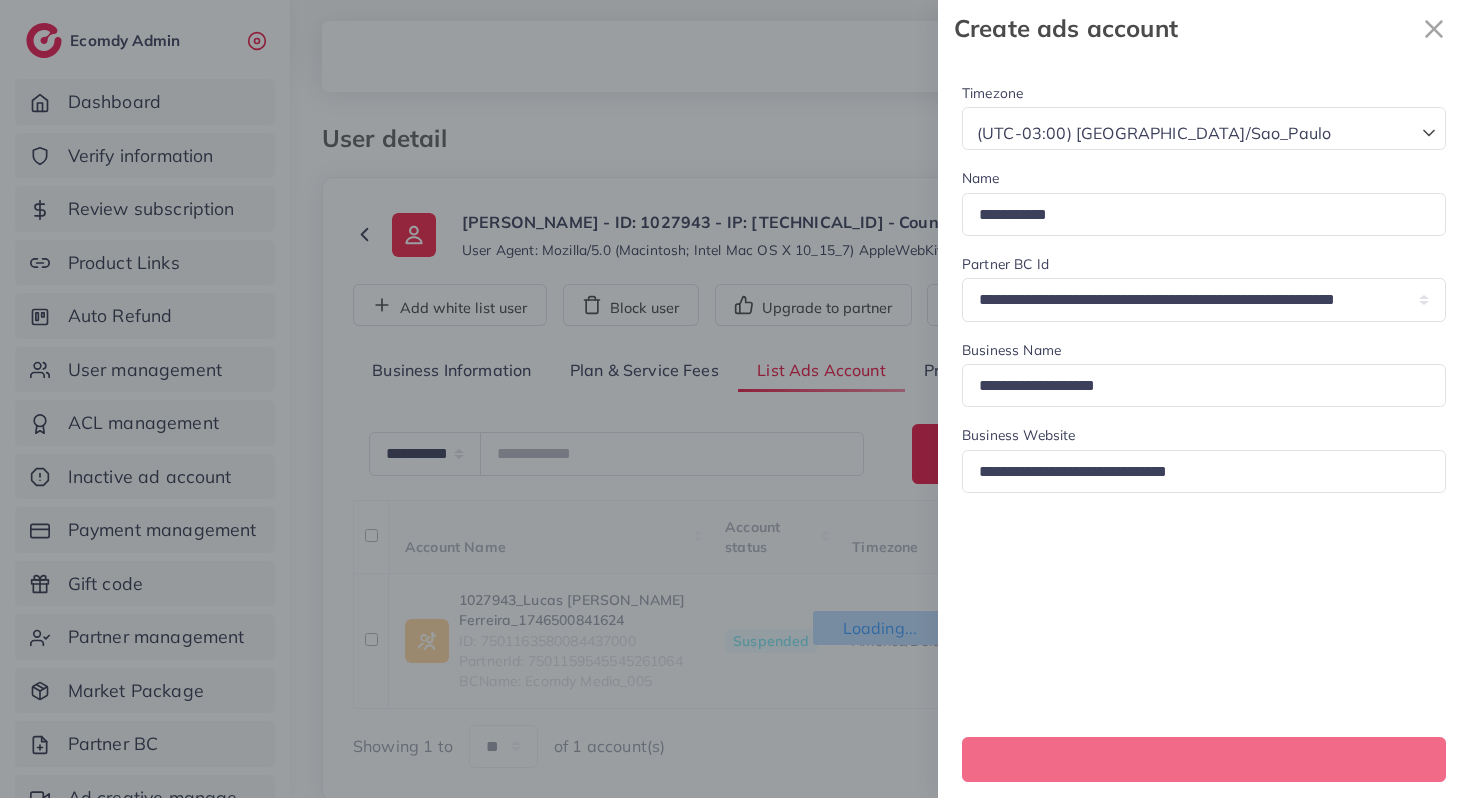 type 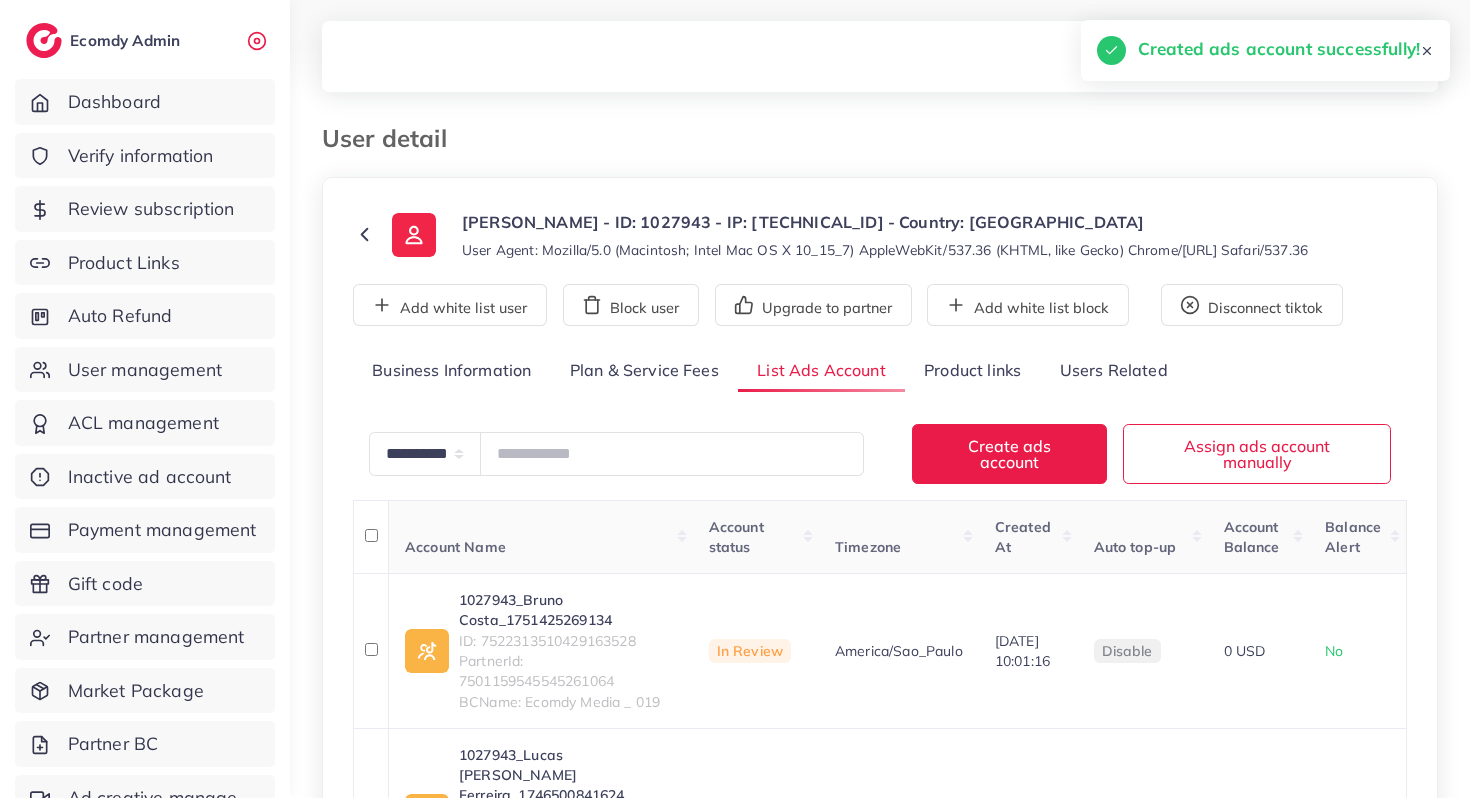 click on "Product links" at bounding box center [972, 371] 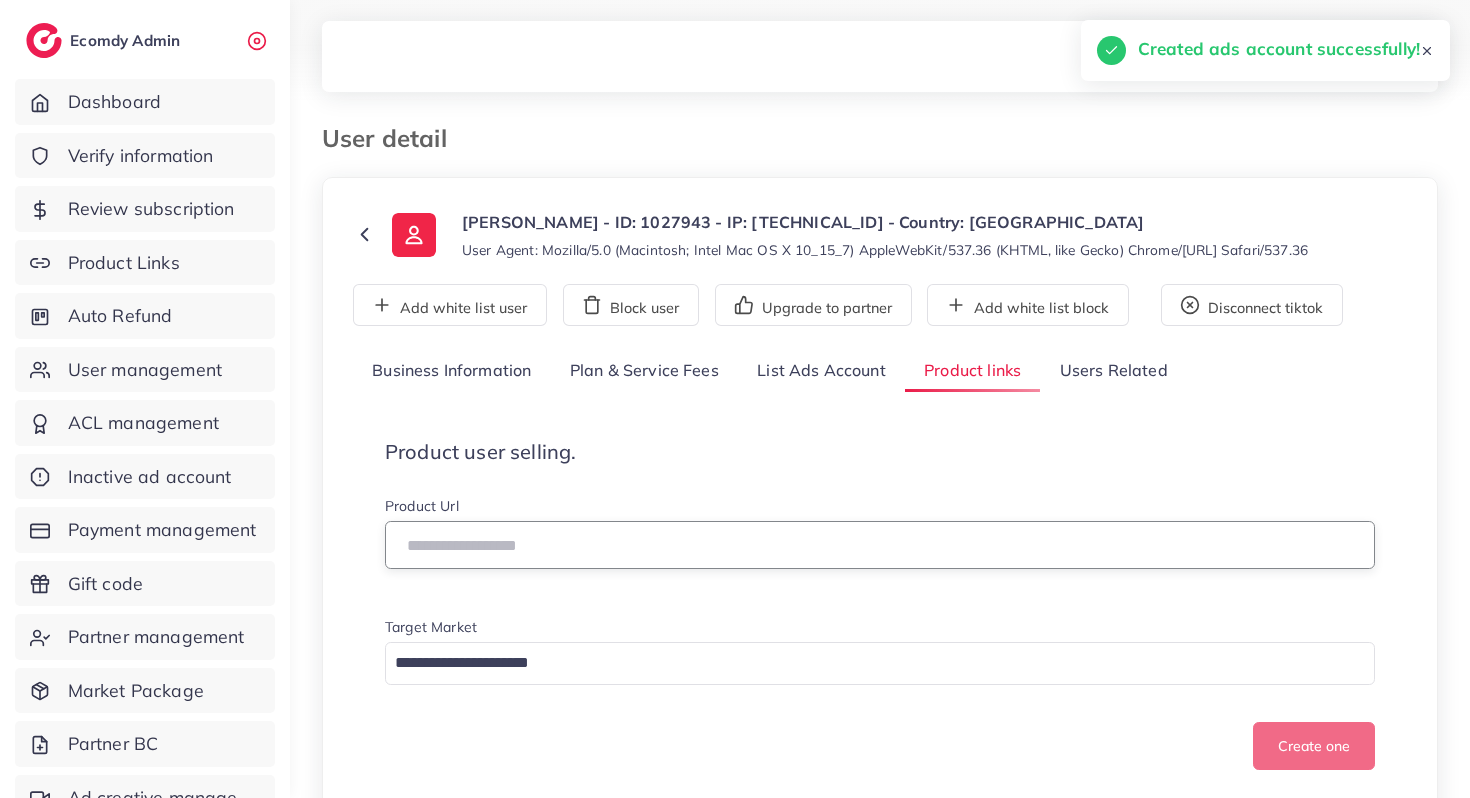 click at bounding box center (880, 545) 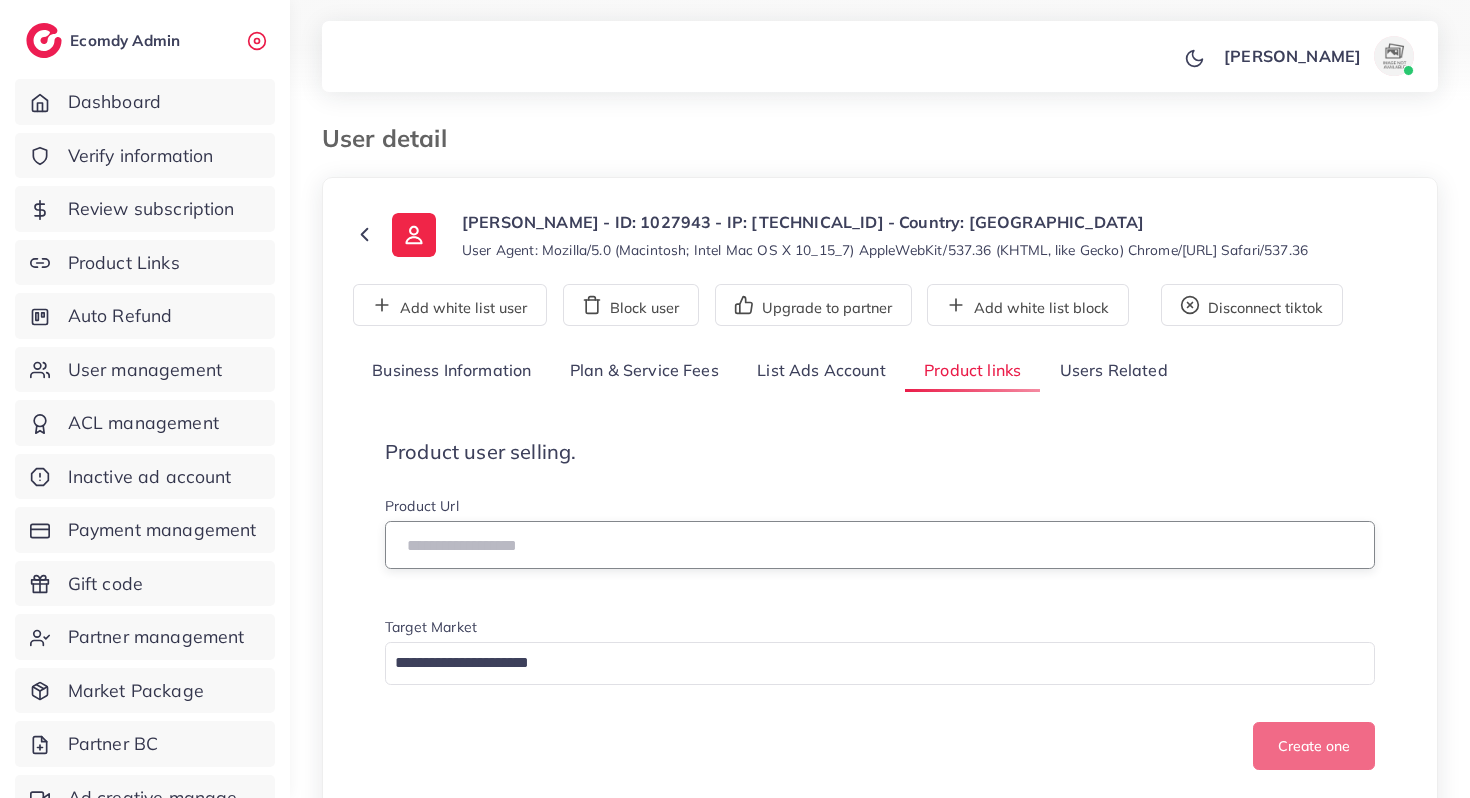 paste on "**********" 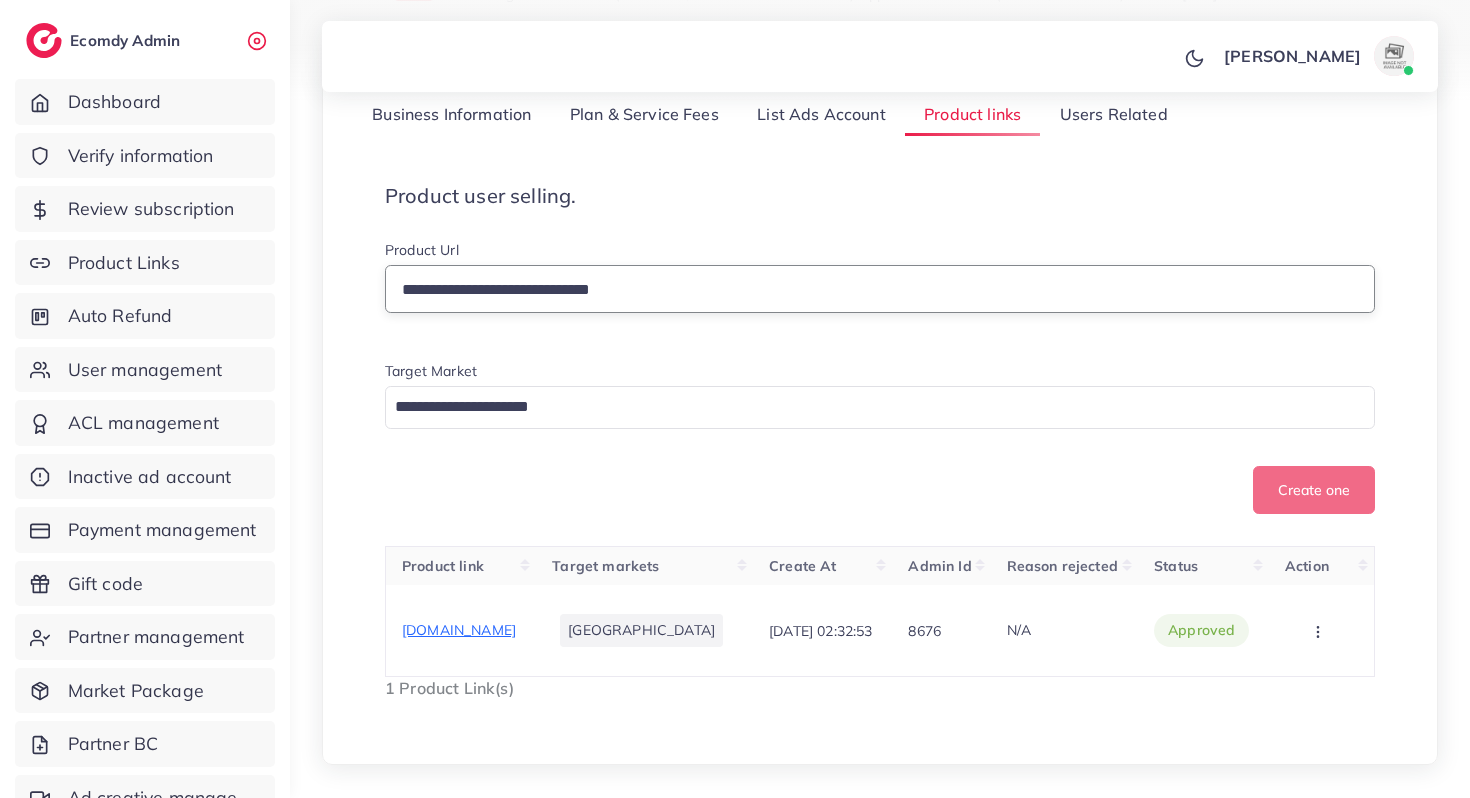 scroll, scrollTop: 264, scrollLeft: 0, axis: vertical 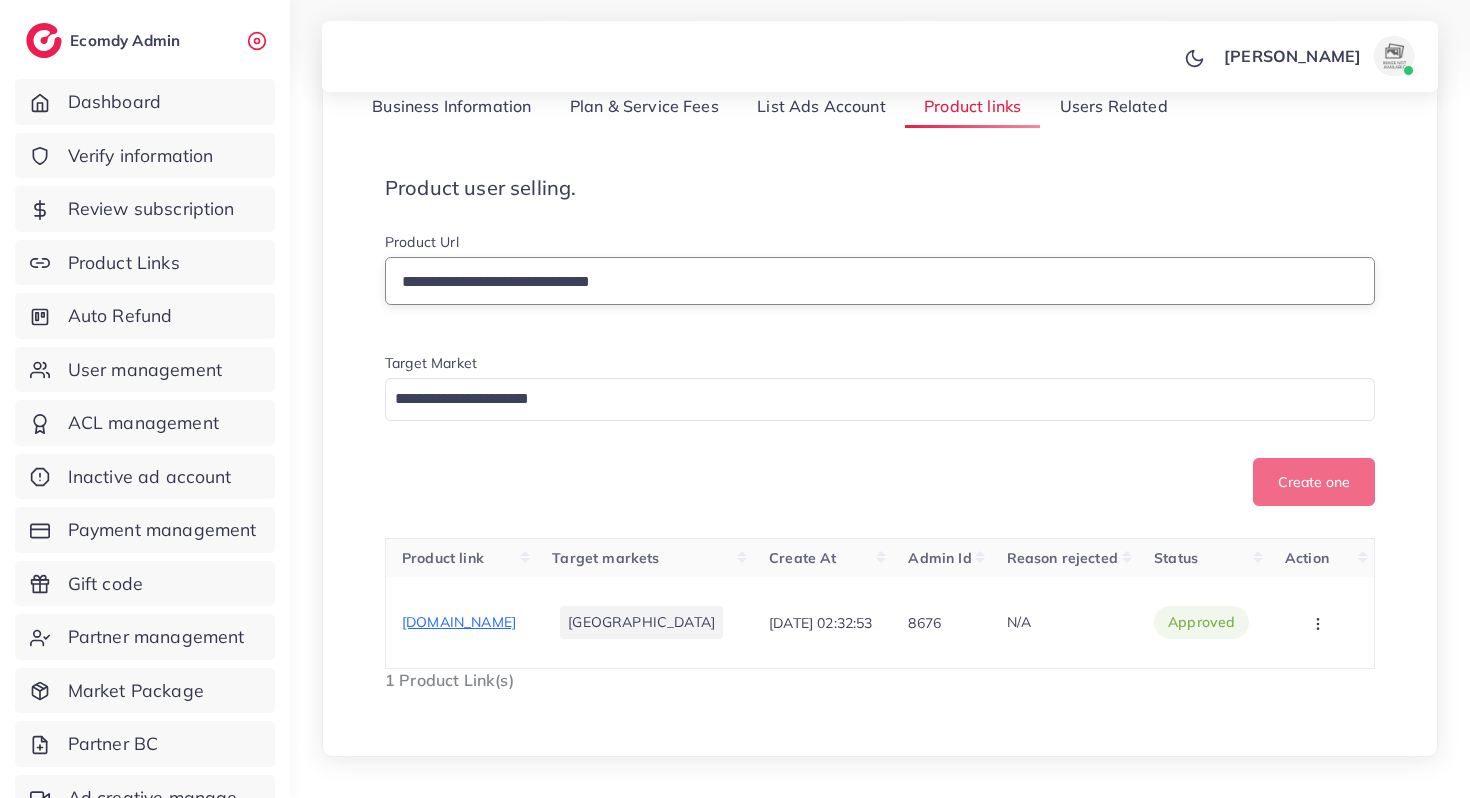 type on "**********" 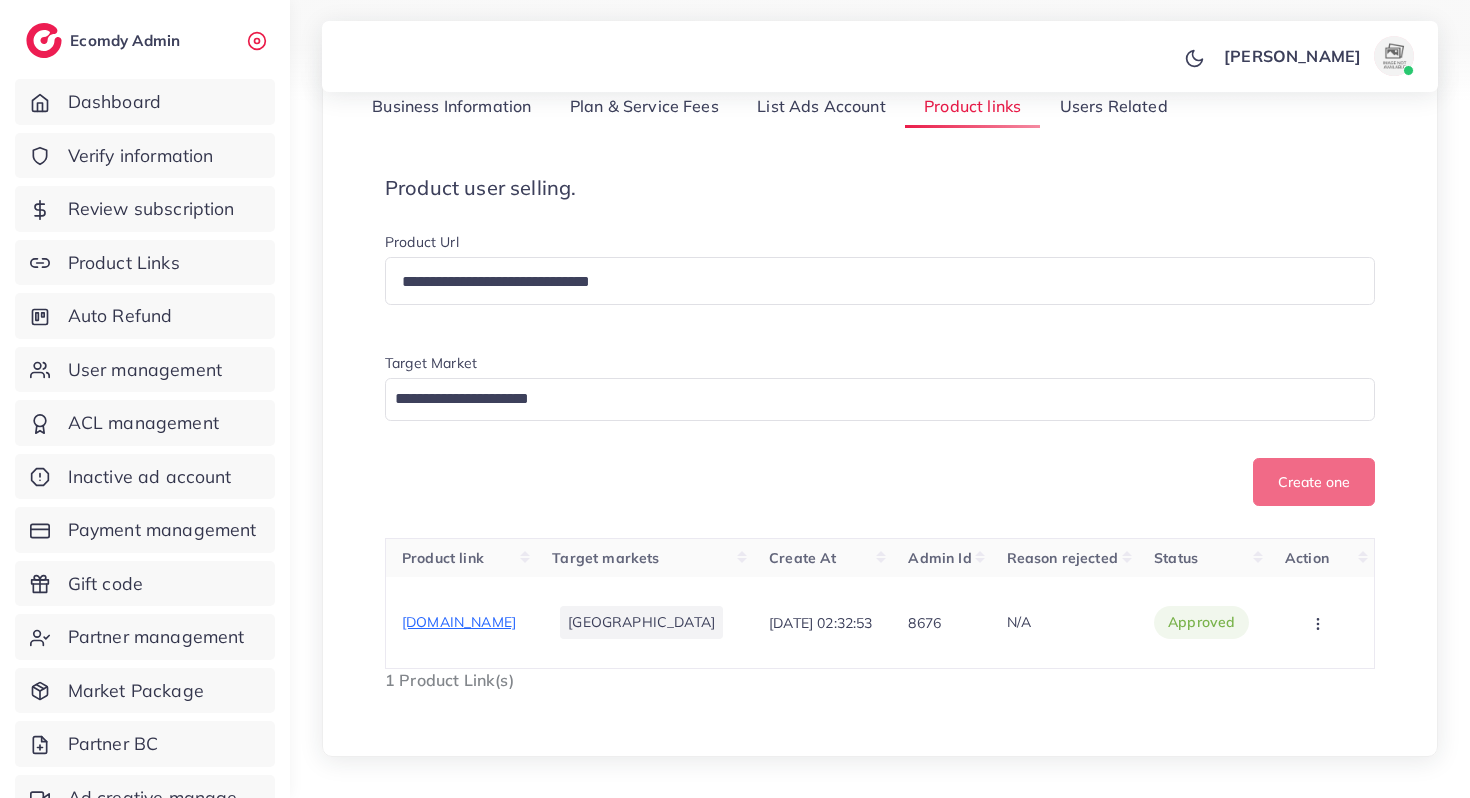 click at bounding box center (868, 399) 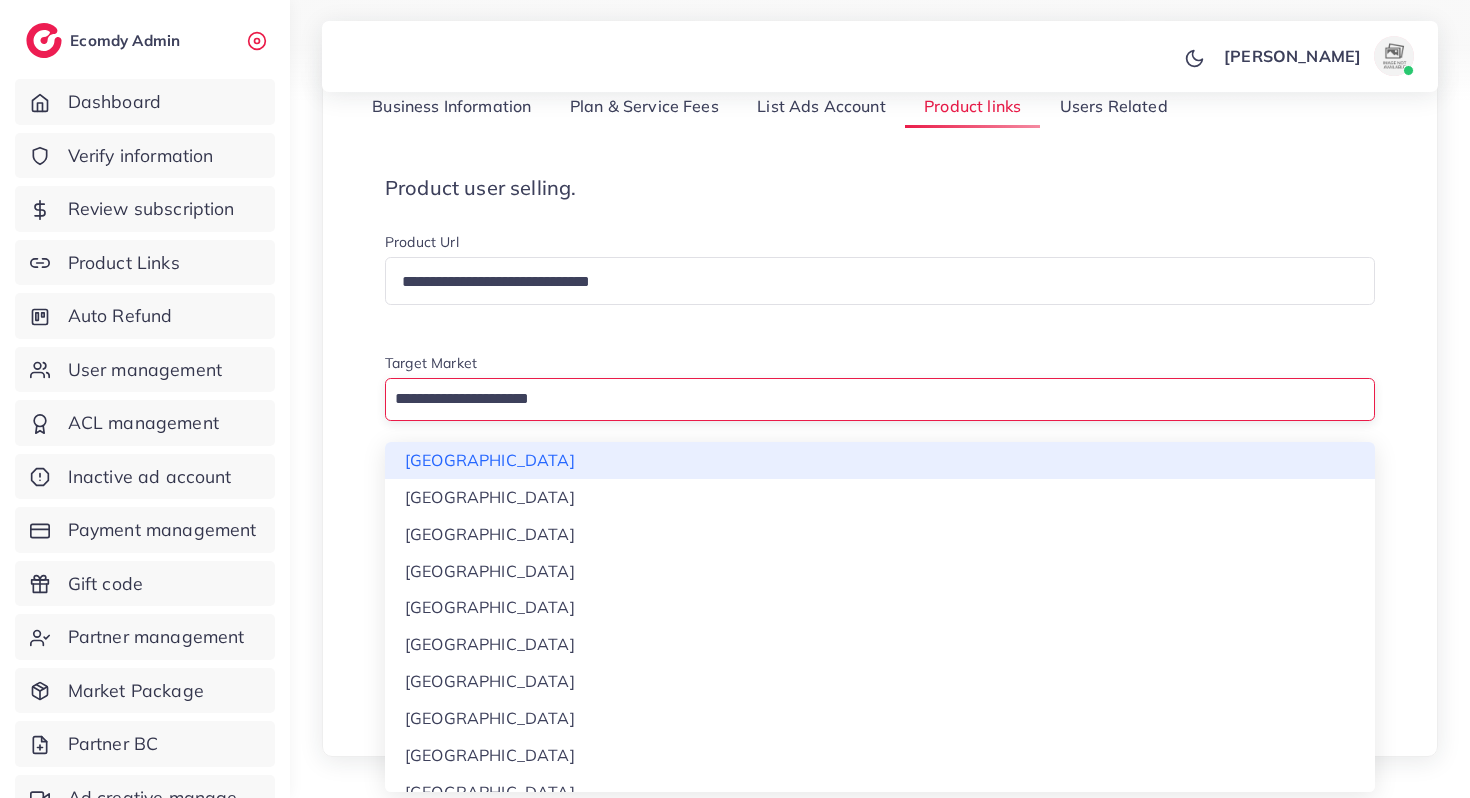 click on "Target Market" at bounding box center (880, 365) 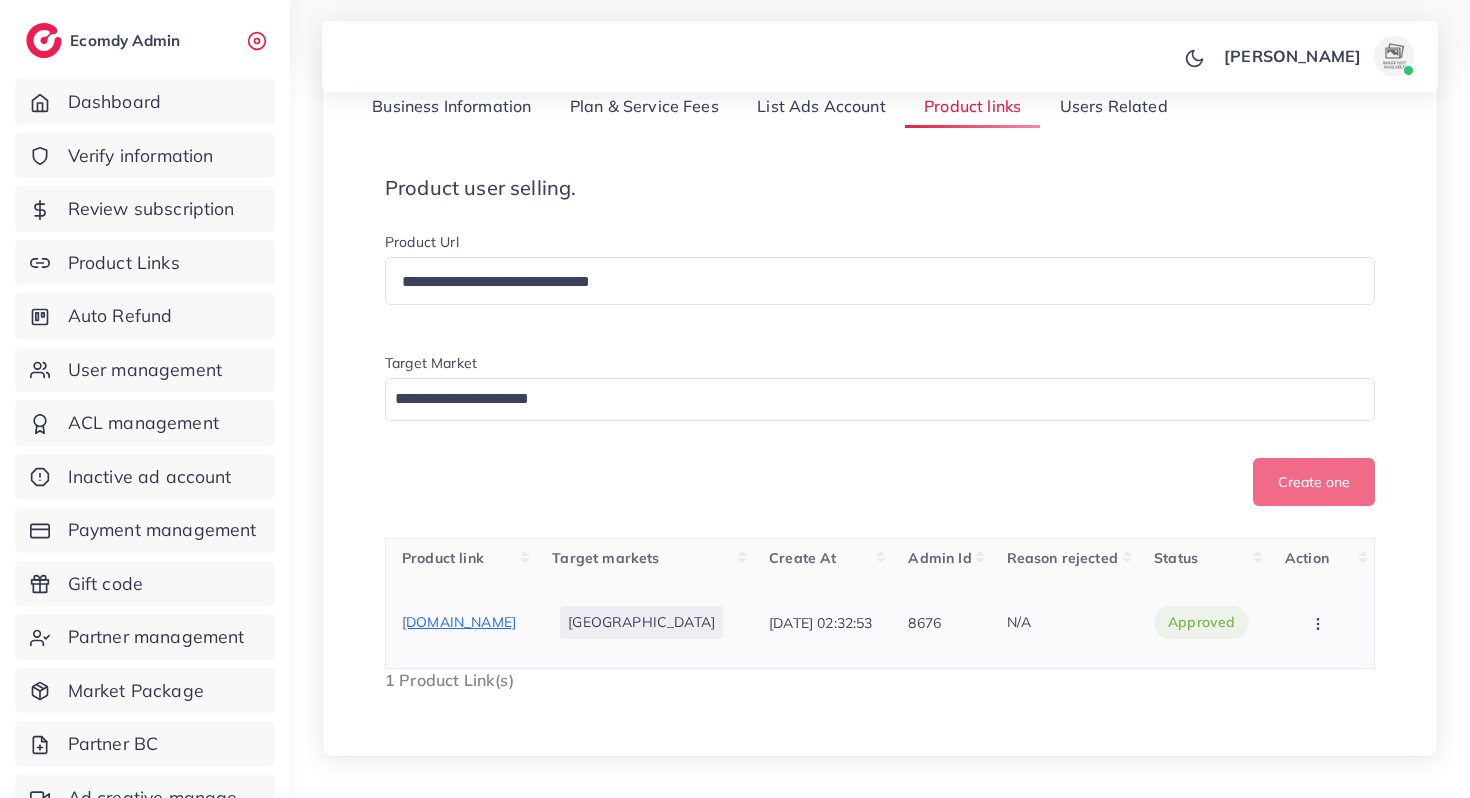 click on "[GEOGRAPHIC_DATA]" at bounding box center (641, 622) 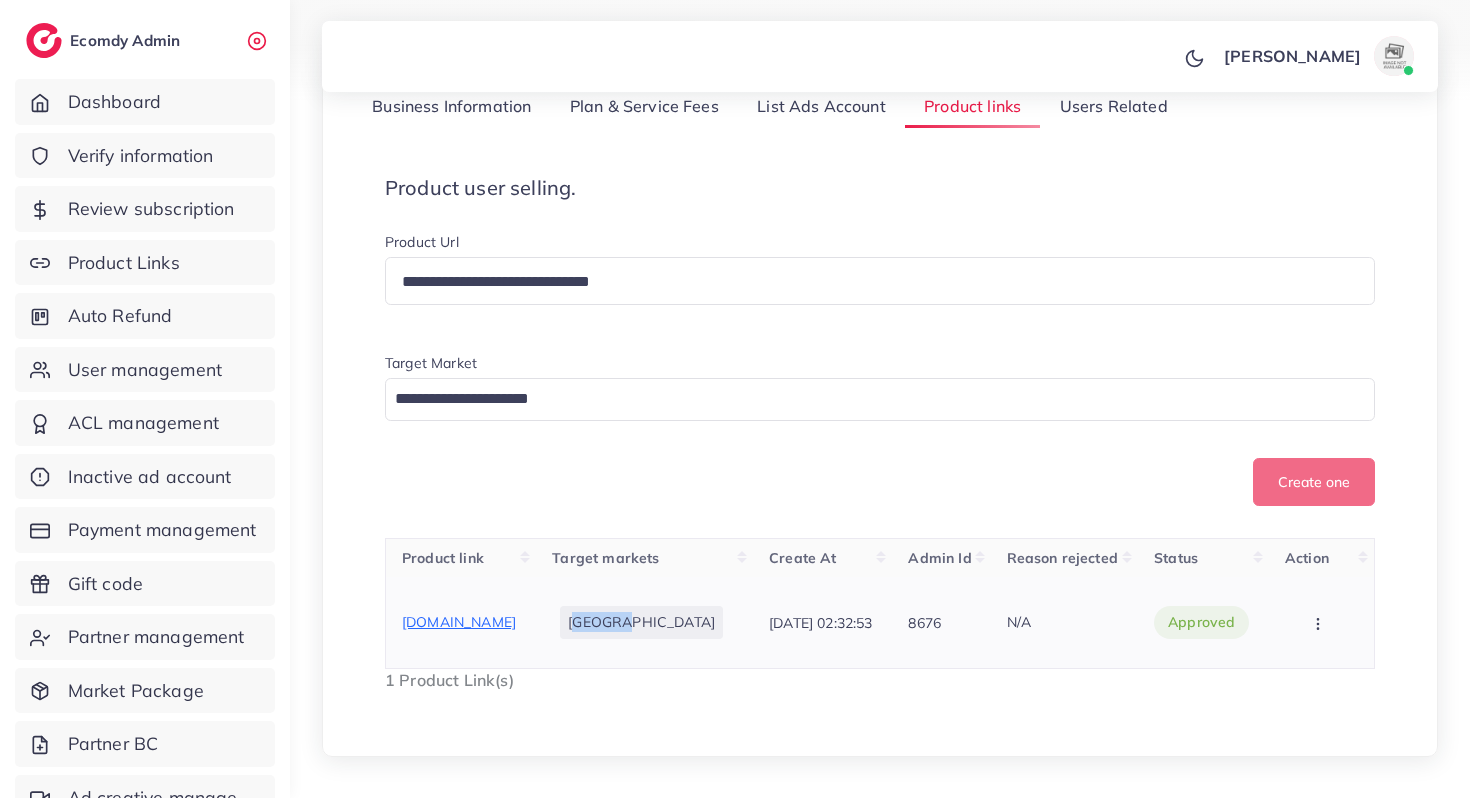 copy on "[GEOGRAPHIC_DATA]" 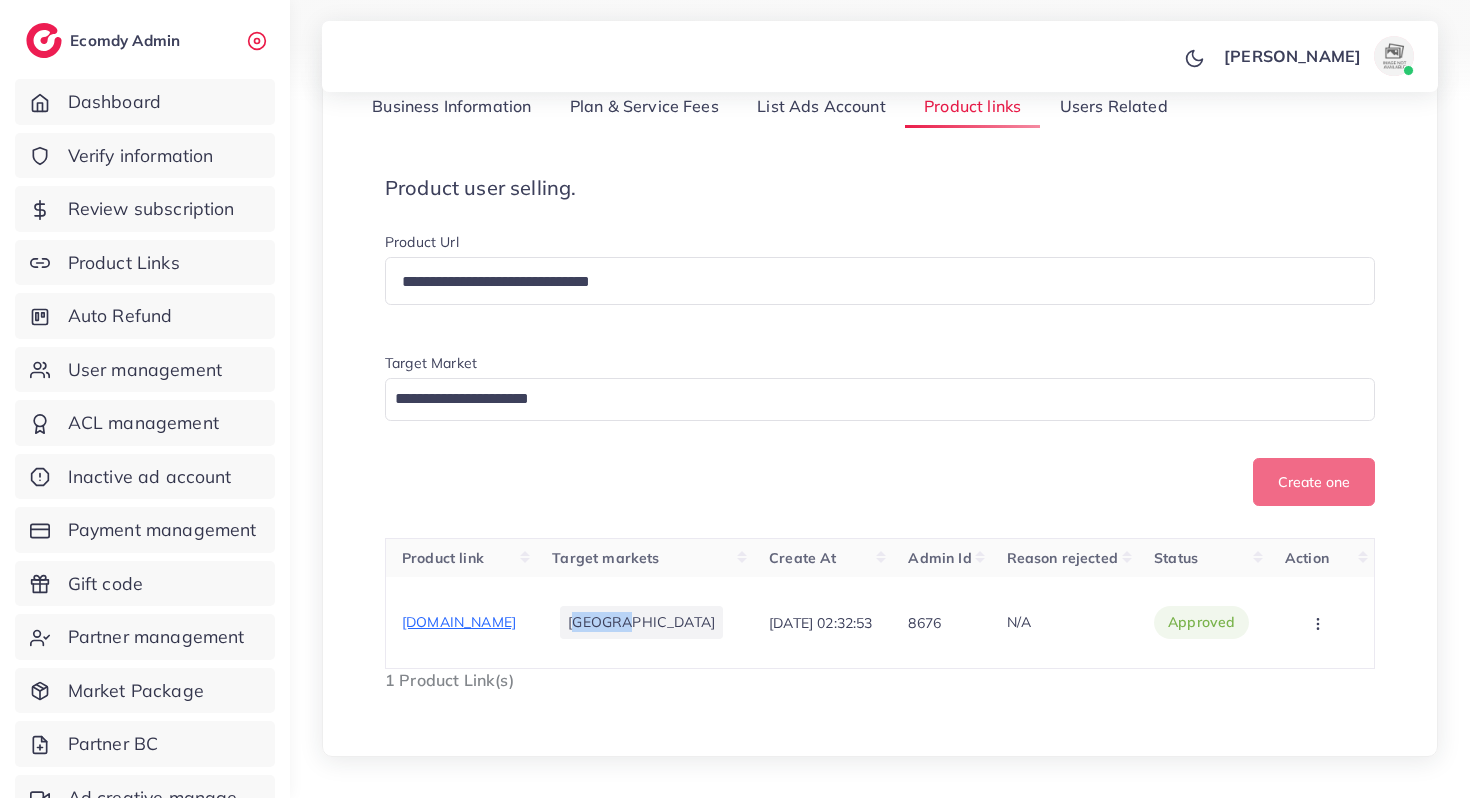 click at bounding box center (868, 399) 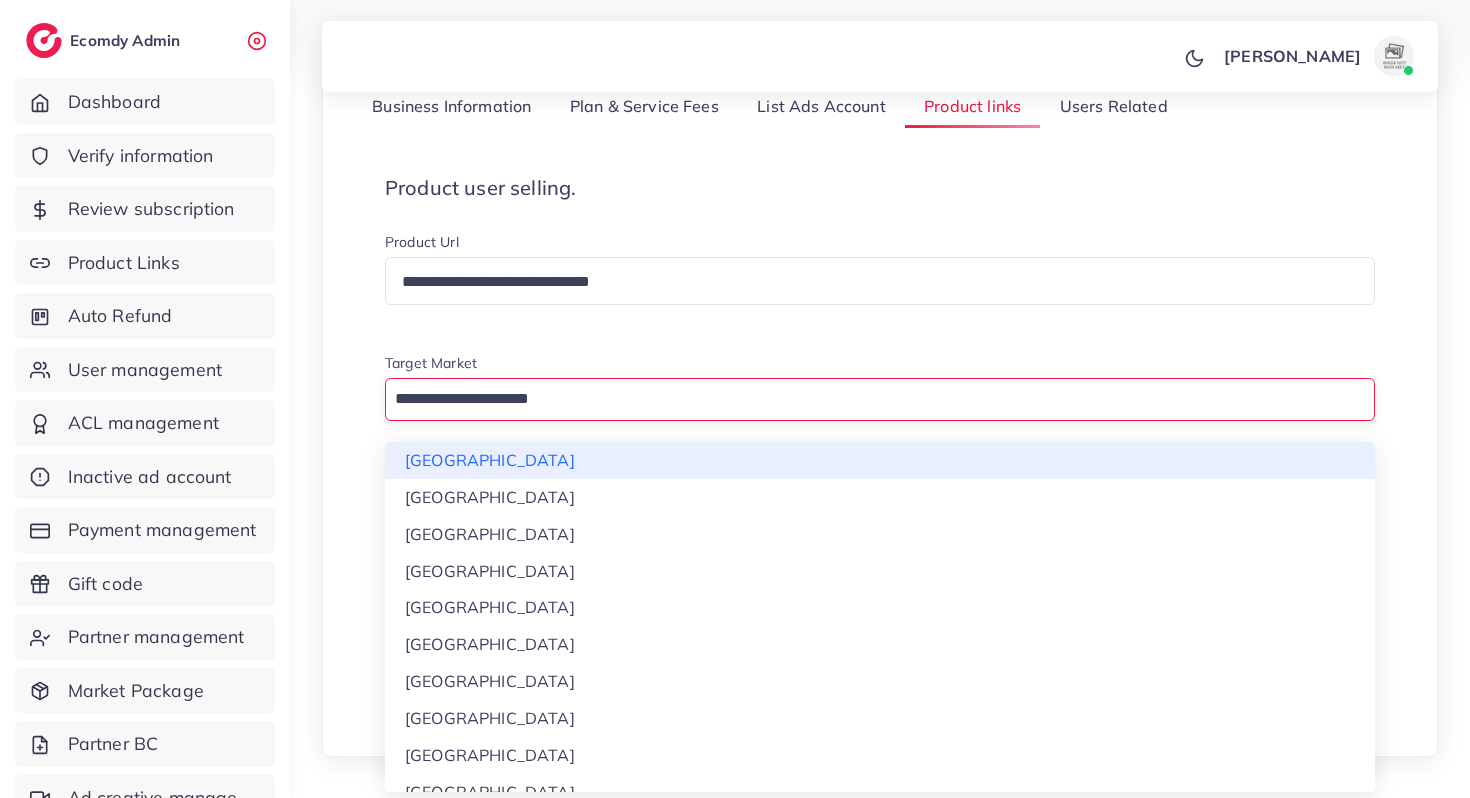 paste on "******" 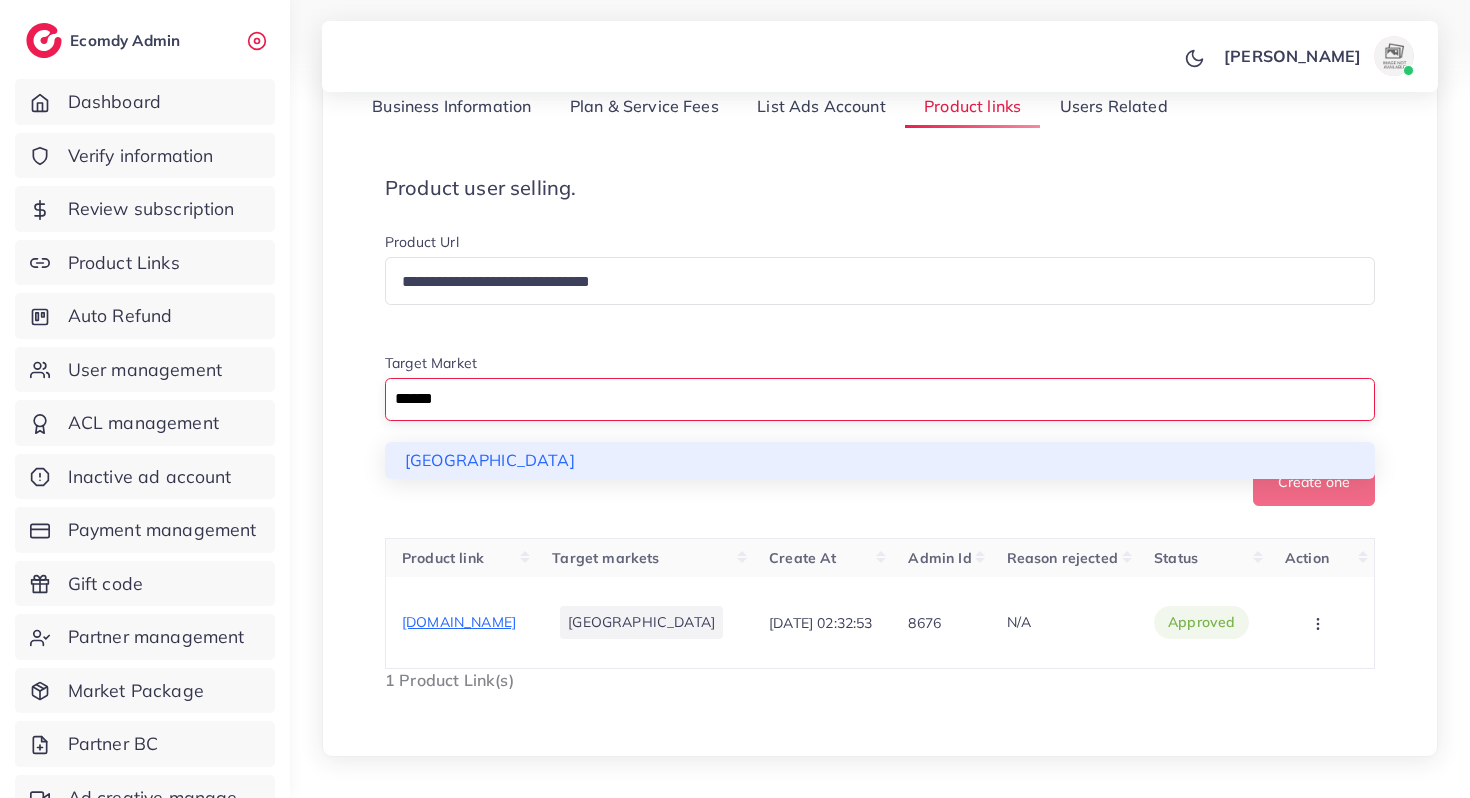 type on "******" 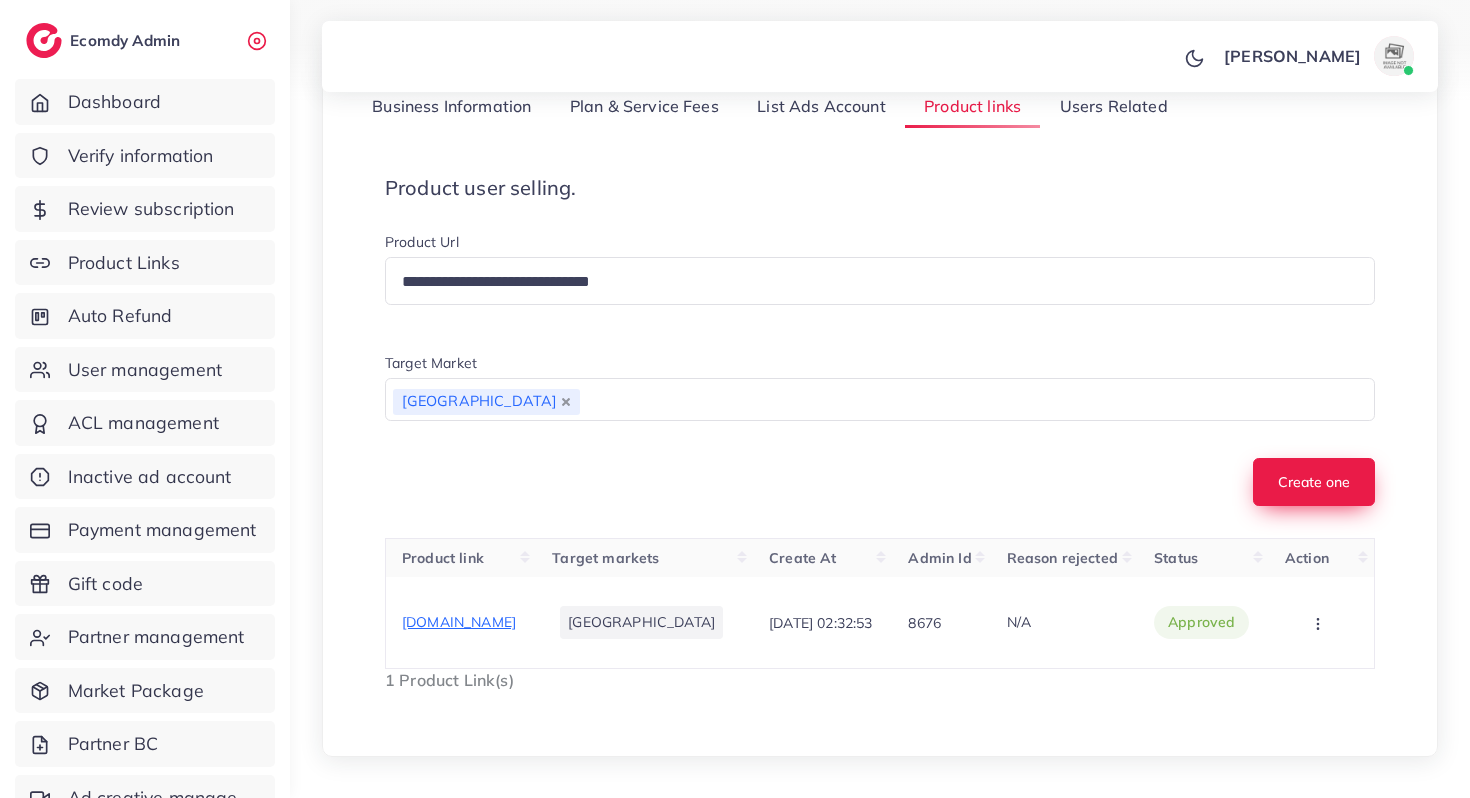 click on "Create one" at bounding box center [1314, 482] 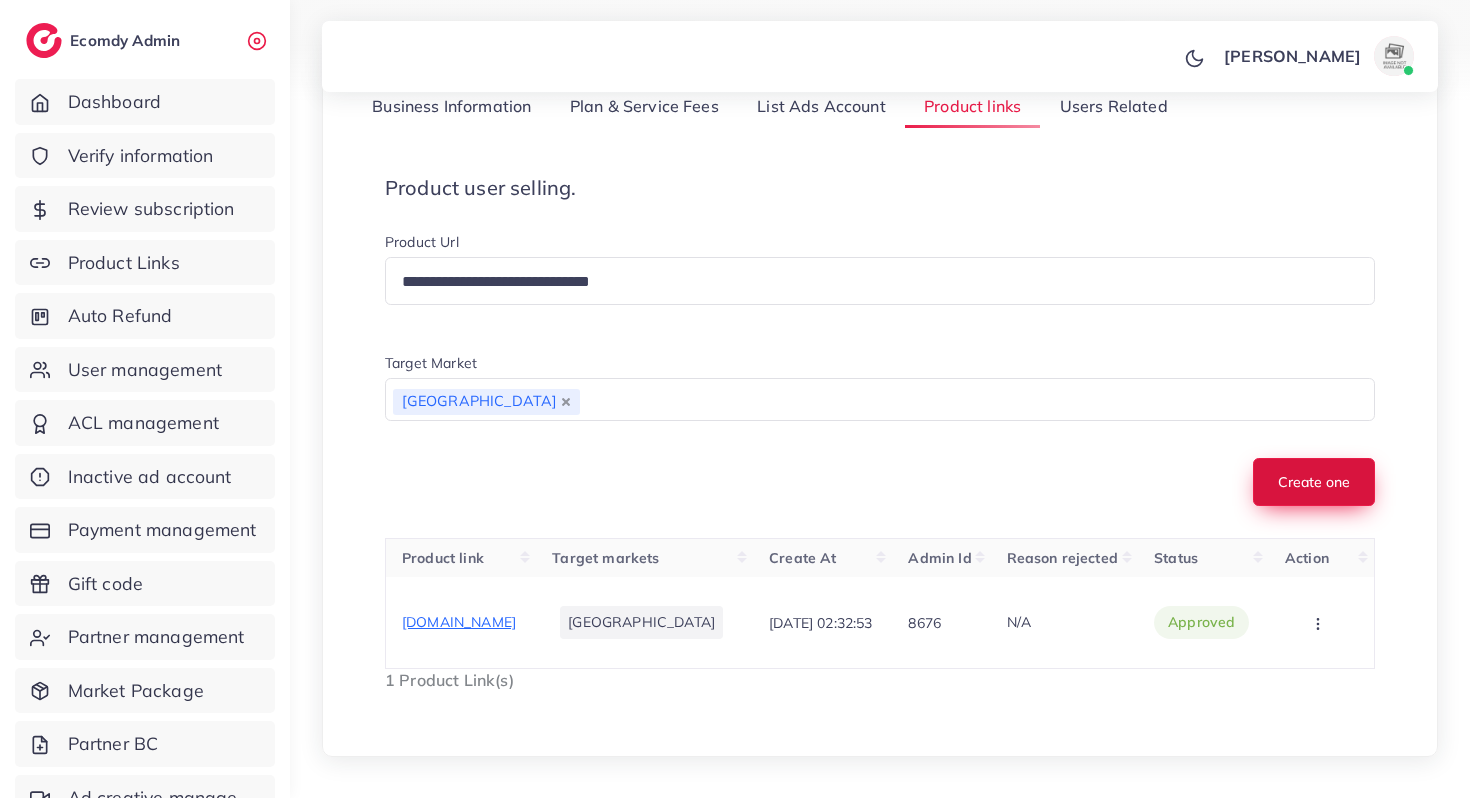 type 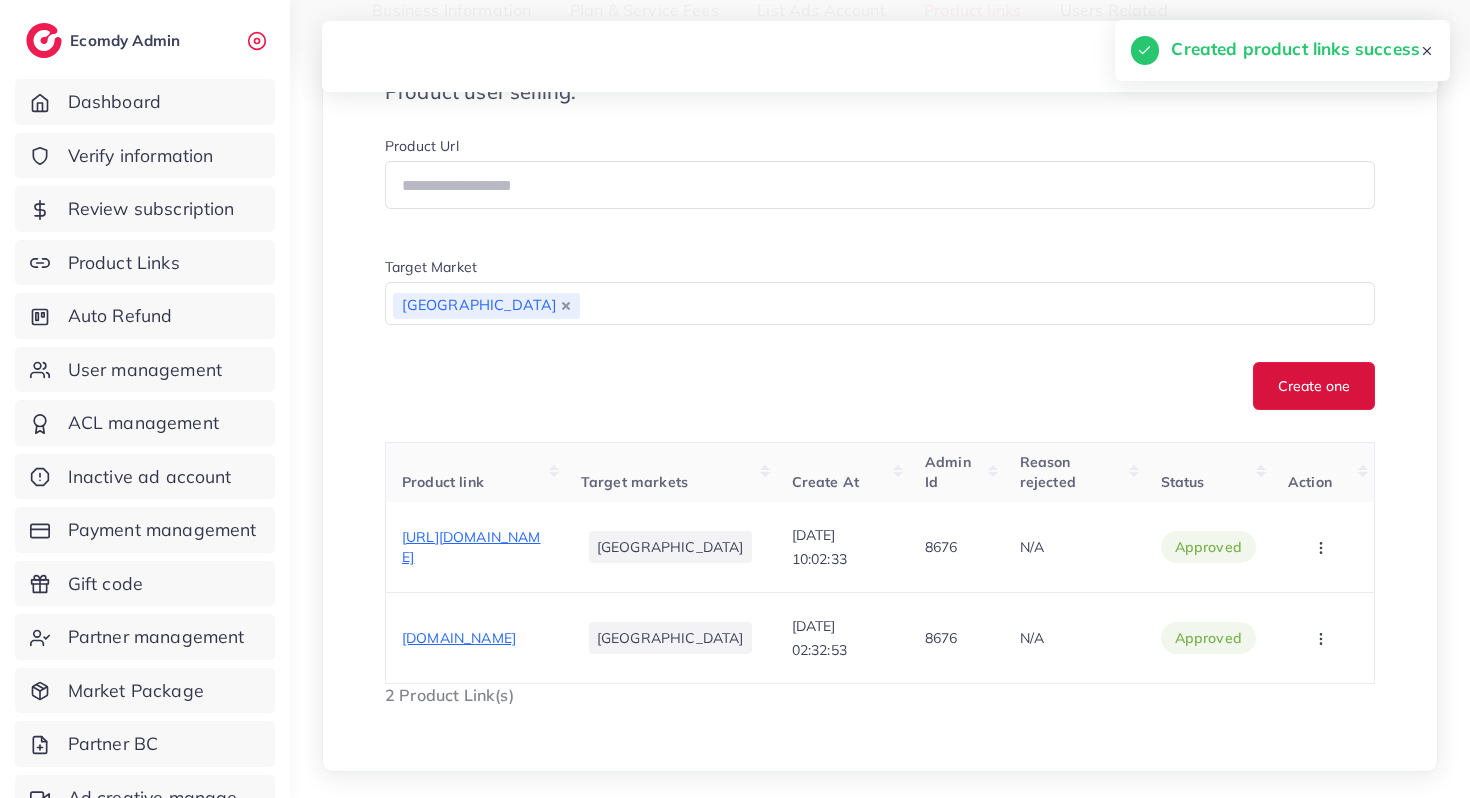 scroll, scrollTop: 371, scrollLeft: 0, axis: vertical 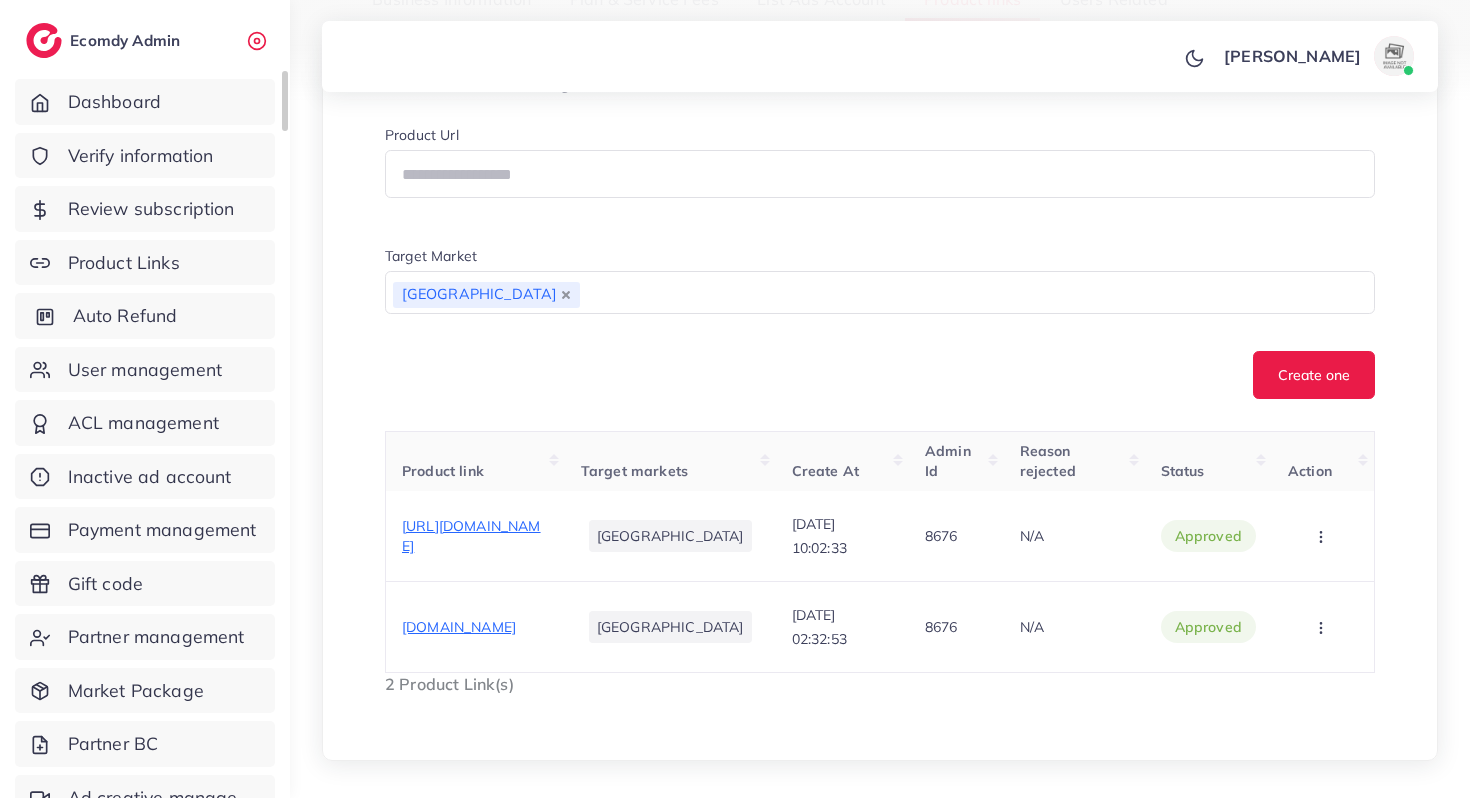 click on "Auto Refund" at bounding box center (125, 316) 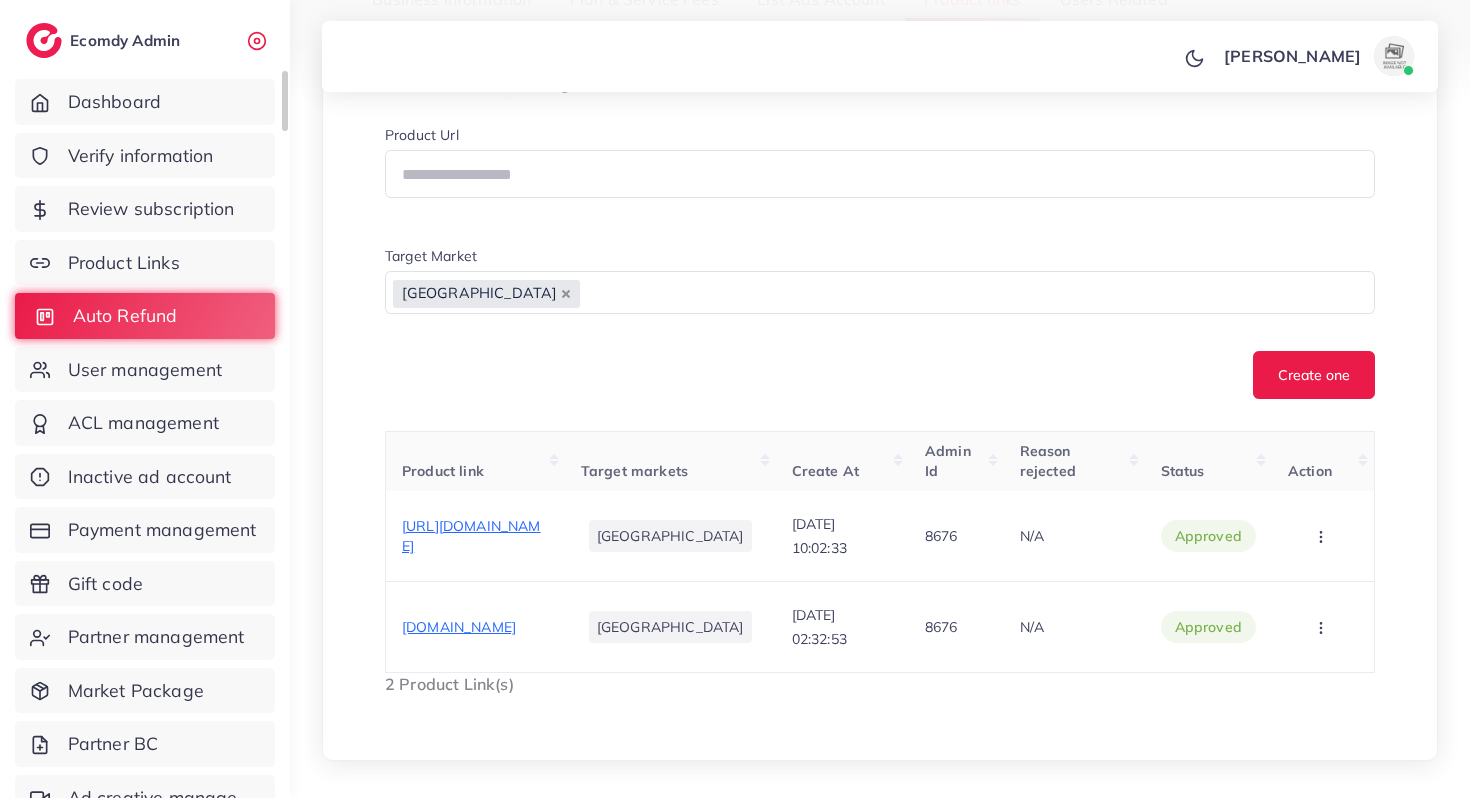 scroll, scrollTop: 0, scrollLeft: 0, axis: both 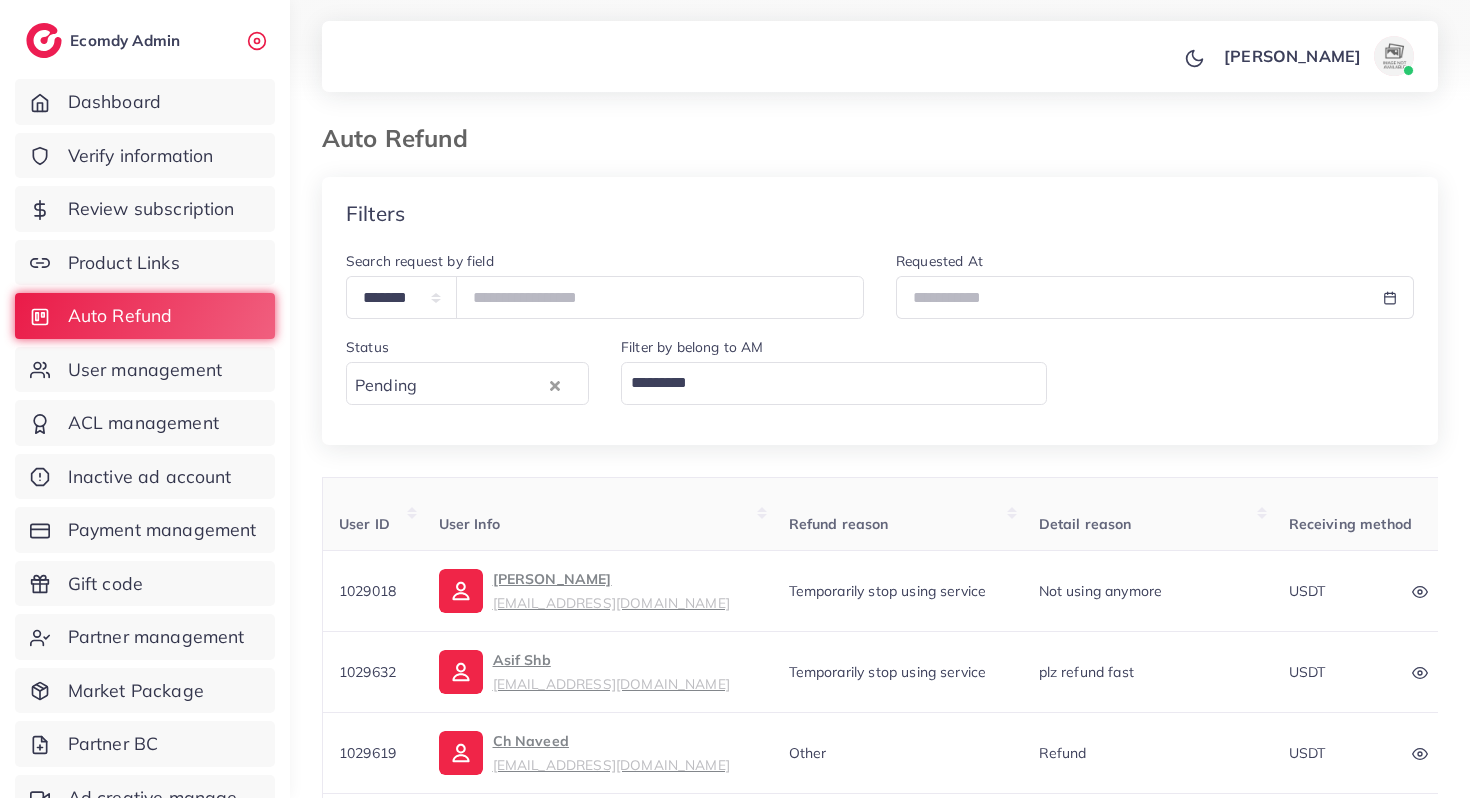 click at bounding box center (822, 383) 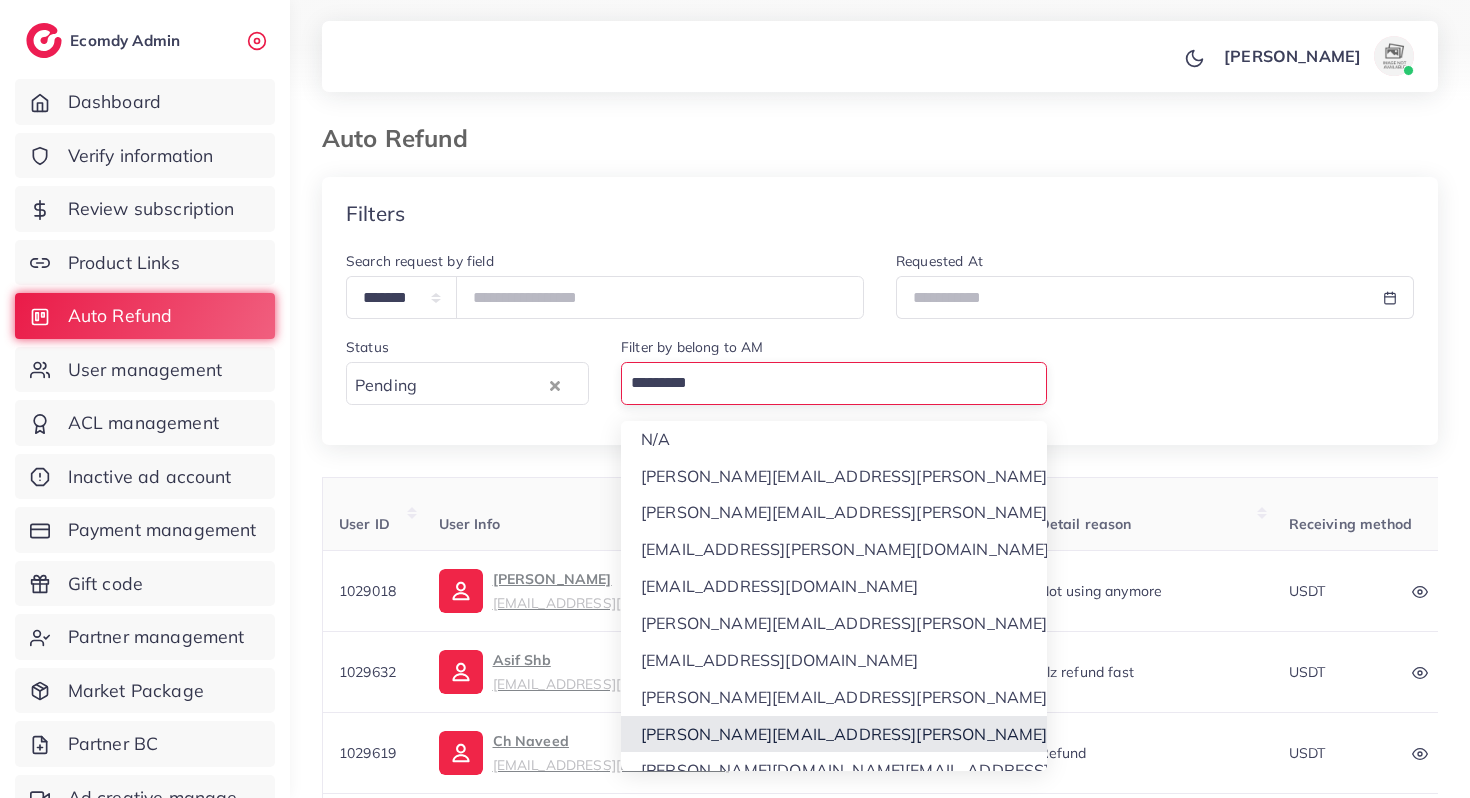 click on "**********" at bounding box center [880, 604] 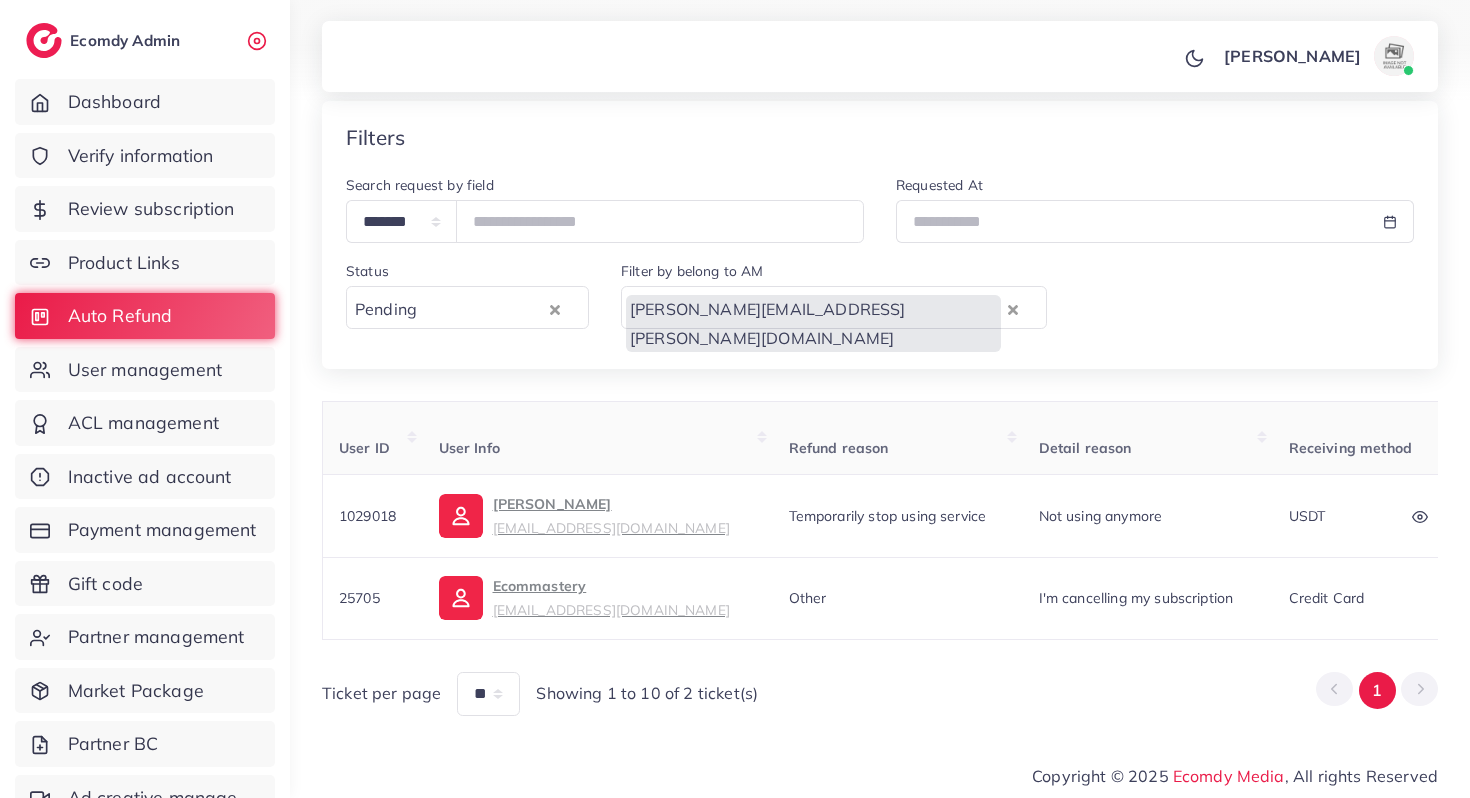 scroll, scrollTop: 96, scrollLeft: 0, axis: vertical 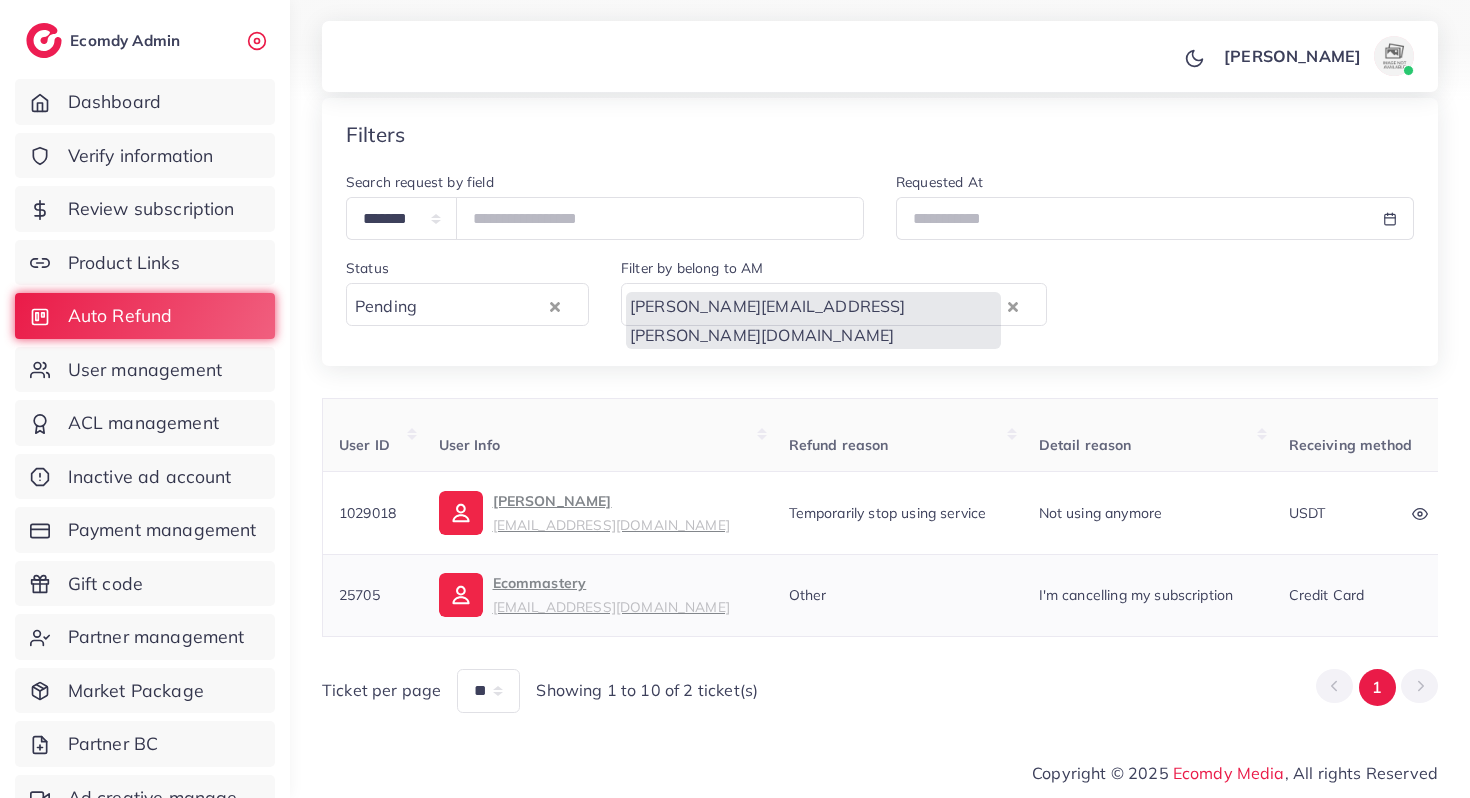 click on "Ecommastery   ecommasterycompany@gmail.com" at bounding box center [598, 595] 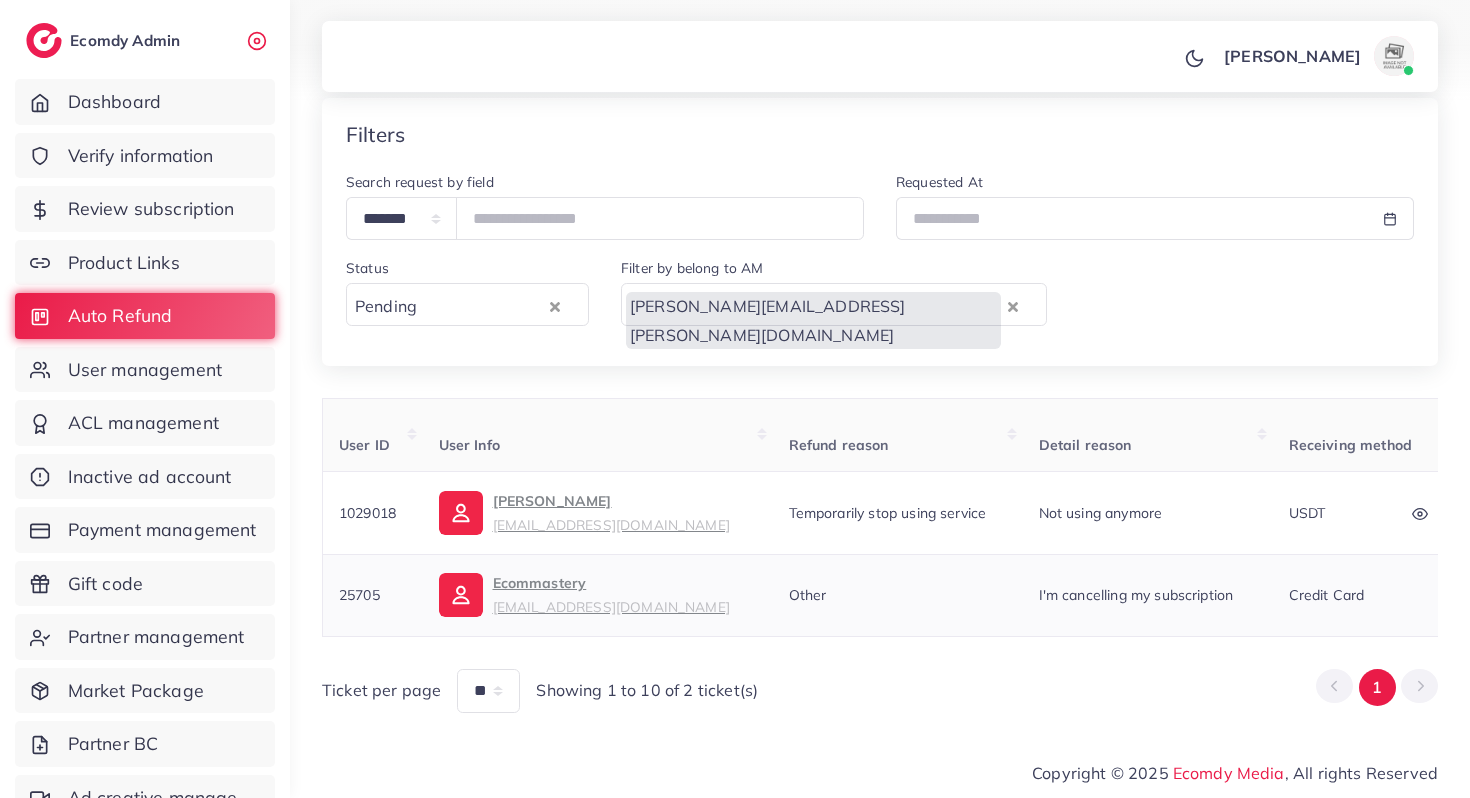 click on "25705" at bounding box center [359, 595] 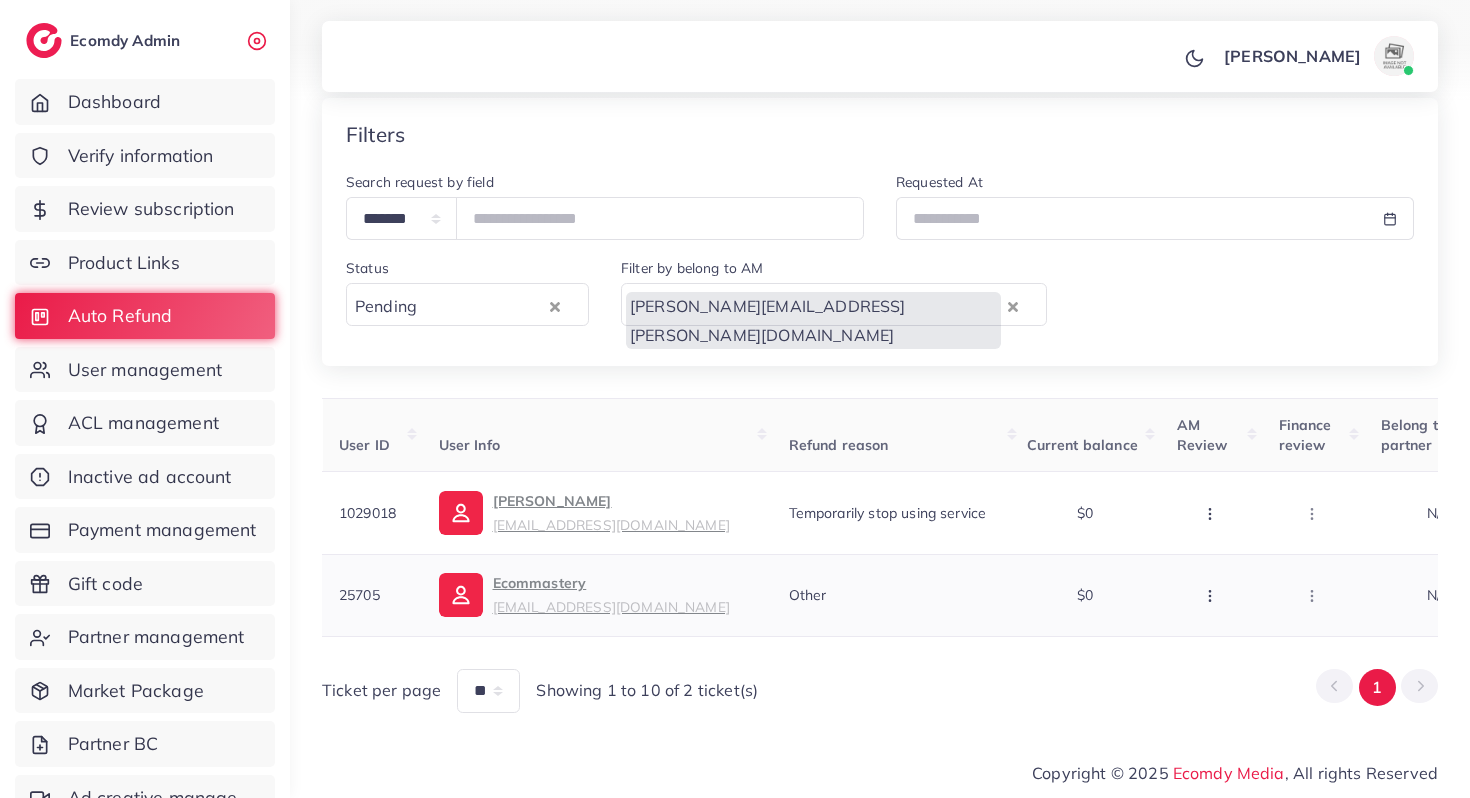 scroll, scrollTop: 0, scrollLeft: 620, axis: horizontal 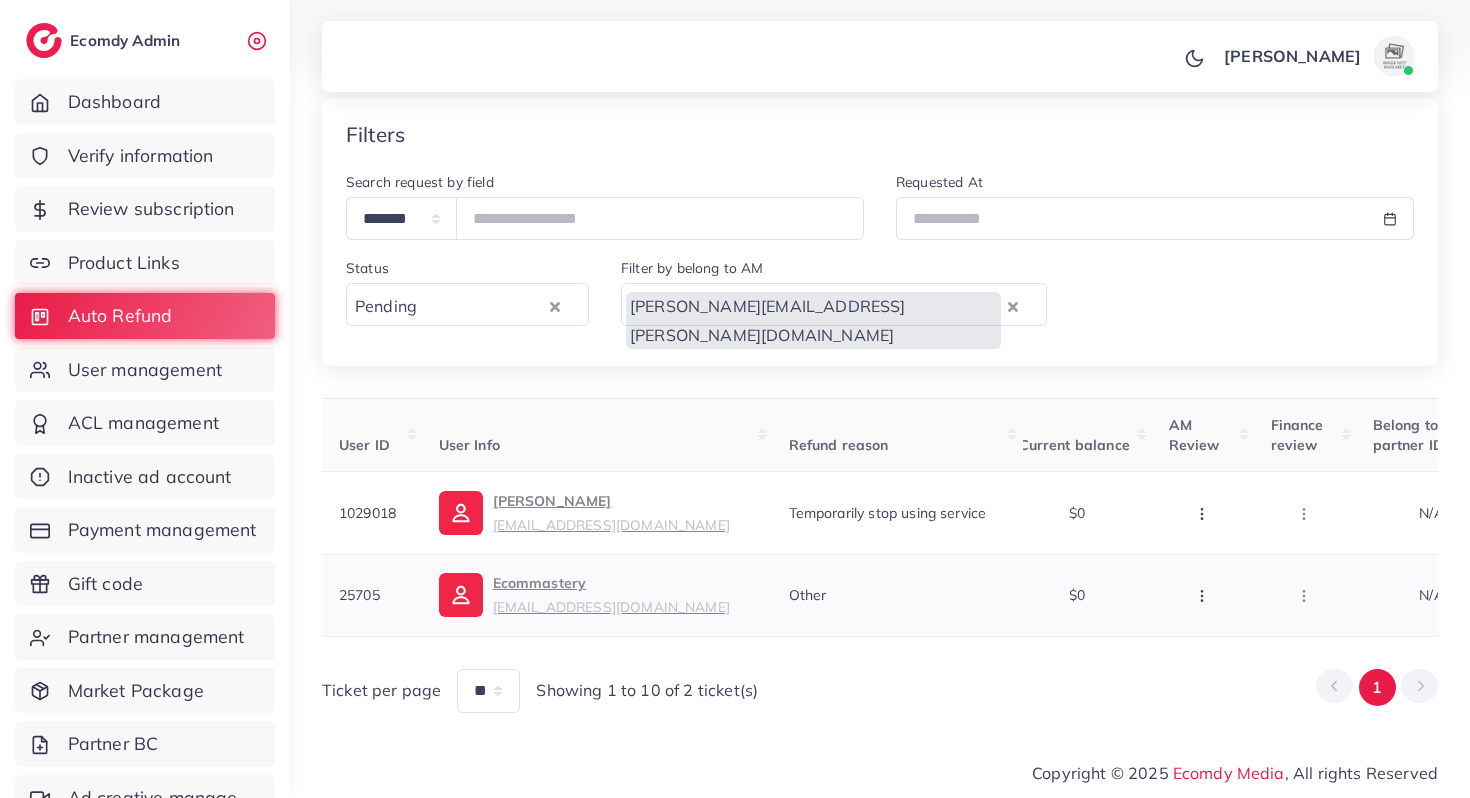 click 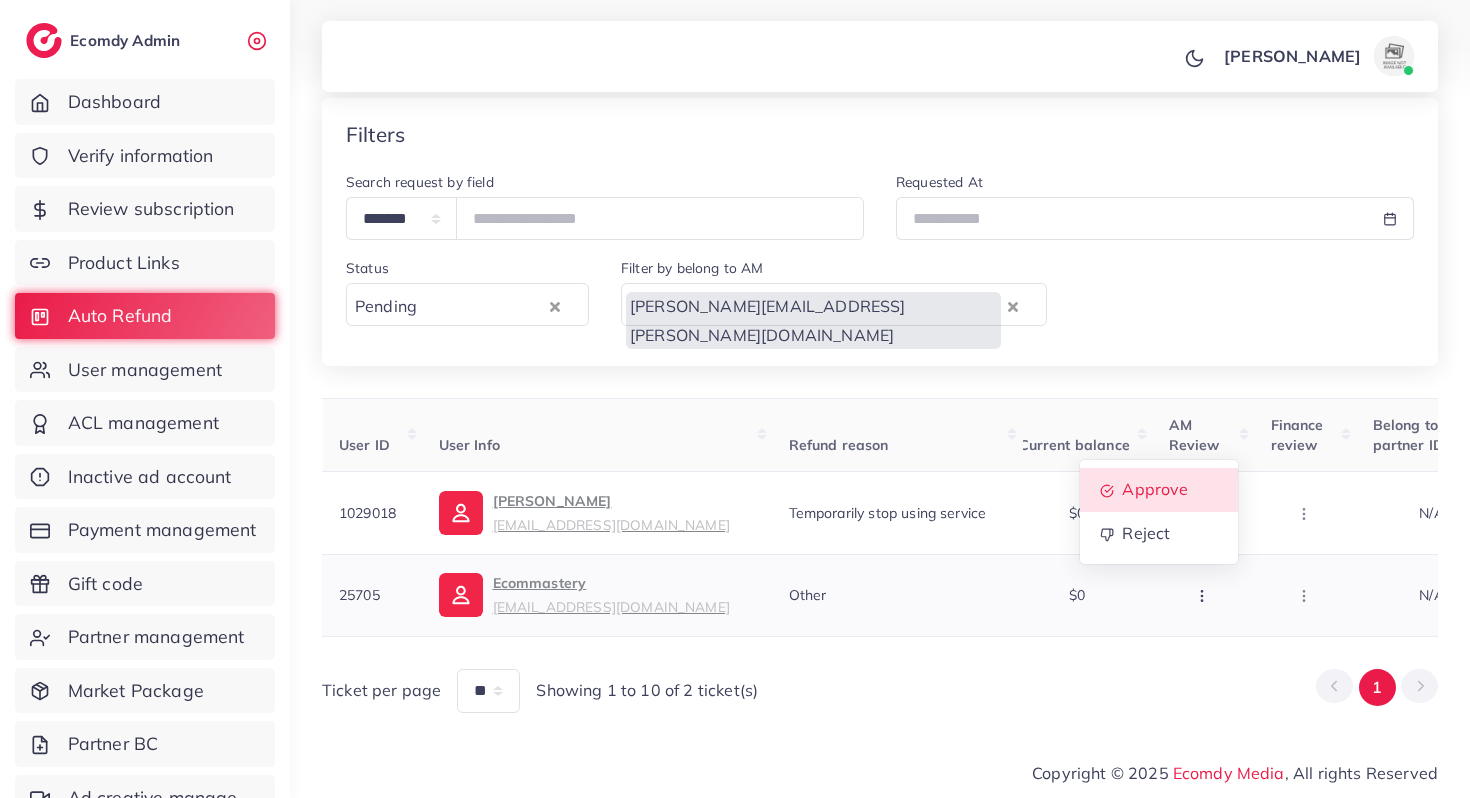 click on "Approve" at bounding box center [1159, 490] 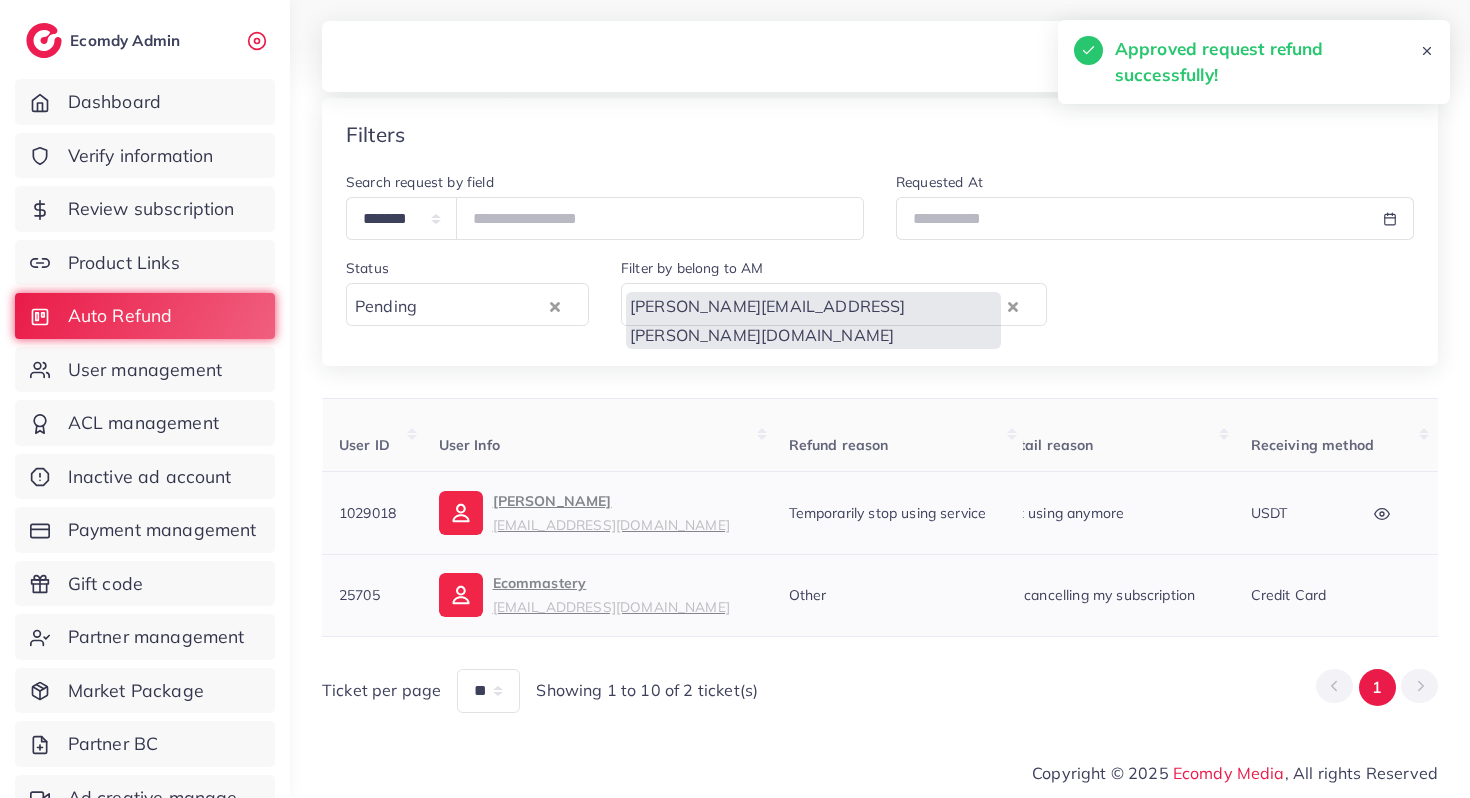scroll, scrollTop: 0, scrollLeft: 0, axis: both 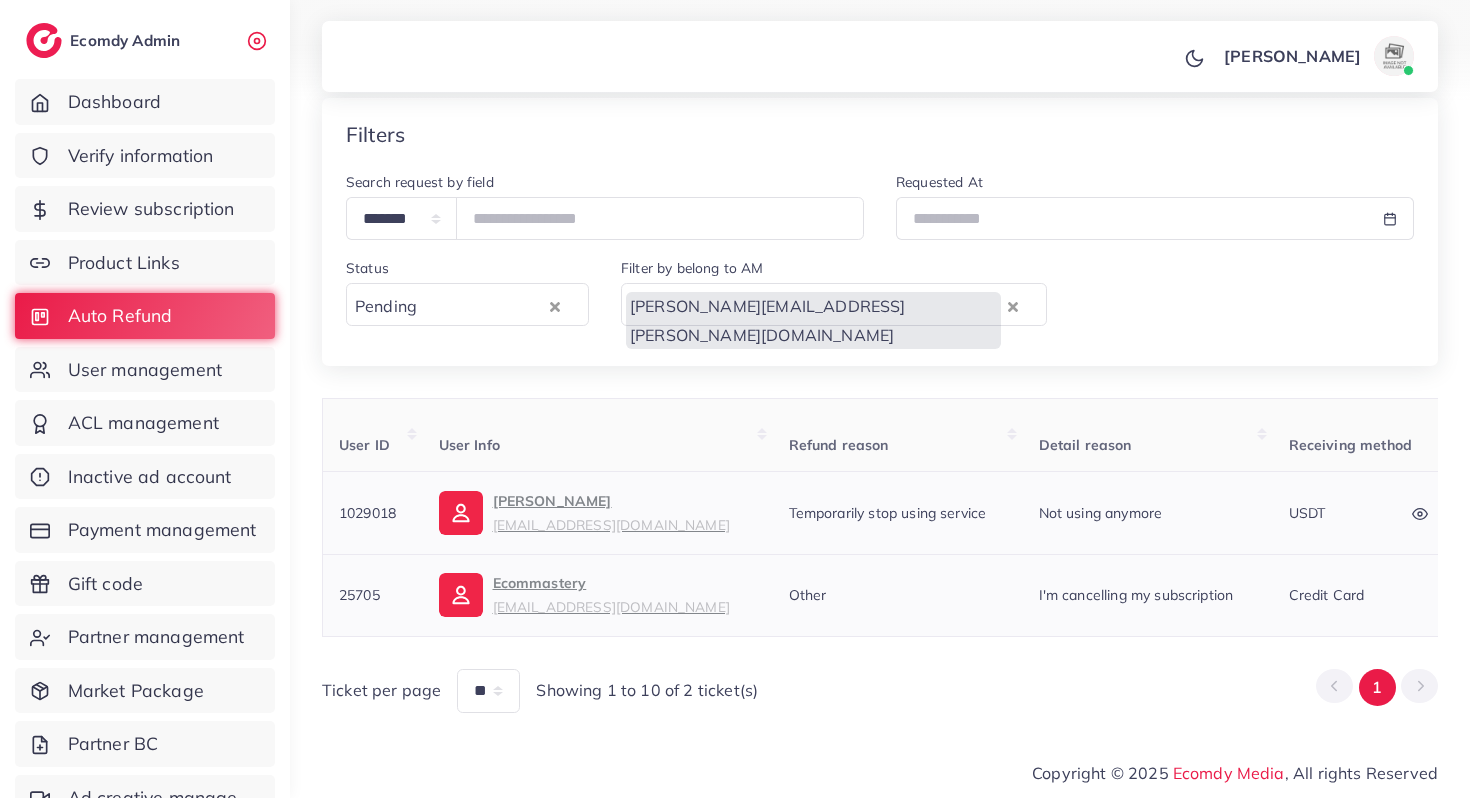 click on "1029018" at bounding box center [367, 513] 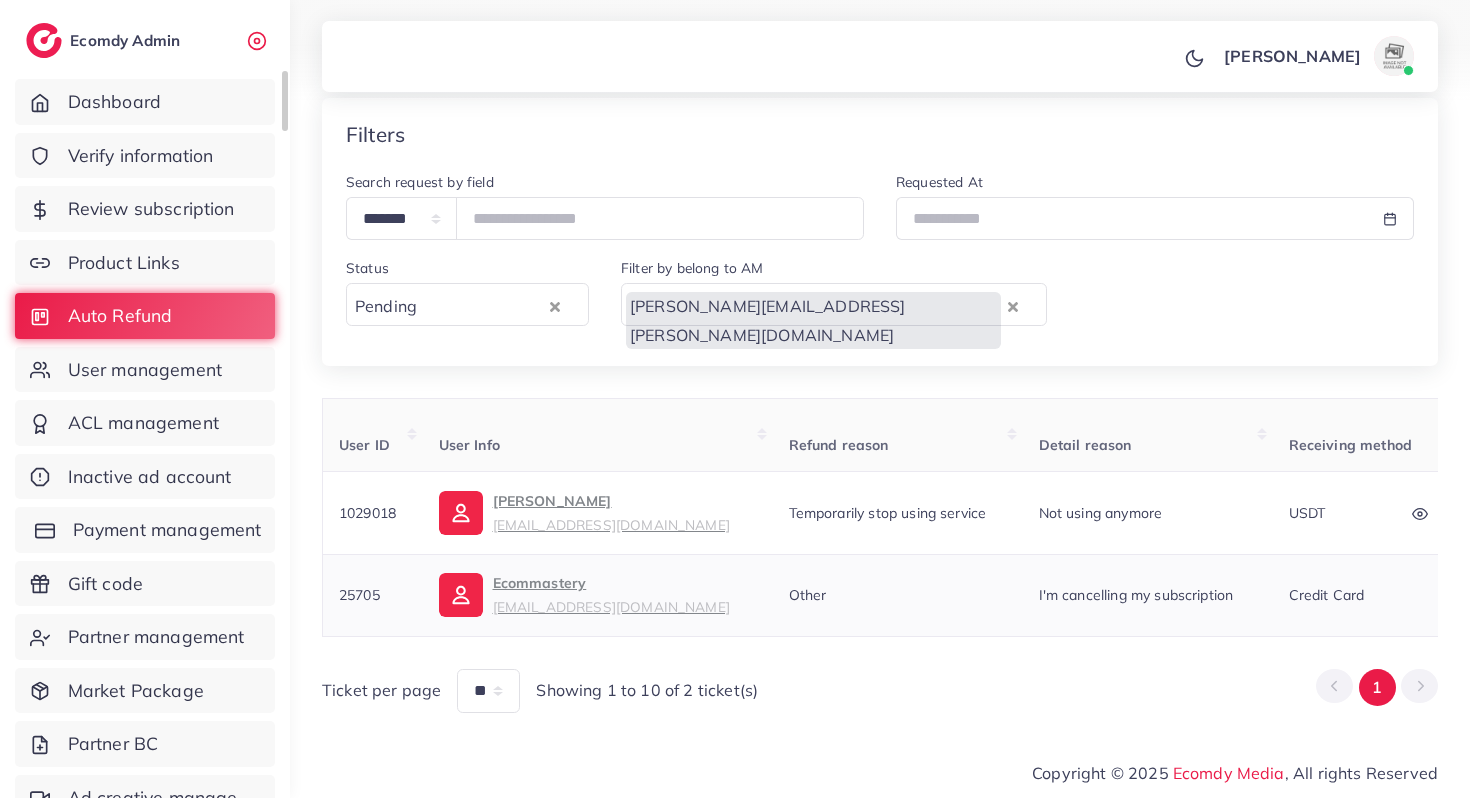 click on "Payment management" at bounding box center (145, 530) 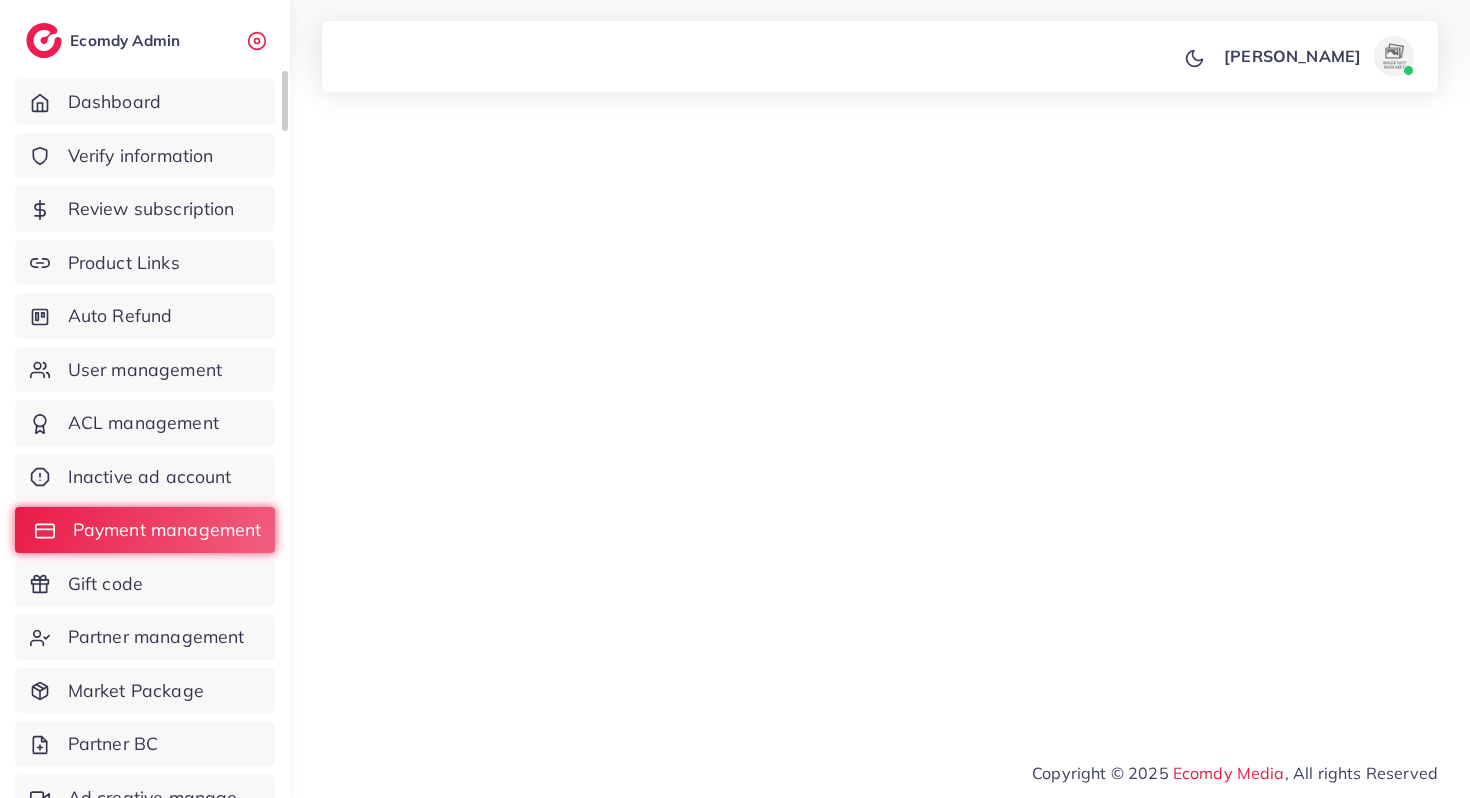 scroll, scrollTop: 0, scrollLeft: 0, axis: both 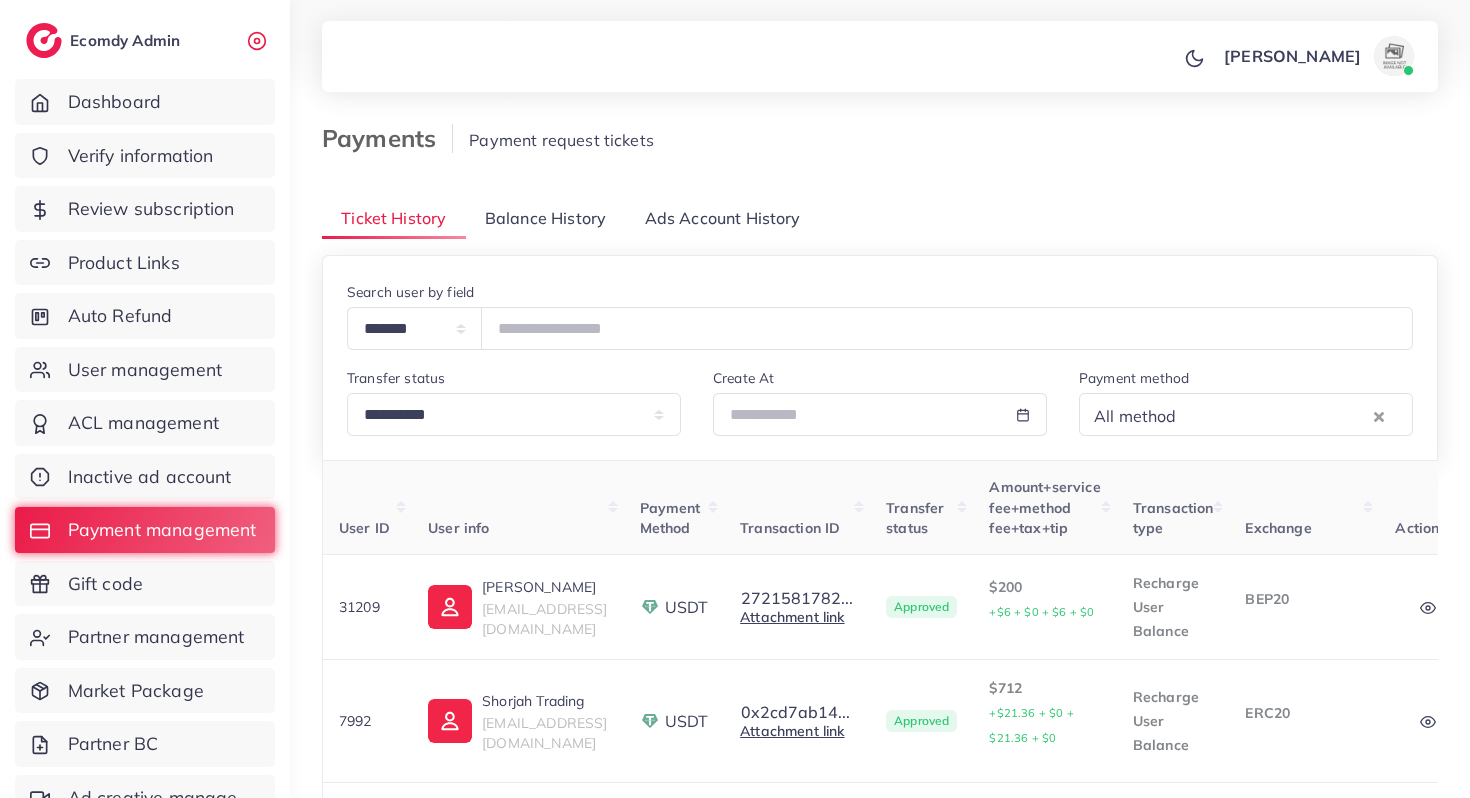click on "Balance History" at bounding box center (545, 218) 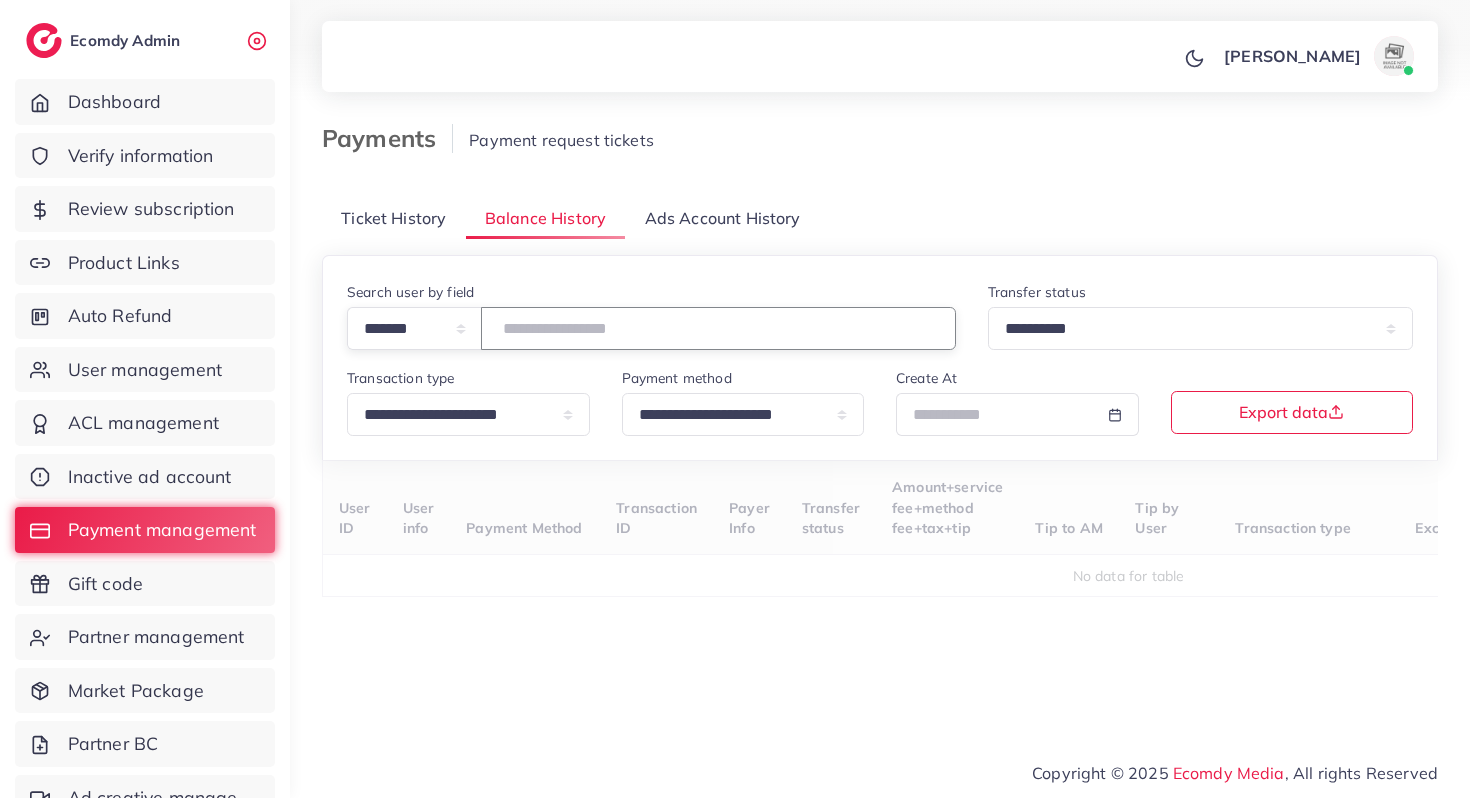 click at bounding box center (718, 328) 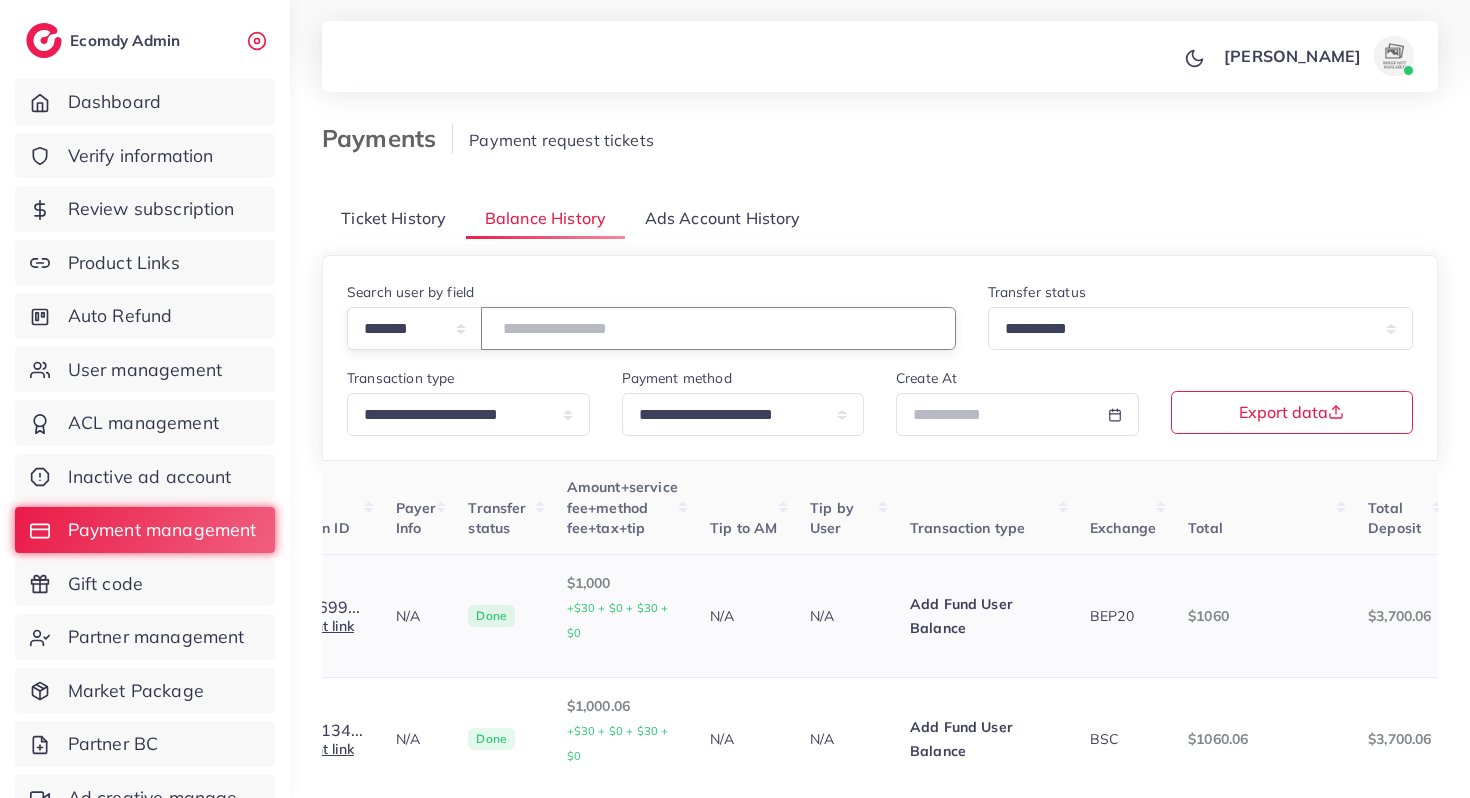 scroll, scrollTop: 0, scrollLeft: 0, axis: both 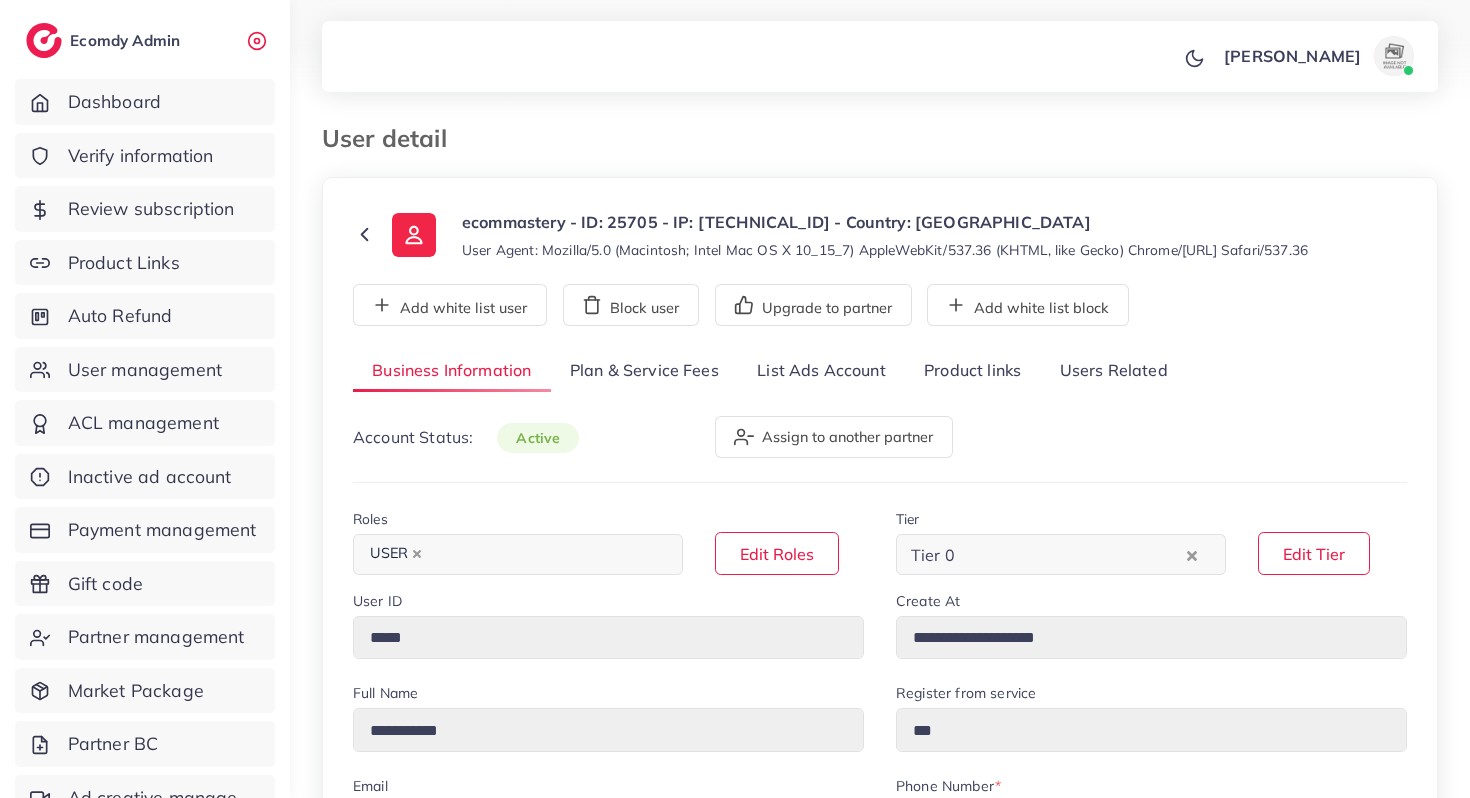 select on "**********" 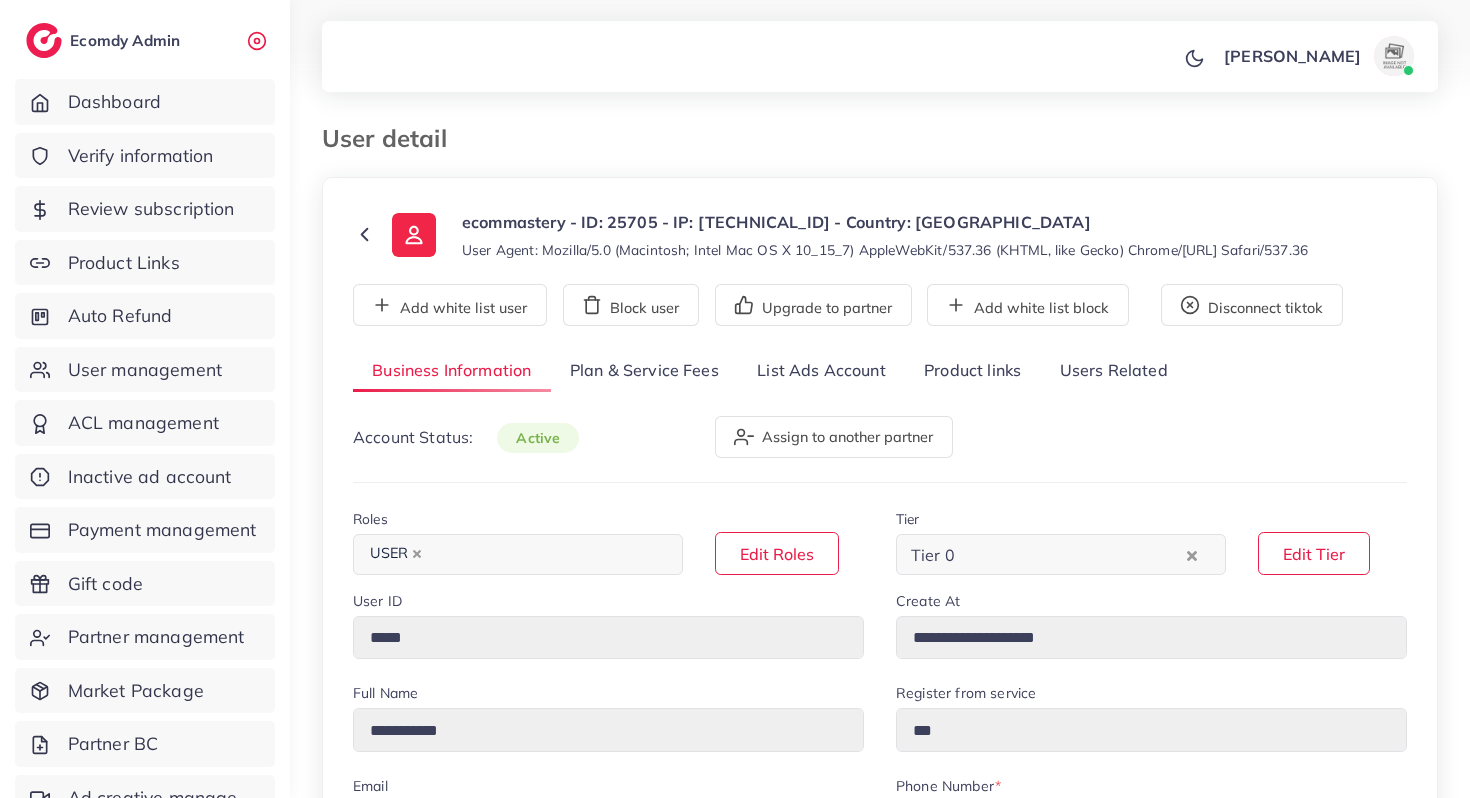 click on "**********" at bounding box center (880, 997) 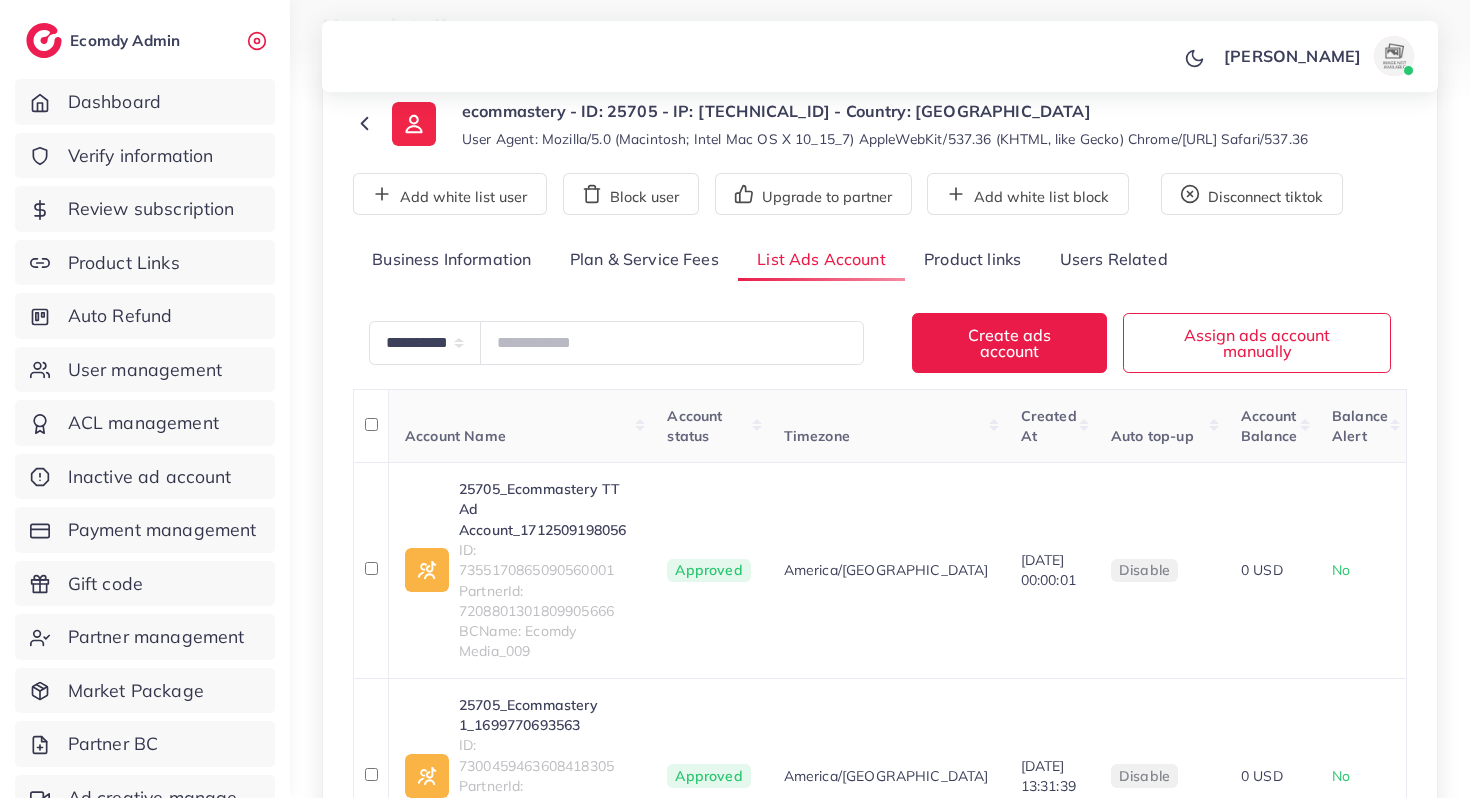 scroll, scrollTop: 112, scrollLeft: 0, axis: vertical 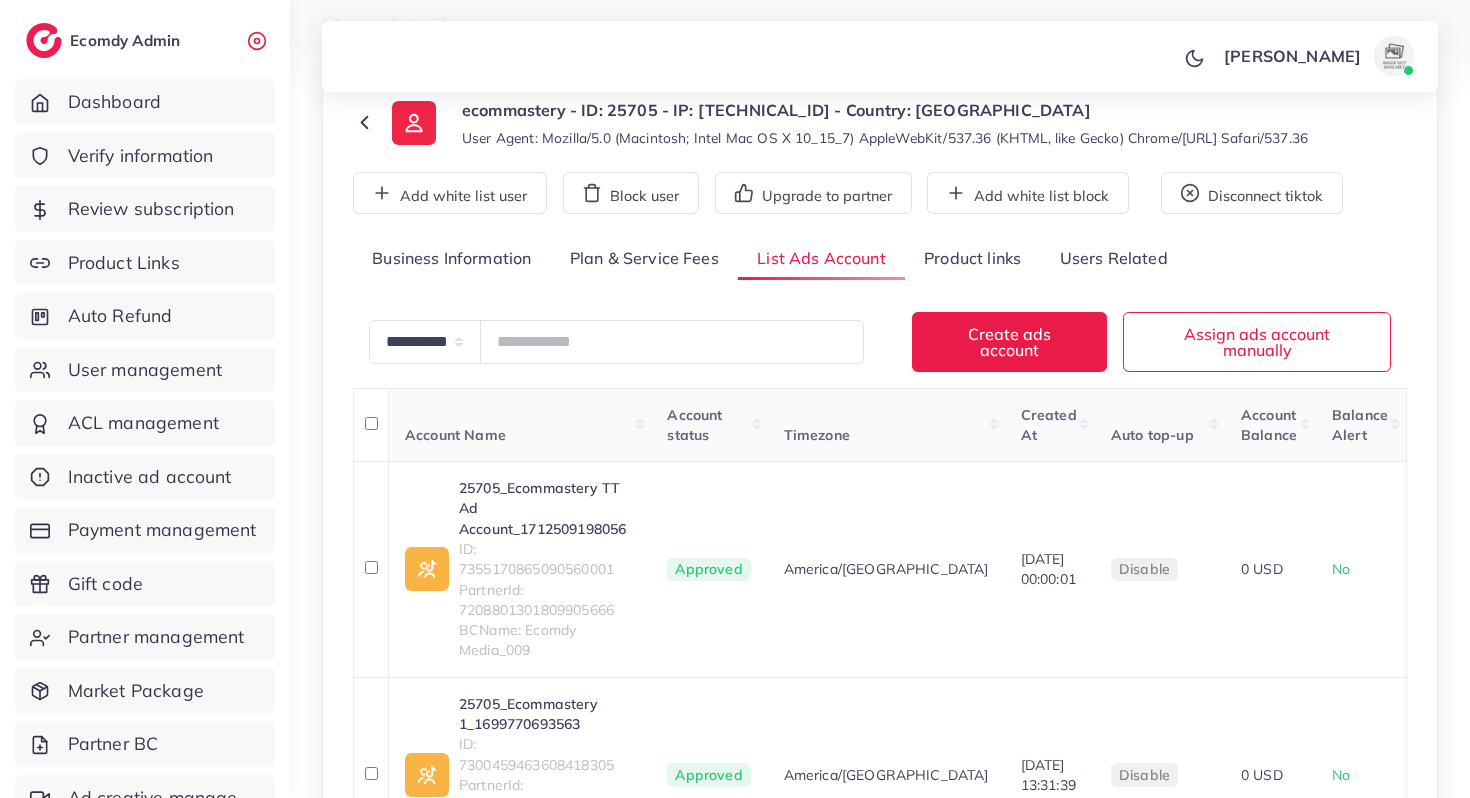 click on "Plan & Service Fees" at bounding box center [644, 259] 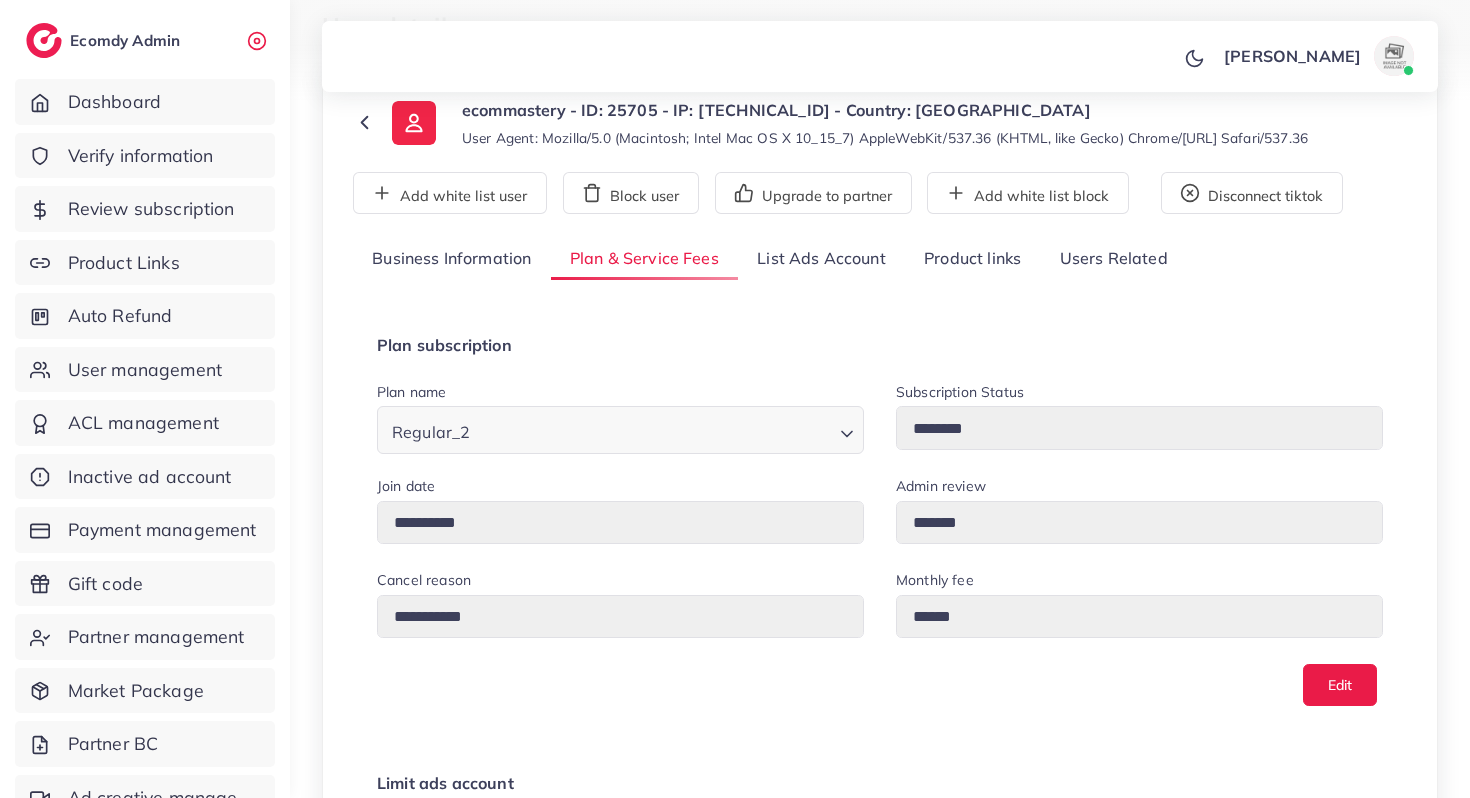 click on "Product links" at bounding box center (972, 259) 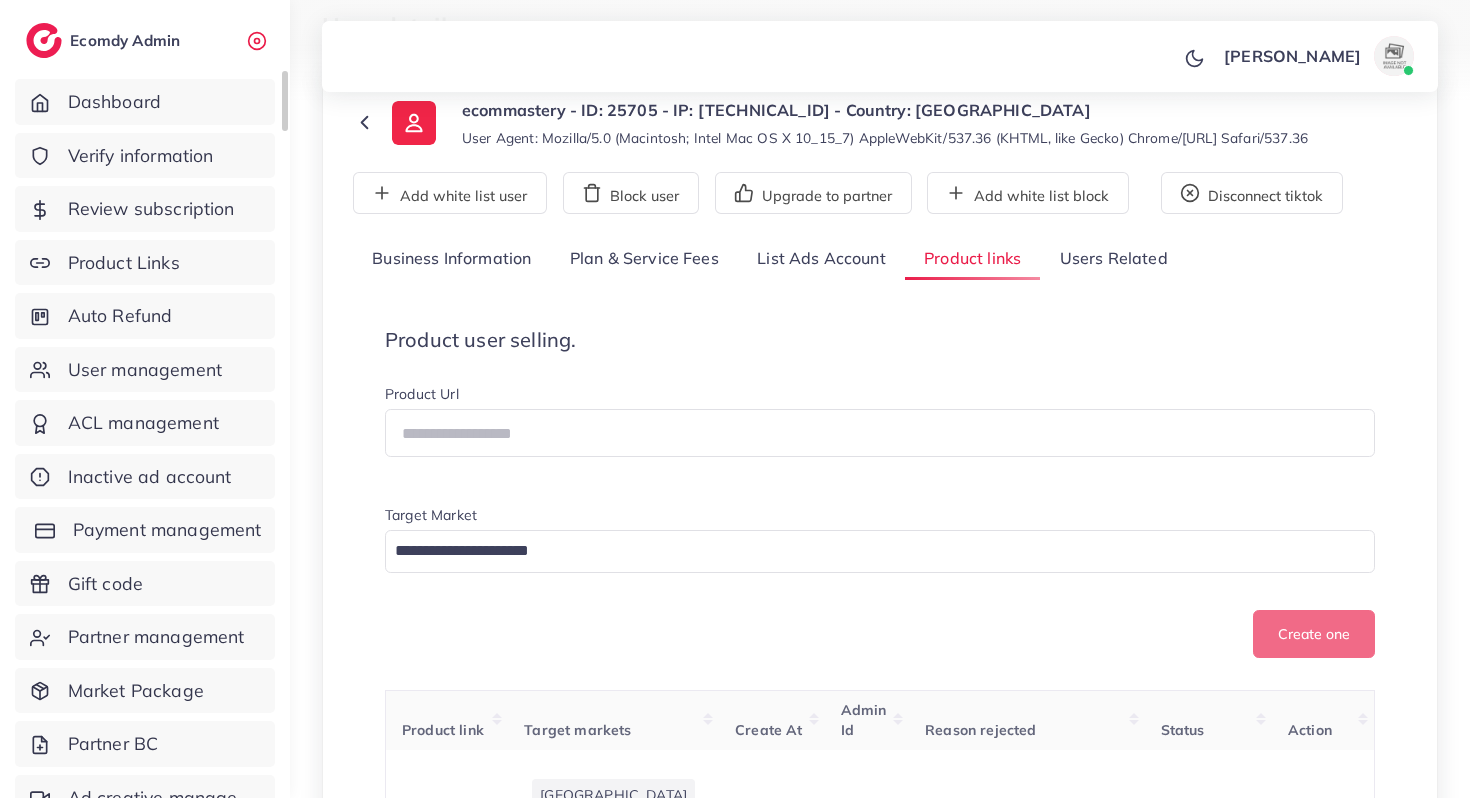 click on "Payment management" at bounding box center (167, 530) 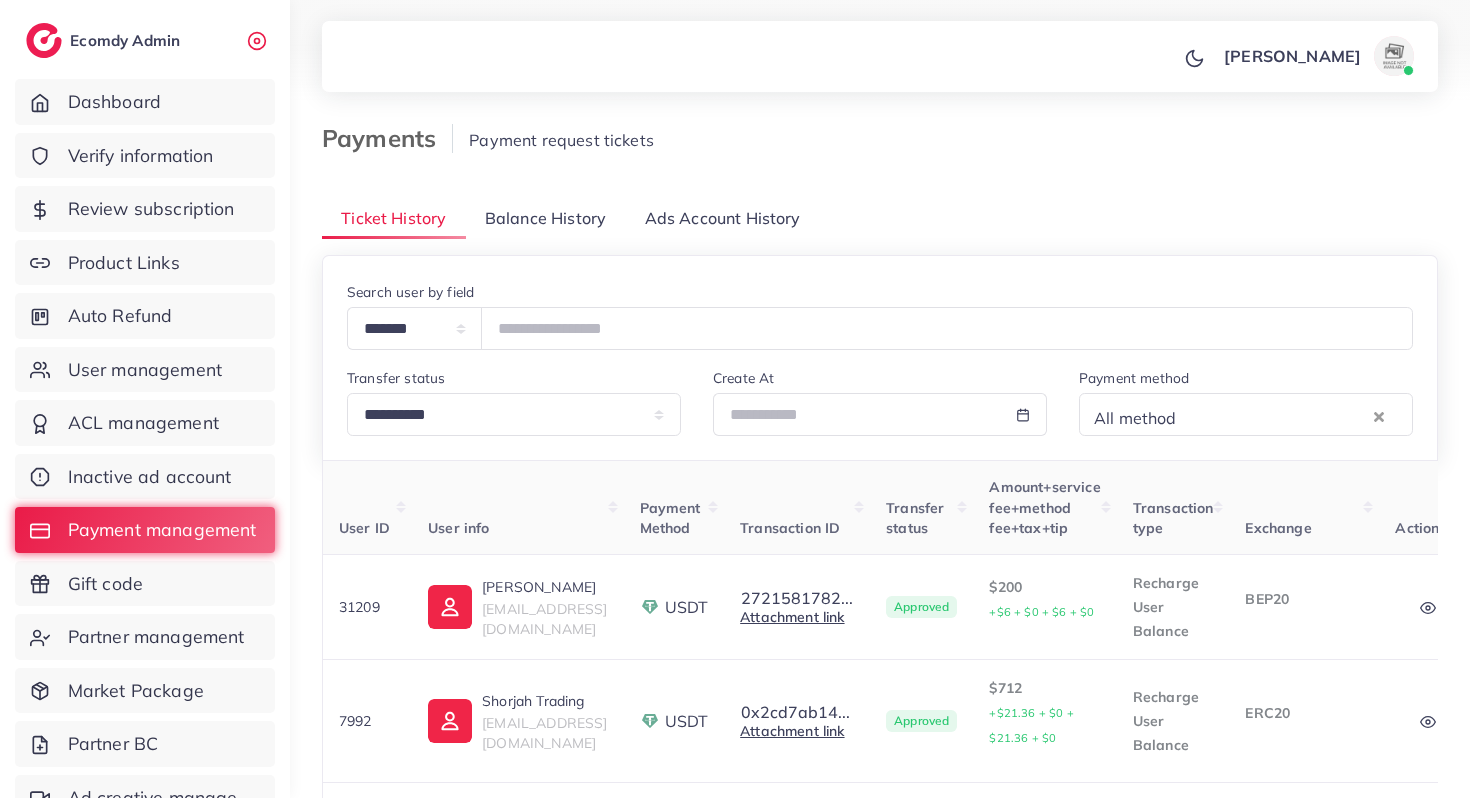 click on "**********" at bounding box center (880, 1002) 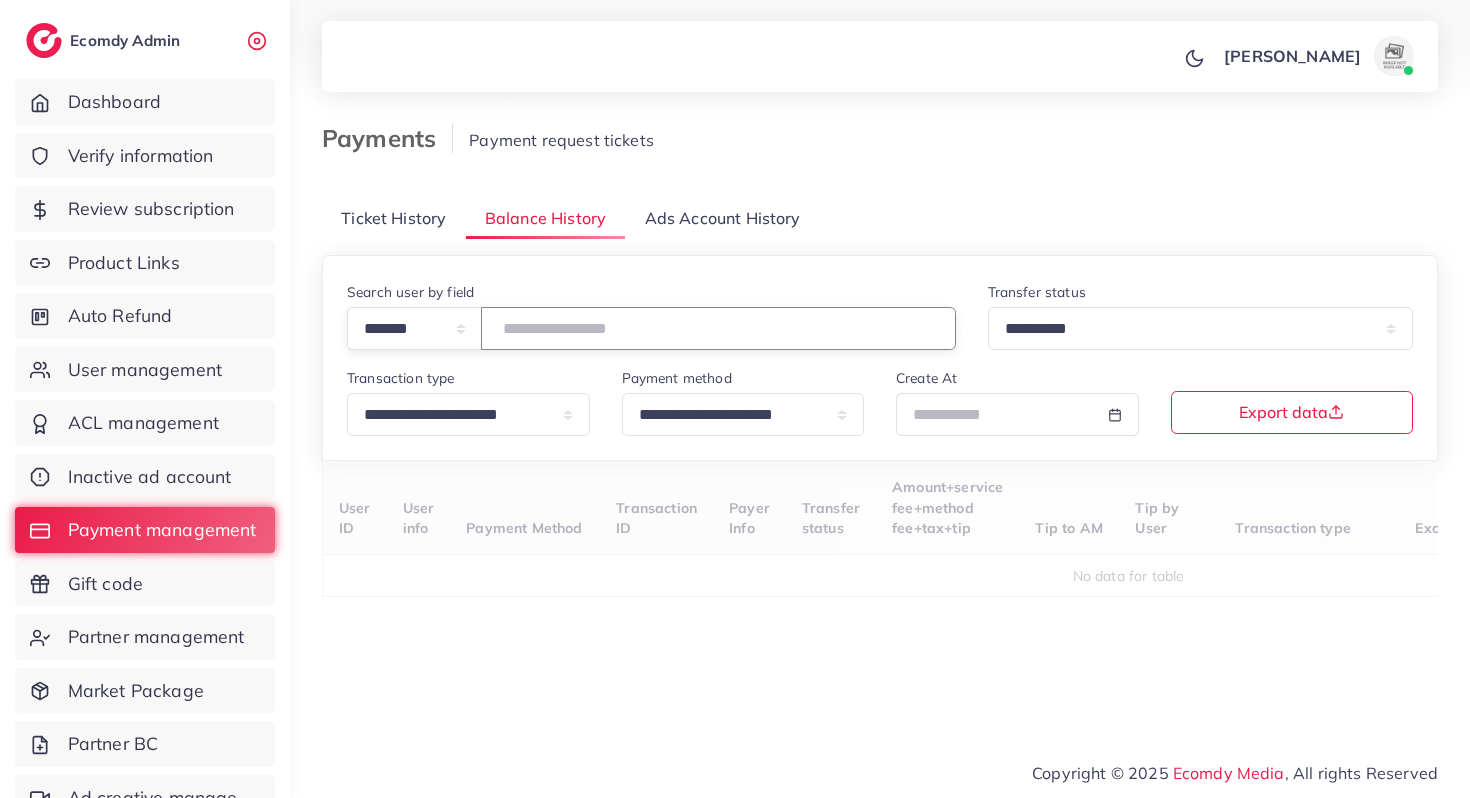 click at bounding box center [718, 328] 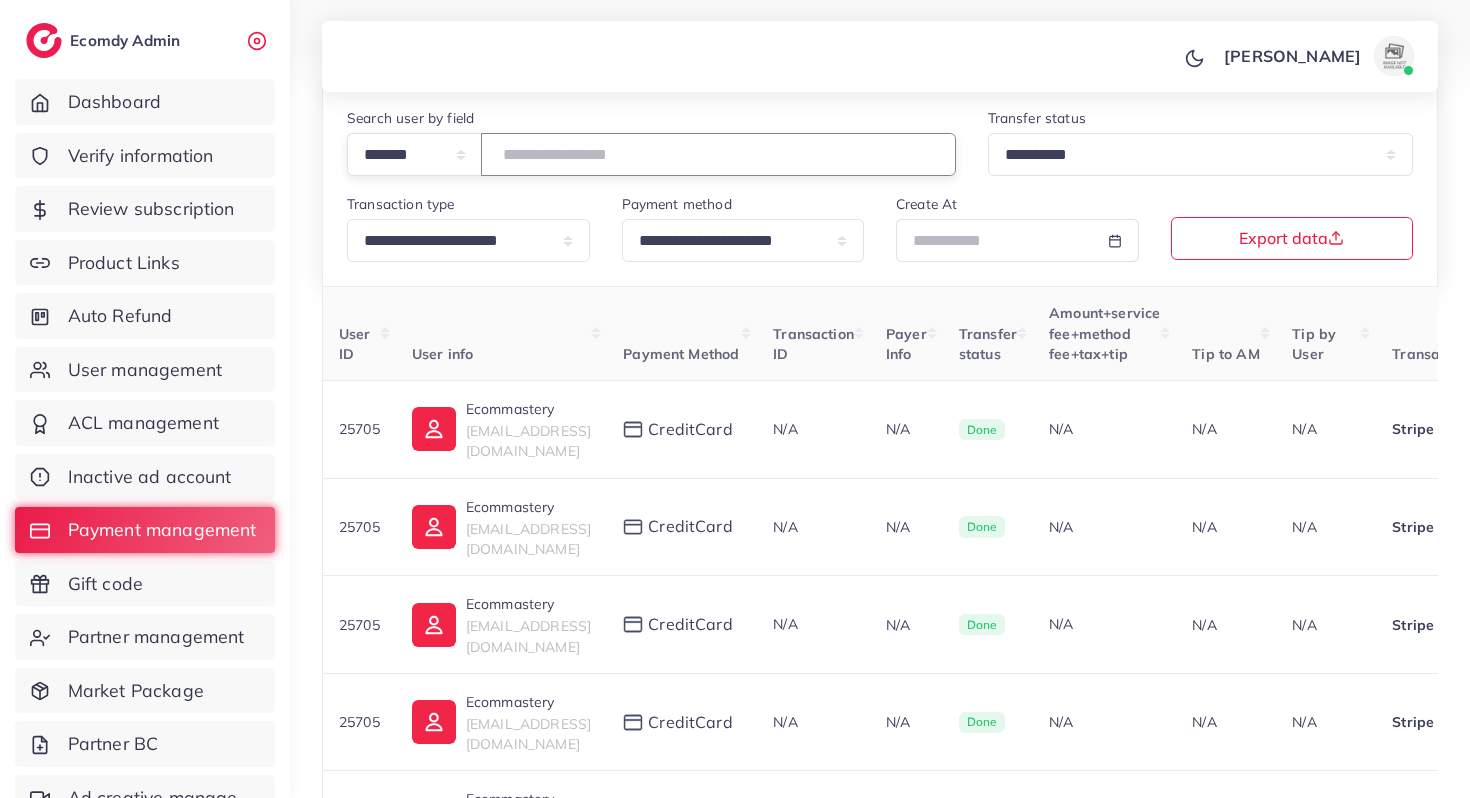 scroll, scrollTop: 191, scrollLeft: 0, axis: vertical 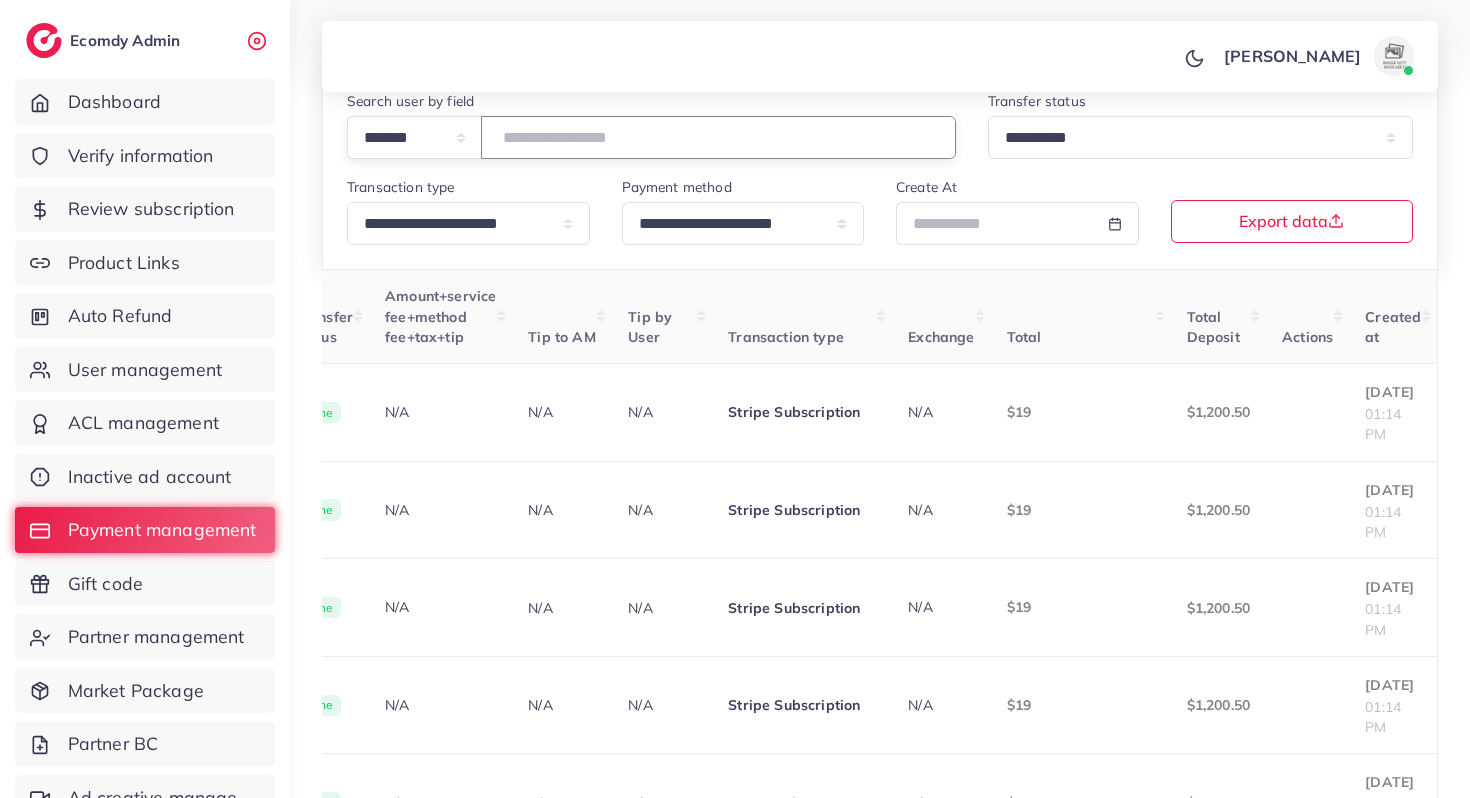 type on "*****" 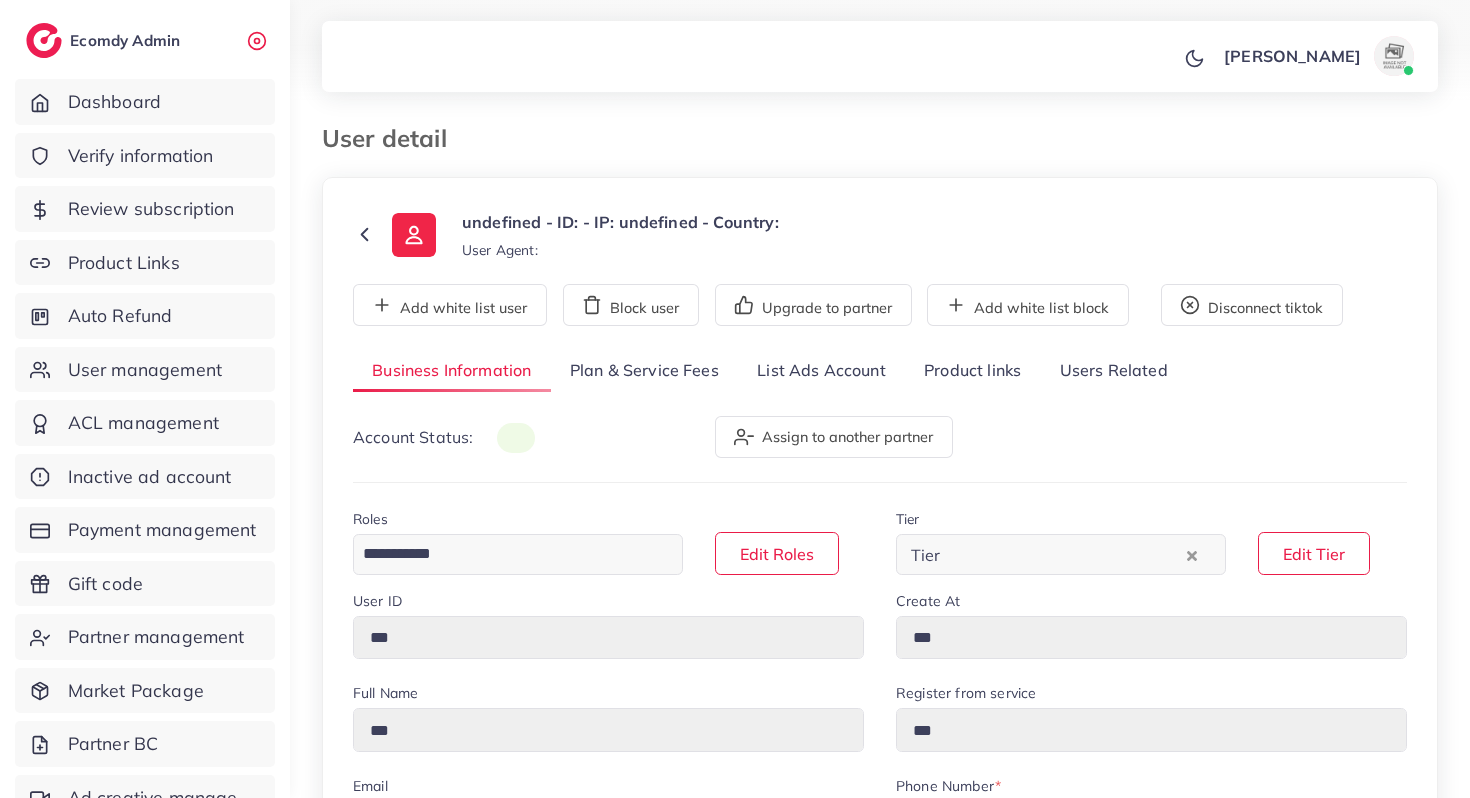 scroll, scrollTop: 0, scrollLeft: 0, axis: both 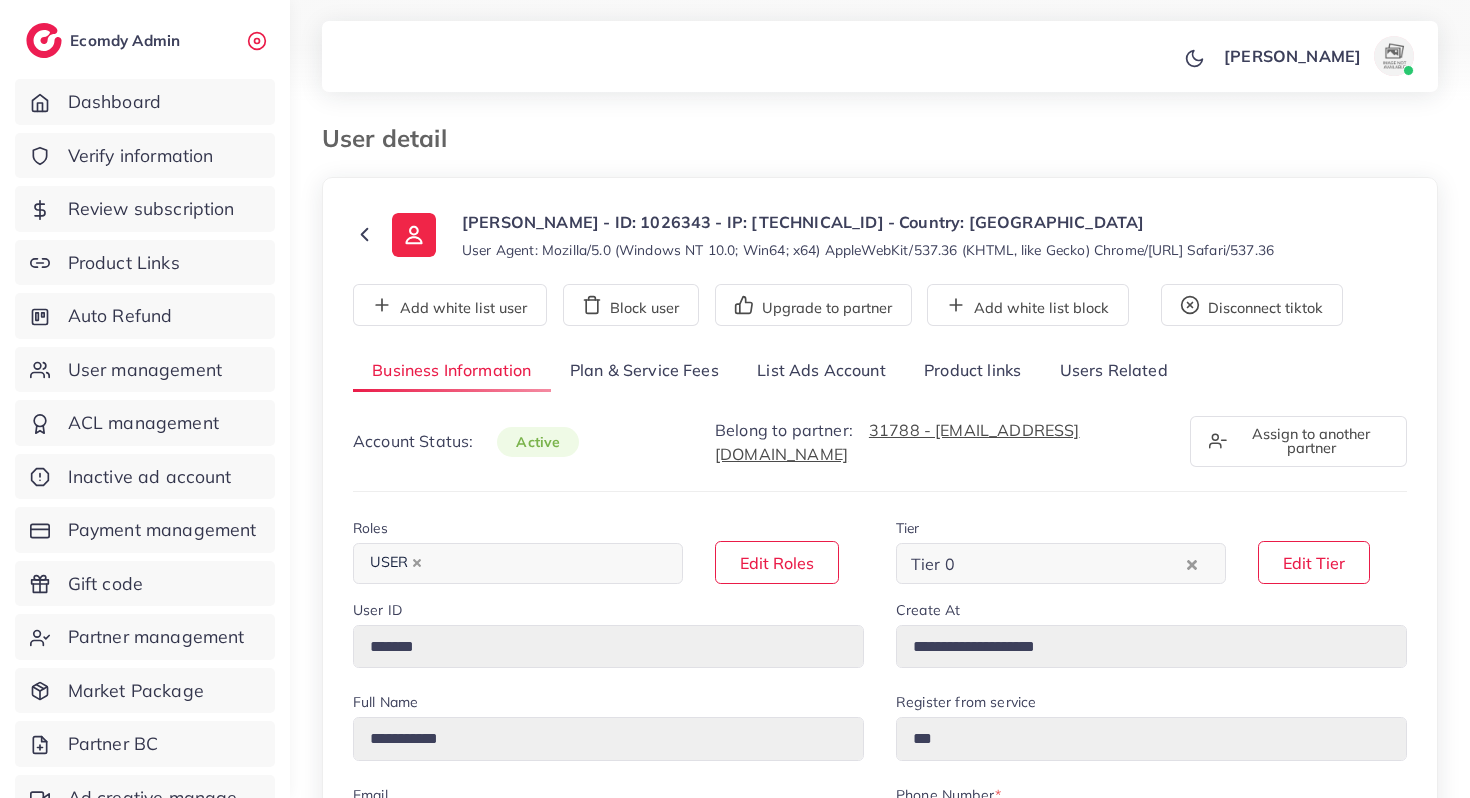 click on "Product links" at bounding box center [972, 371] 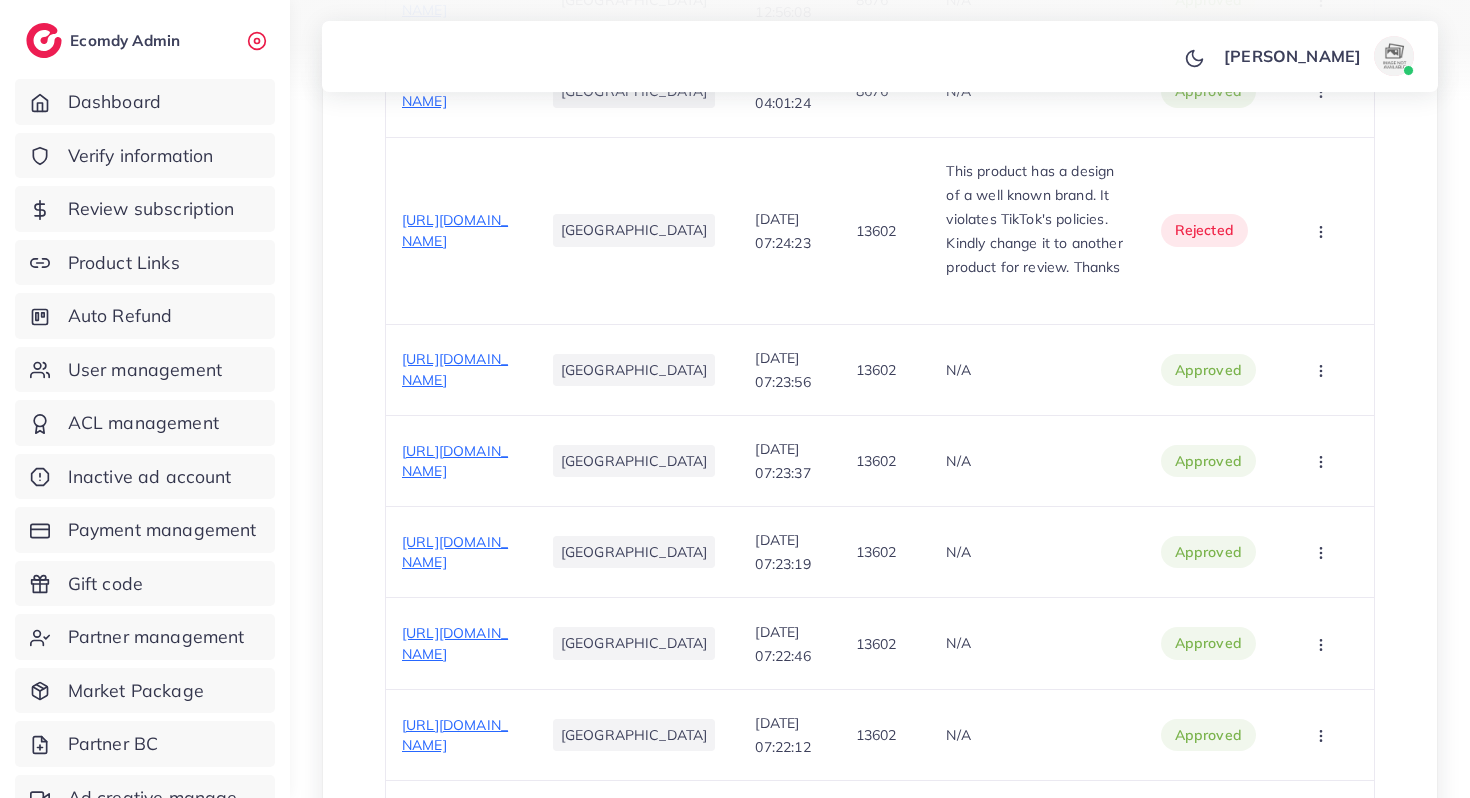 scroll, scrollTop: 1298, scrollLeft: 0, axis: vertical 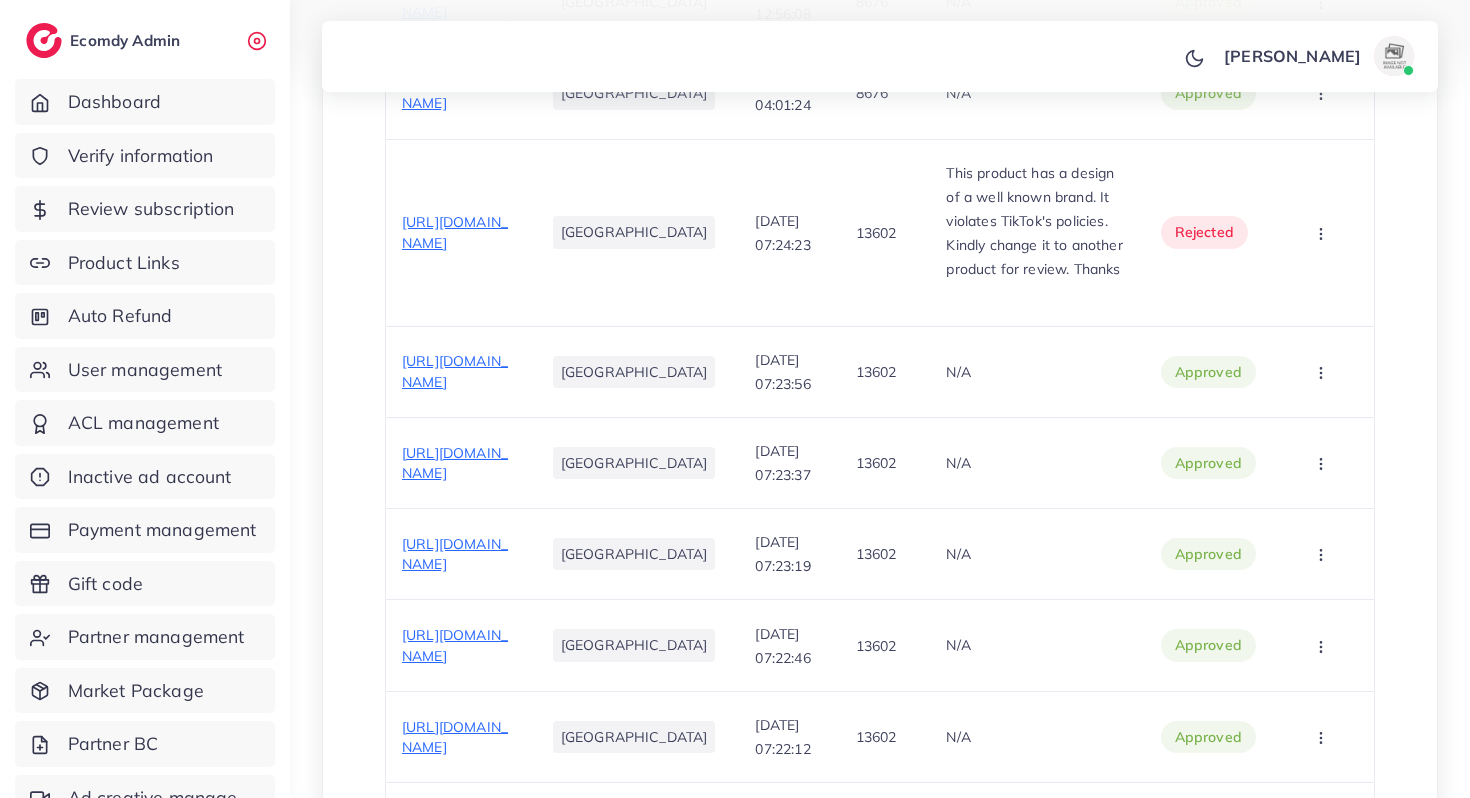 click on "https://ladyfirst.shop/products/high-support-push-up-sports-bra-removable-pads-all-day-comfort?utm_source=tiktok&utm_medium=paid&utm_id=1836150758823185&utm_campaign=Sales20250628104810" at bounding box center (455, -217) 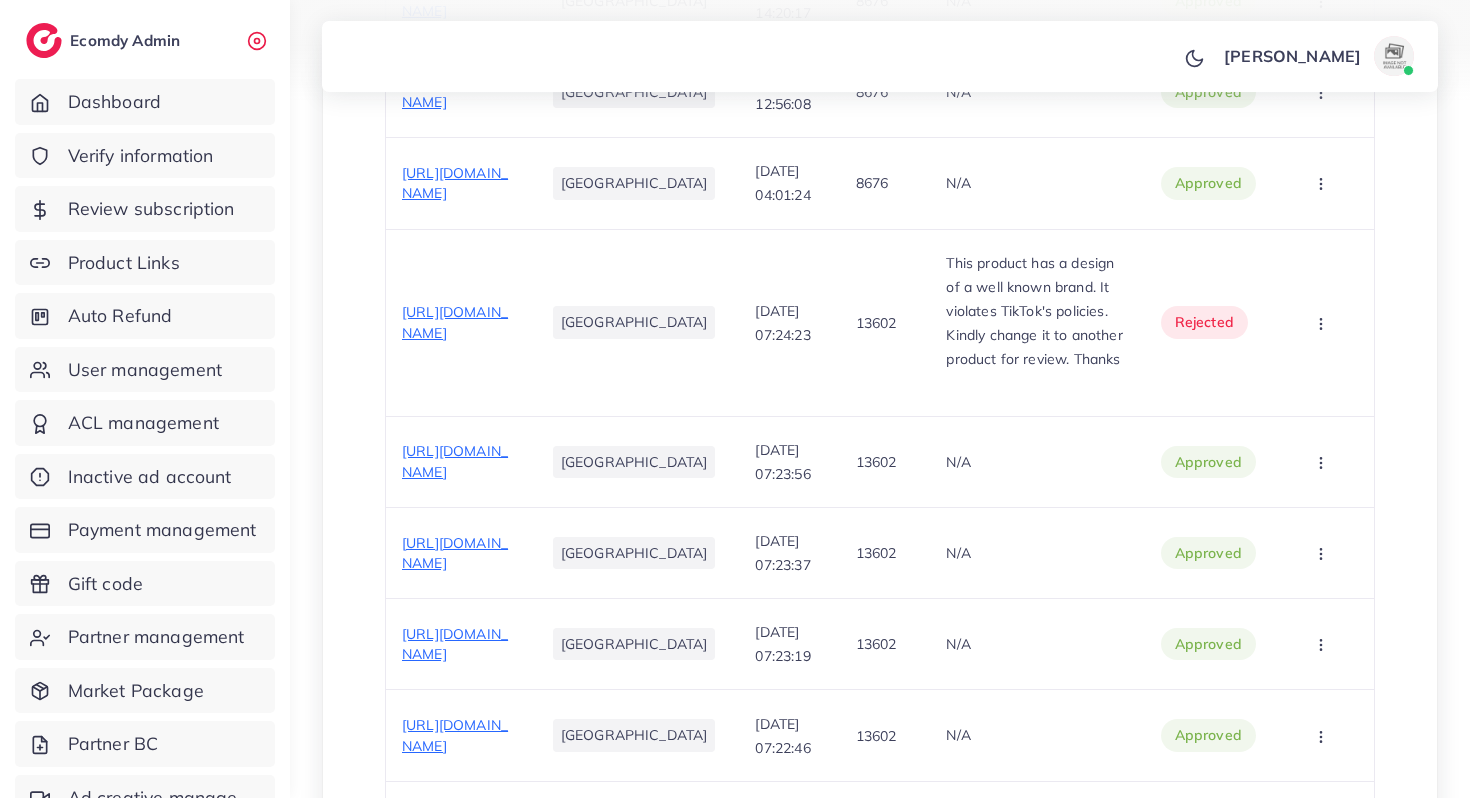 scroll, scrollTop: 1146, scrollLeft: 0, axis: vertical 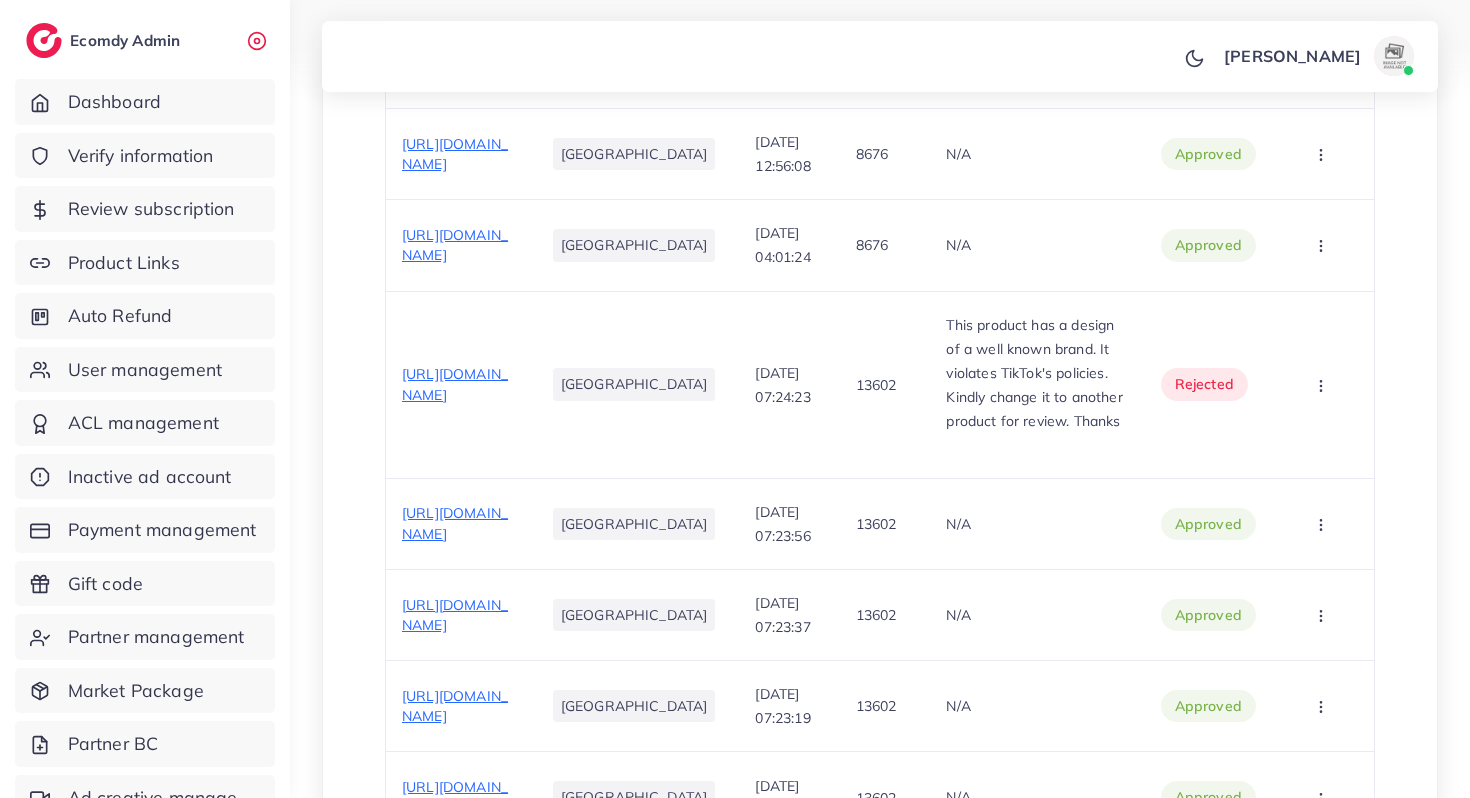 click on "https://ladyfirst.shop/products/high-support-push-up-sports-bra-removable-pads-all-day-comfort?utm_source=tiktok&utm_medium=paid&utm_id=1836150758823185&utm_campaign=Sales20250628104810" at bounding box center [455, -65] 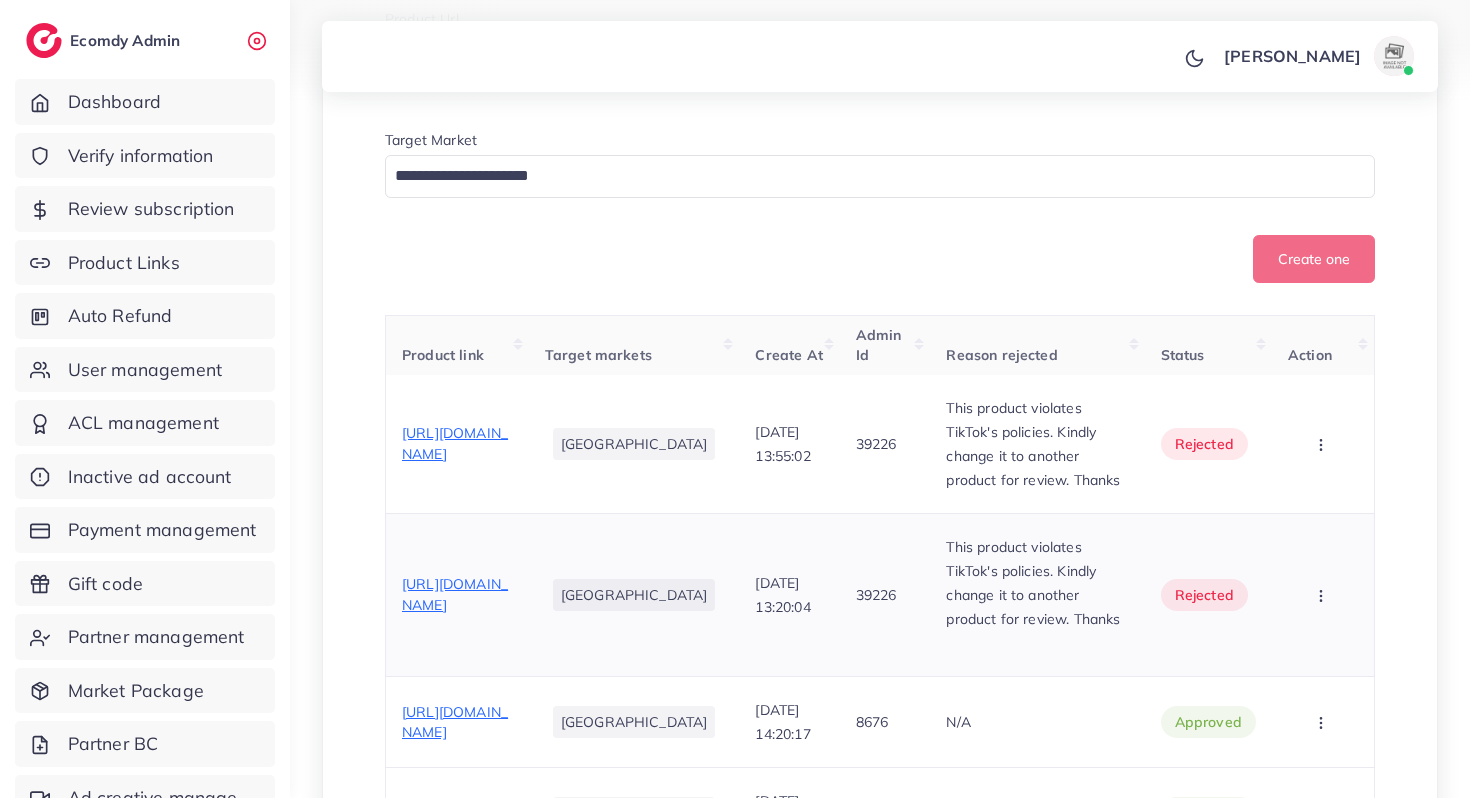 scroll, scrollTop: 479, scrollLeft: 0, axis: vertical 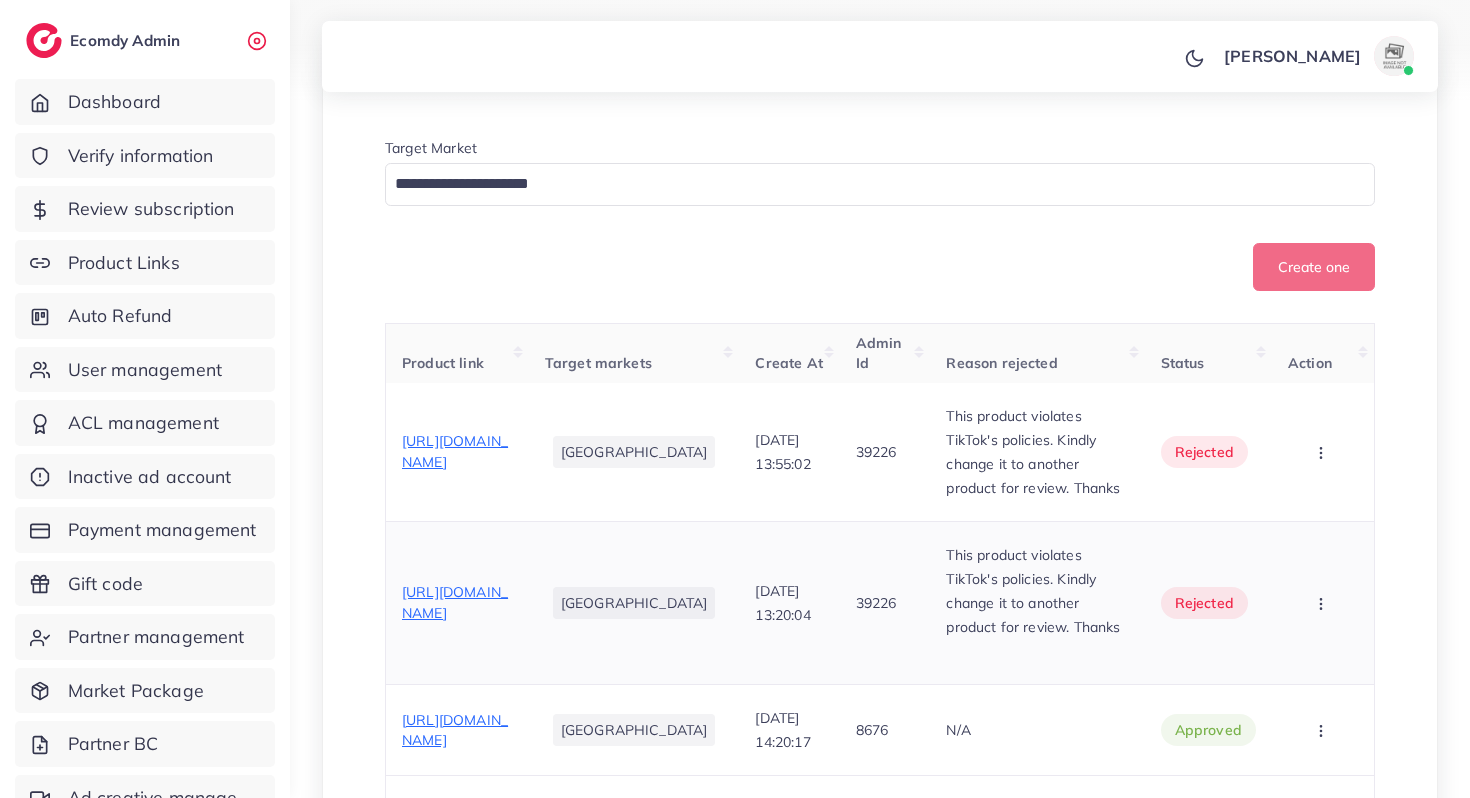 click on "https://ladyfirst.shop/products/high-support-push-up-sports-bra-removable-pads-all-day-comfort?utm_source=tiktok&utm_medium=paid&utm_id=1836150471698433&utm_campaign=Sales20250628104810" at bounding box center [457, 451] 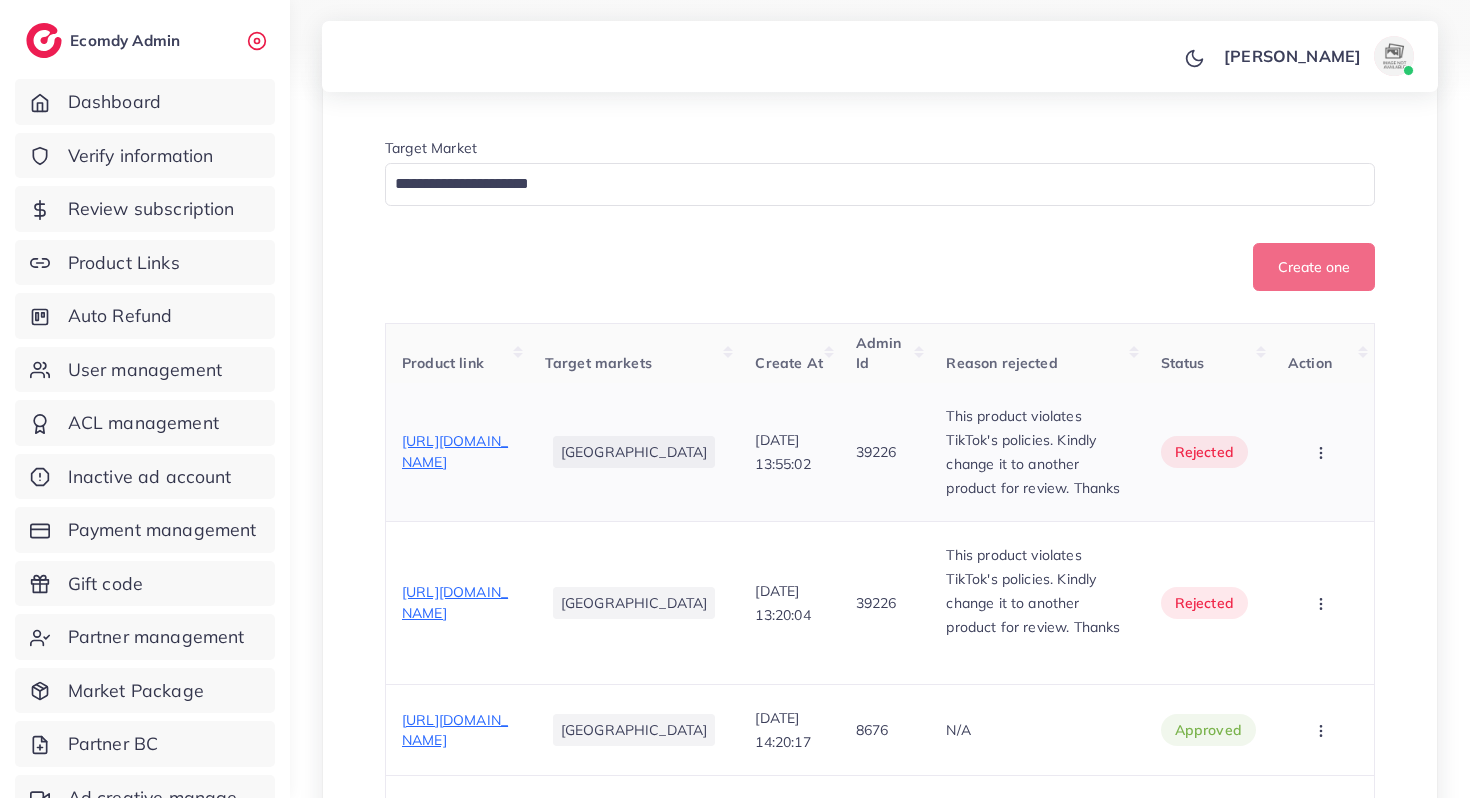 click on "https://ladyfirst.shop/products/high-support-push-up-sports-bra-removable-pads-all-day-comfort?utm_source=tiktok&utm_medium=paid&utm_id=1836150471698433&utm_campaign=Sales20250628104810" at bounding box center (455, 451) 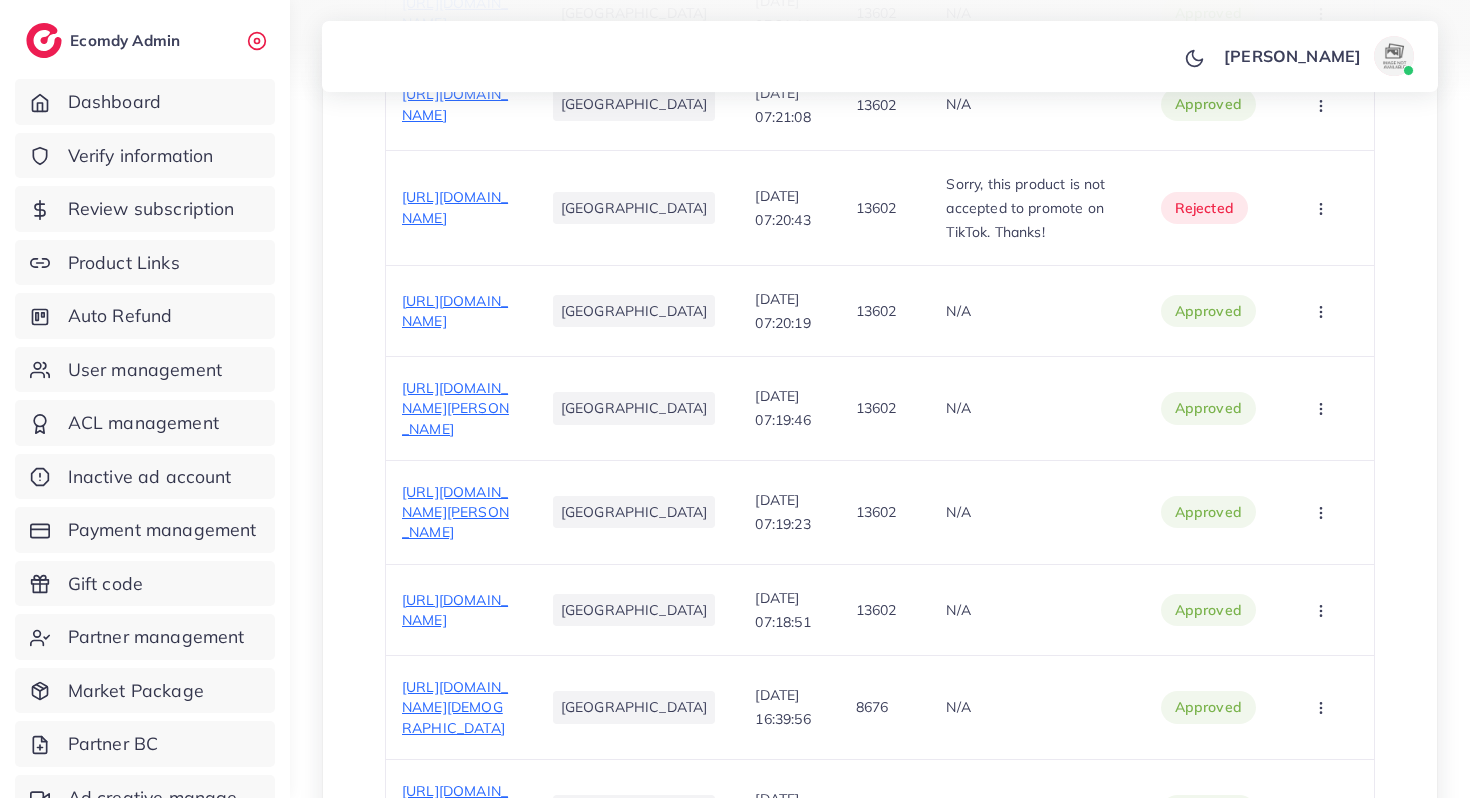 scroll, scrollTop: 2127, scrollLeft: 0, axis: vertical 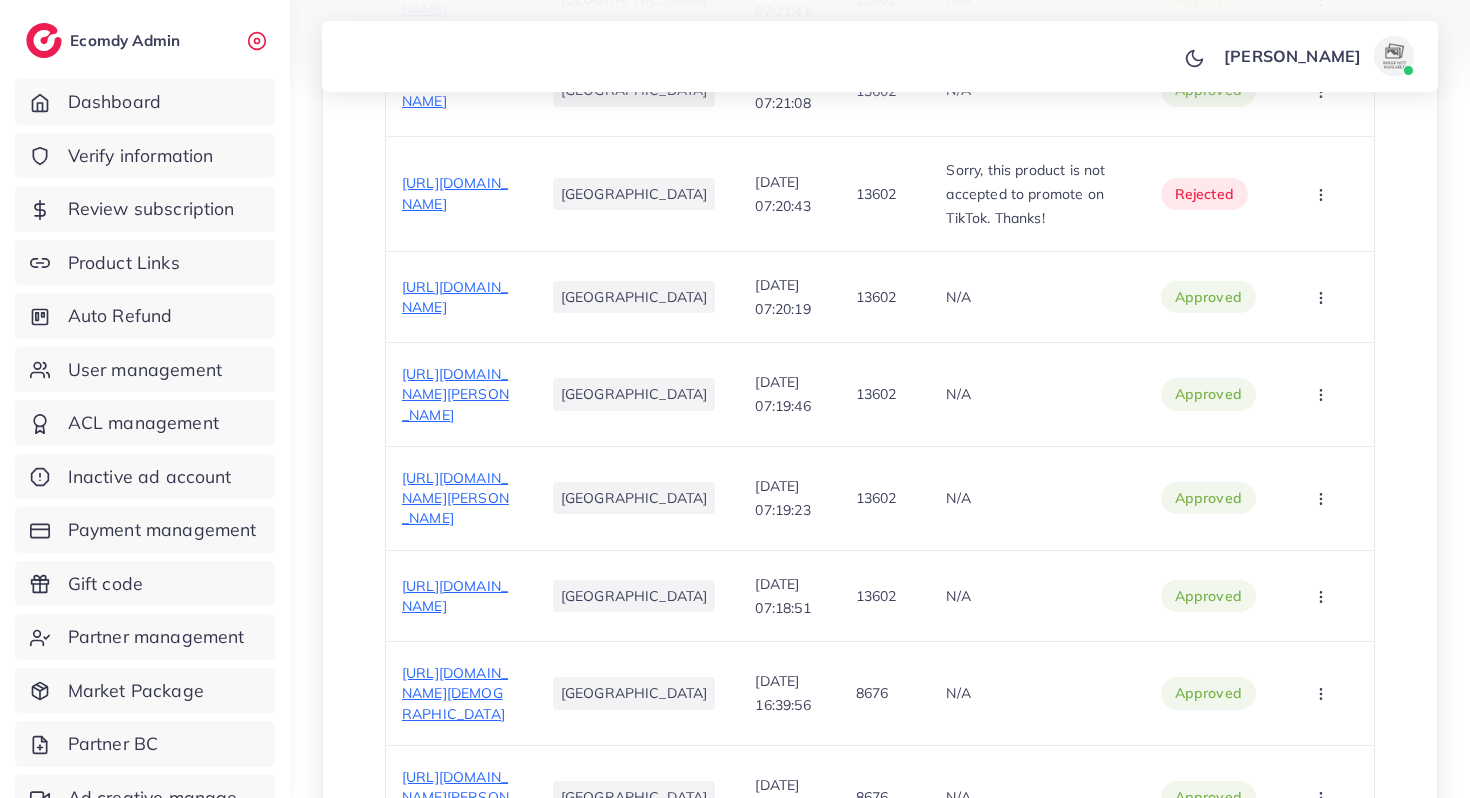 click on "https://softina.store/products/victoria-s-secret-style-panties-premium-lace-set?variant=41831440908365" at bounding box center [455, -597] 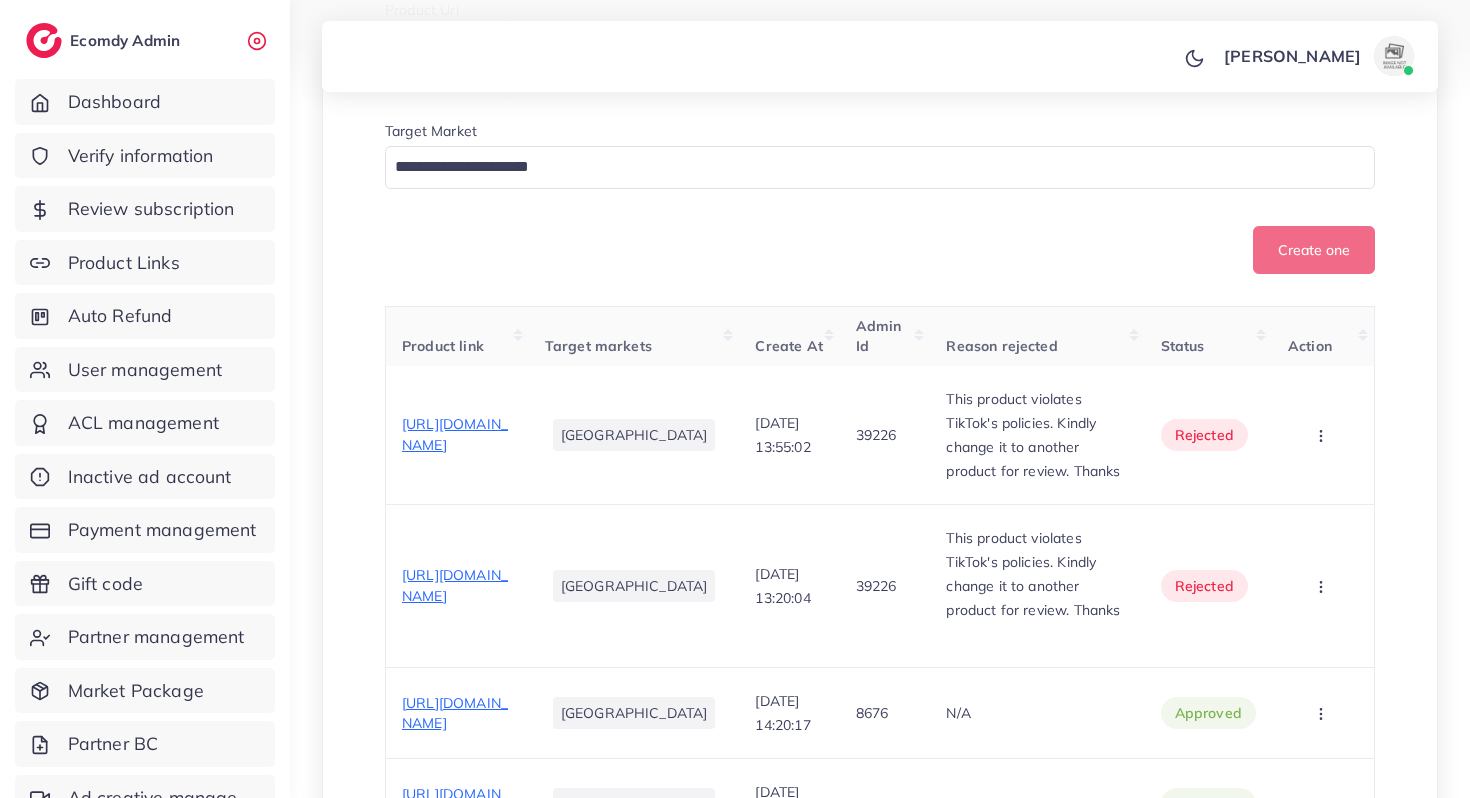 scroll, scrollTop: 569, scrollLeft: 0, axis: vertical 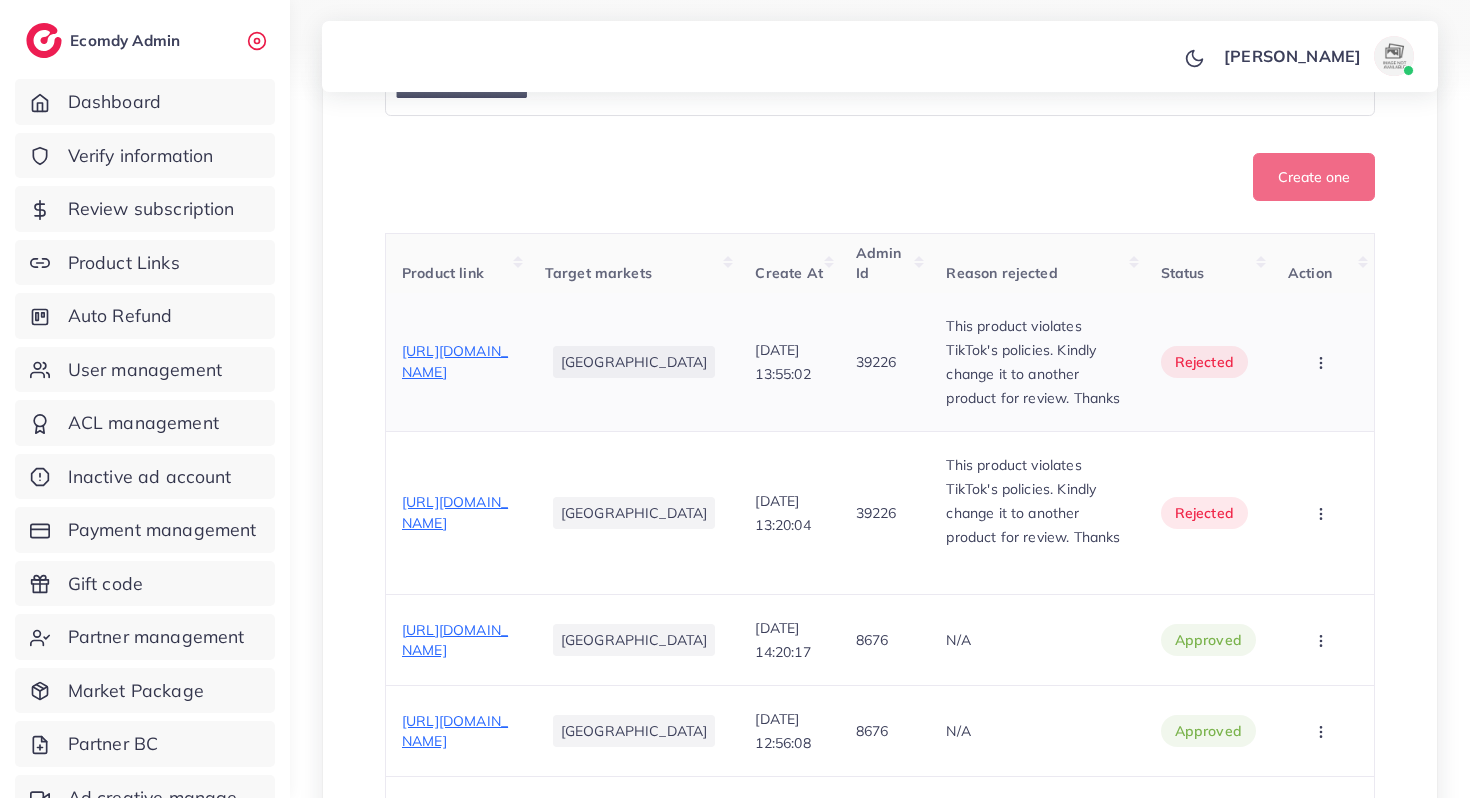click at bounding box center [1323, 361] 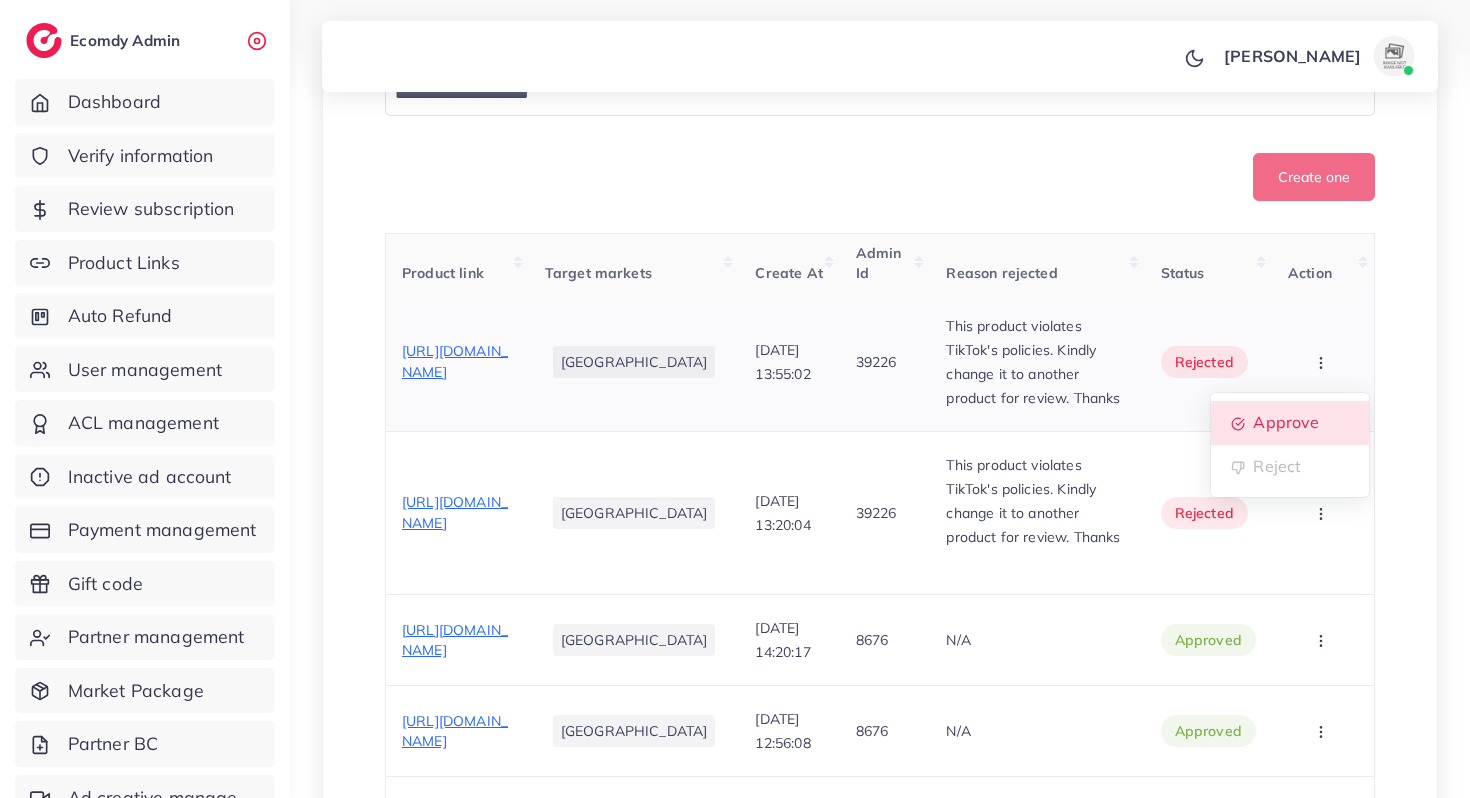 click on "Approve" at bounding box center (1286, 423) 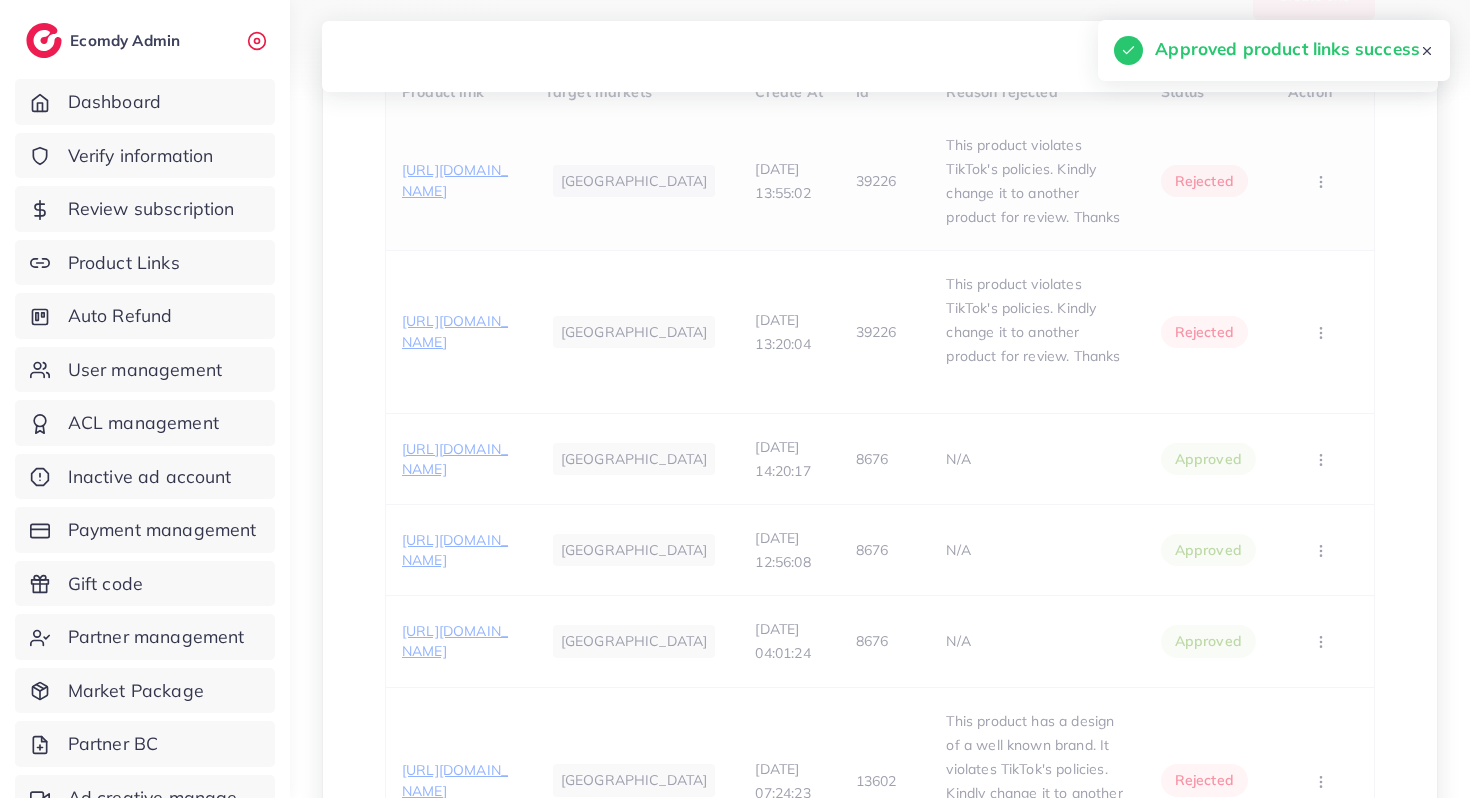 scroll, scrollTop: 751, scrollLeft: 0, axis: vertical 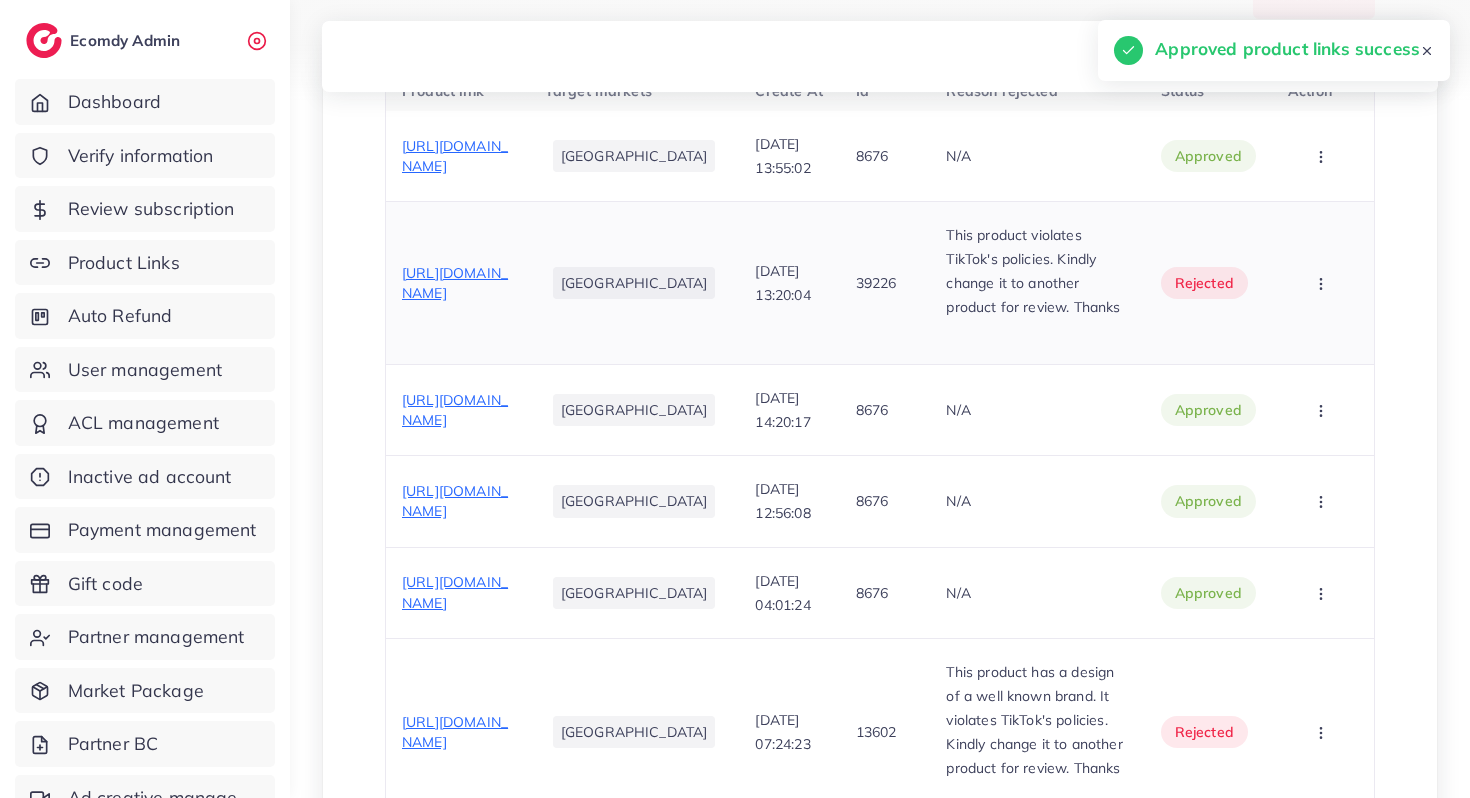 click 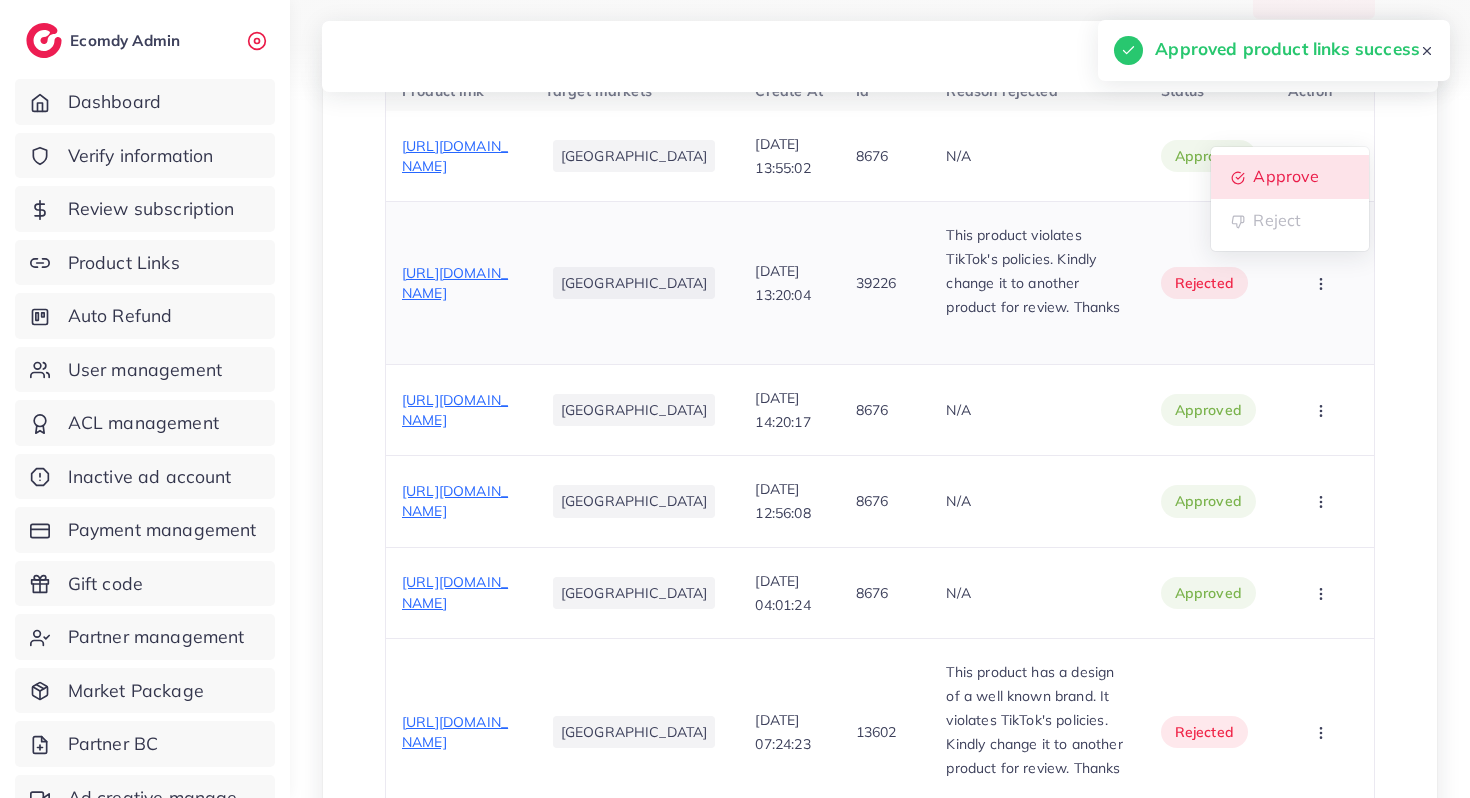 click on "Approve" at bounding box center [1286, 177] 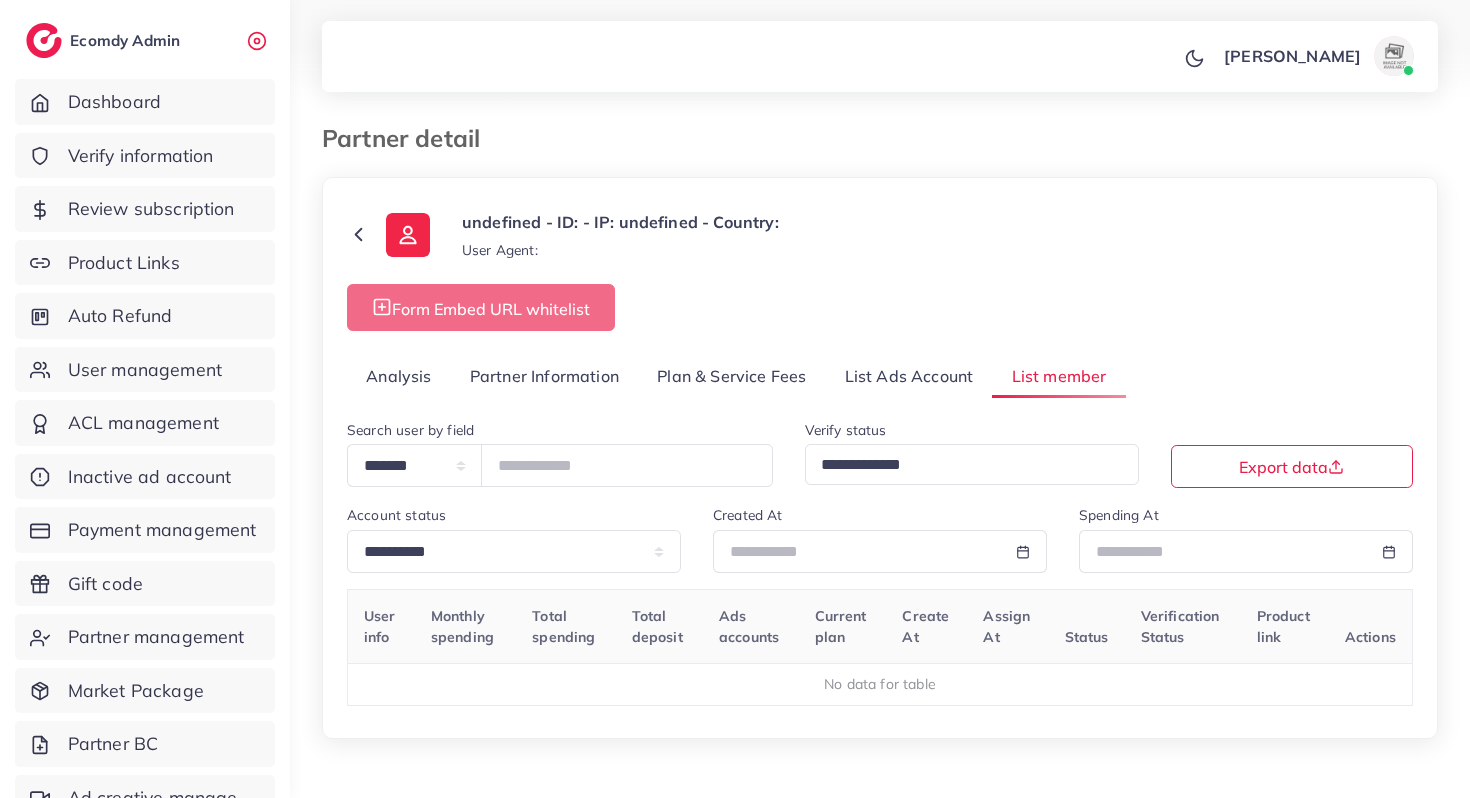 select on "*" 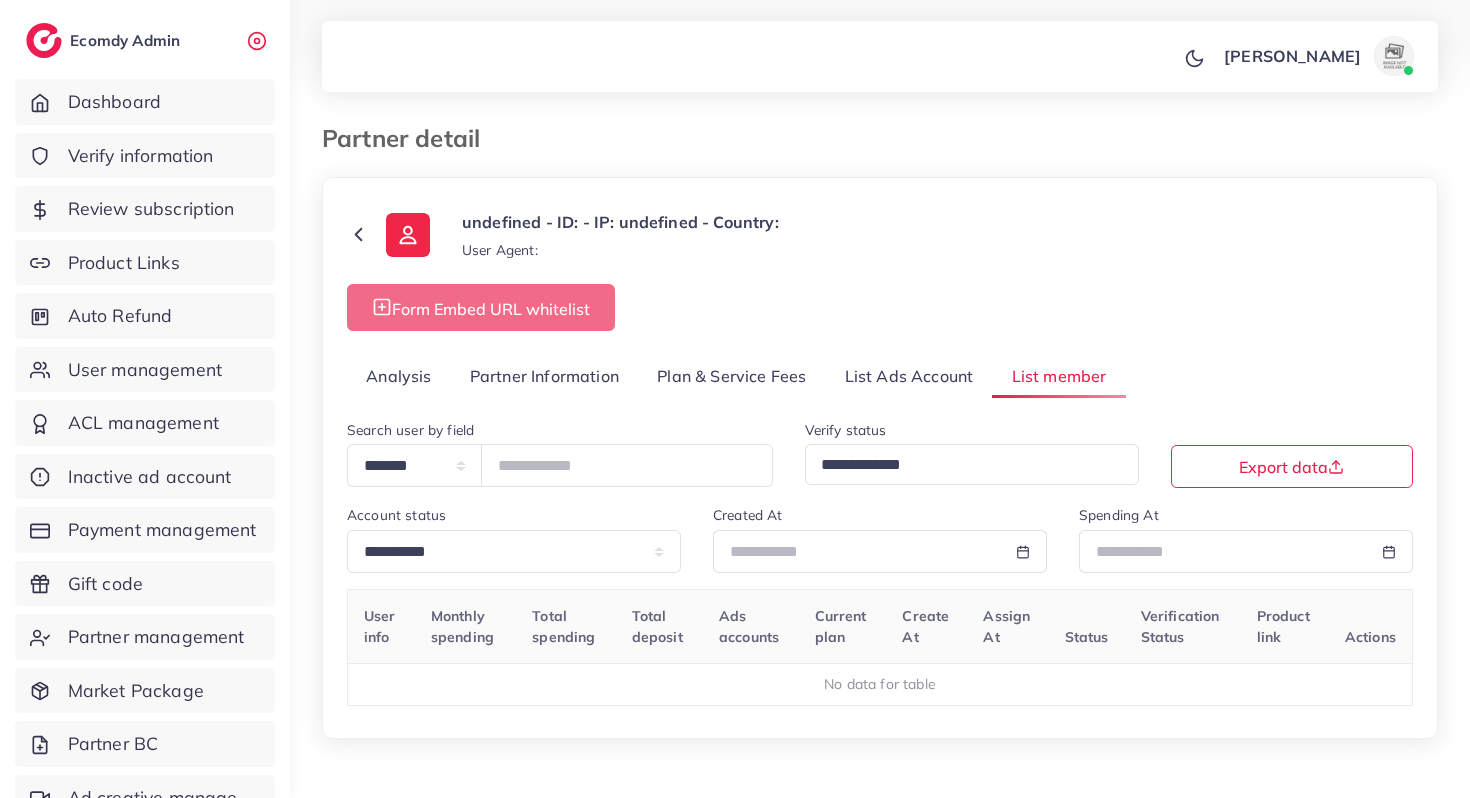 click on "Analysis" at bounding box center (399, 376) 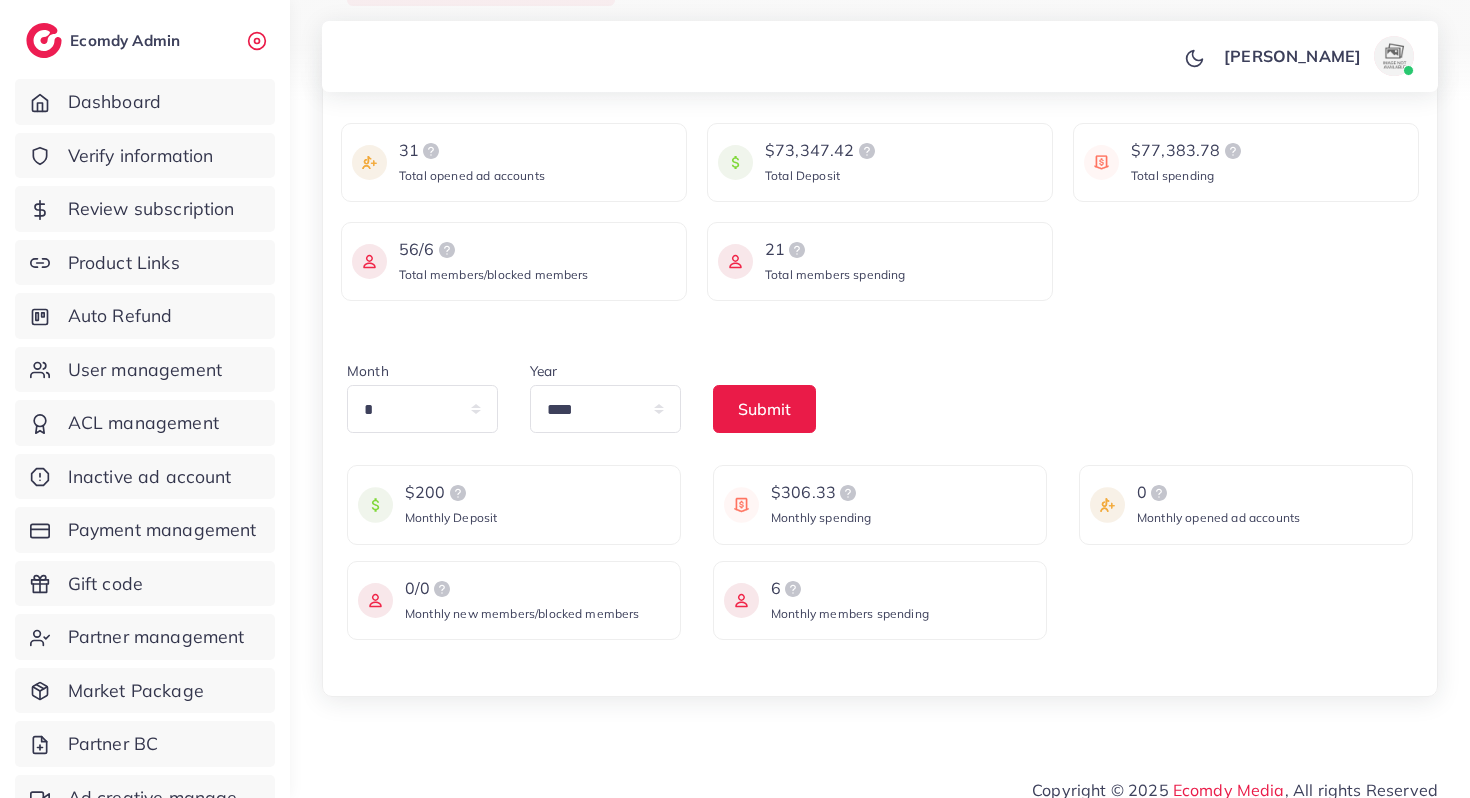 scroll, scrollTop: 326, scrollLeft: 0, axis: vertical 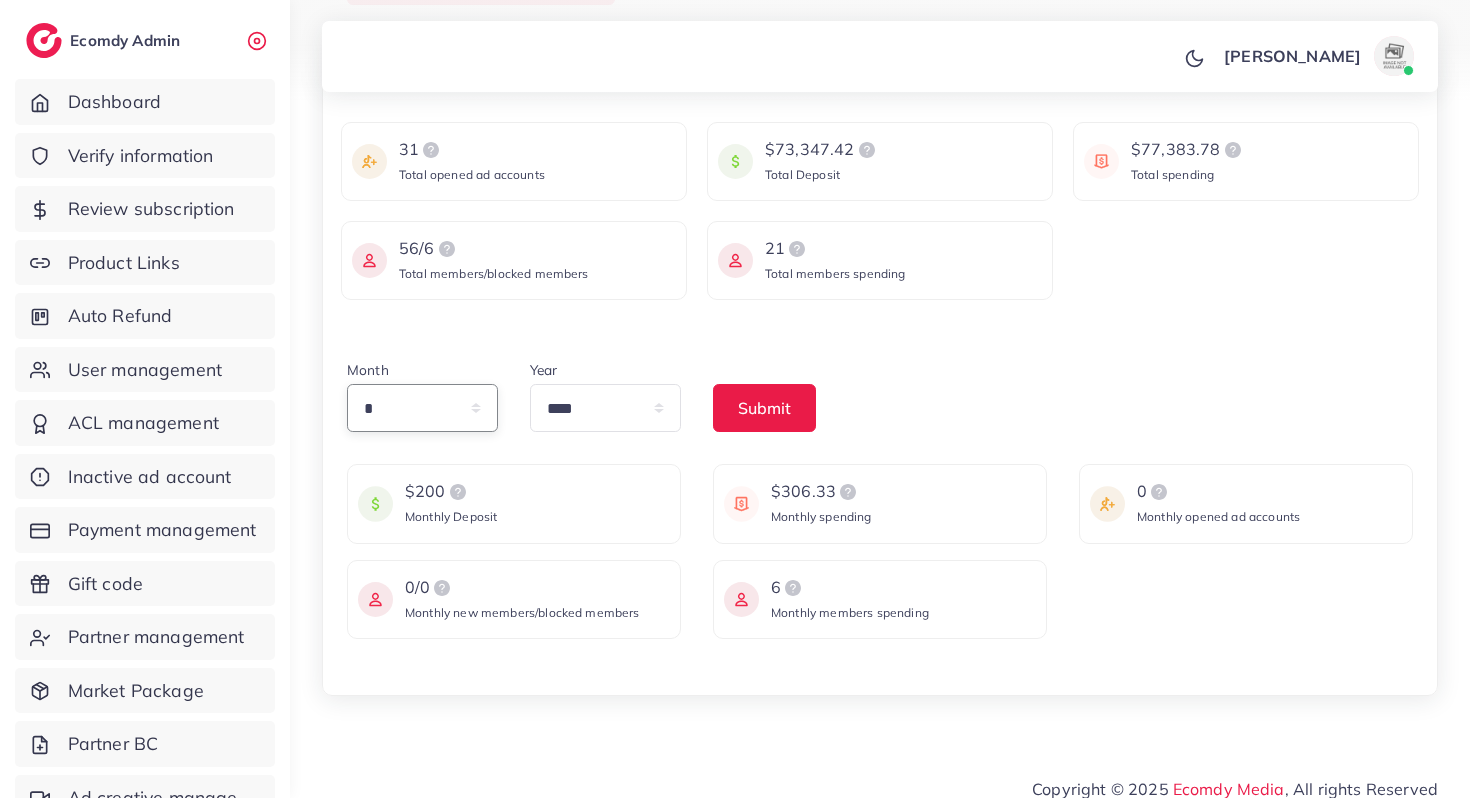 click on "* * * * * * * * * ** ** **" at bounding box center (422, 408) 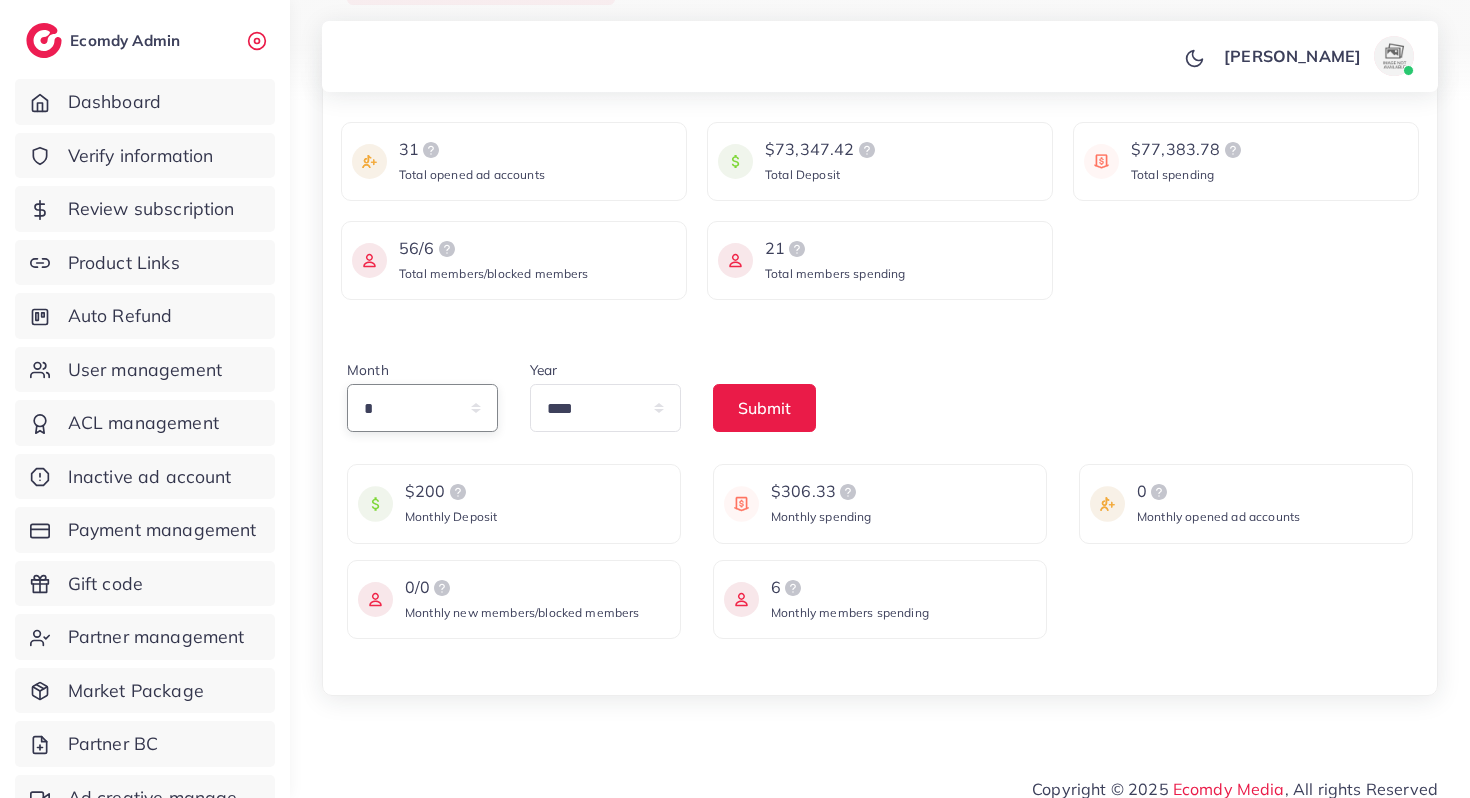 select on "*" 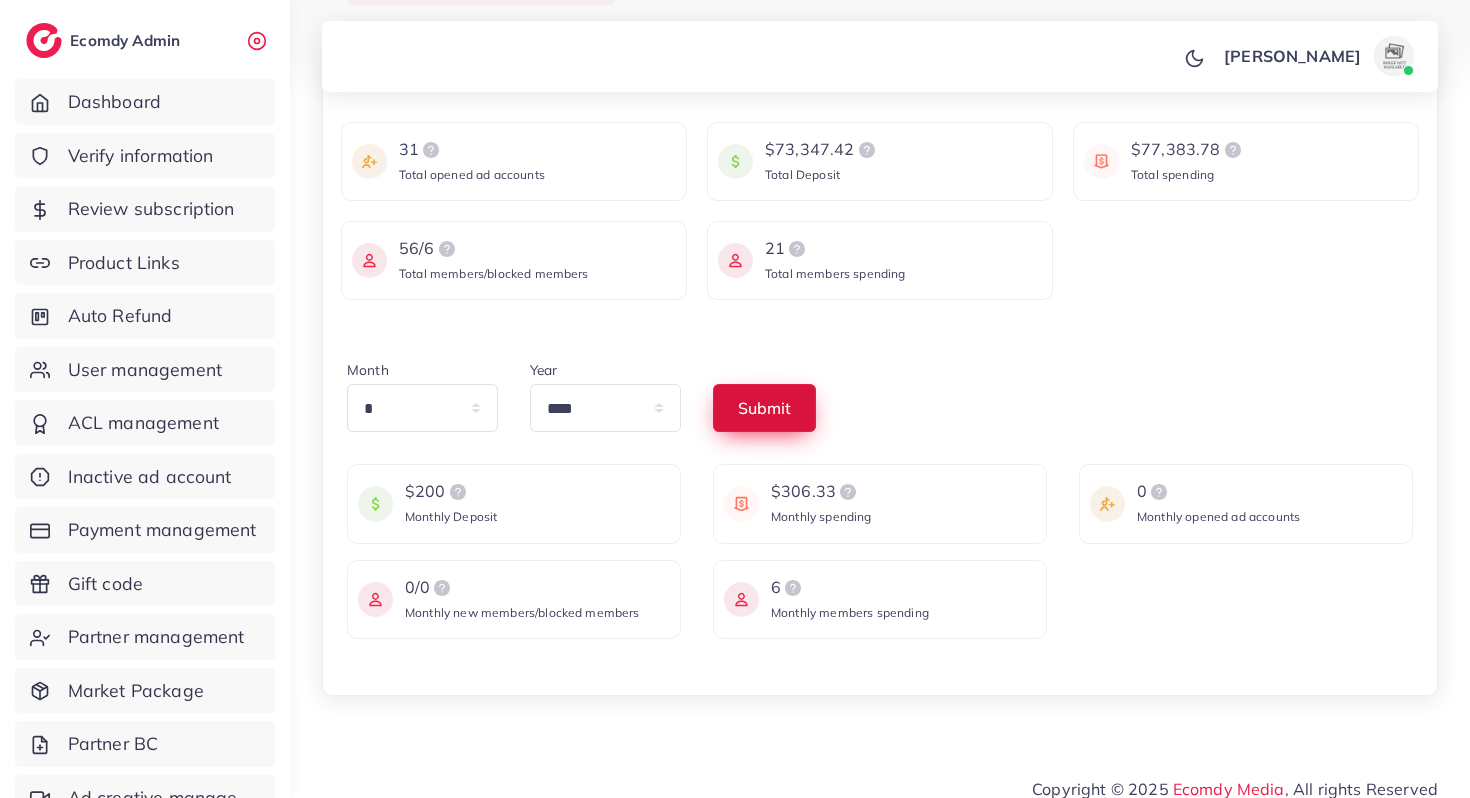 click on "Submit" at bounding box center (764, 408) 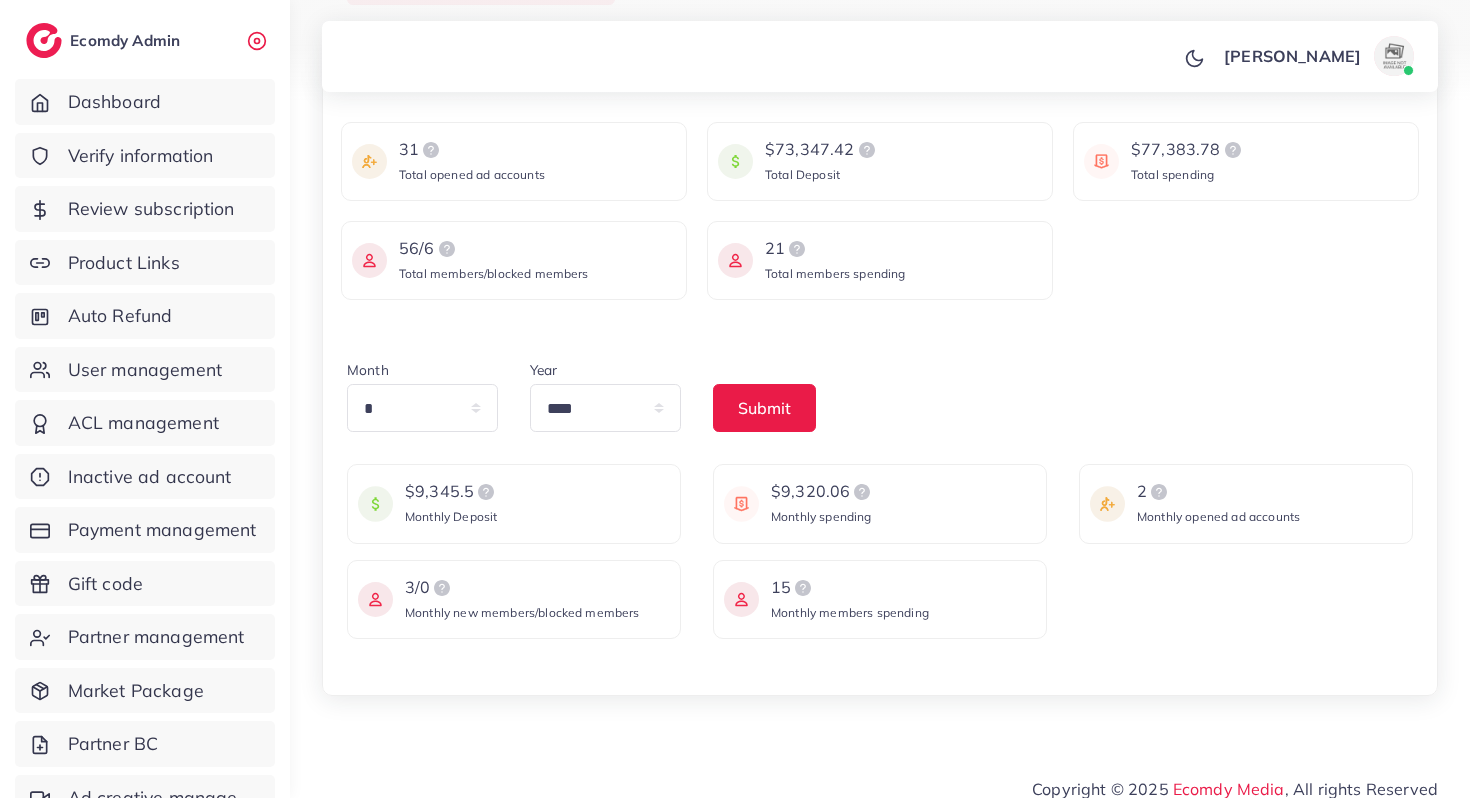 click on "$9,320.06  Monthly spending" at bounding box center (799, 503) 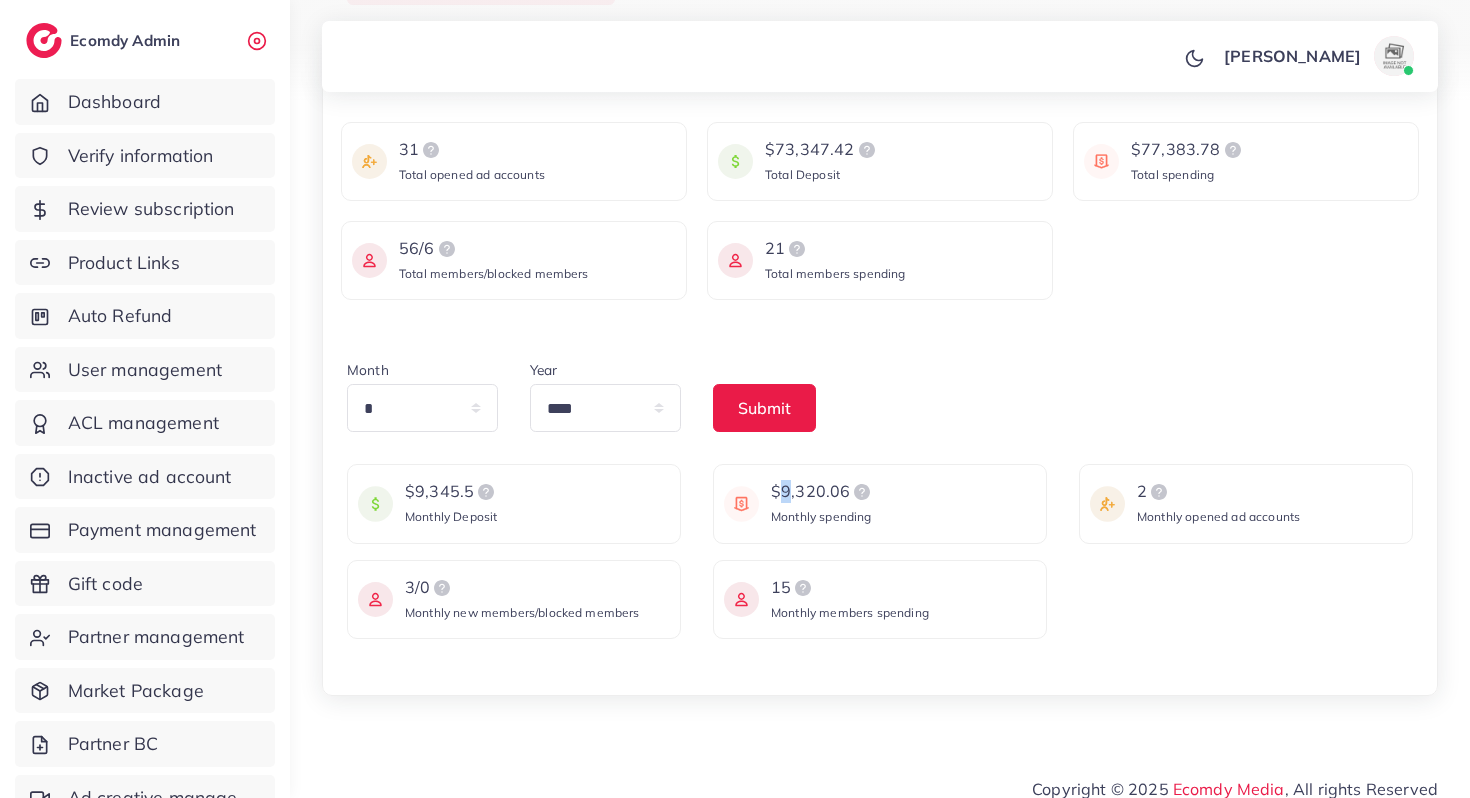 click on "$9,320.06  Monthly spending" at bounding box center (799, 503) 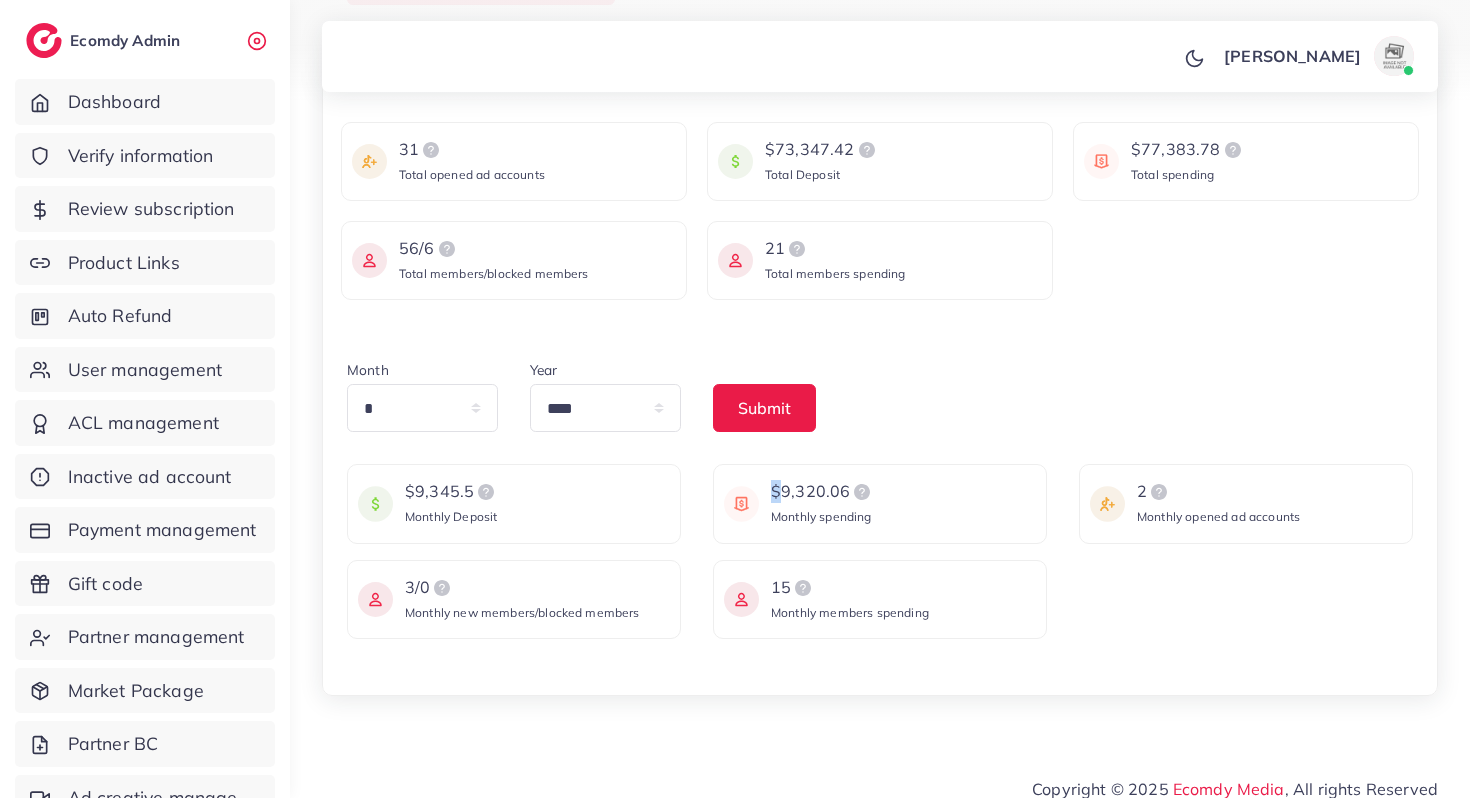 copy 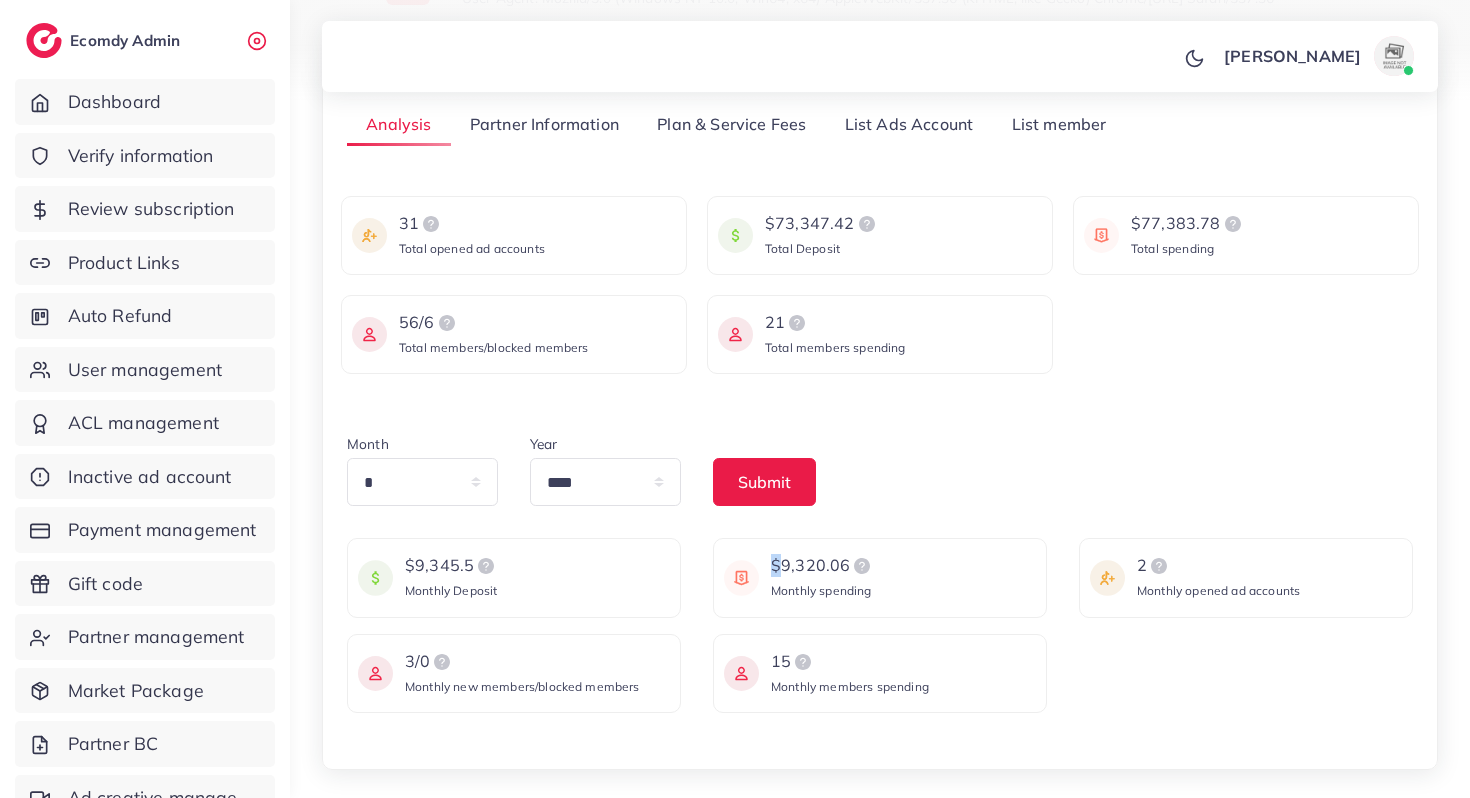 scroll, scrollTop: 217, scrollLeft: 0, axis: vertical 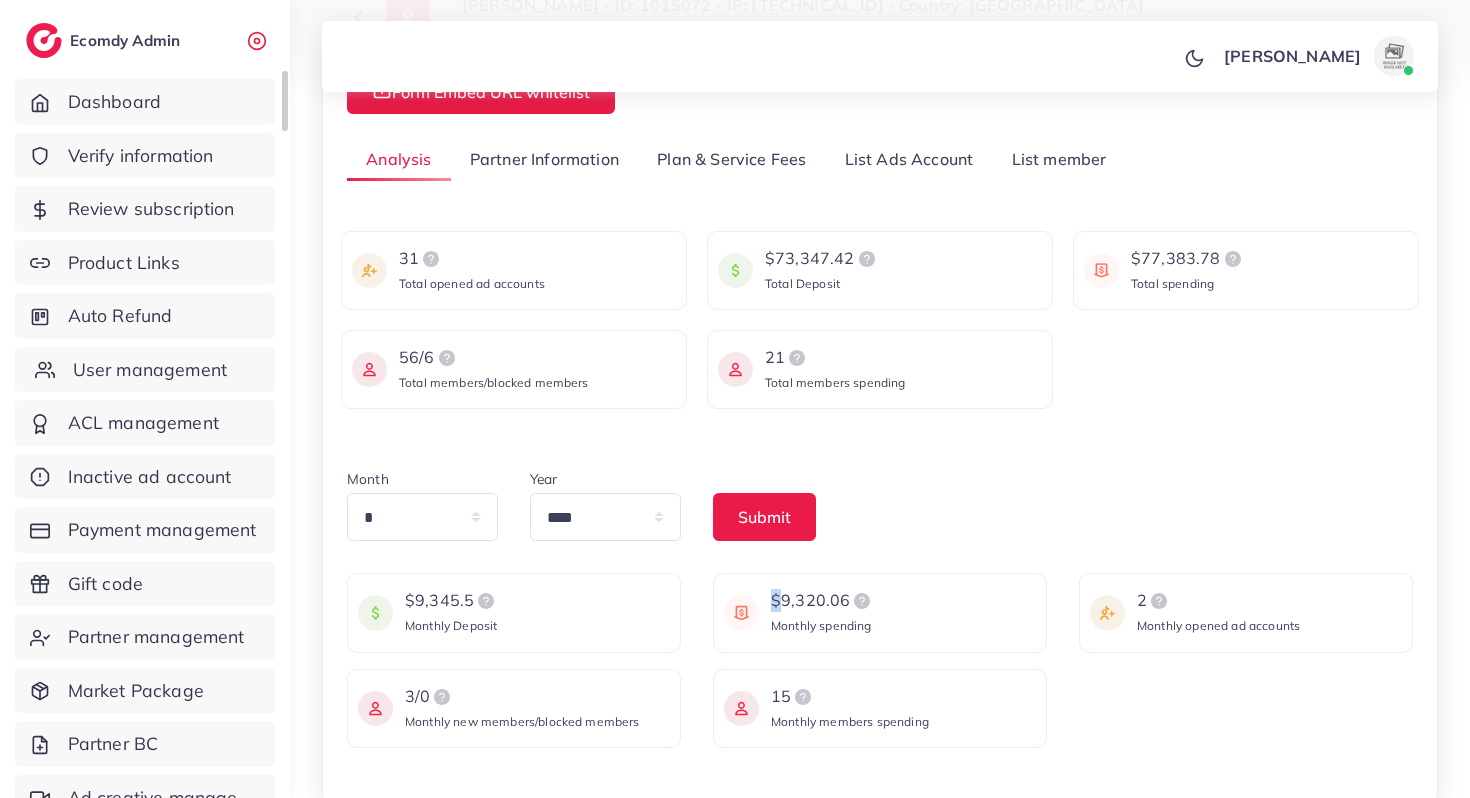 click on "User management" at bounding box center (145, 370) 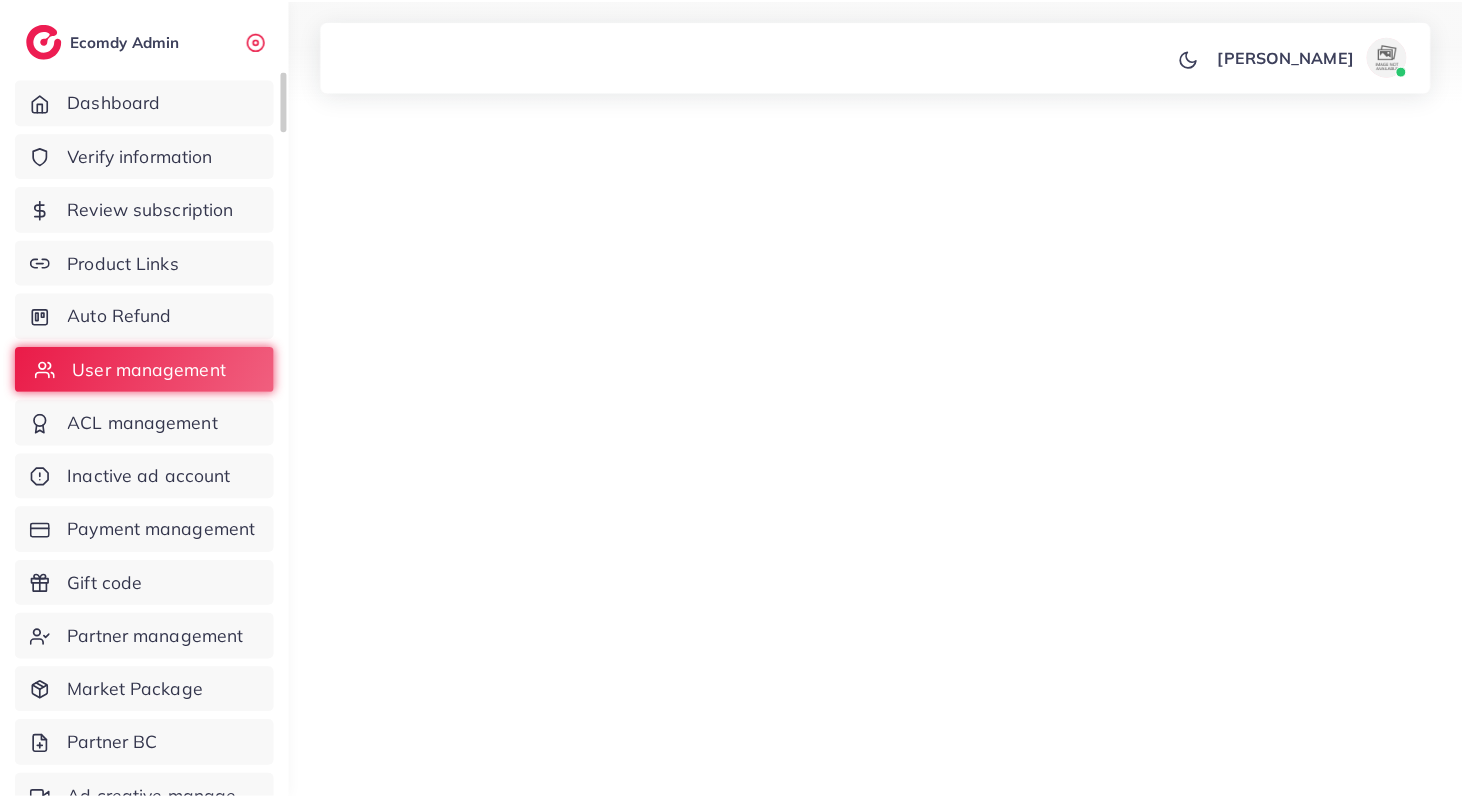 scroll, scrollTop: 0, scrollLeft: 0, axis: both 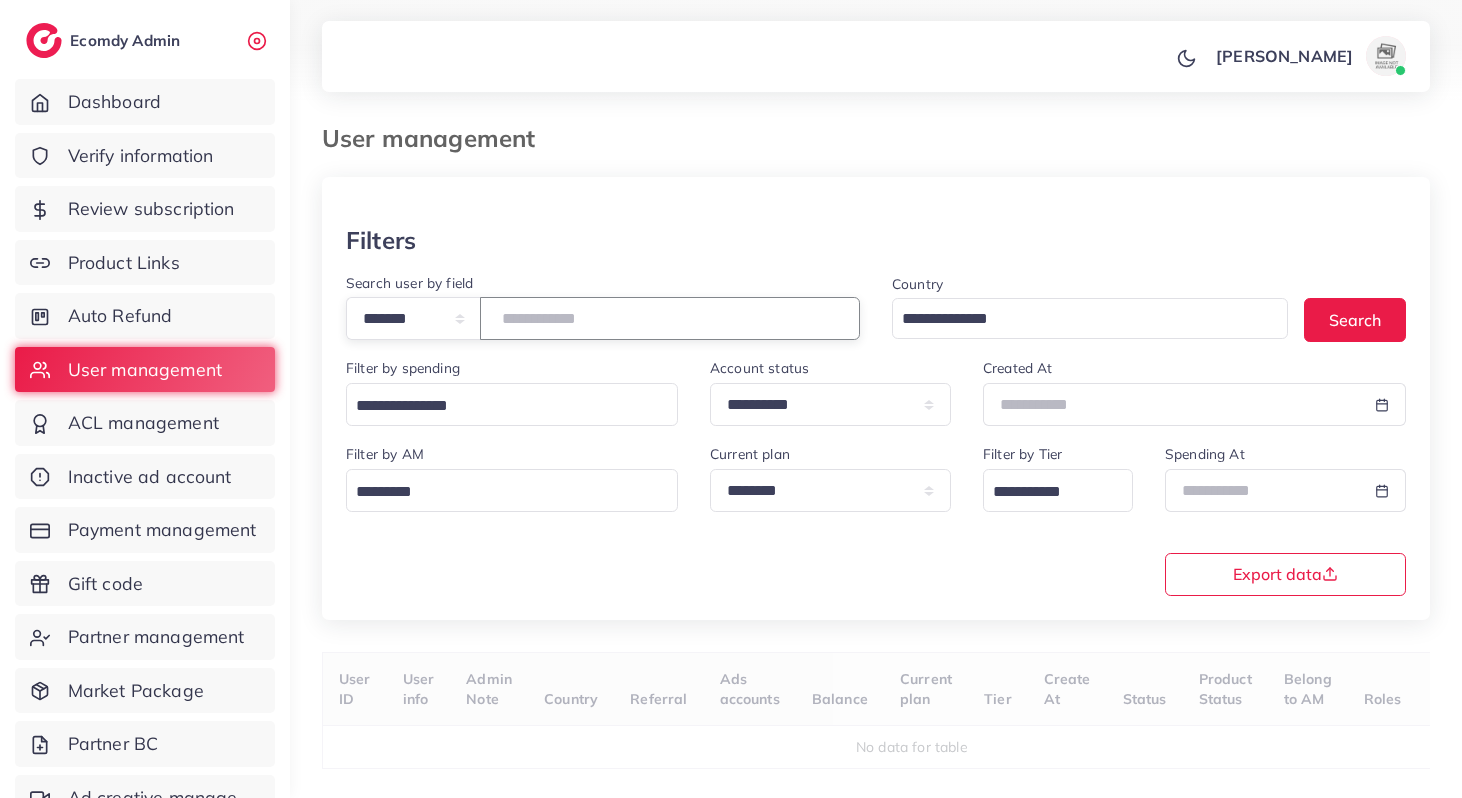 click at bounding box center [670, 318] 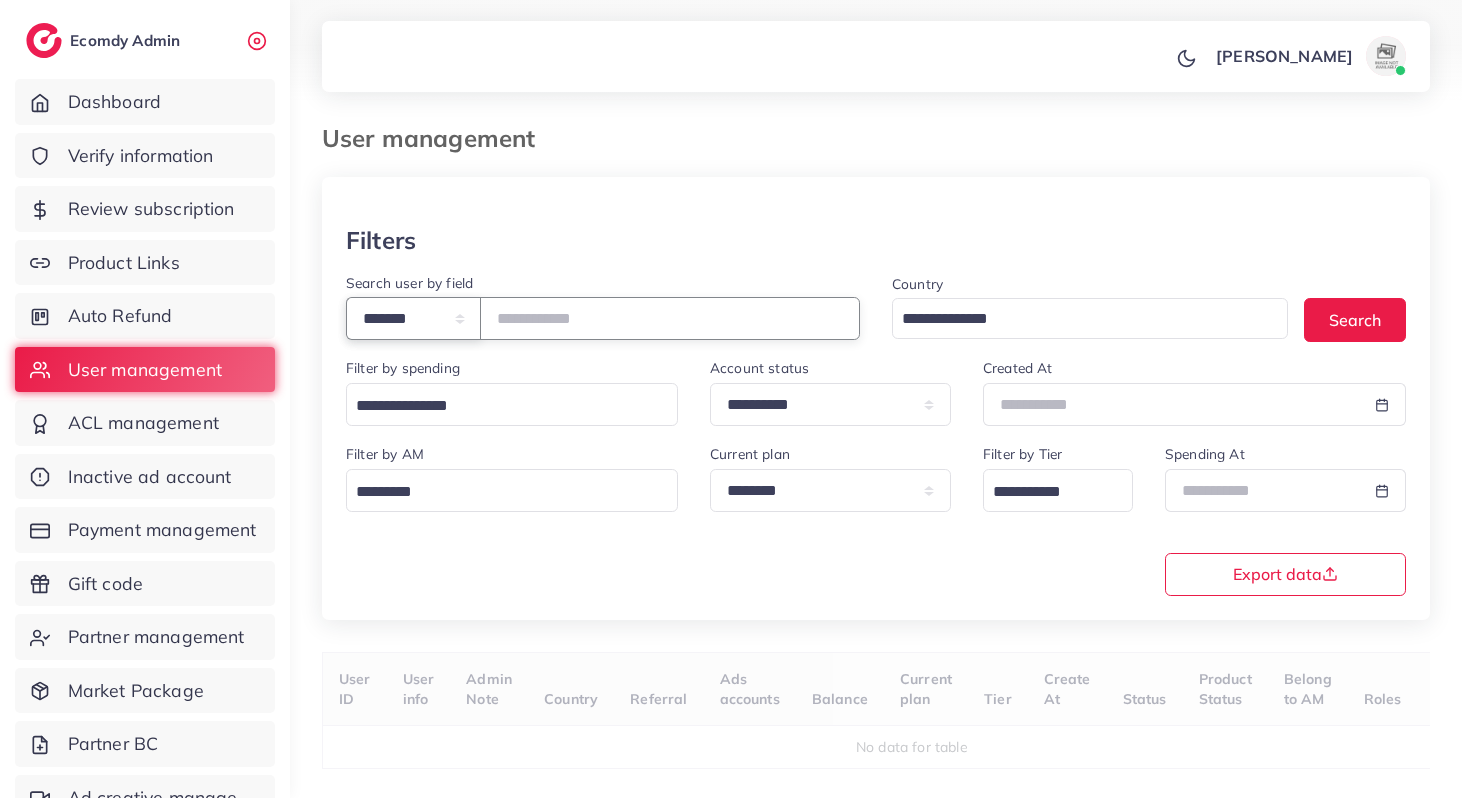 click on "**********" at bounding box center [413, 318] 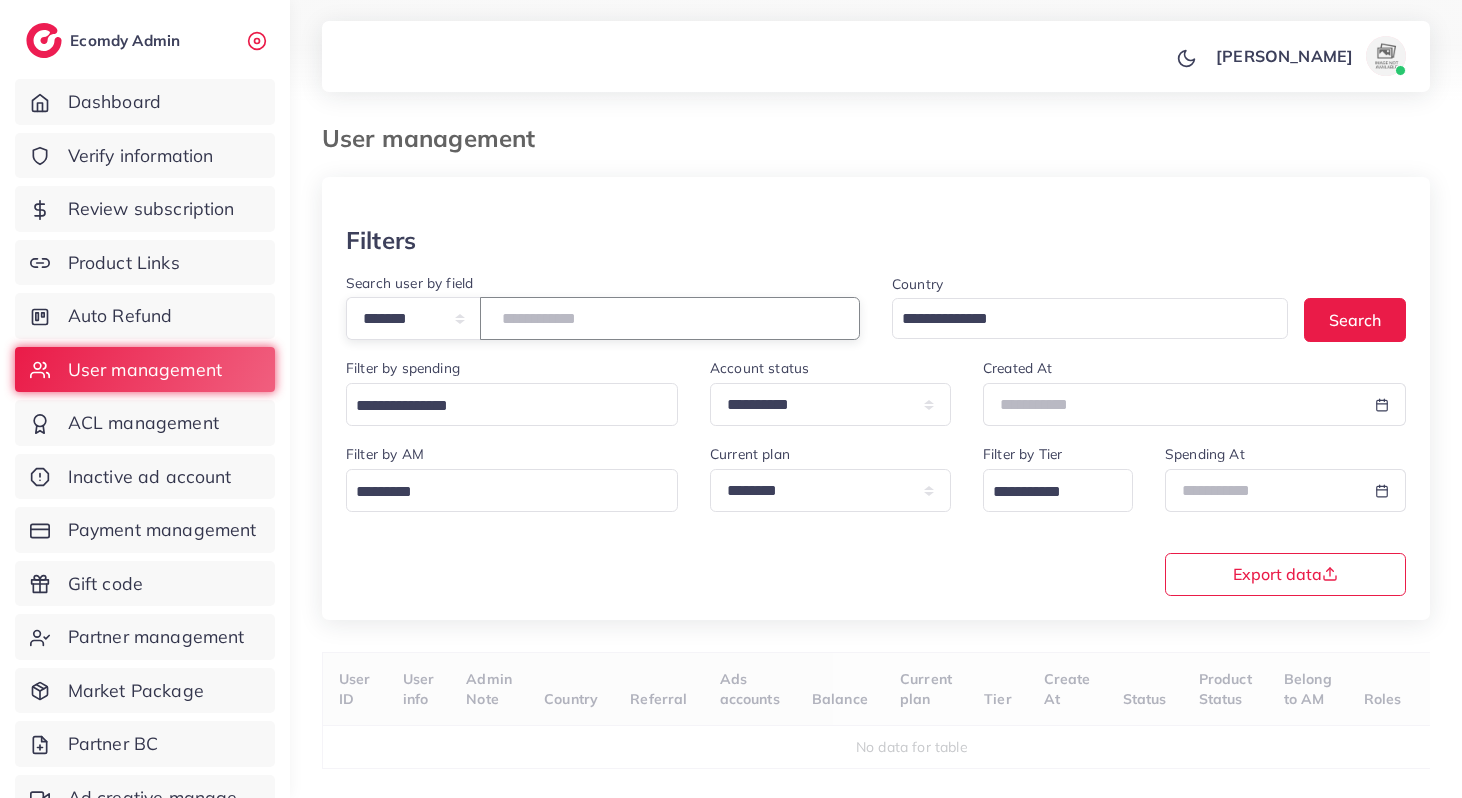 click at bounding box center (670, 318) 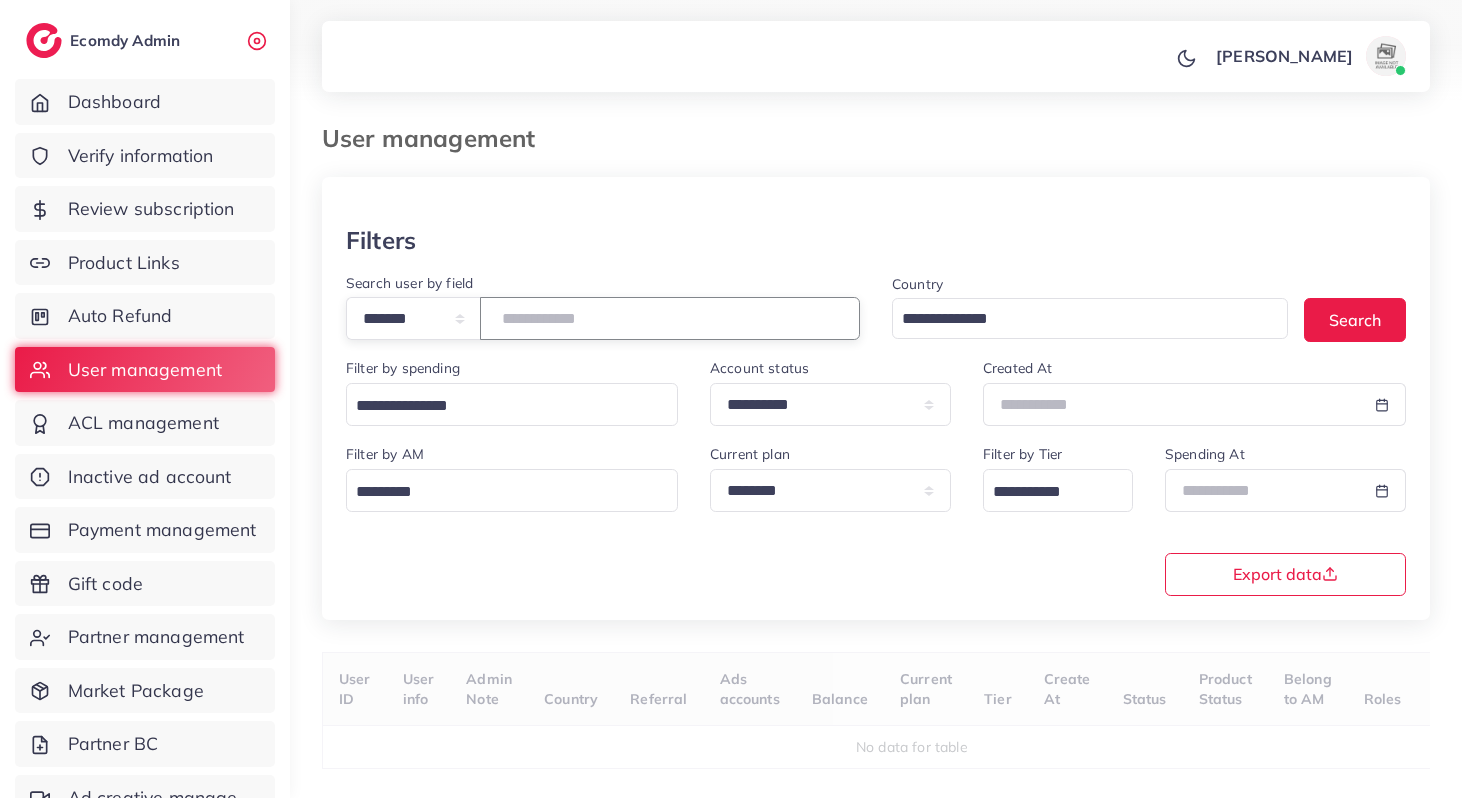 type on "*******" 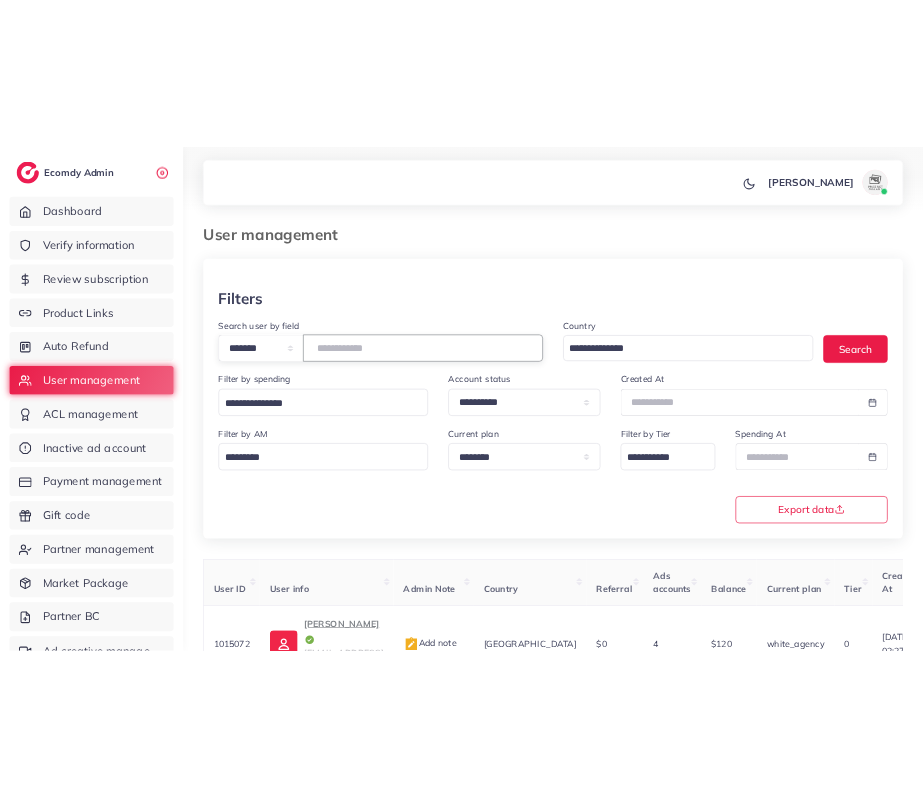 scroll, scrollTop: 161, scrollLeft: 0, axis: vertical 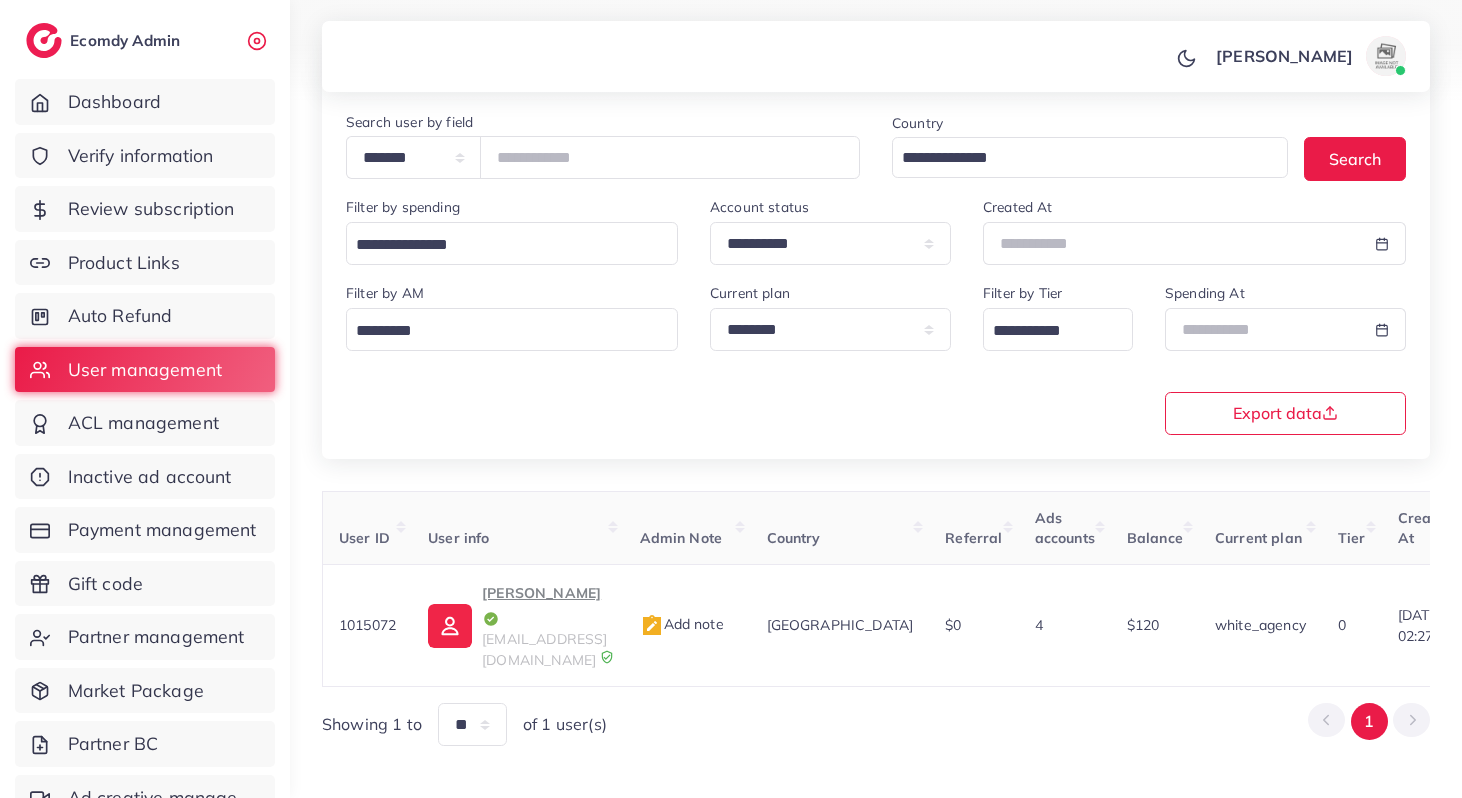 click on "Showing 1 to  ** ** ** ***  of 1 user(s)  1" at bounding box center [876, 724] 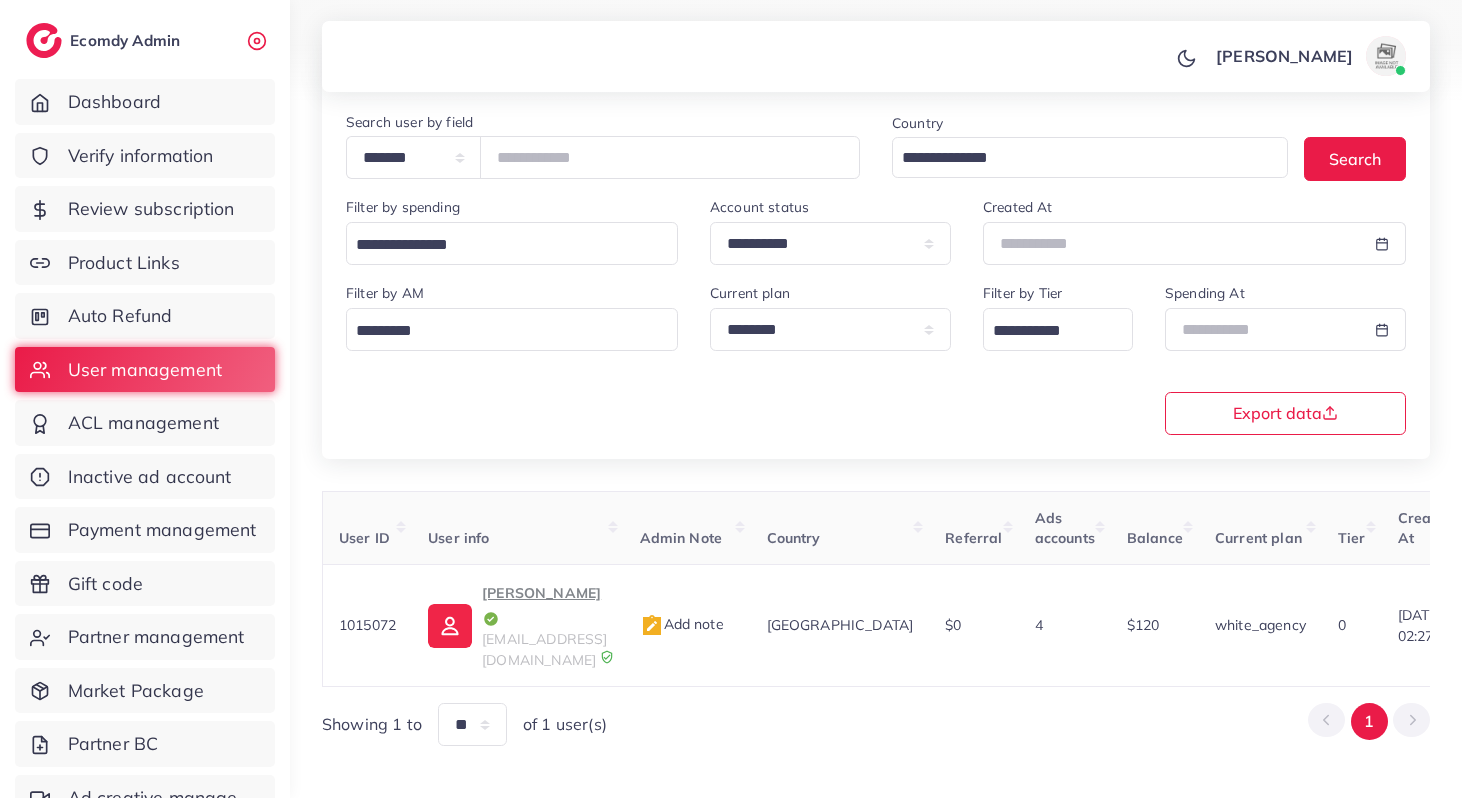 click on "Showing 1 to  ** ** ** ***  of 1 user(s)  1" at bounding box center [876, 724] 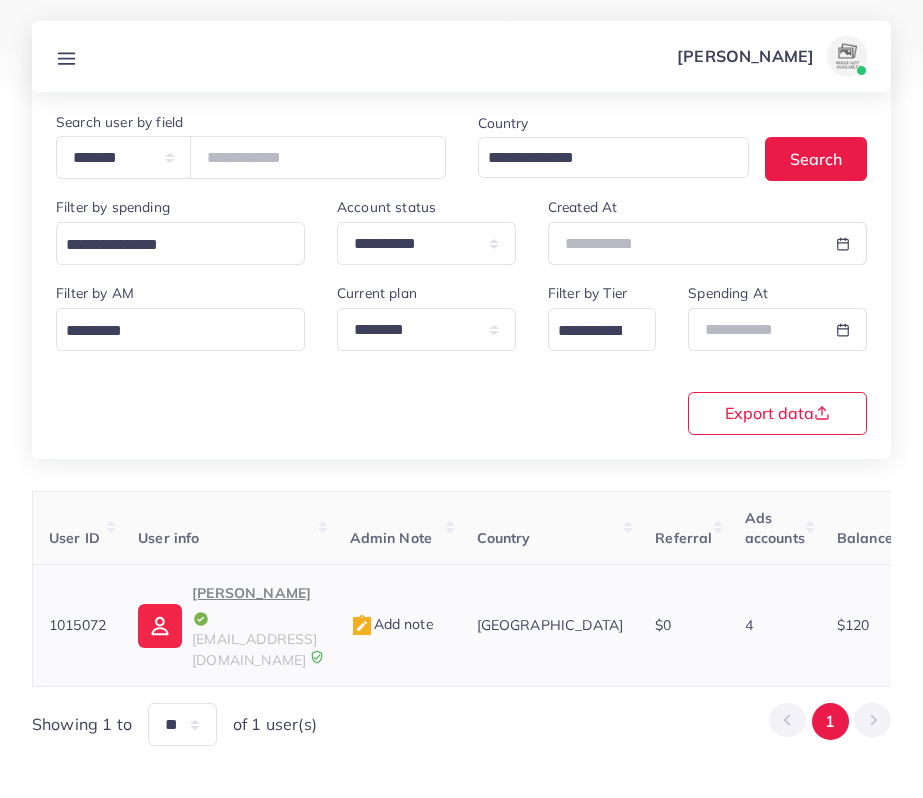 click on "1015072" at bounding box center (77, 625) 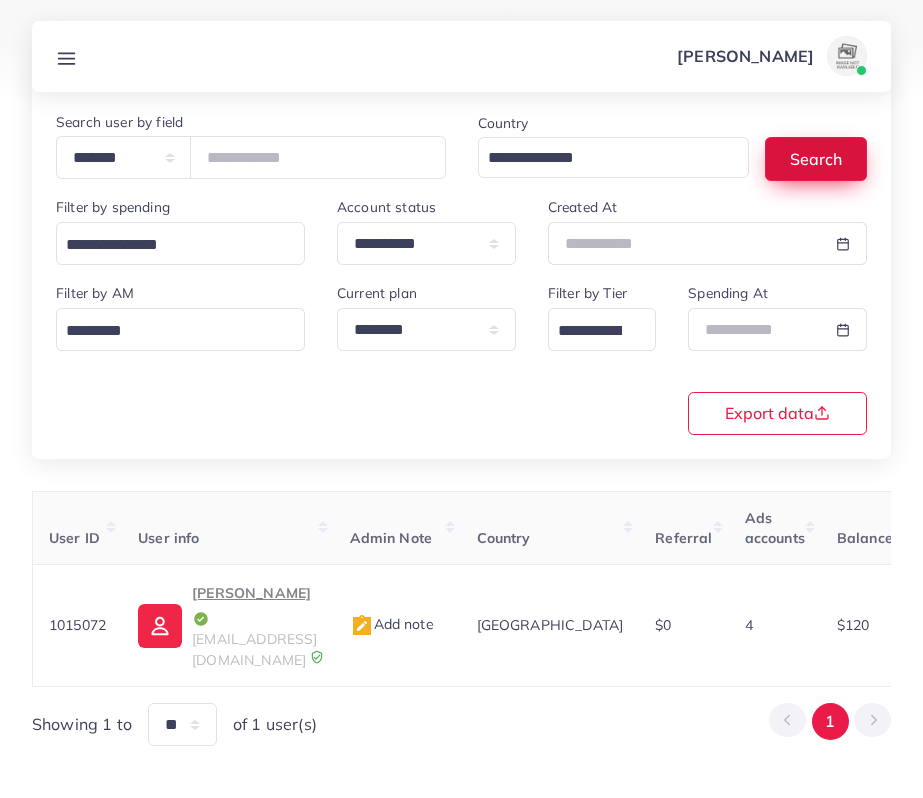 click on "Search" at bounding box center [816, 158] 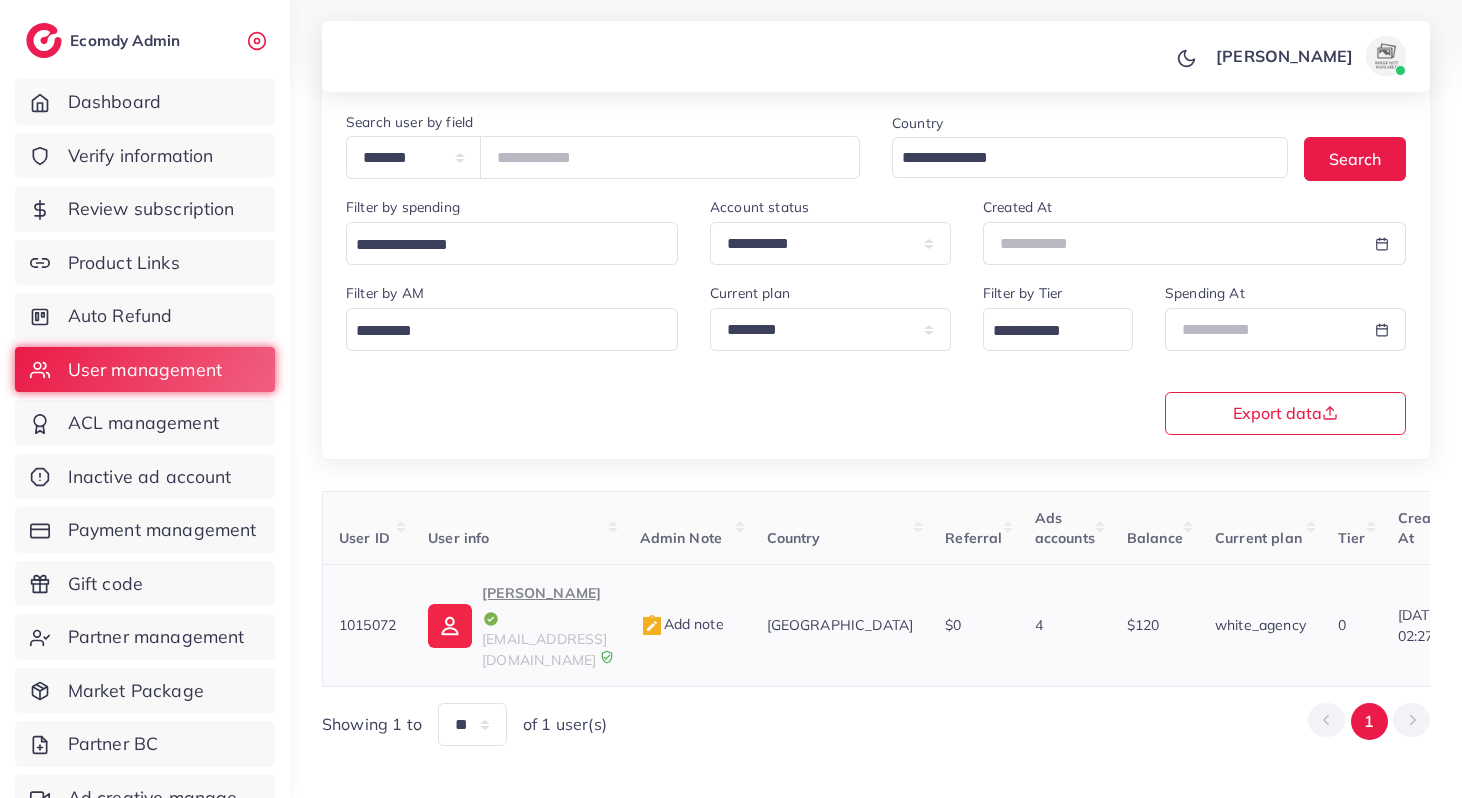 click on "1015072" at bounding box center (367, 625) 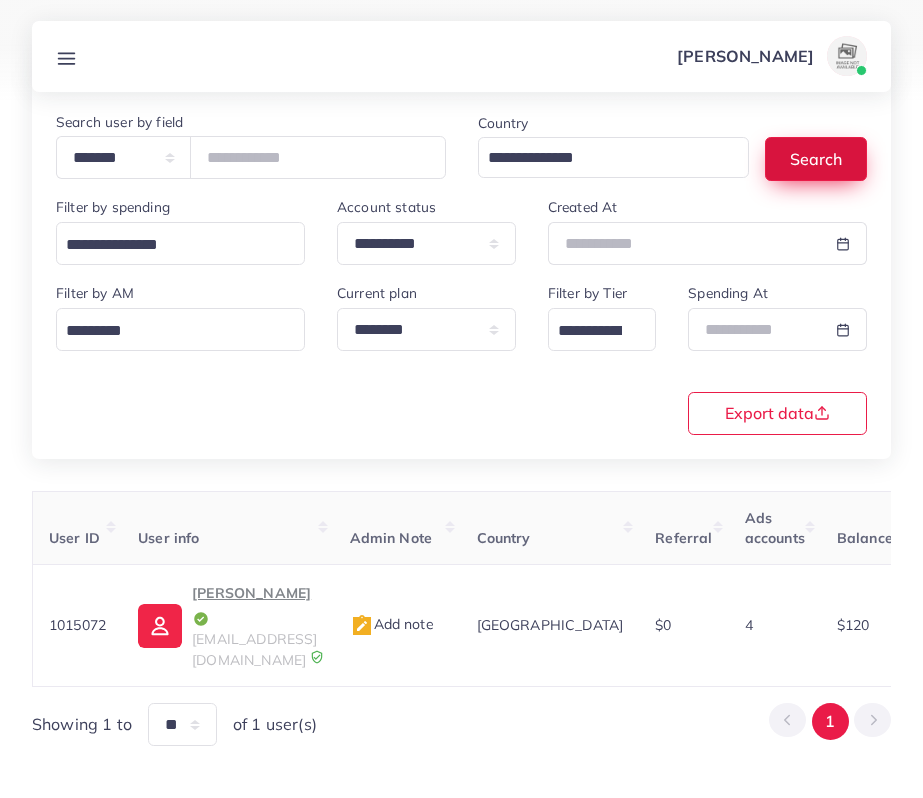 click on "Search" at bounding box center [816, 158] 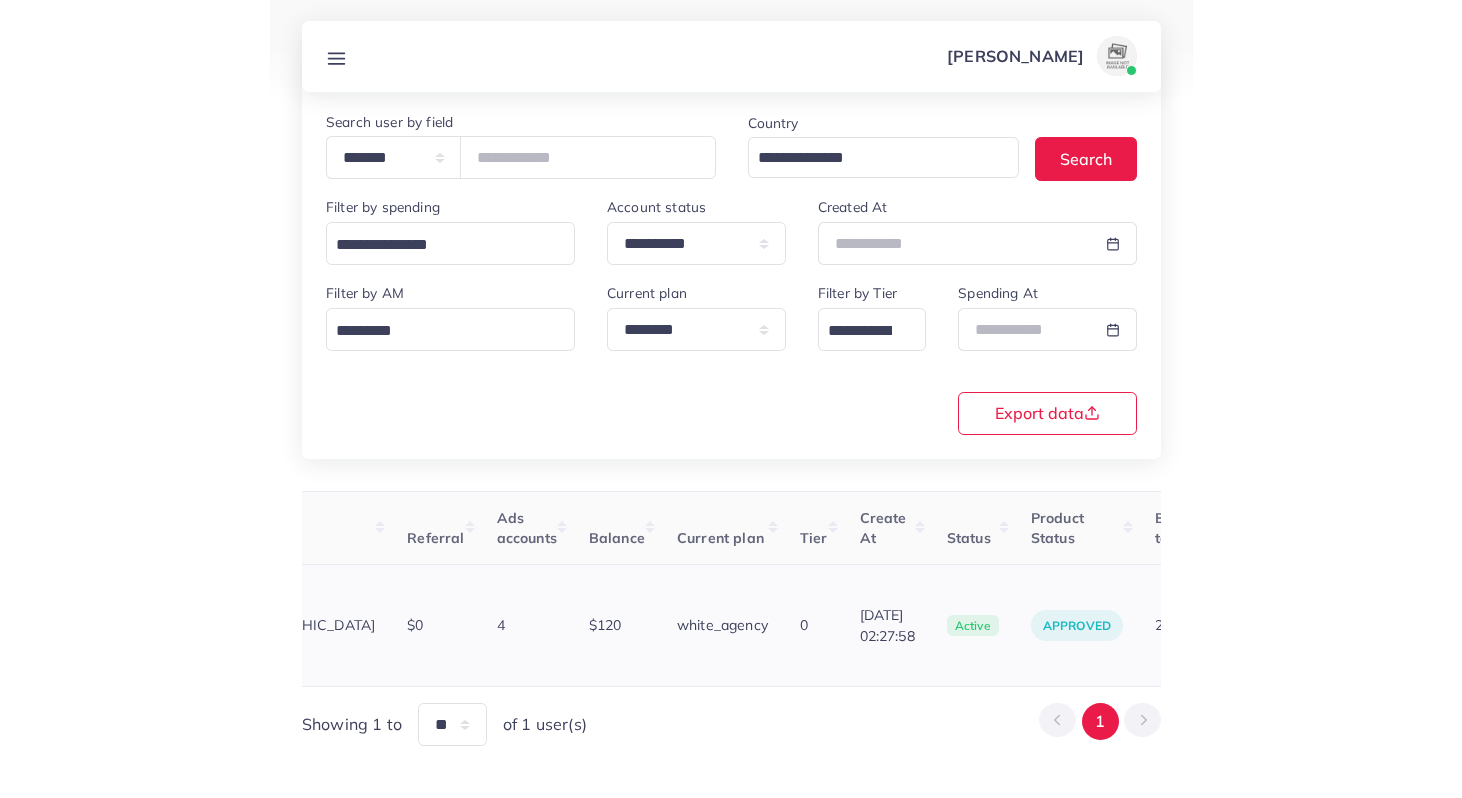 scroll, scrollTop: 0, scrollLeft: 0, axis: both 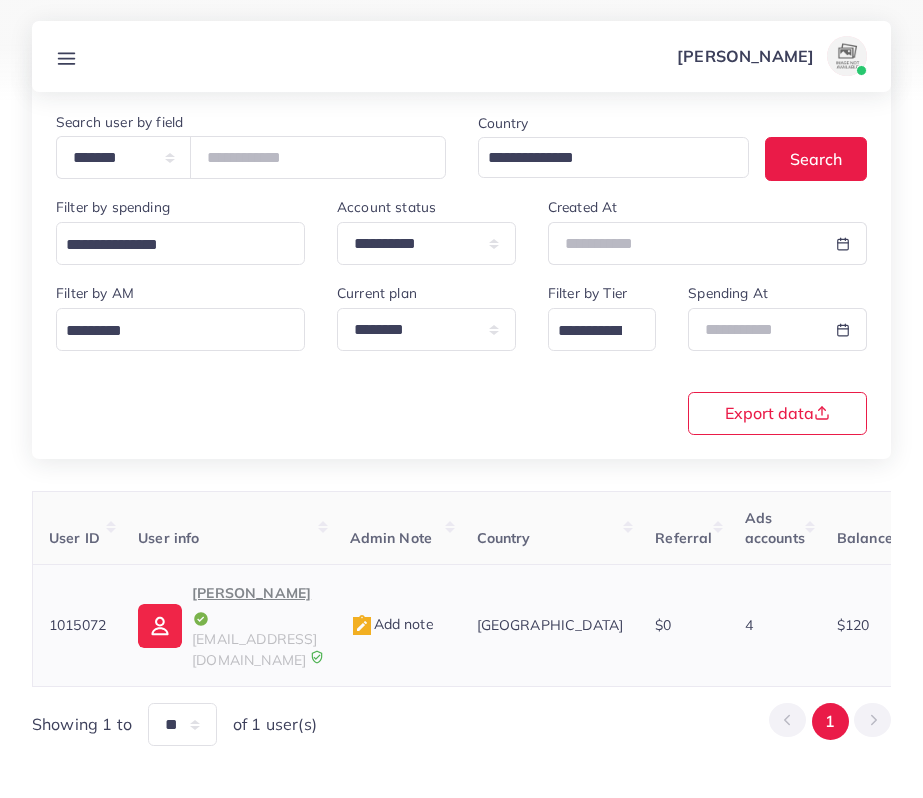 click on "saif hassan alhassnawi" at bounding box center [254, 605] 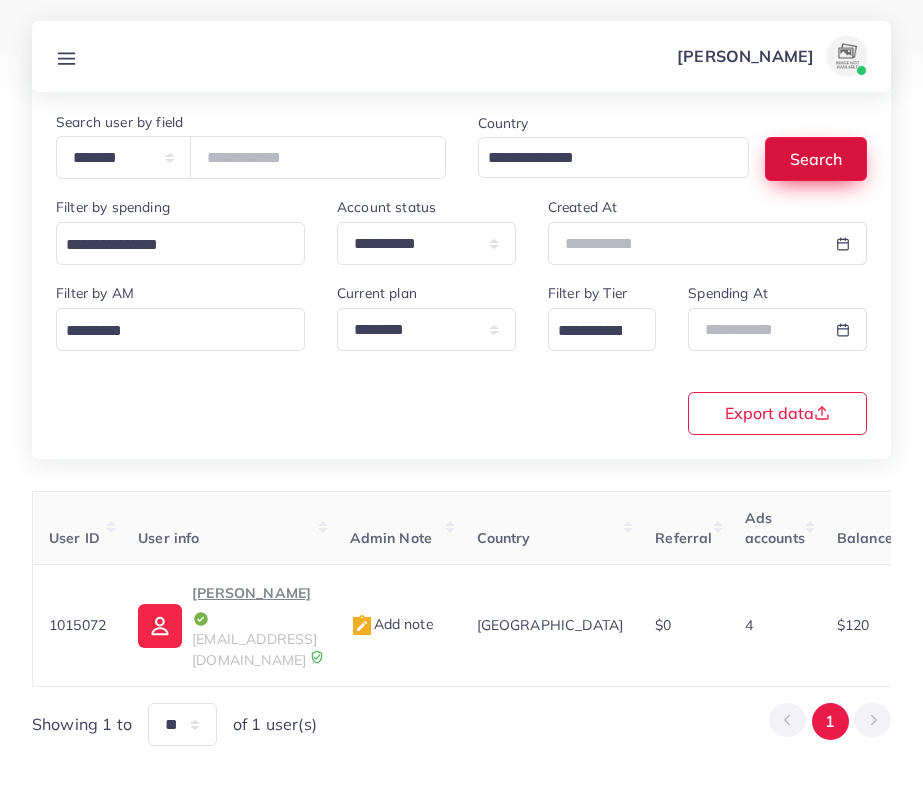 click on "Search" at bounding box center (816, 158) 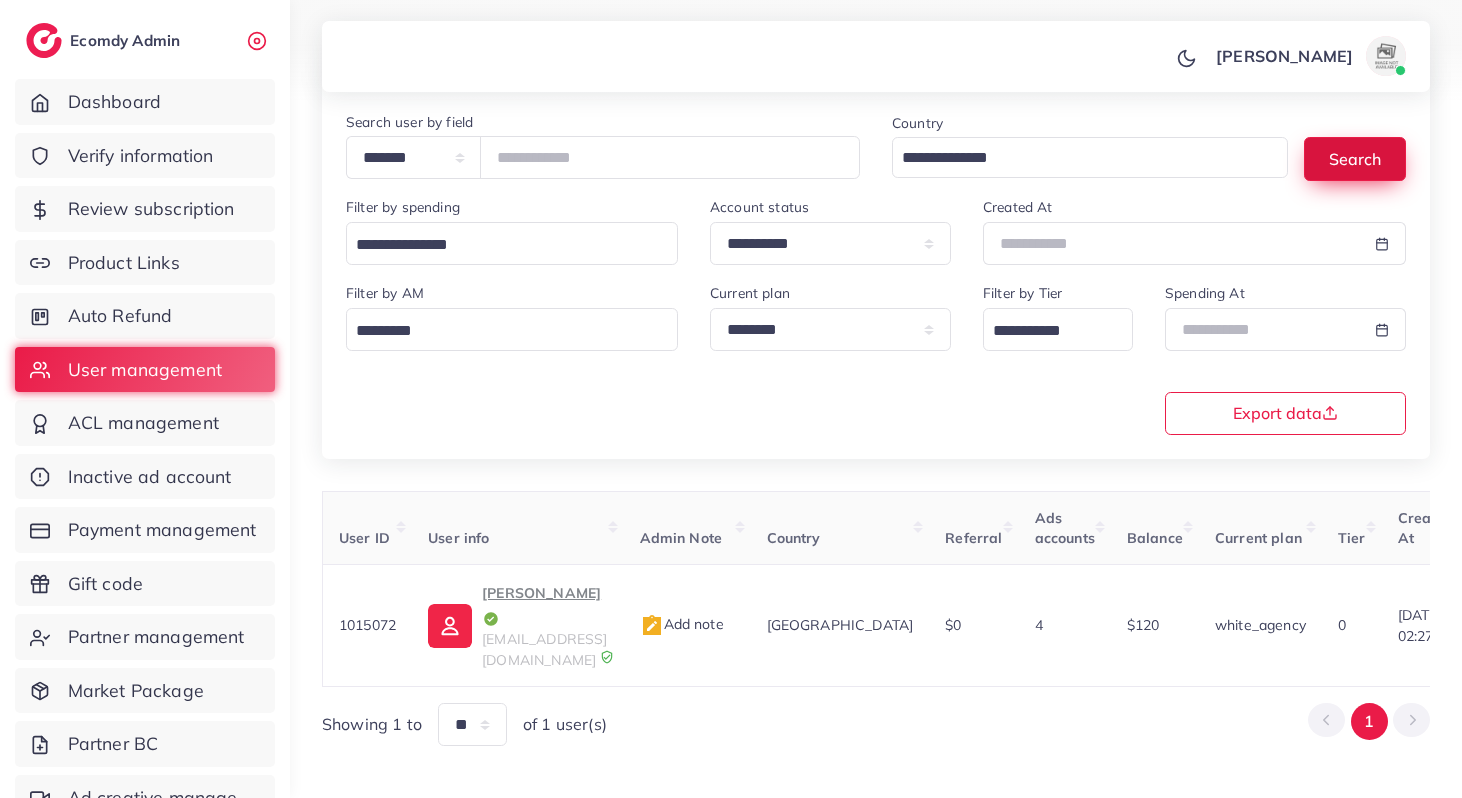 click on "Search" at bounding box center (1355, 158) 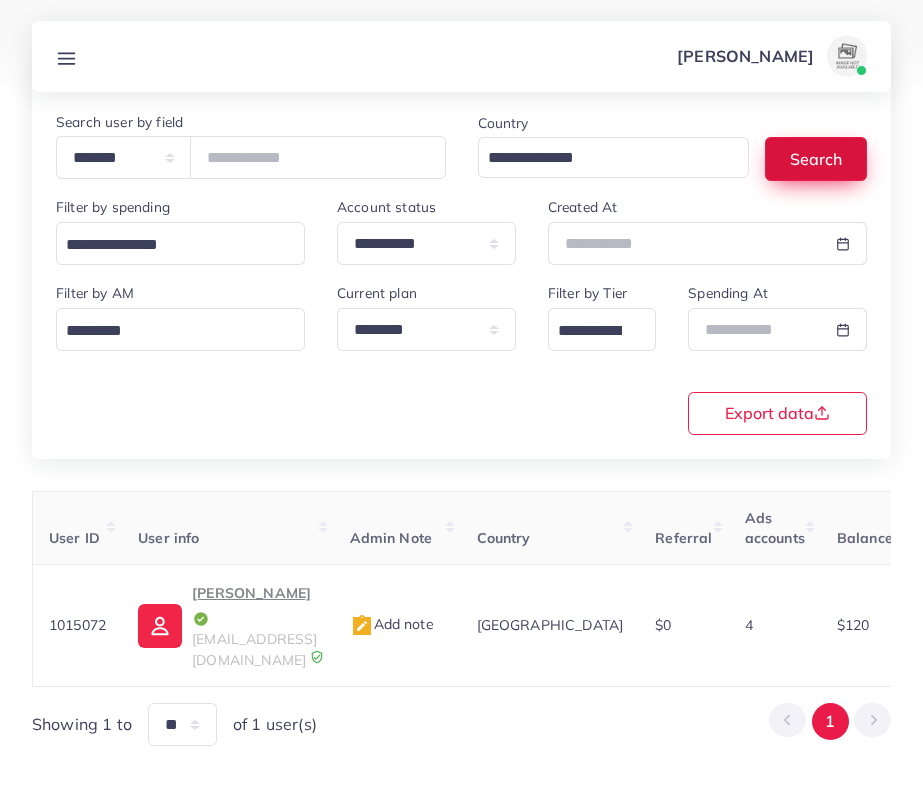 click on "Search" at bounding box center (816, 158) 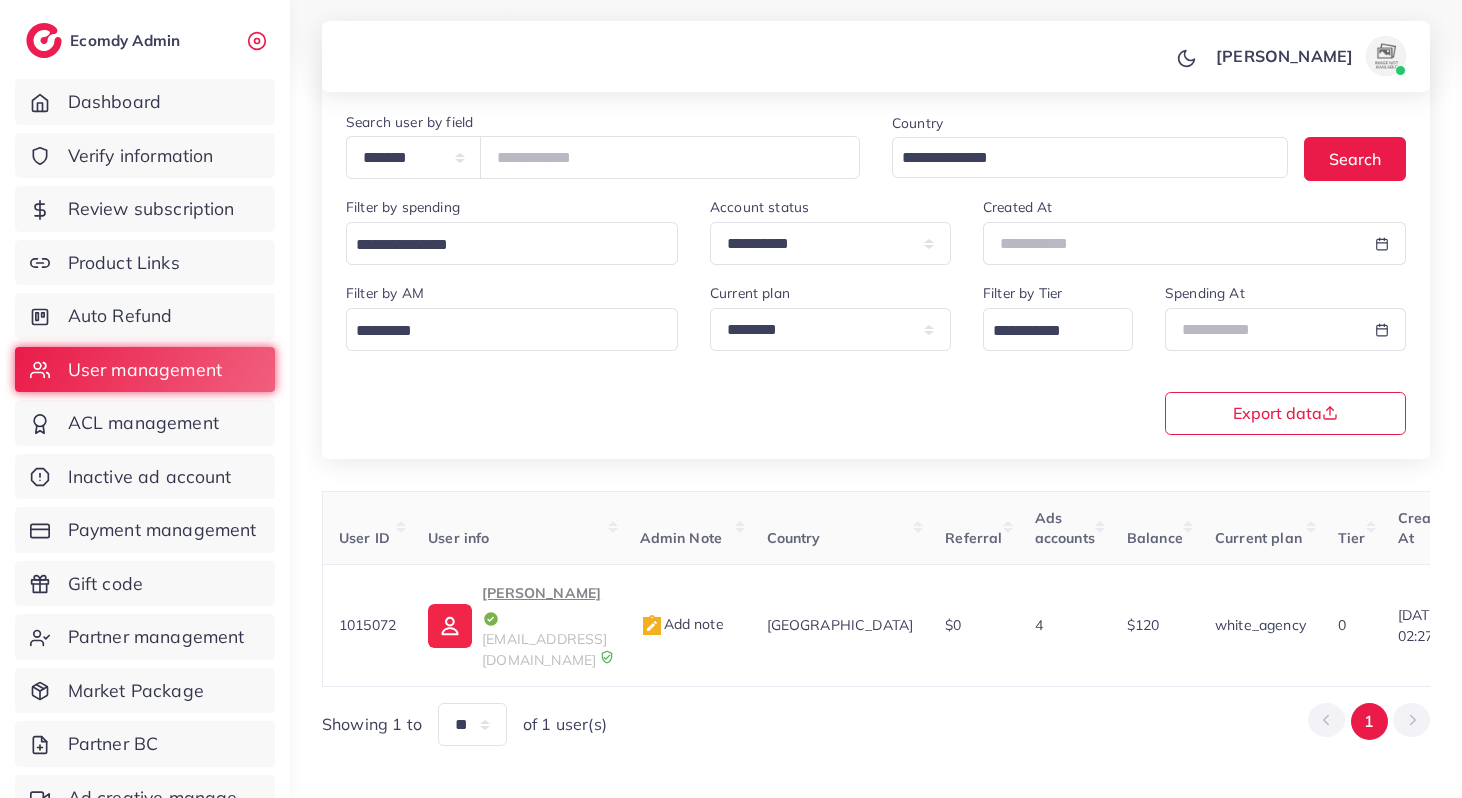 click on "**********" at bounding box center [876, 381] 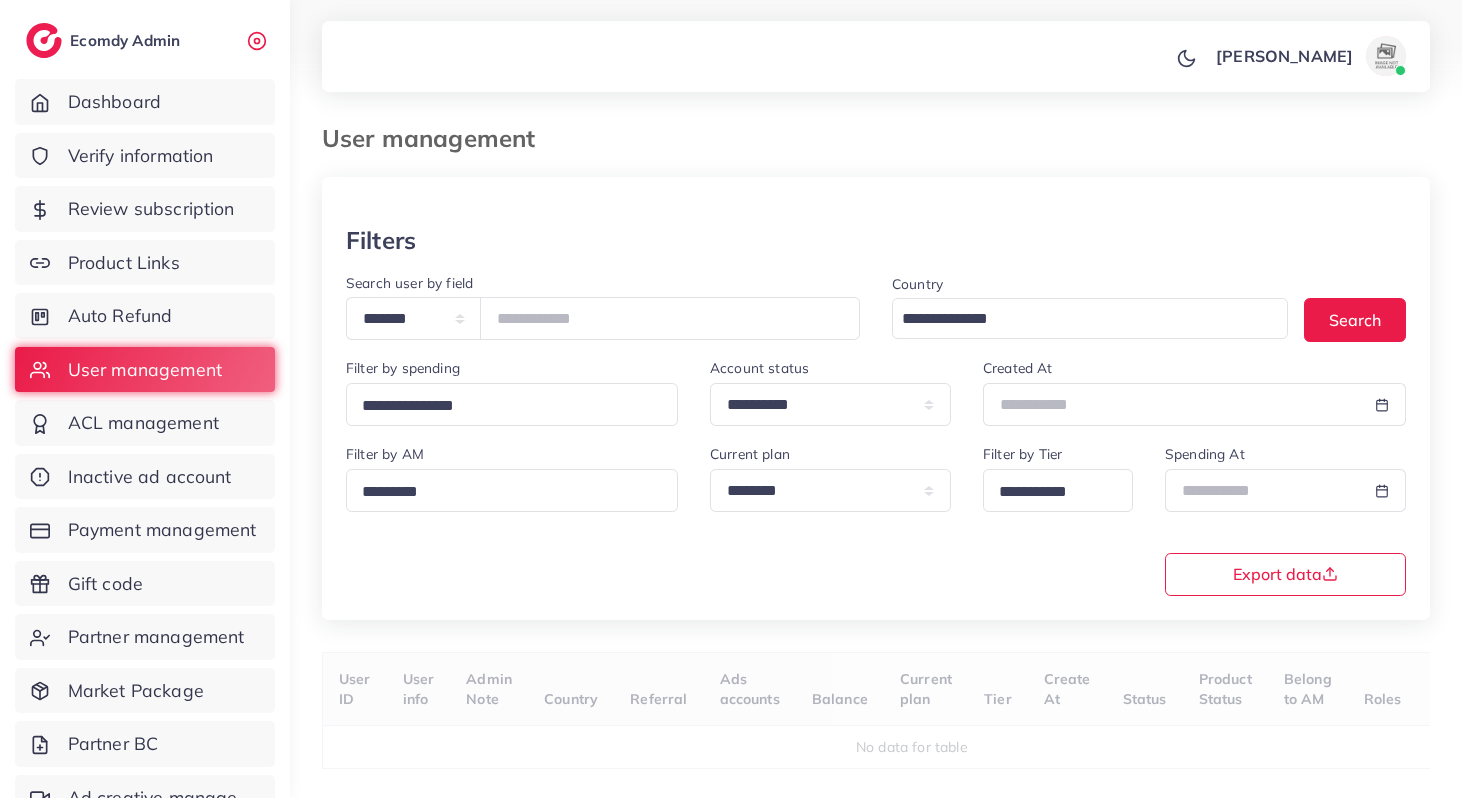 scroll, scrollTop: 0, scrollLeft: 0, axis: both 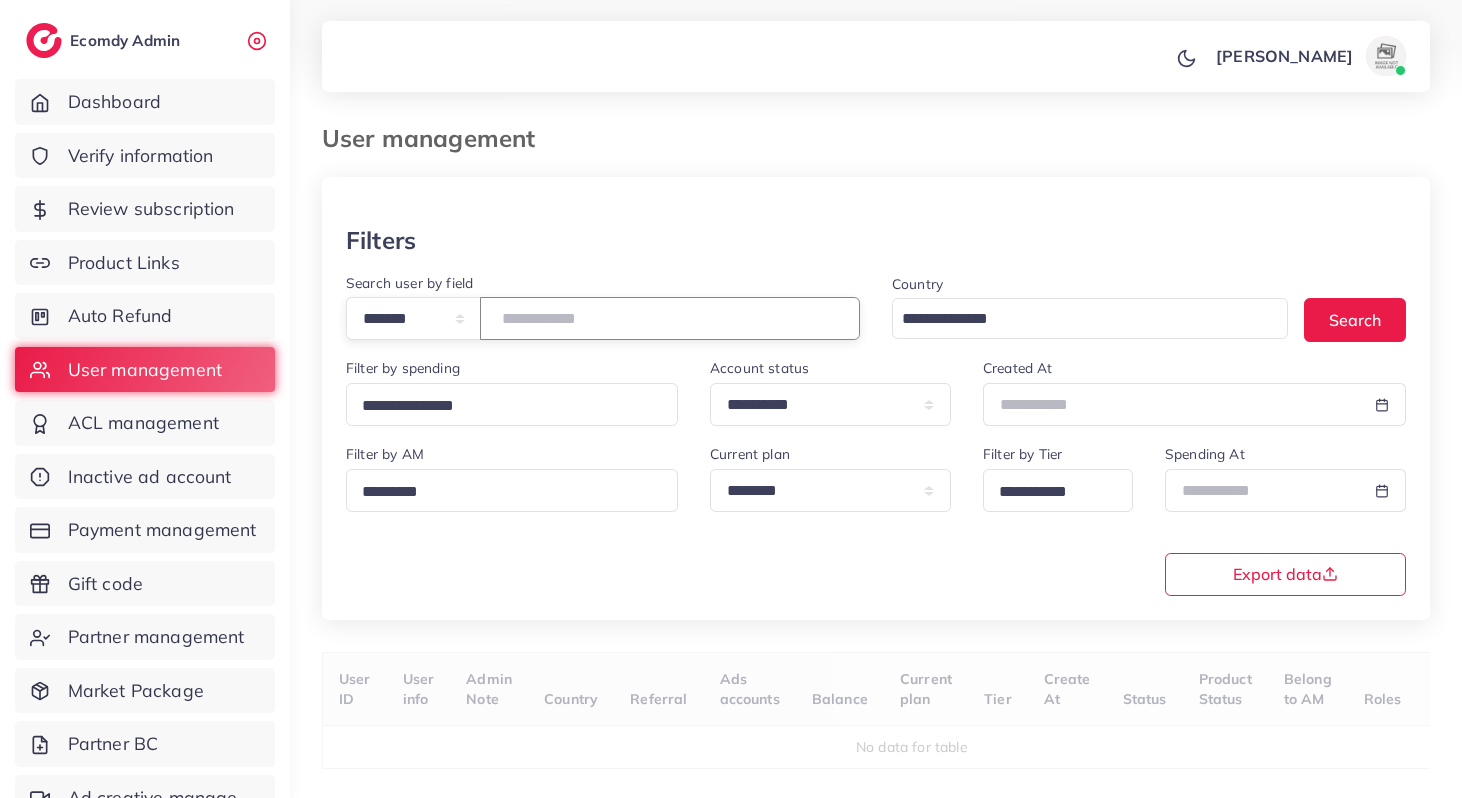 click at bounding box center (670, 318) 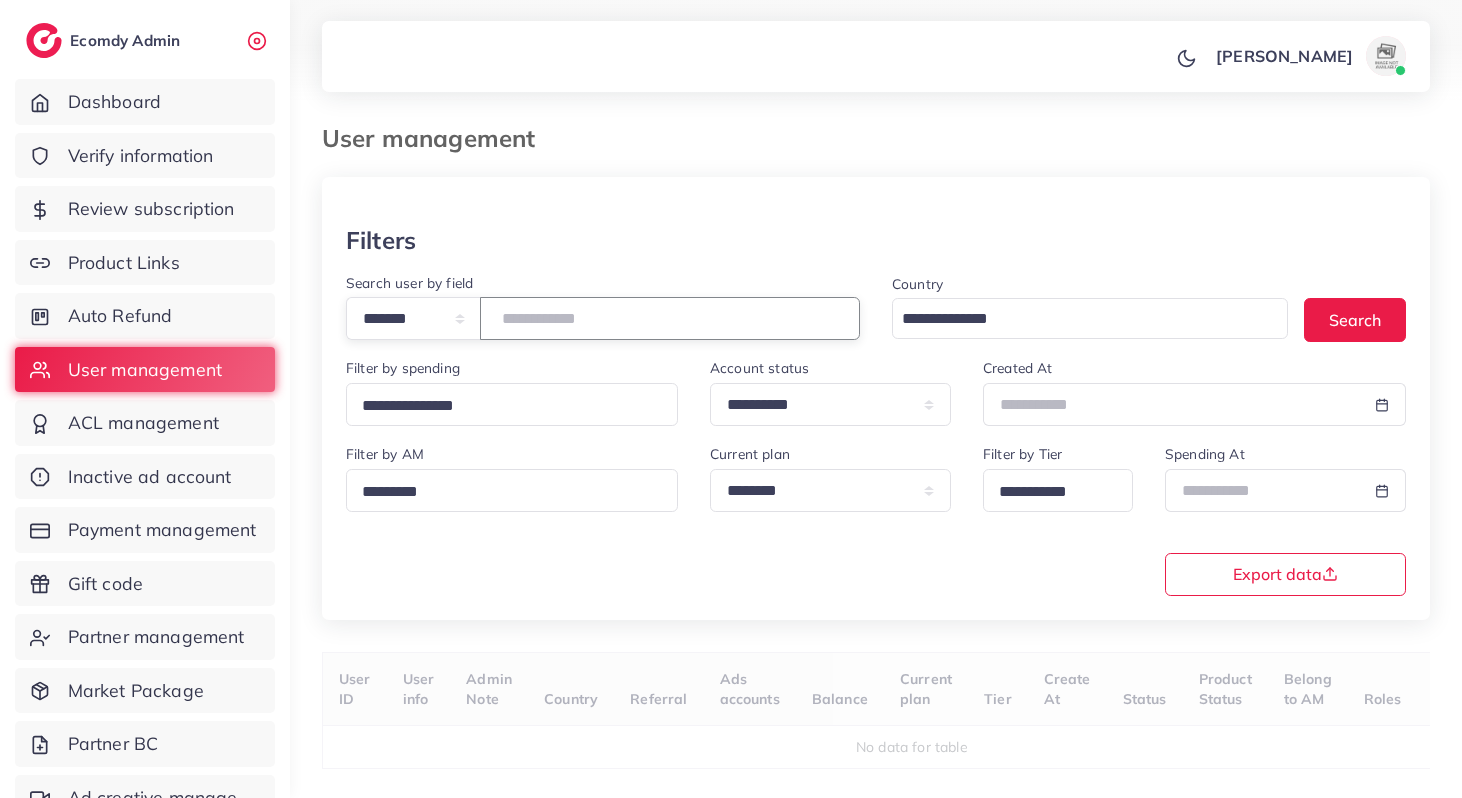 type on "*" 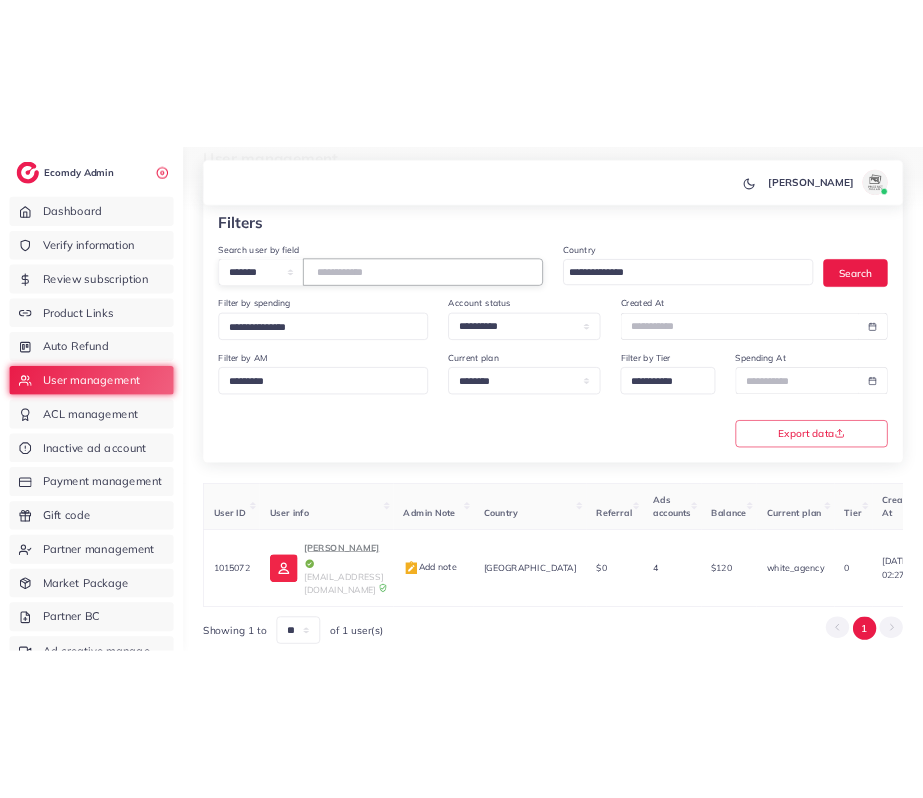scroll, scrollTop: 161, scrollLeft: 0, axis: vertical 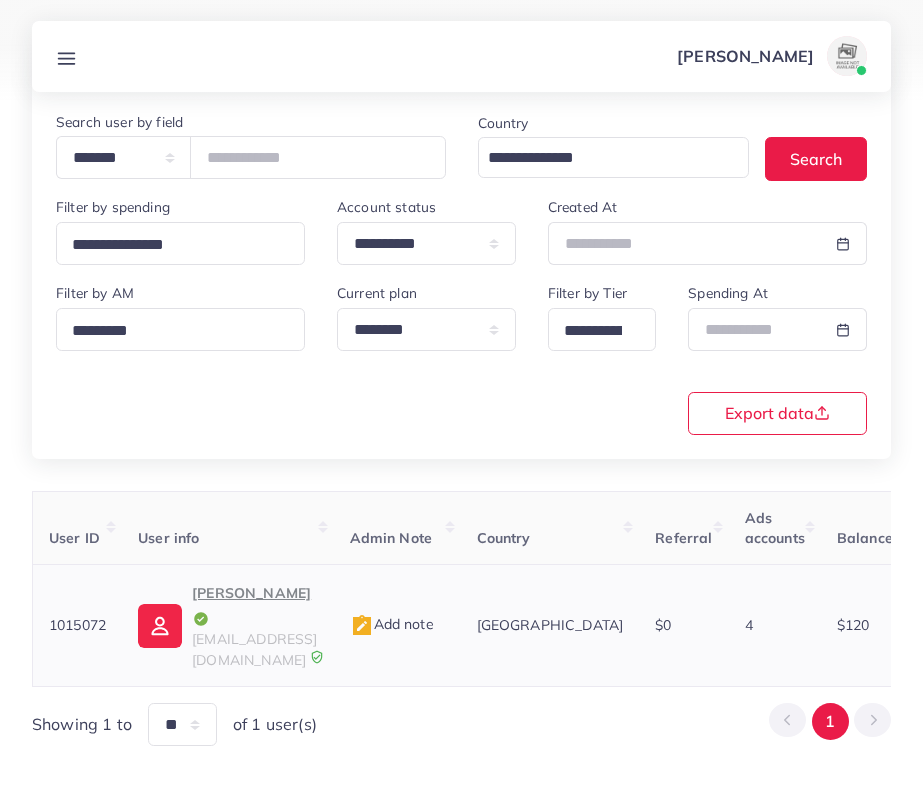 click on "1015072" at bounding box center [77, 625] 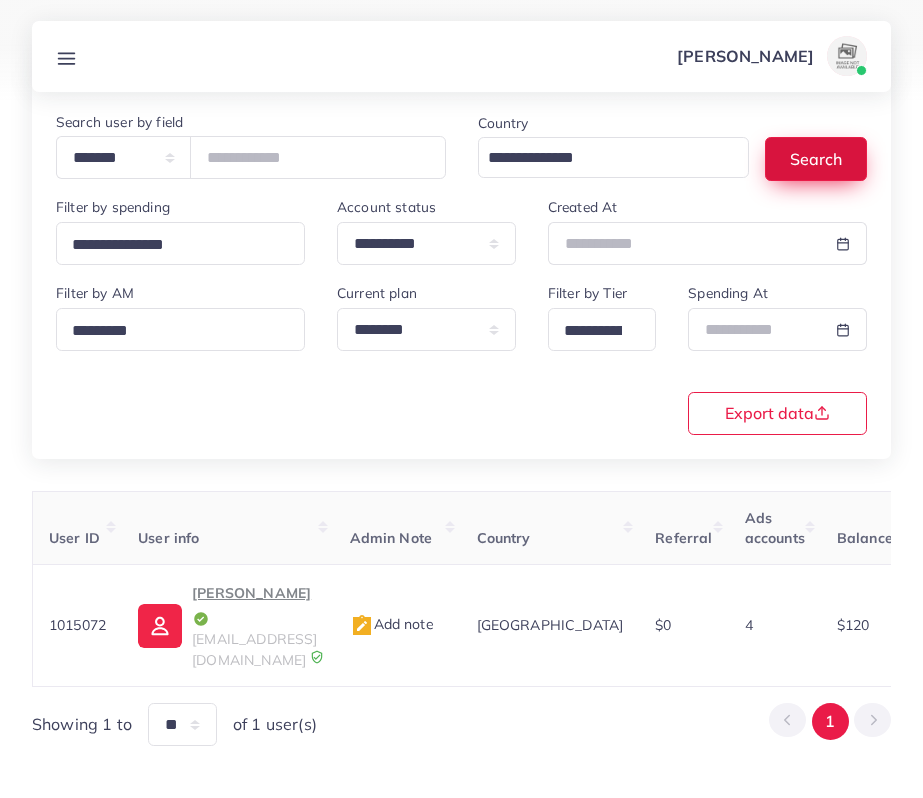 click on "Search" at bounding box center [816, 158] 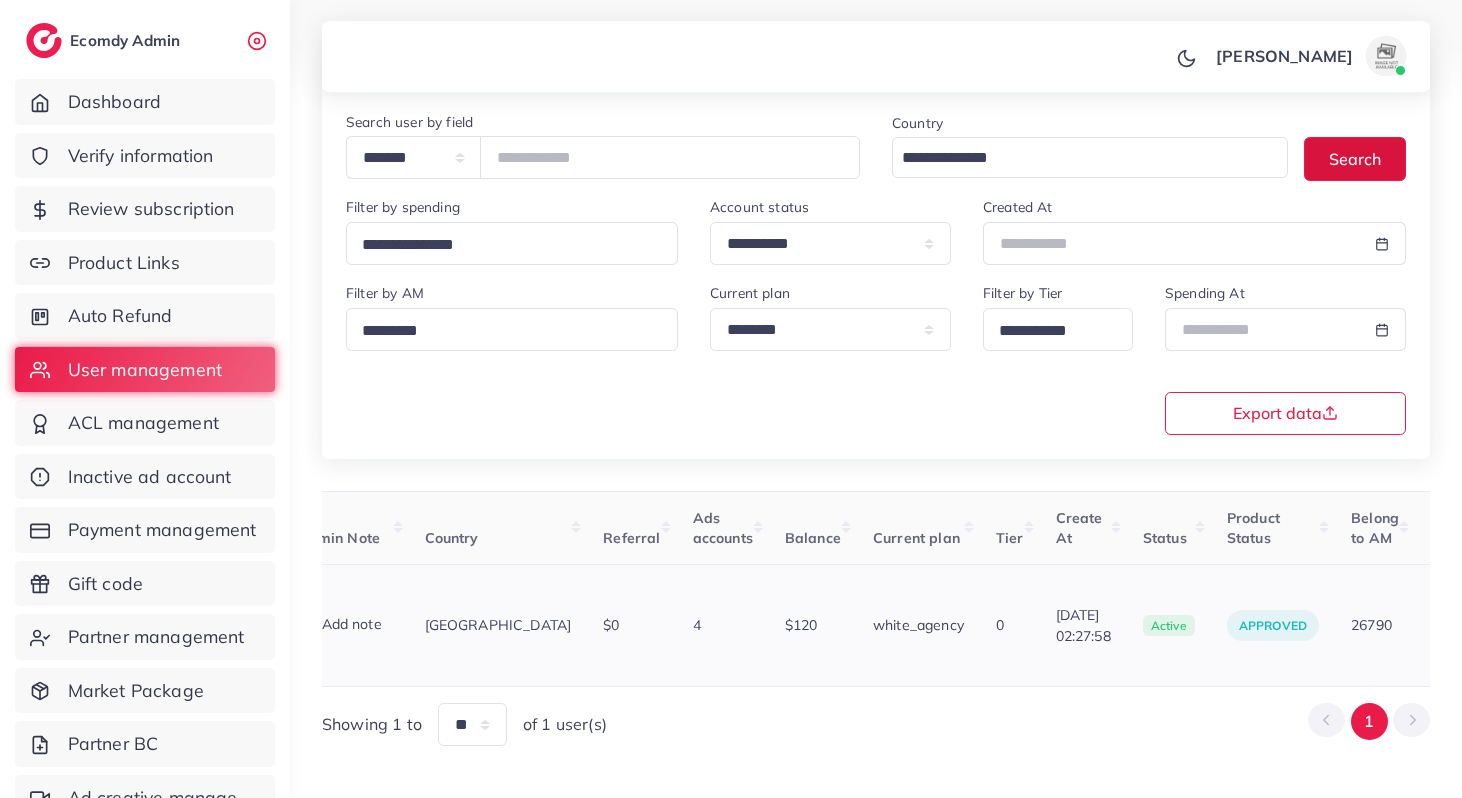 scroll, scrollTop: 0, scrollLeft: 0, axis: both 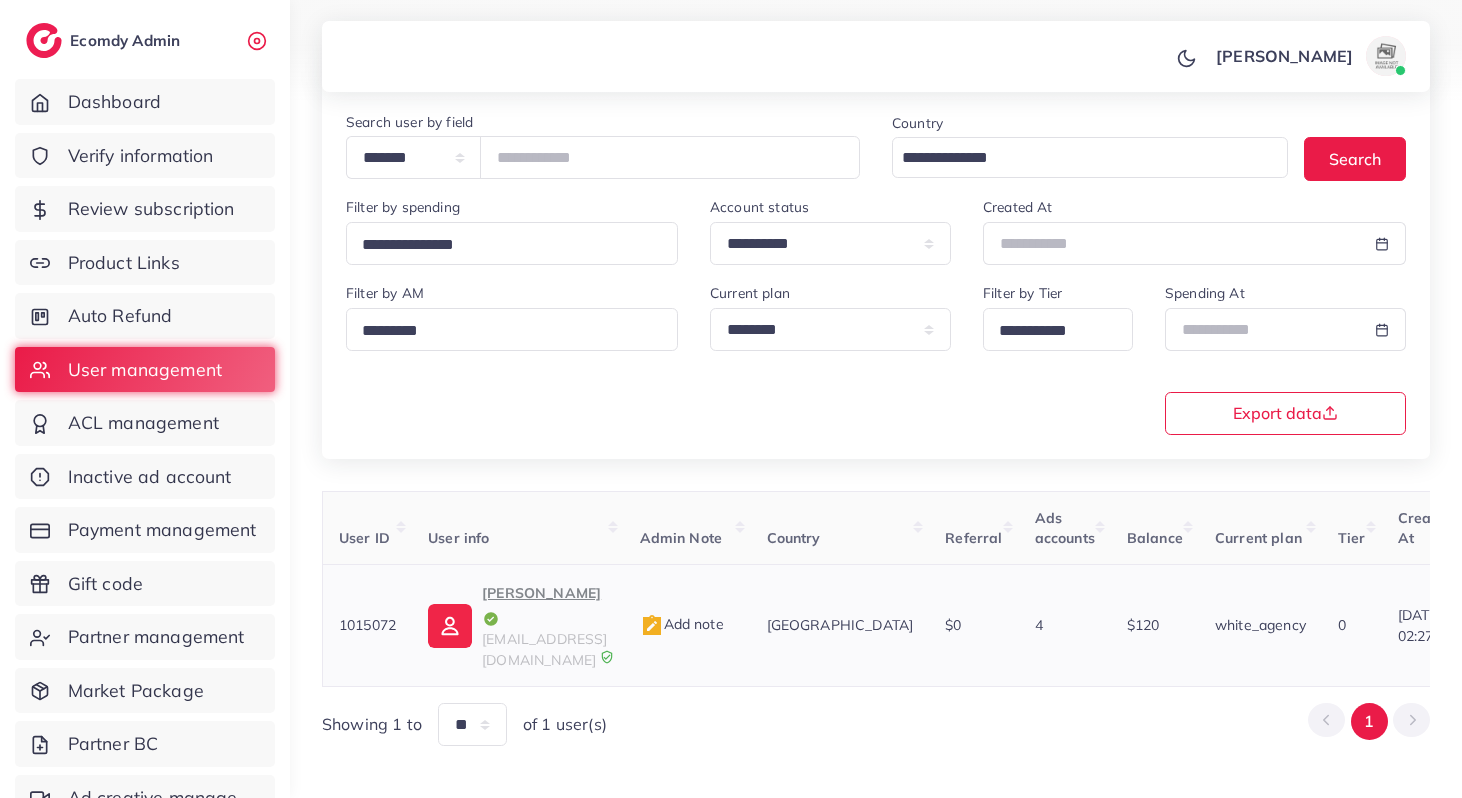 click on "[PERSON_NAME]" at bounding box center [544, 605] 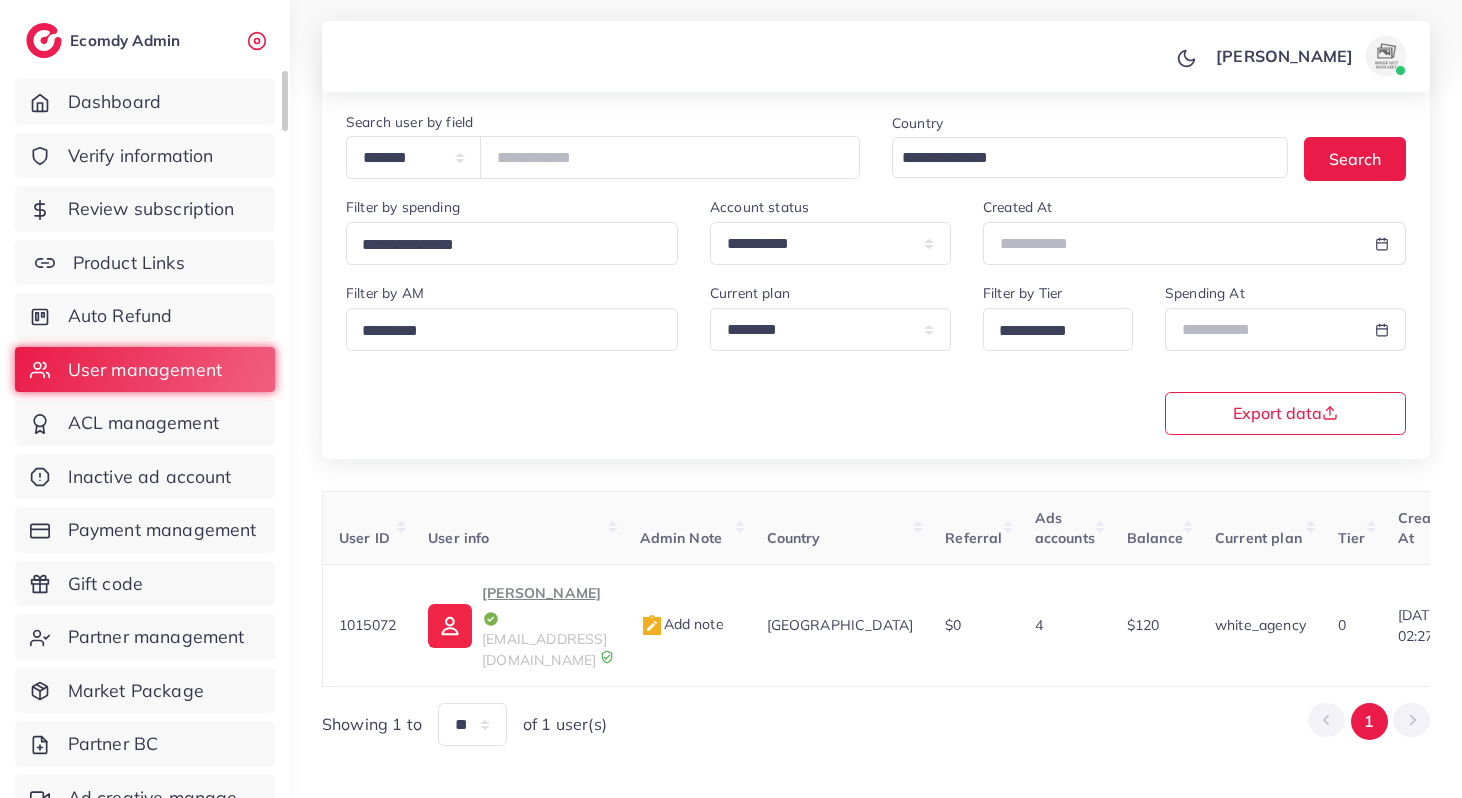 click on "Product Links" at bounding box center [145, 263] 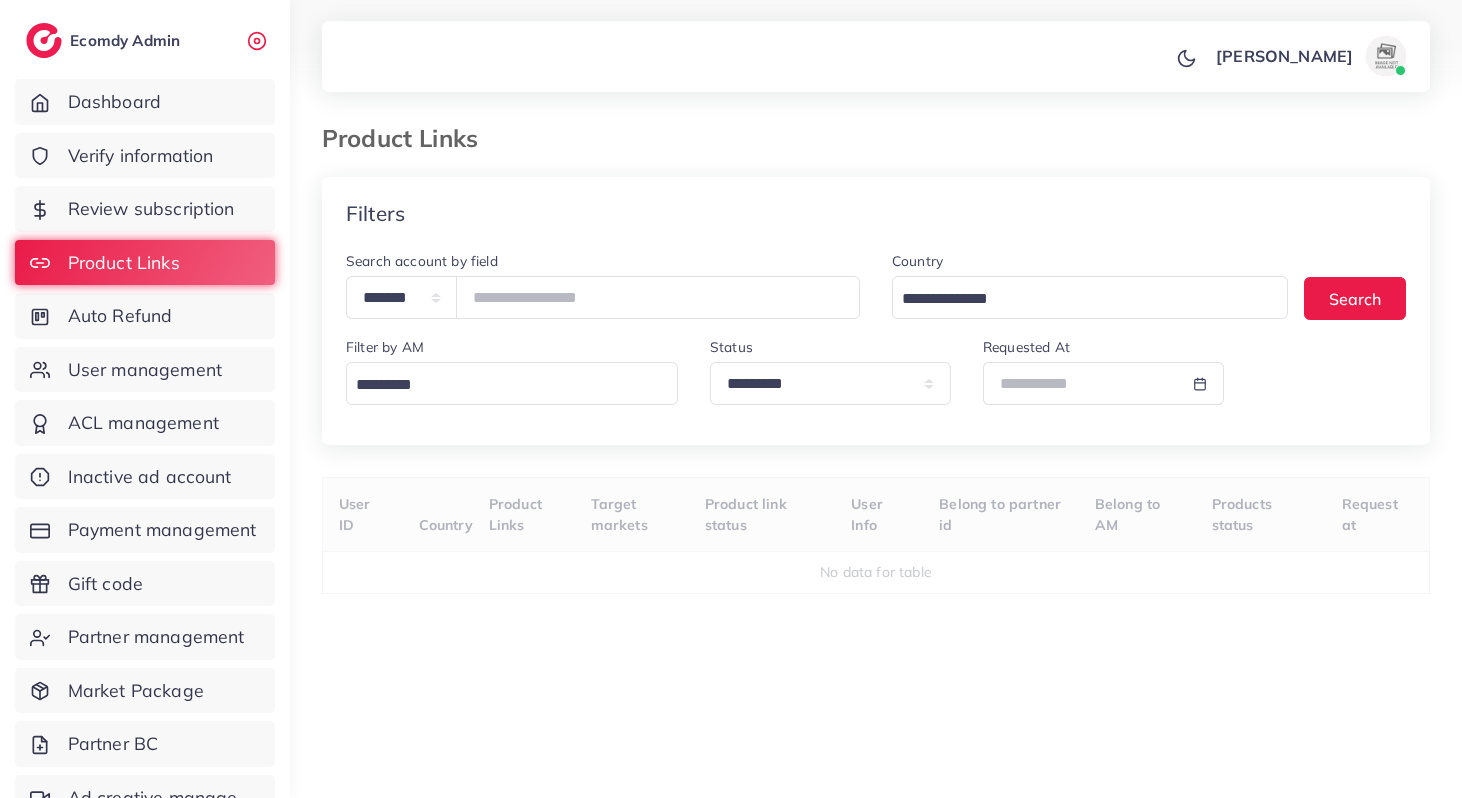 click at bounding box center [507, 385] 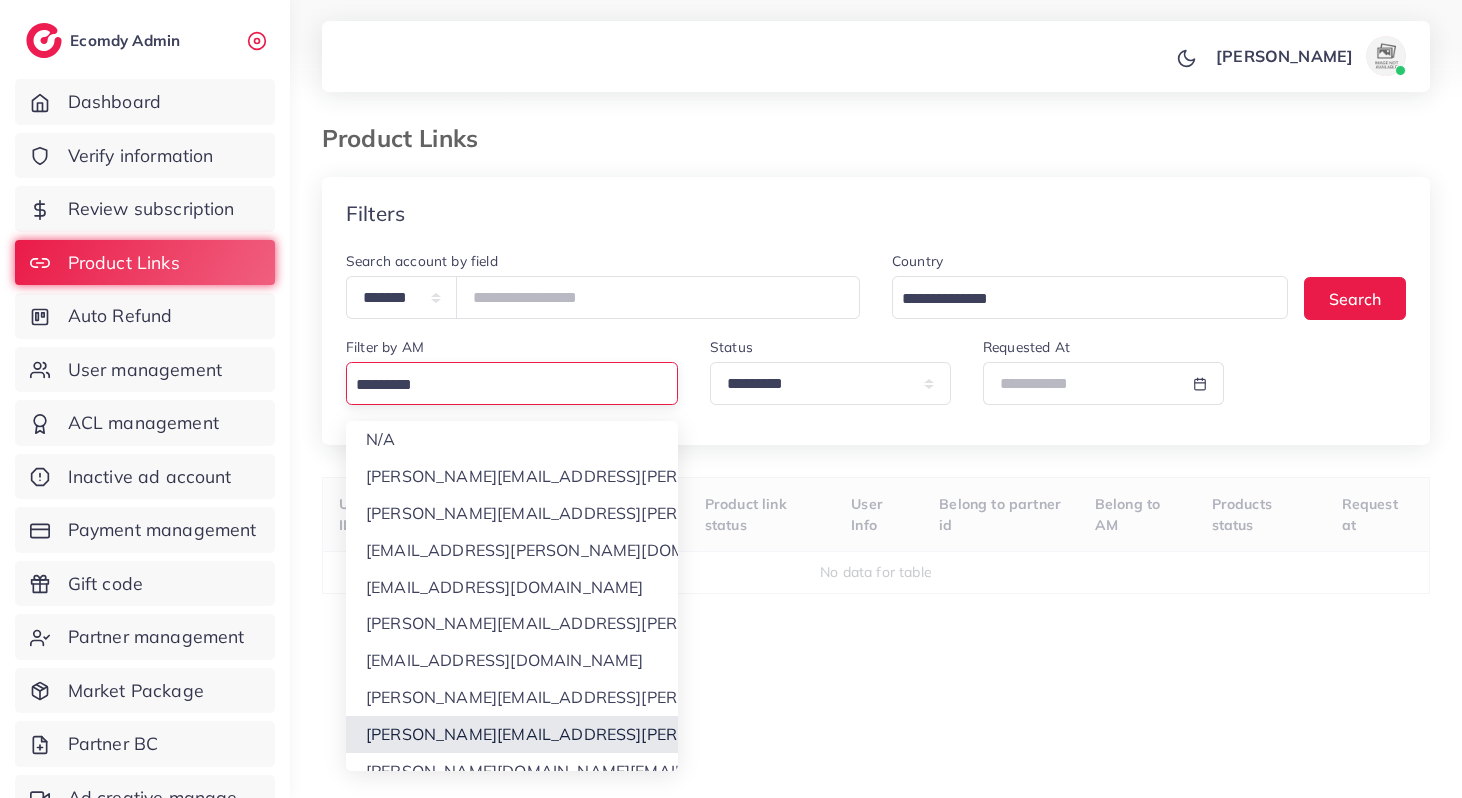 click on "**********" at bounding box center [876, 507] 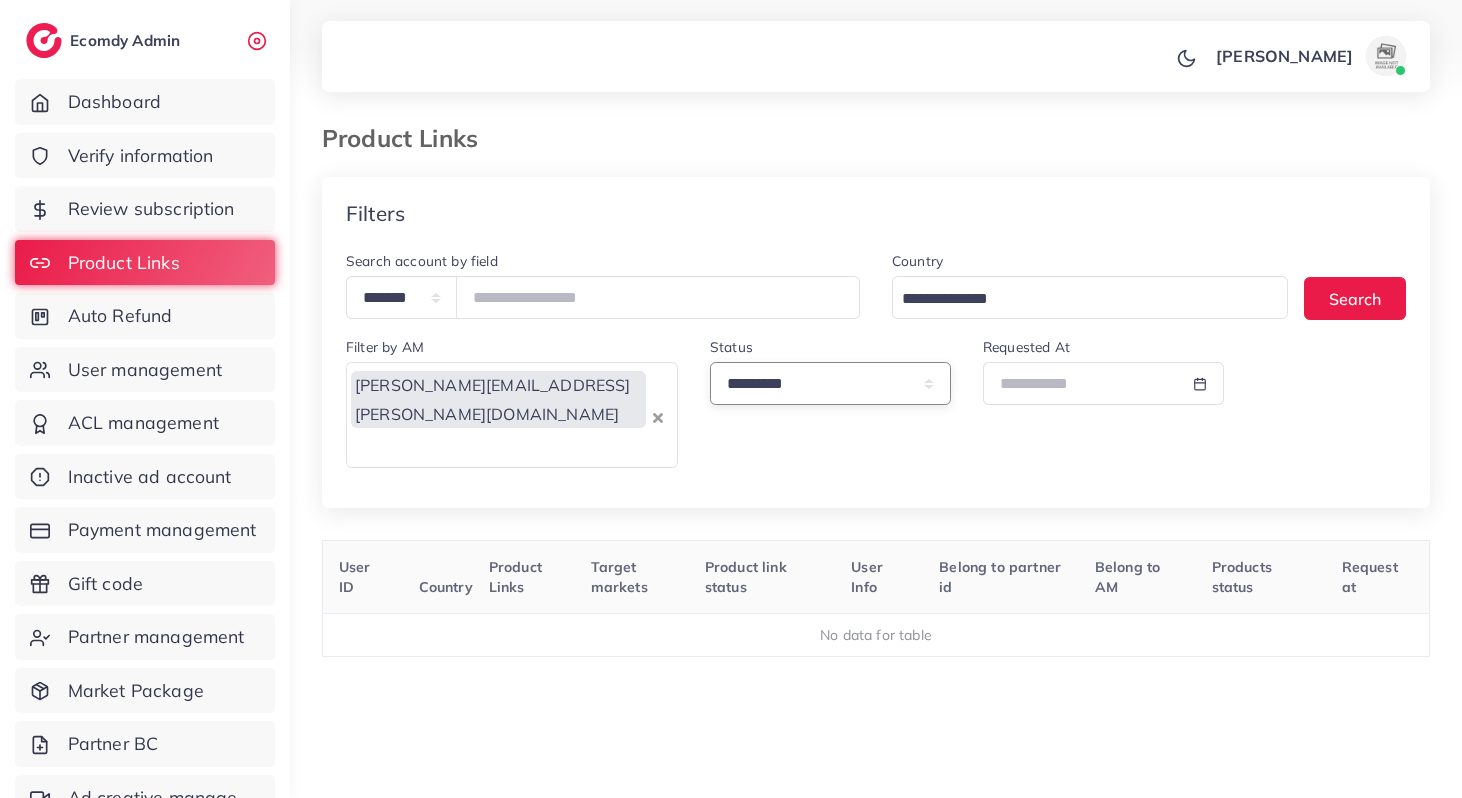 click on "**********" at bounding box center [830, 383] 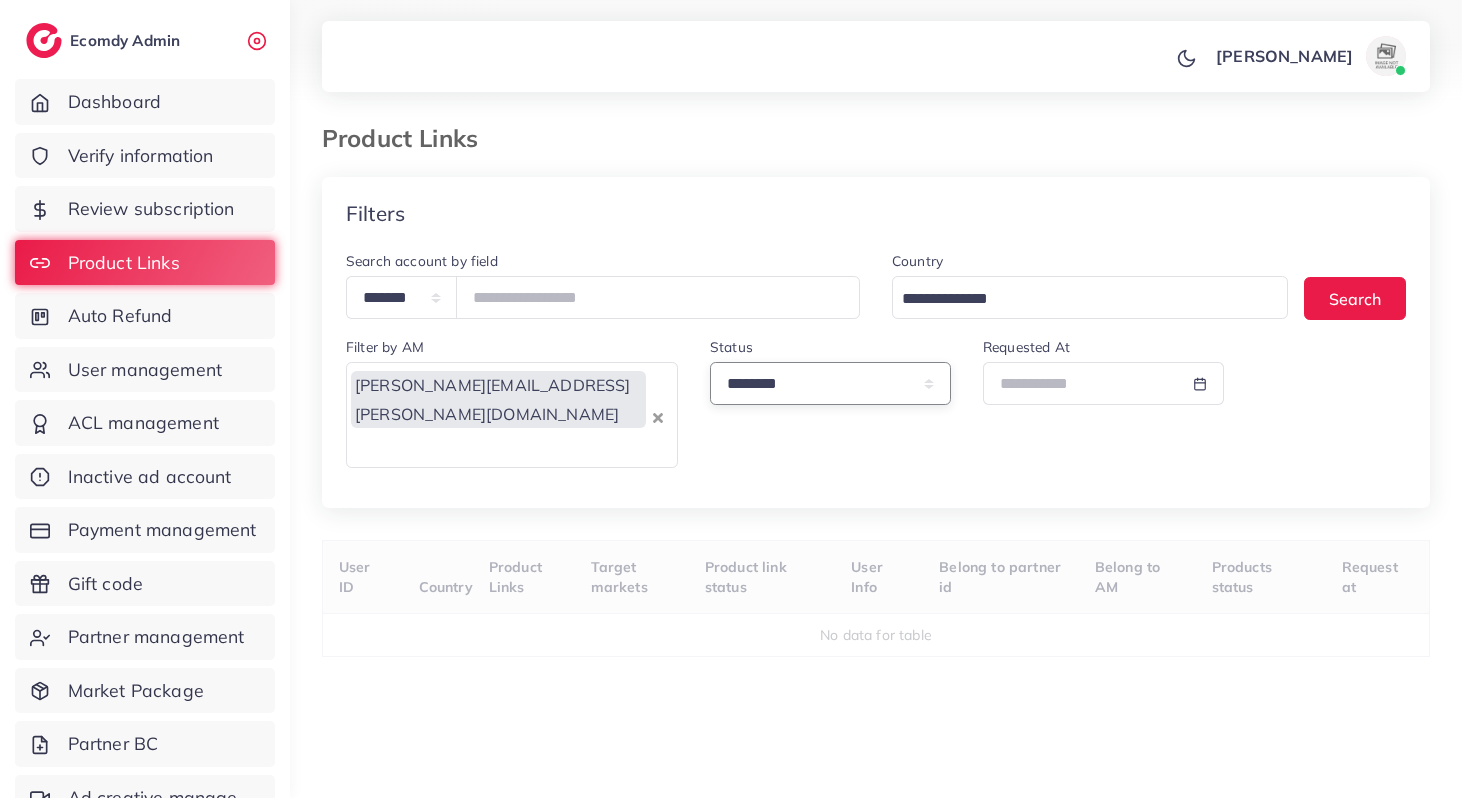 click on "**********" at bounding box center [830, 383] 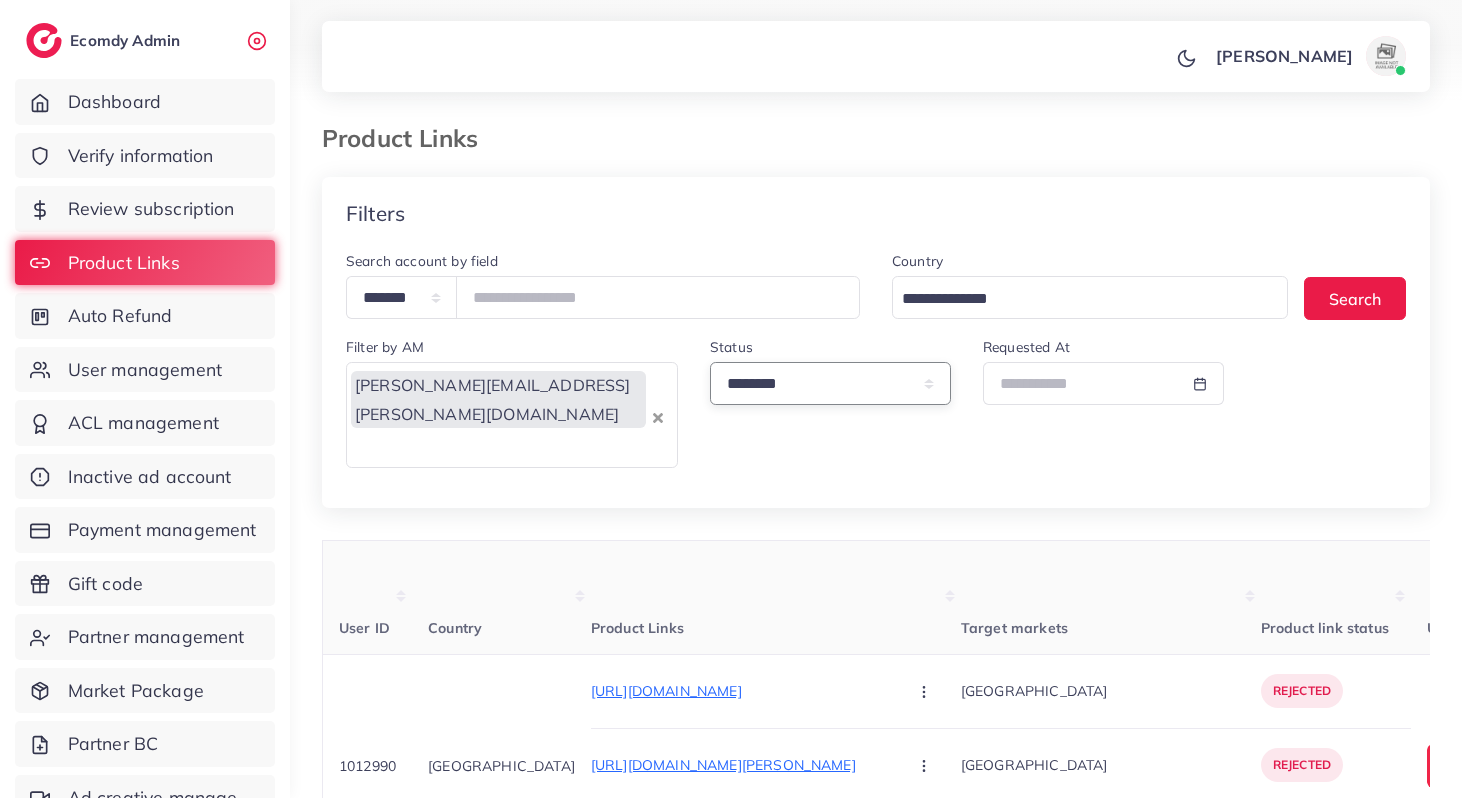 select on "********" 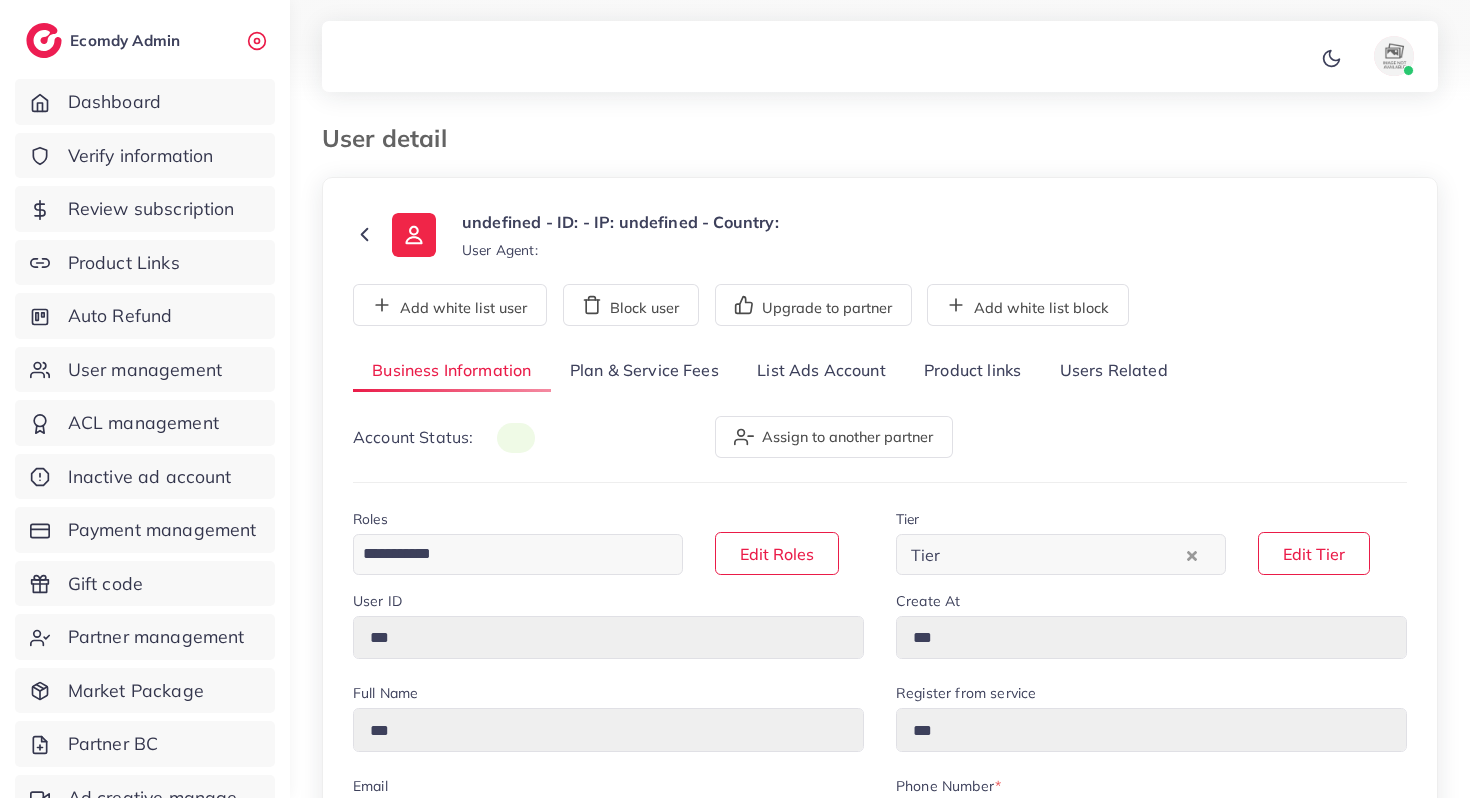 scroll, scrollTop: 0, scrollLeft: 0, axis: both 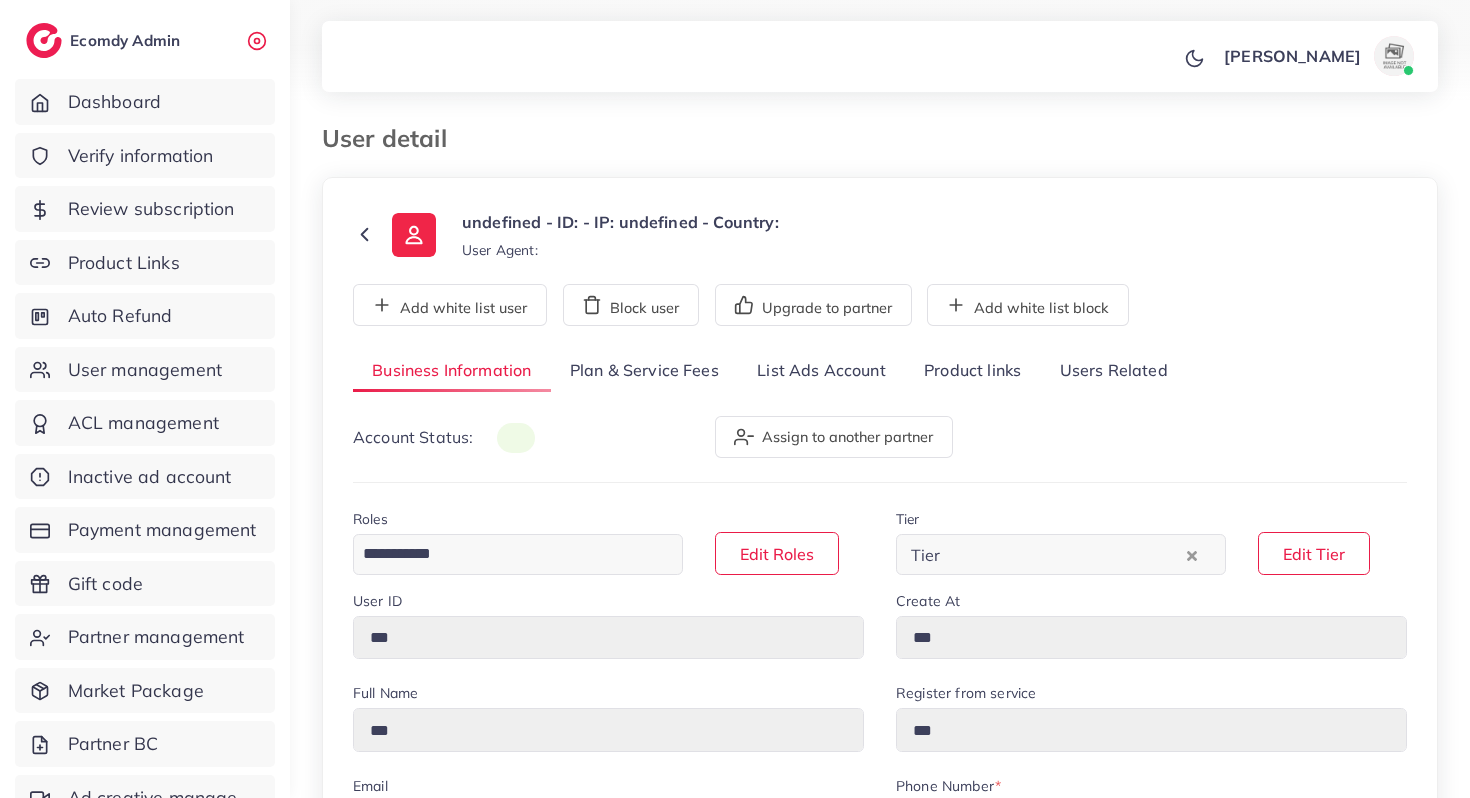 click on "List Ads Account" at bounding box center [821, 371] 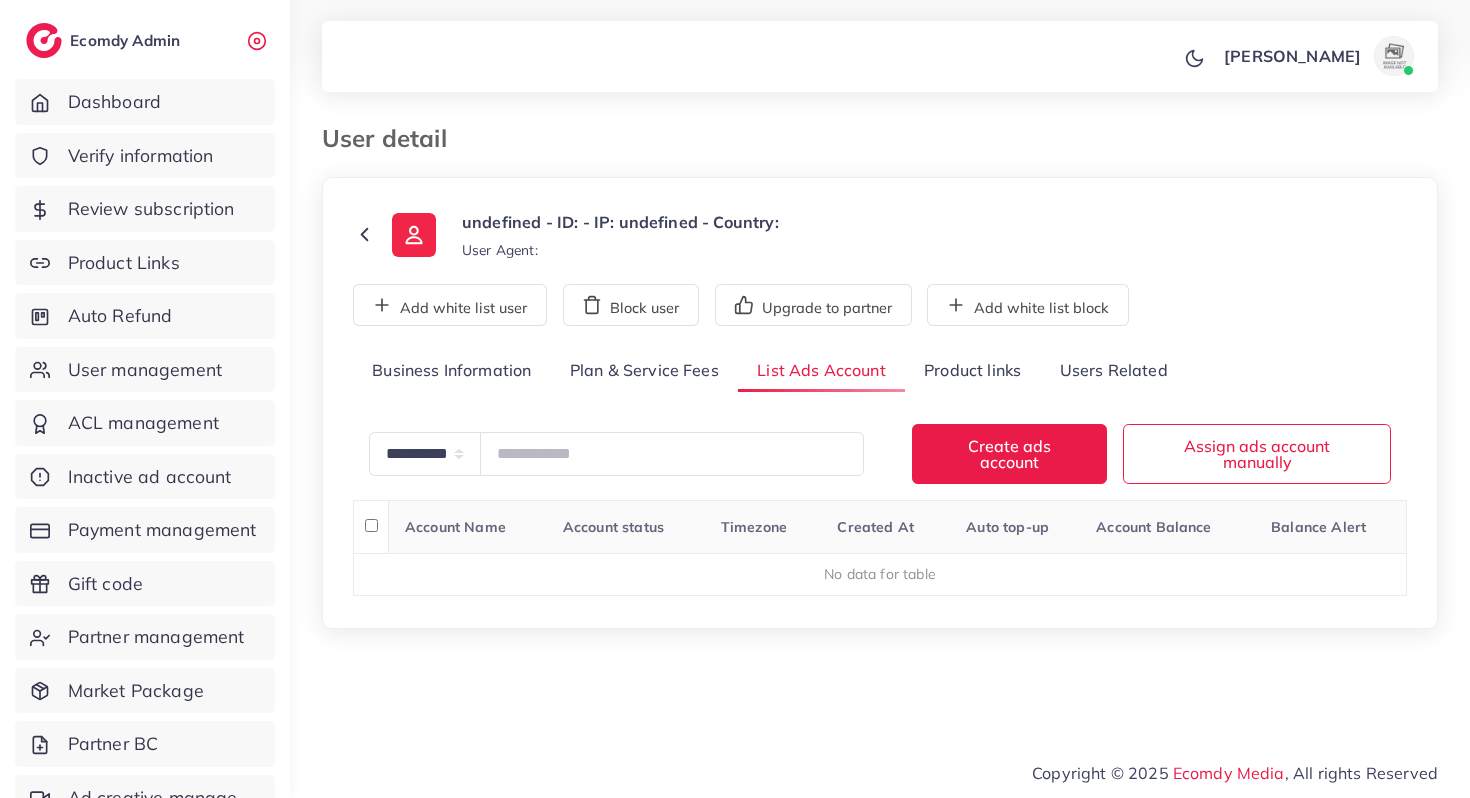 click on "Product links" at bounding box center (972, 371) 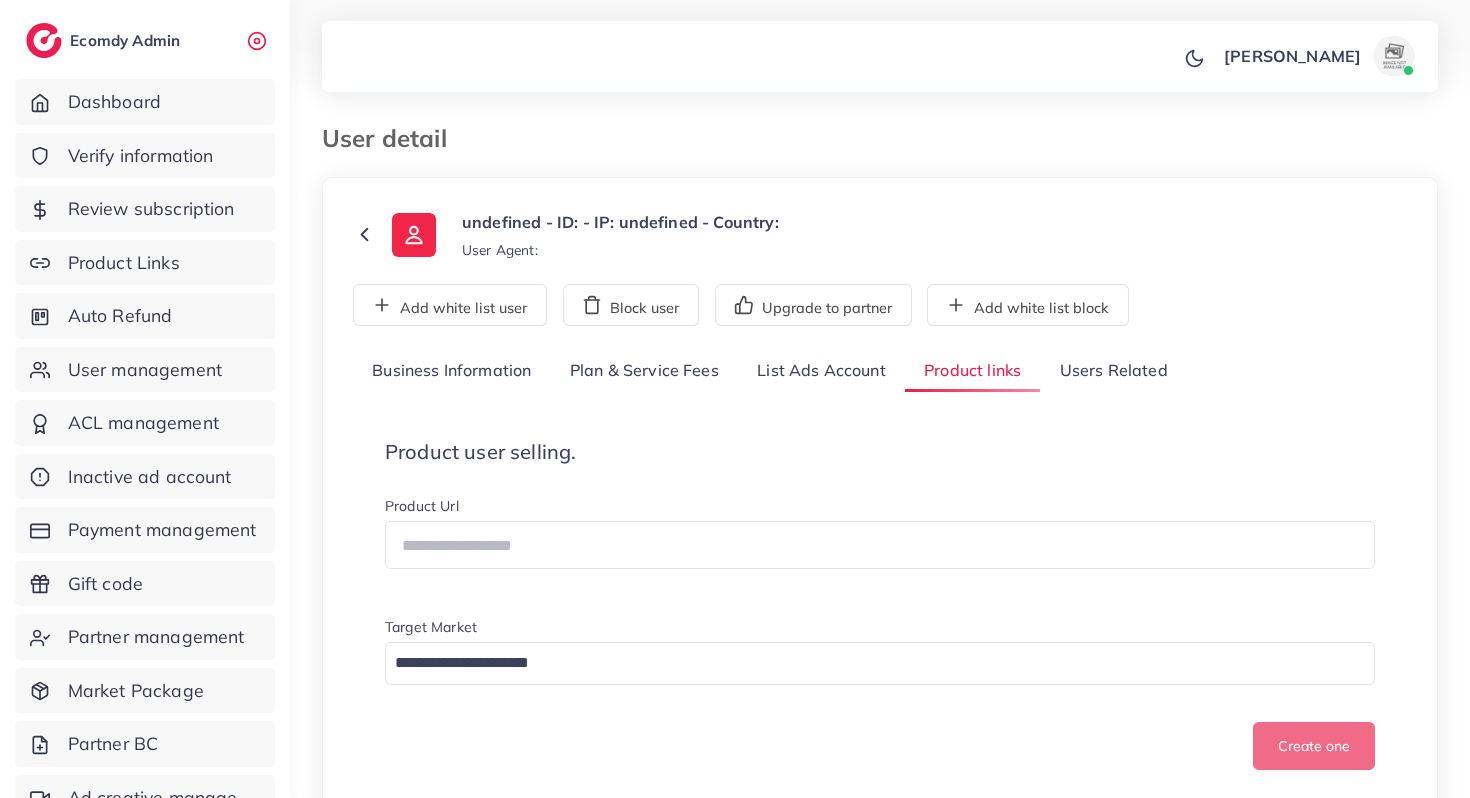 click on "List Ads Account" at bounding box center (821, 371) 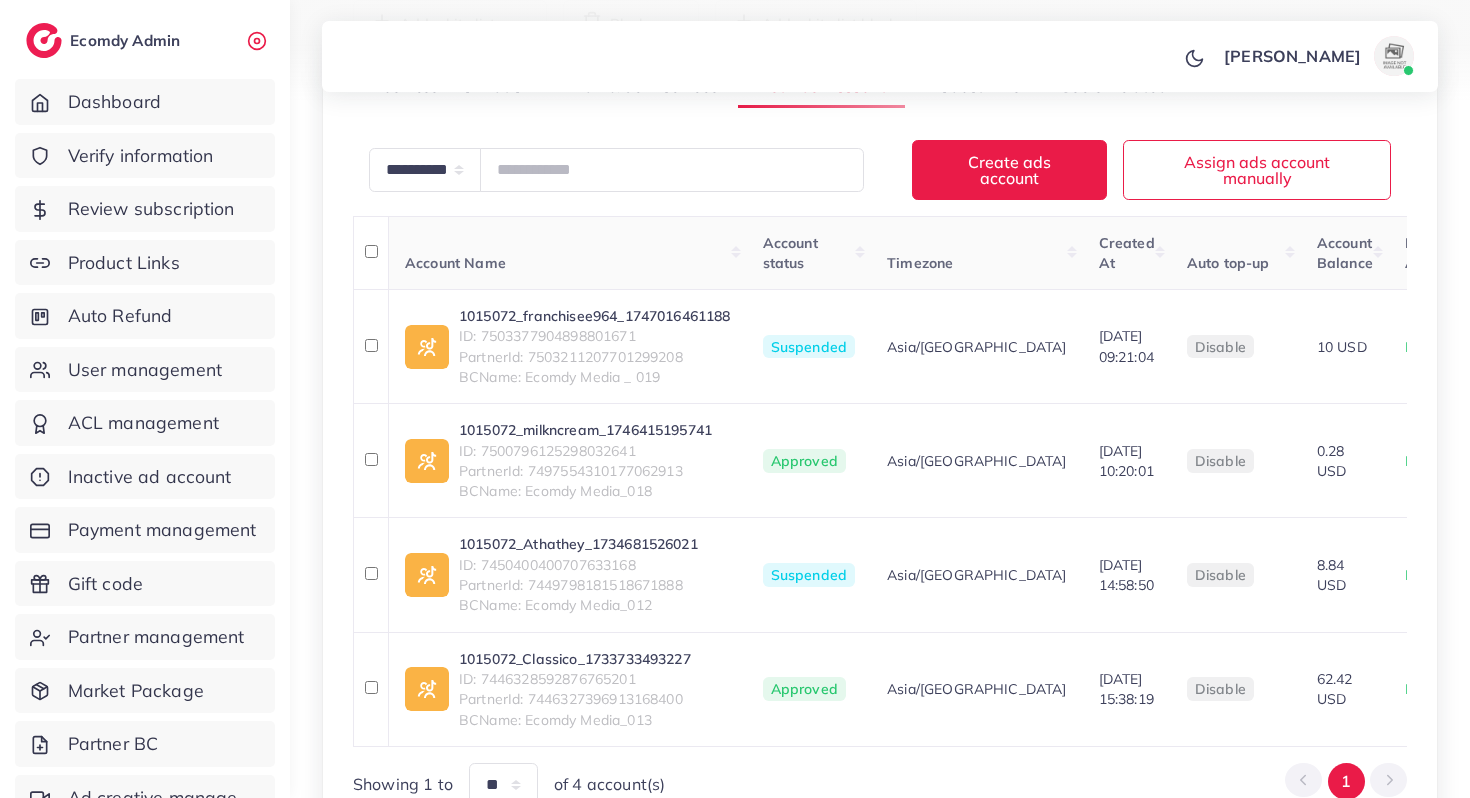 scroll, scrollTop: 279, scrollLeft: 0, axis: vertical 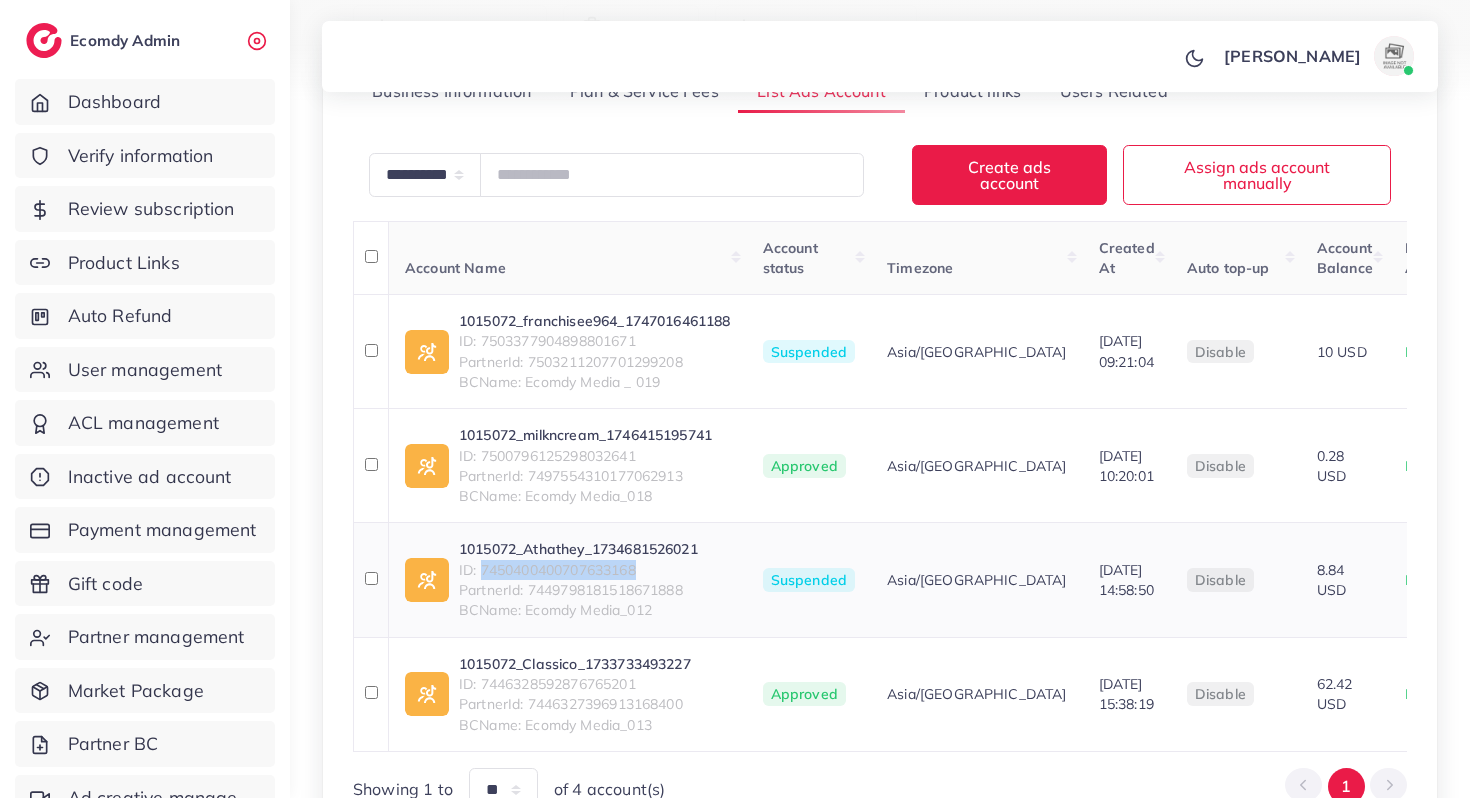 drag, startPoint x: 654, startPoint y: 555, endPoint x: 481, endPoint y: 554, distance: 173.00288 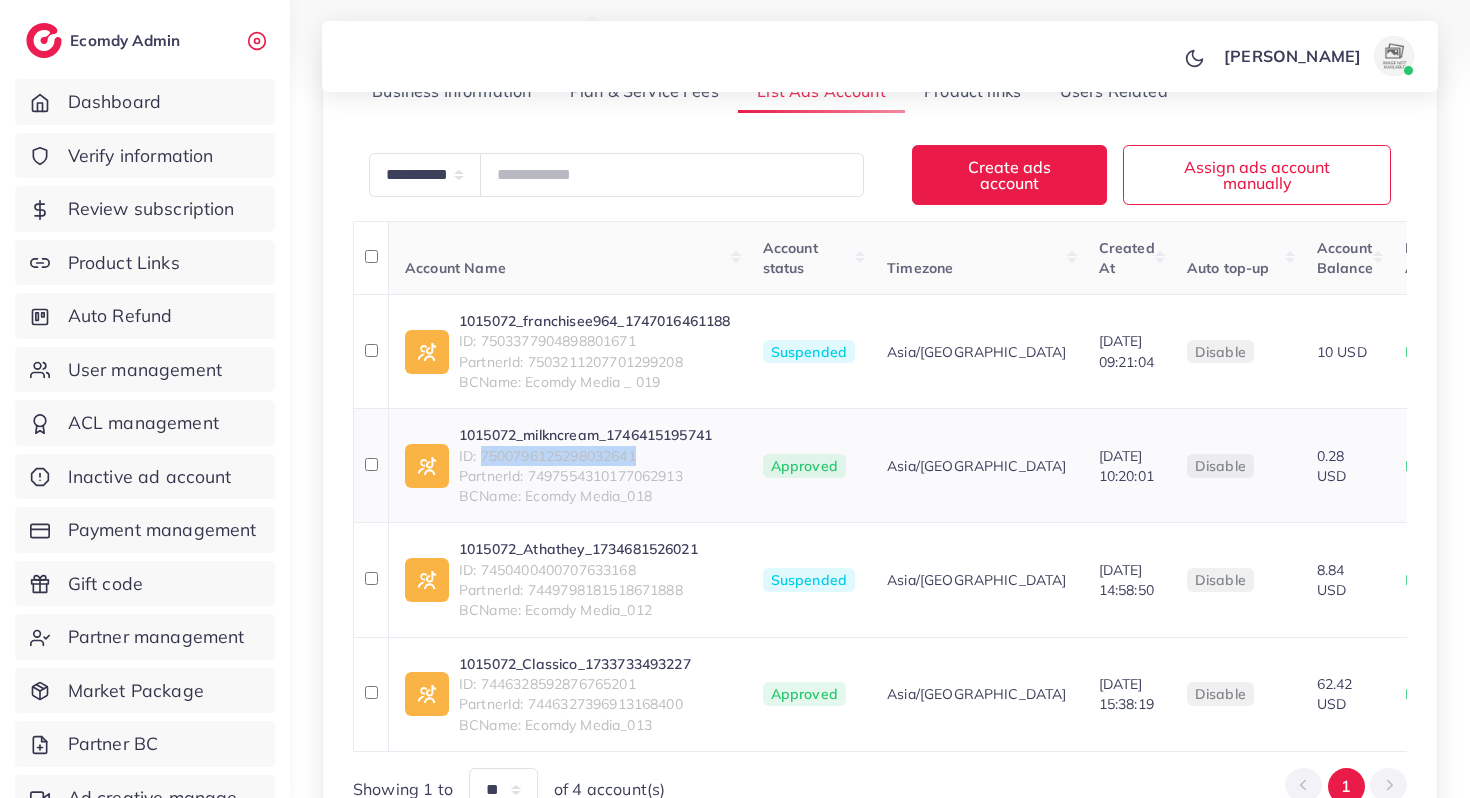 drag, startPoint x: 663, startPoint y: 434, endPoint x: 480, endPoint y: 438, distance: 183.04372 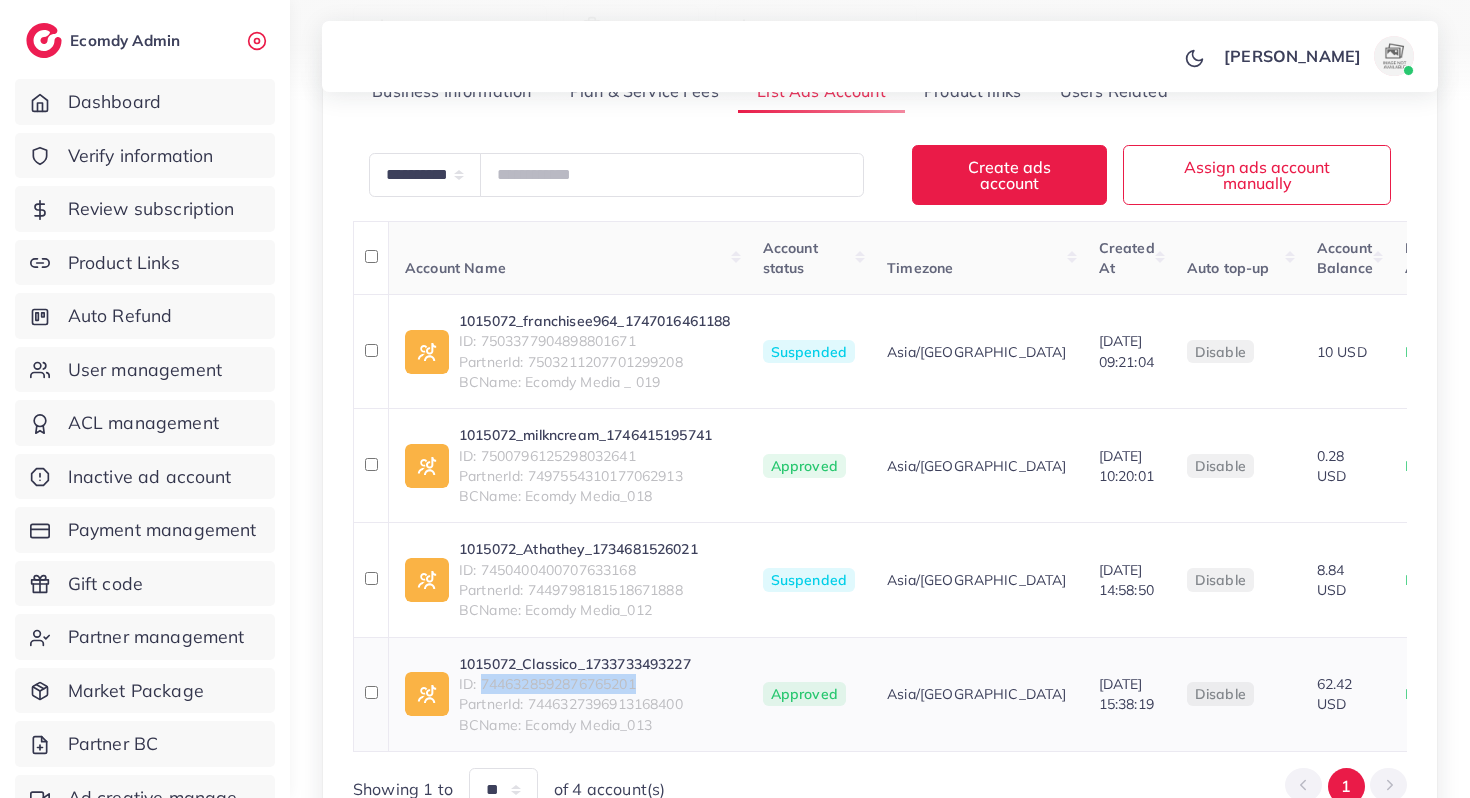 drag, startPoint x: 648, startPoint y: 669, endPoint x: 481, endPoint y: 666, distance: 167.02695 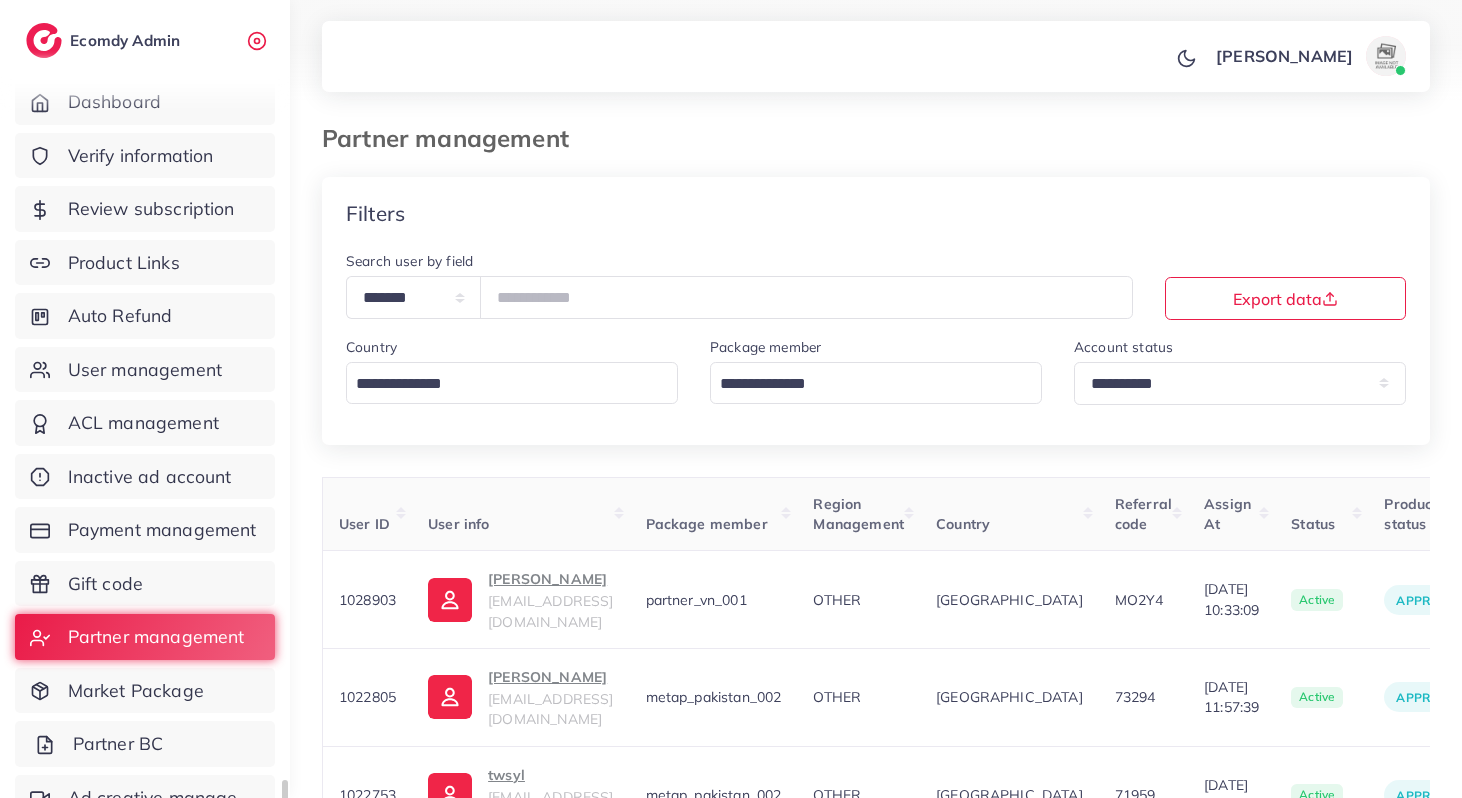 scroll, scrollTop: 311, scrollLeft: 0, axis: vertical 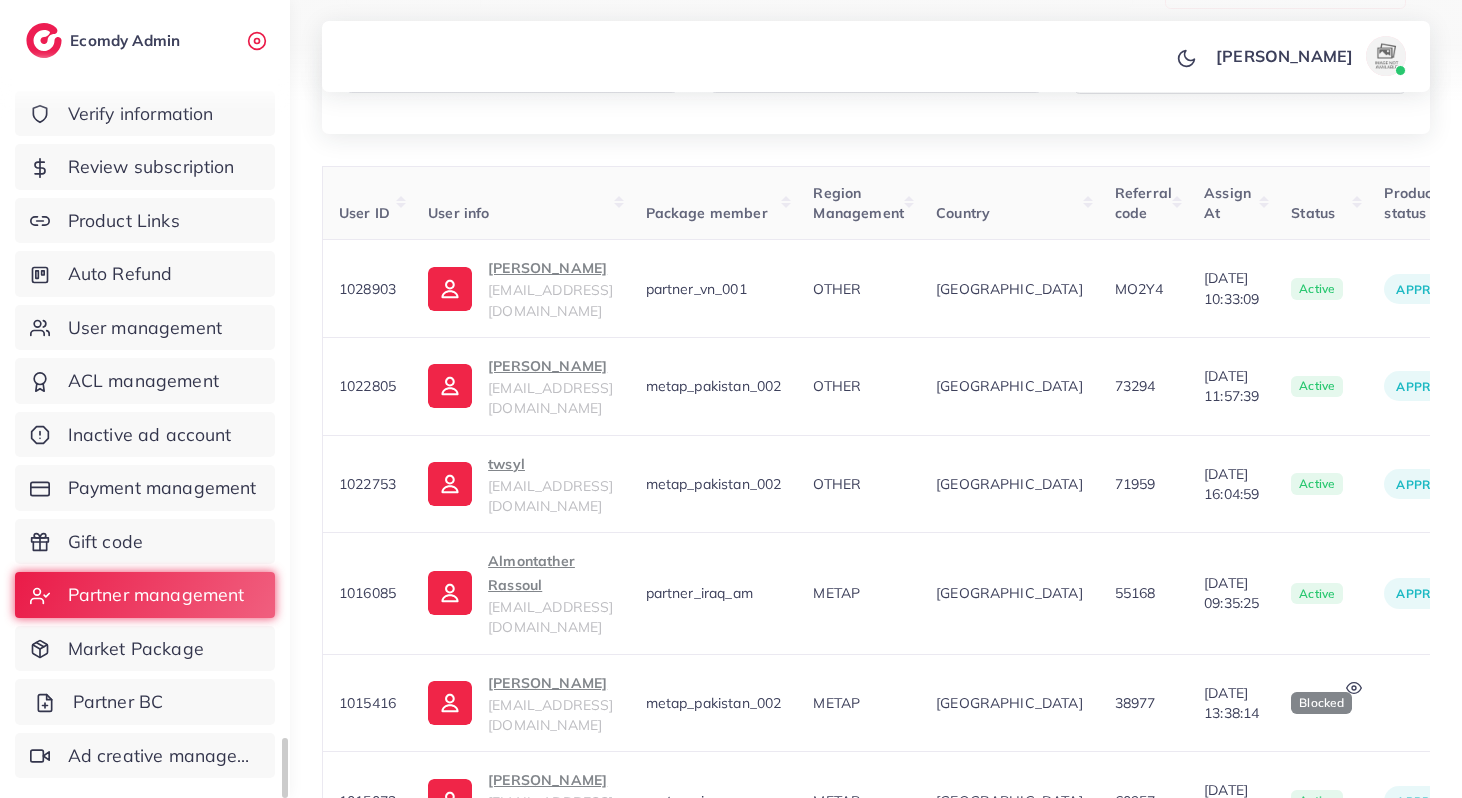 click on "Partner BC" at bounding box center [145, 702] 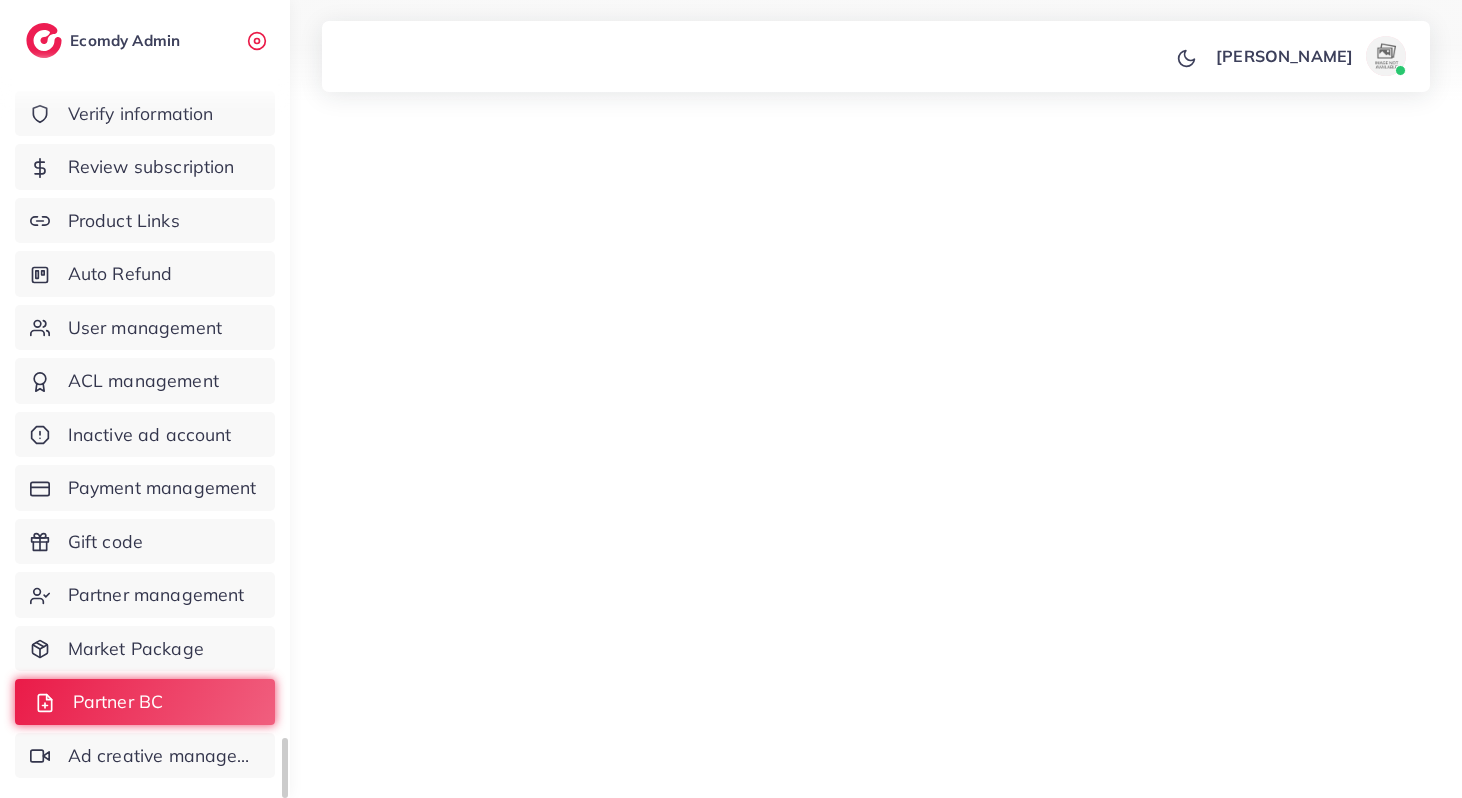 scroll, scrollTop: 0, scrollLeft: 0, axis: both 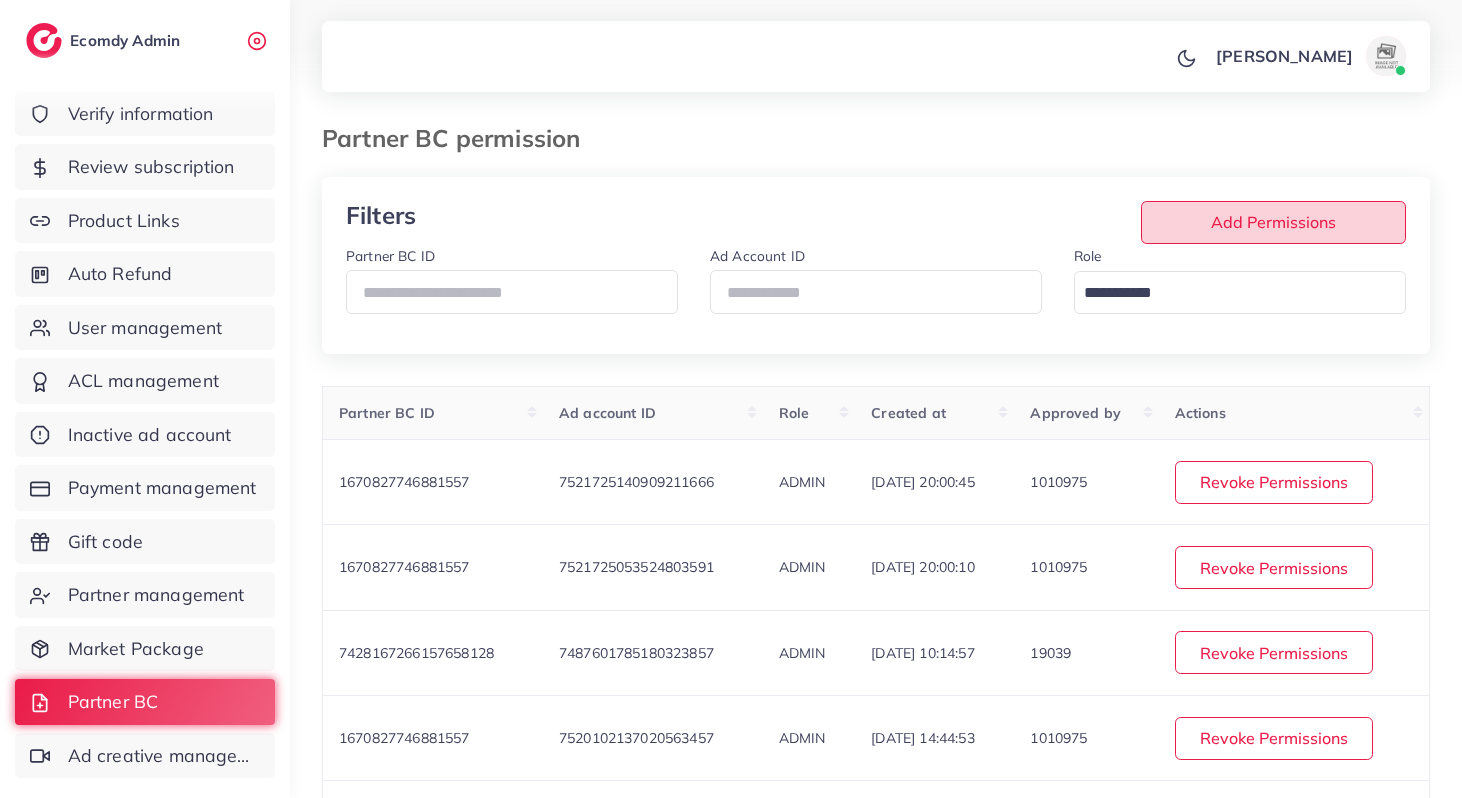 click on "Add Permissions" at bounding box center (1273, 222) 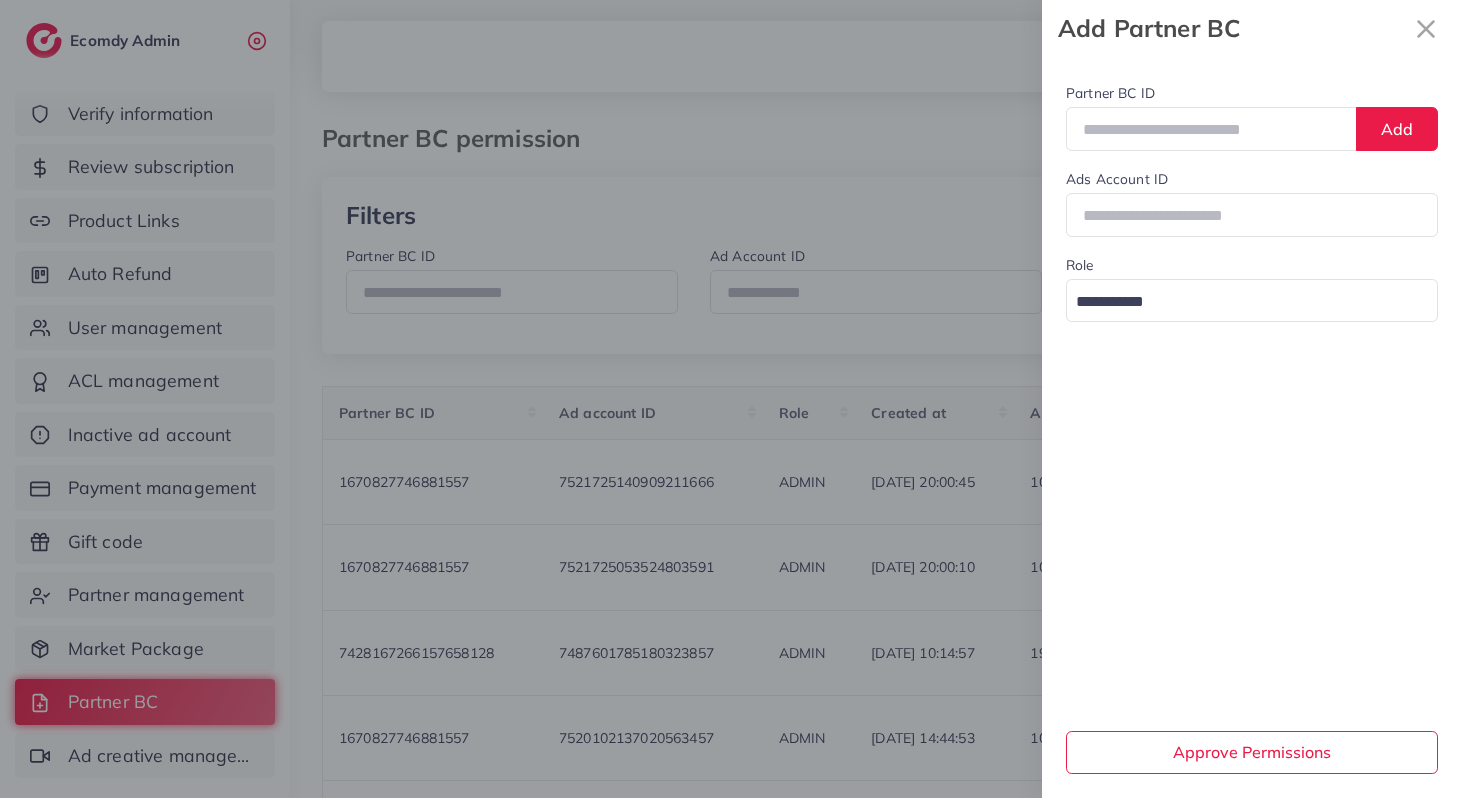 click on "Ads Account ID" at bounding box center [1252, 202] 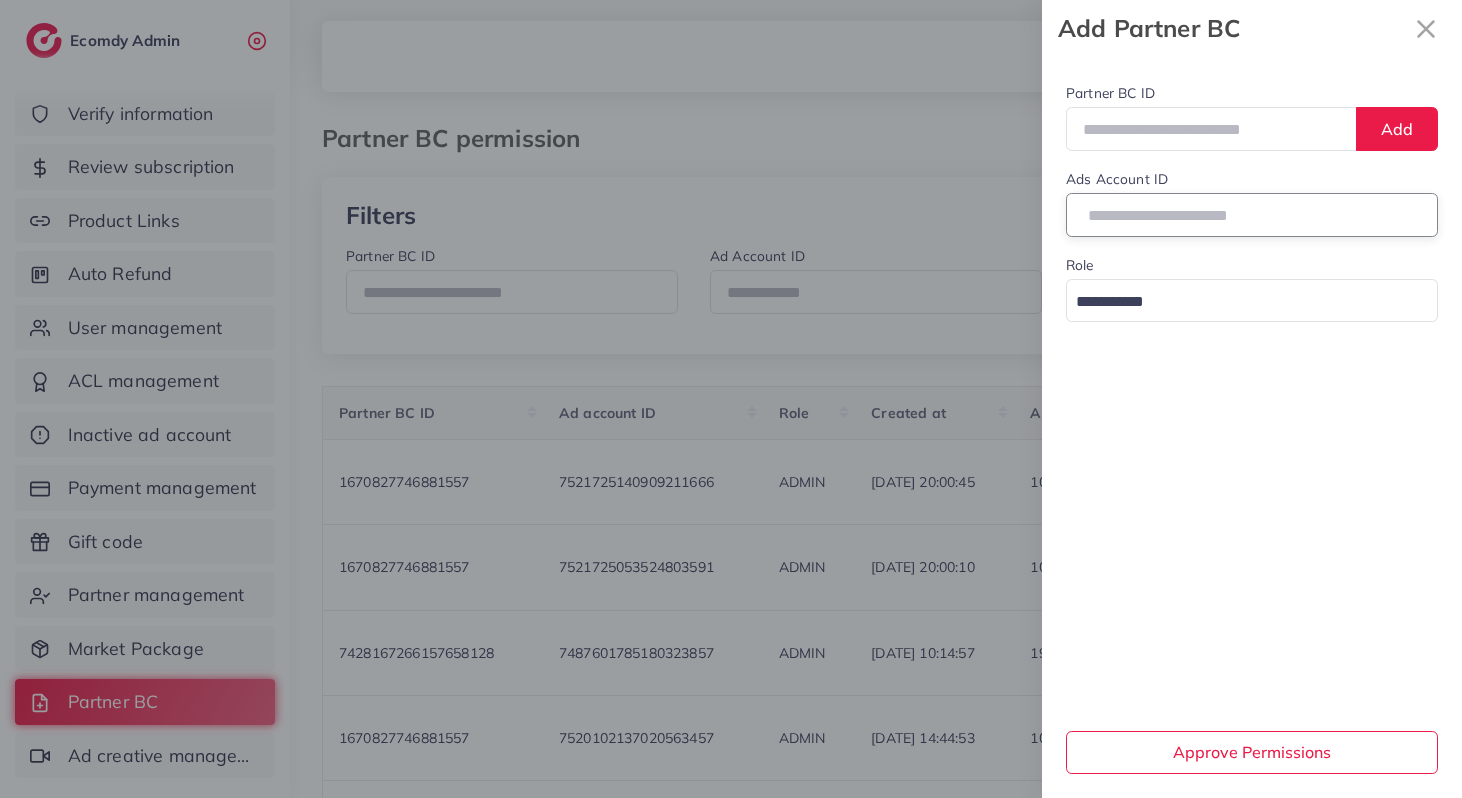 click at bounding box center (1252, 214) 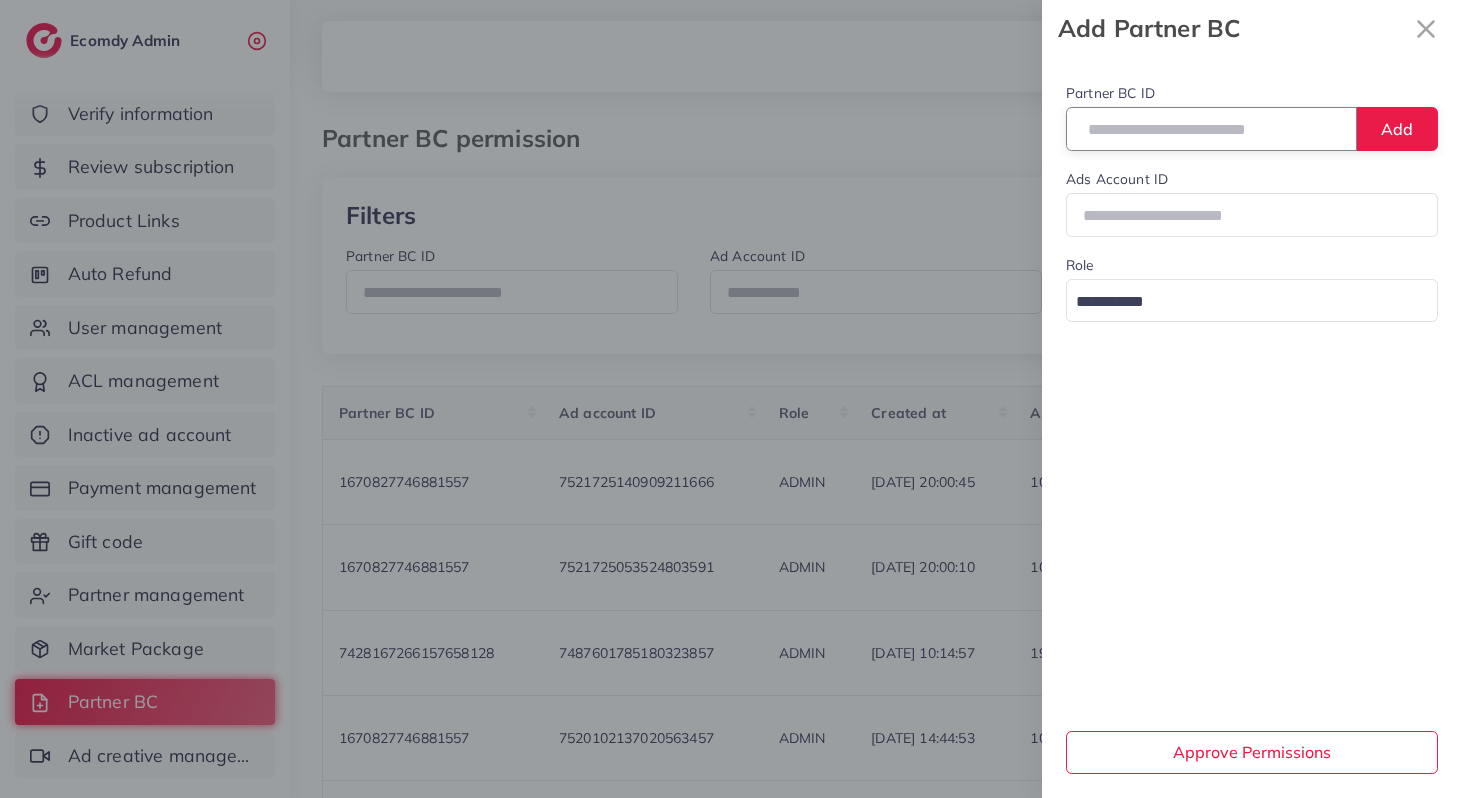 click at bounding box center (1211, 128) 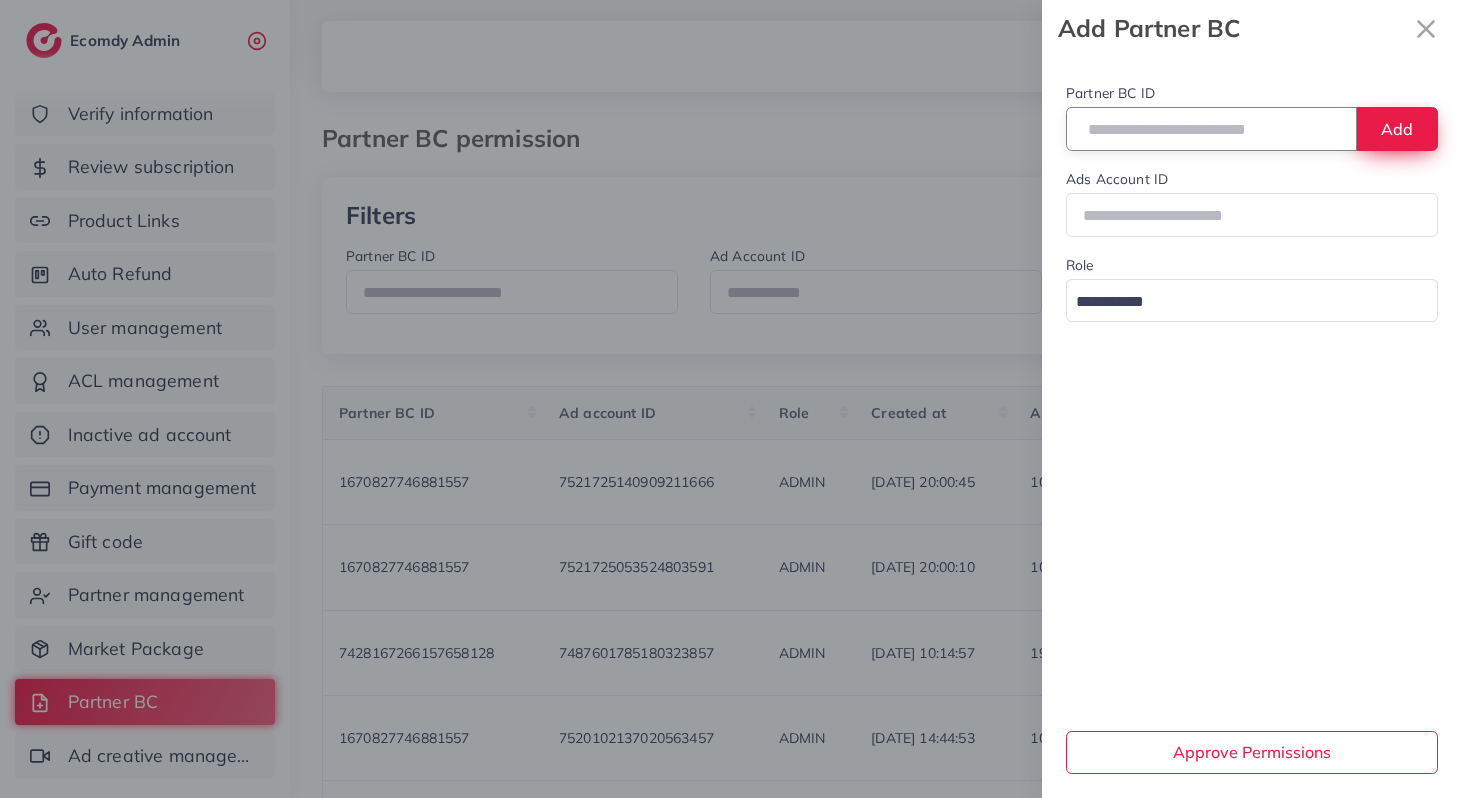 type on "**********" 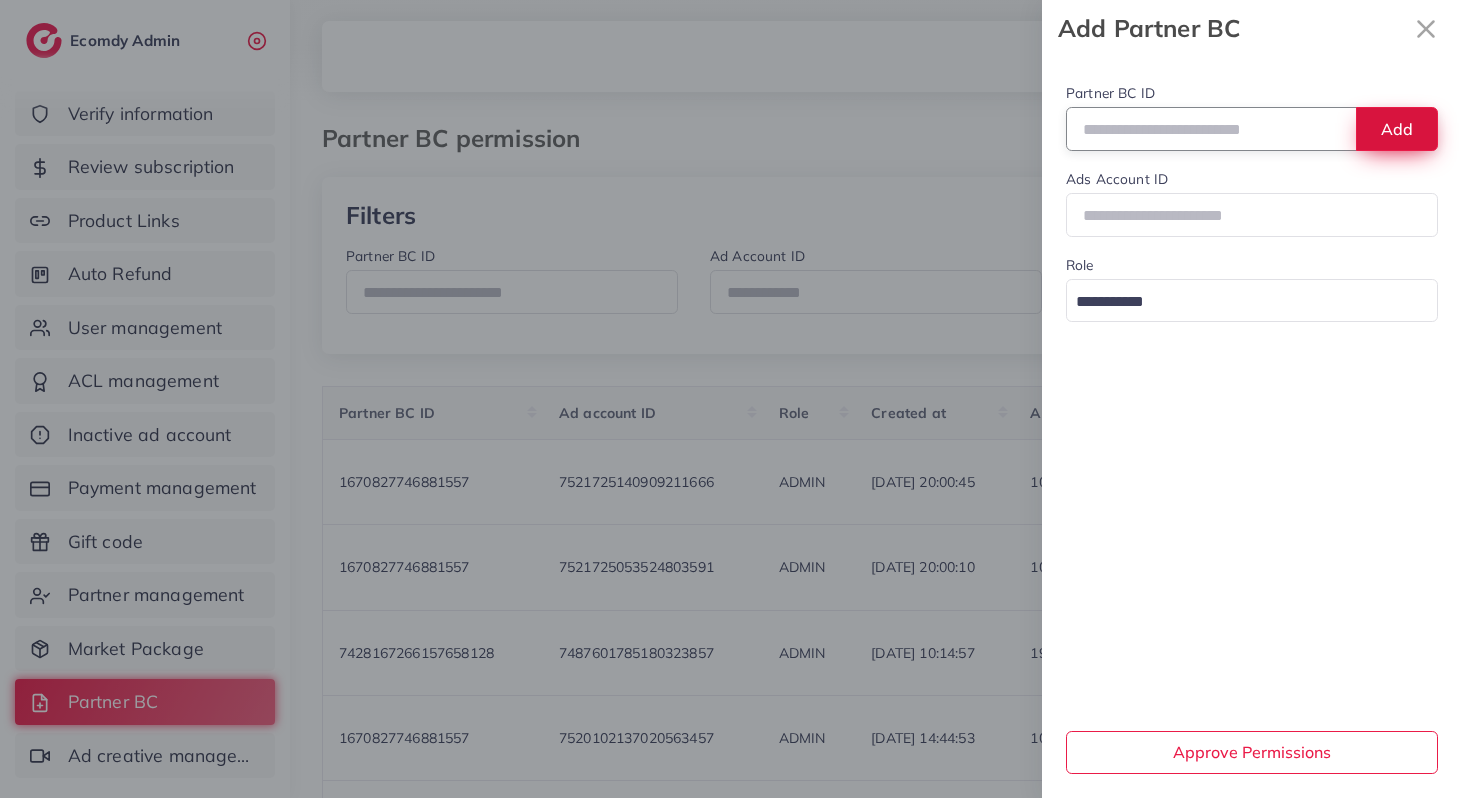 click on "Add" at bounding box center [1397, 128] 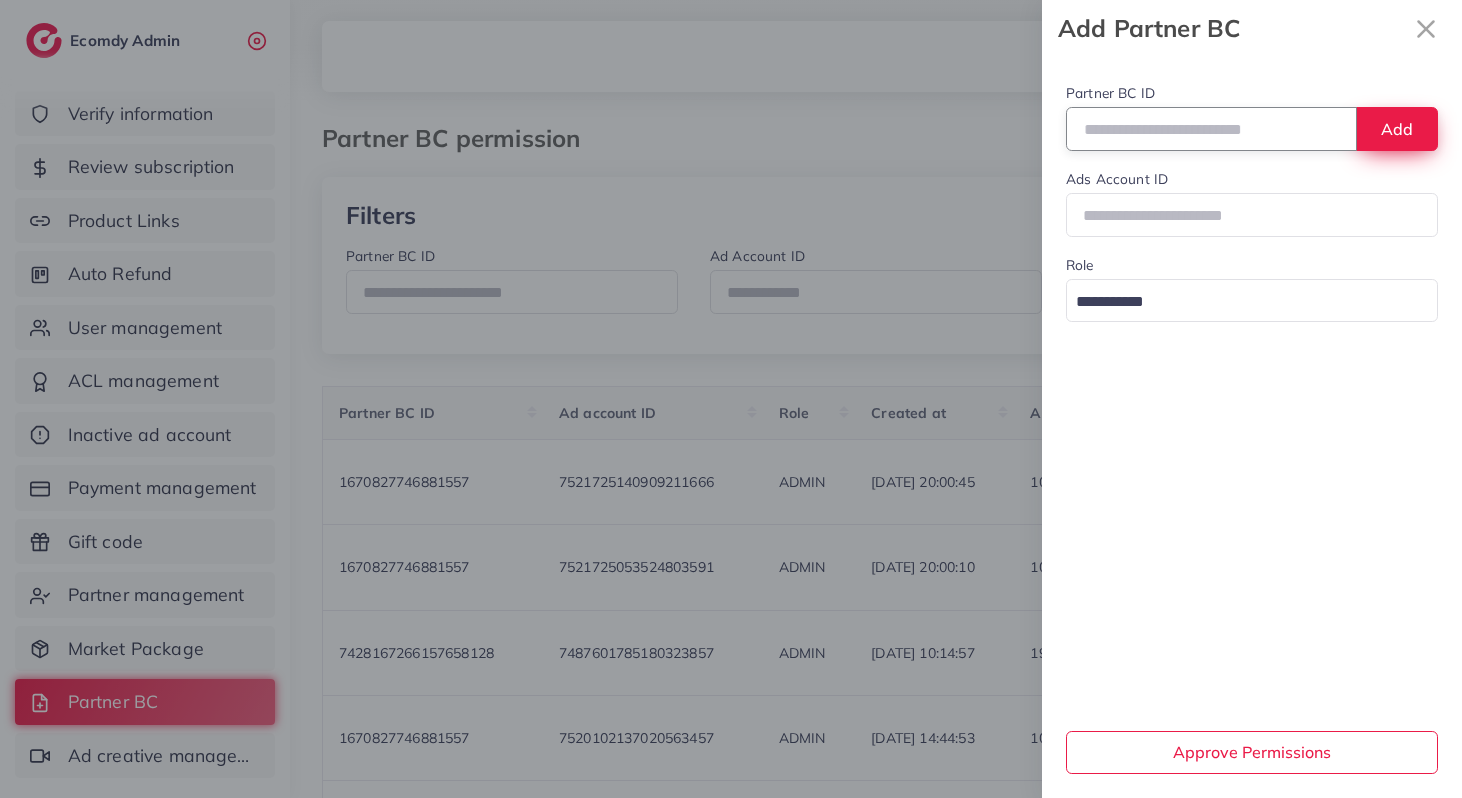 type 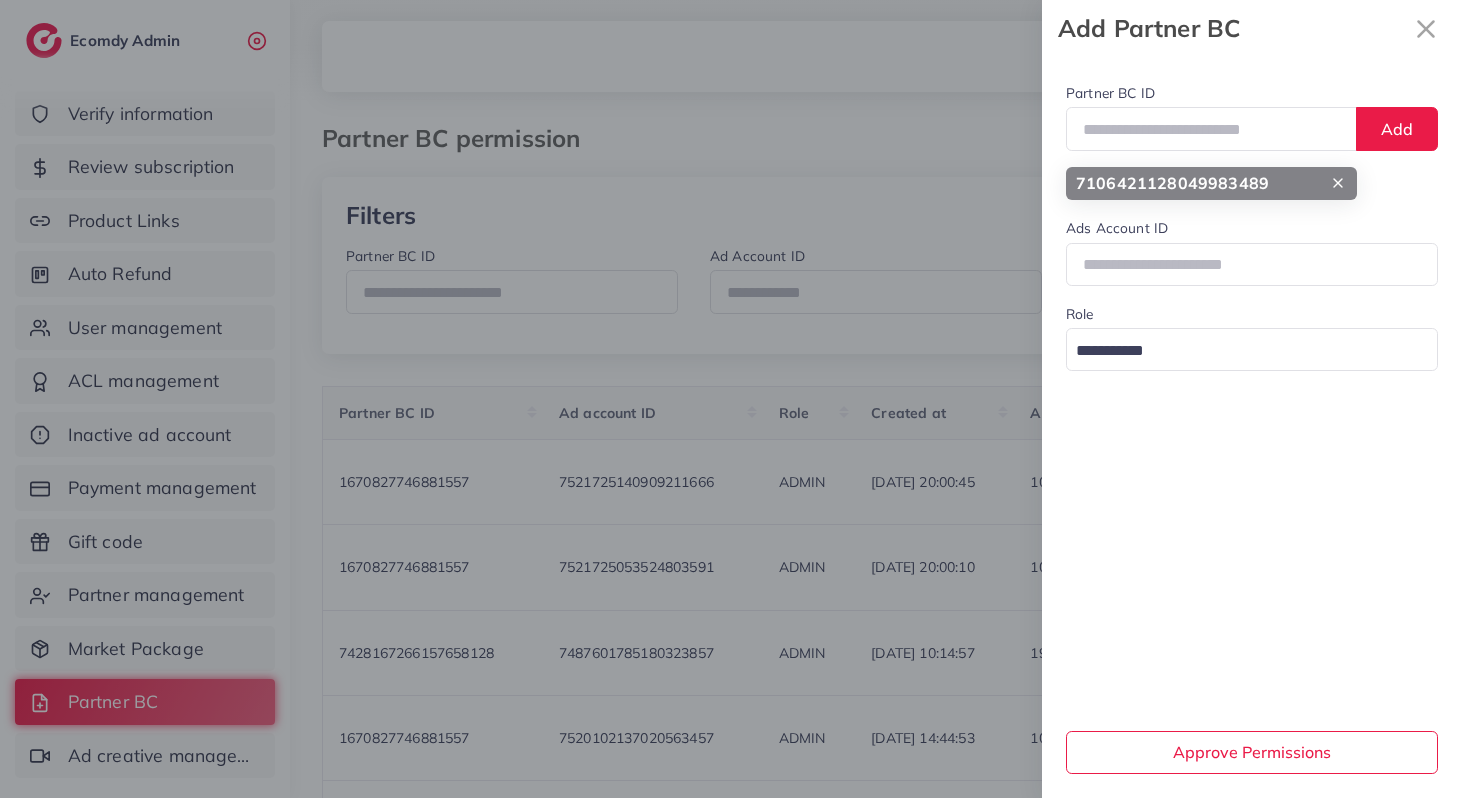 click at bounding box center [1240, 350] 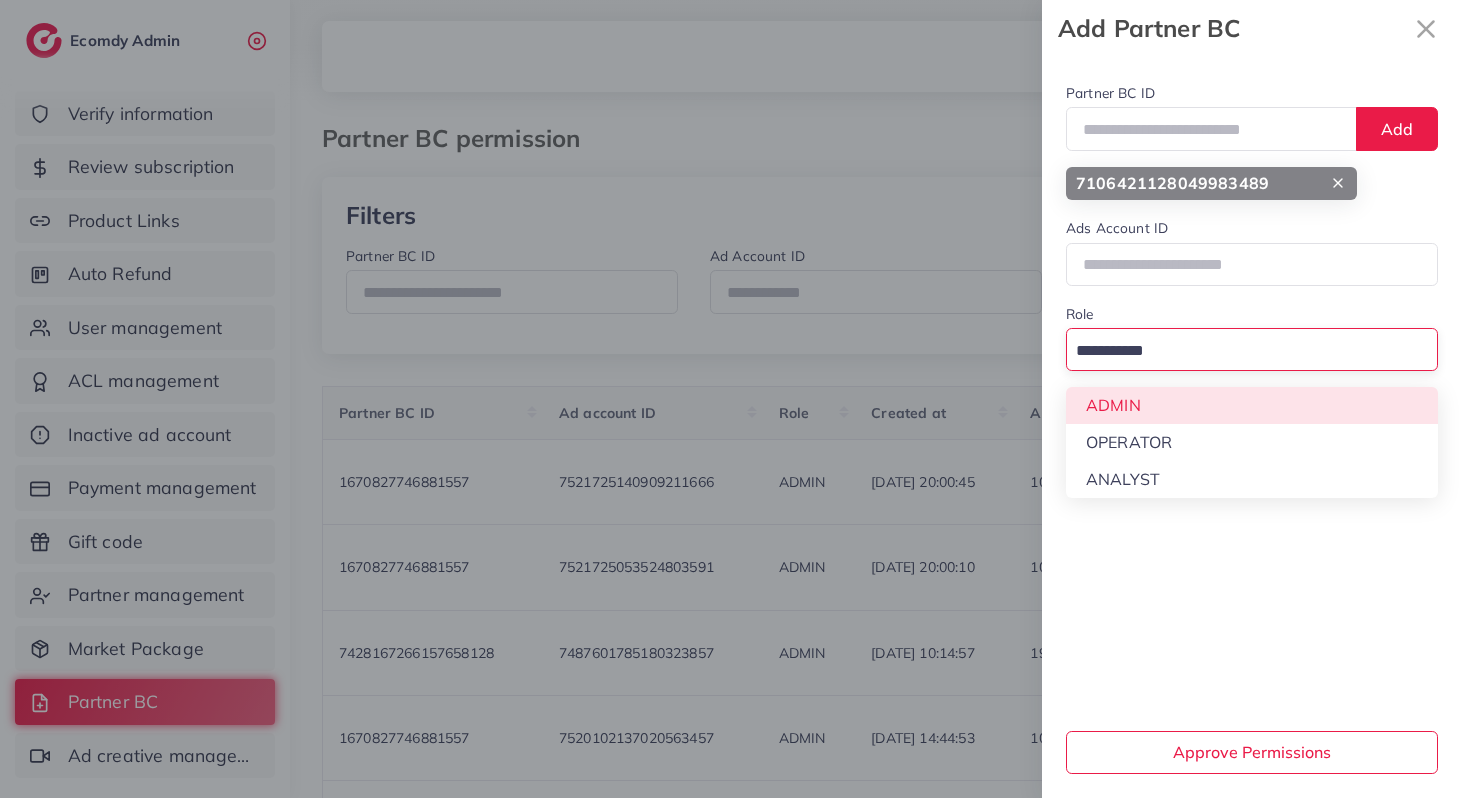 click on "**********" at bounding box center (1252, 427) 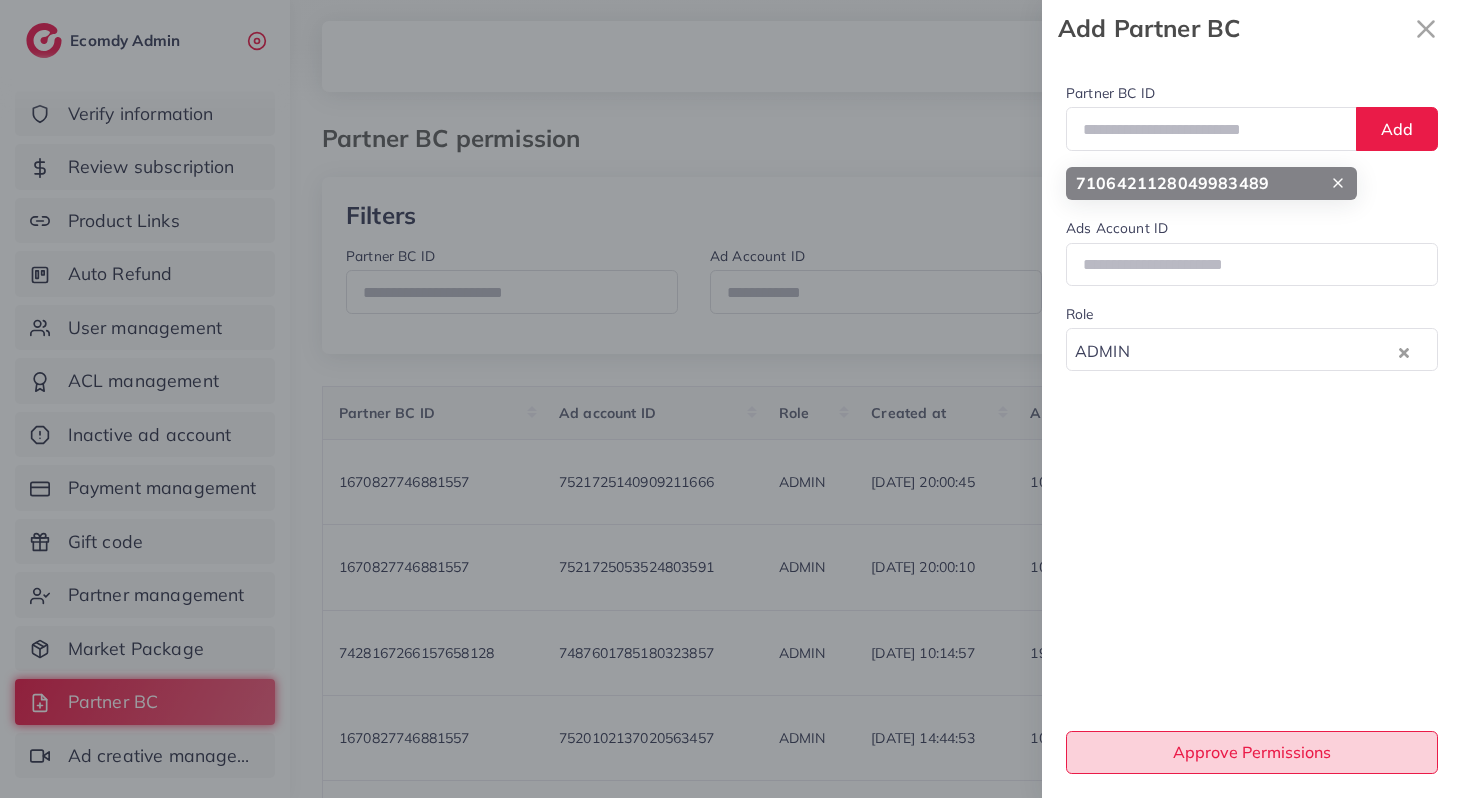 click on "Approve Permissions" at bounding box center (1252, 752) 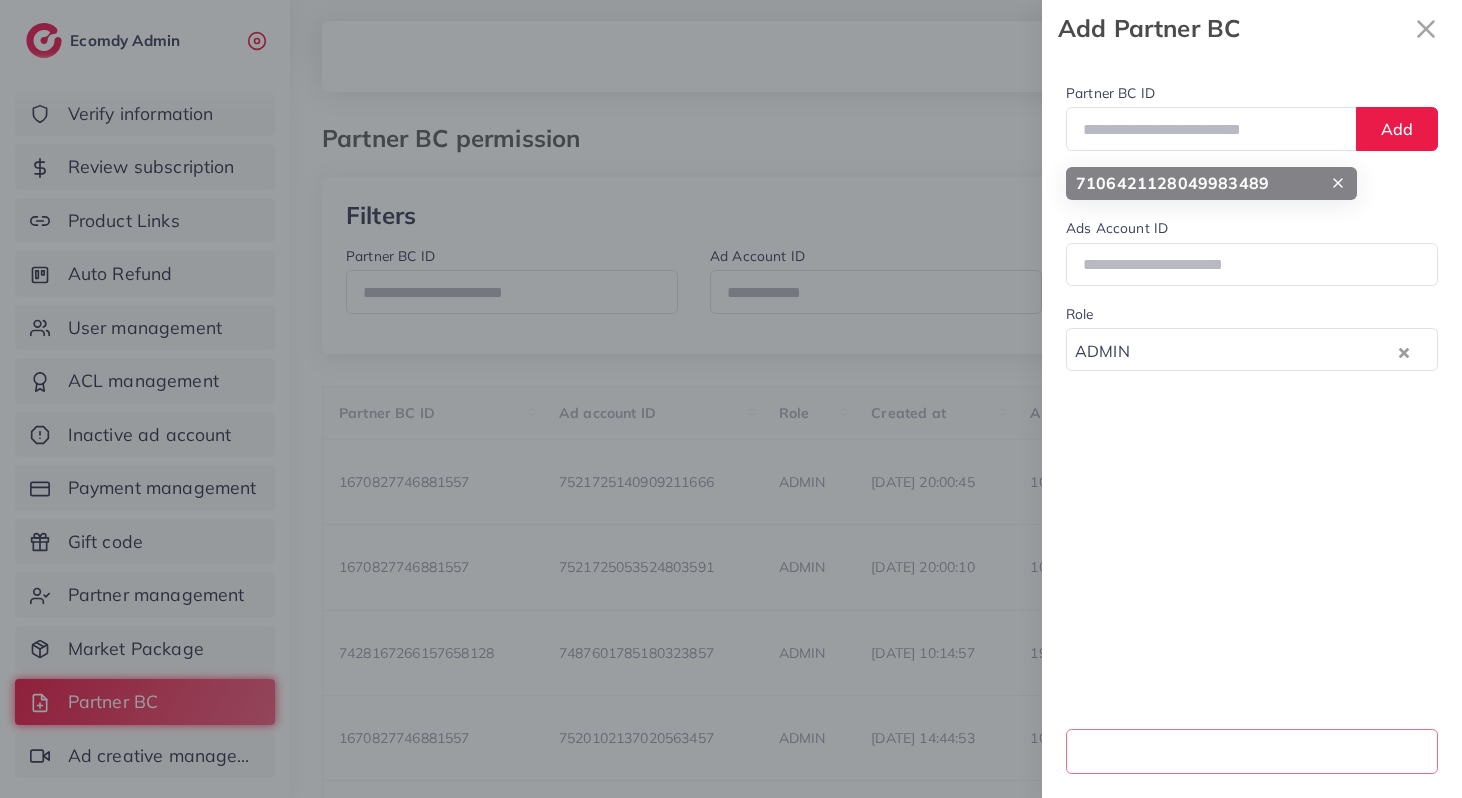 type 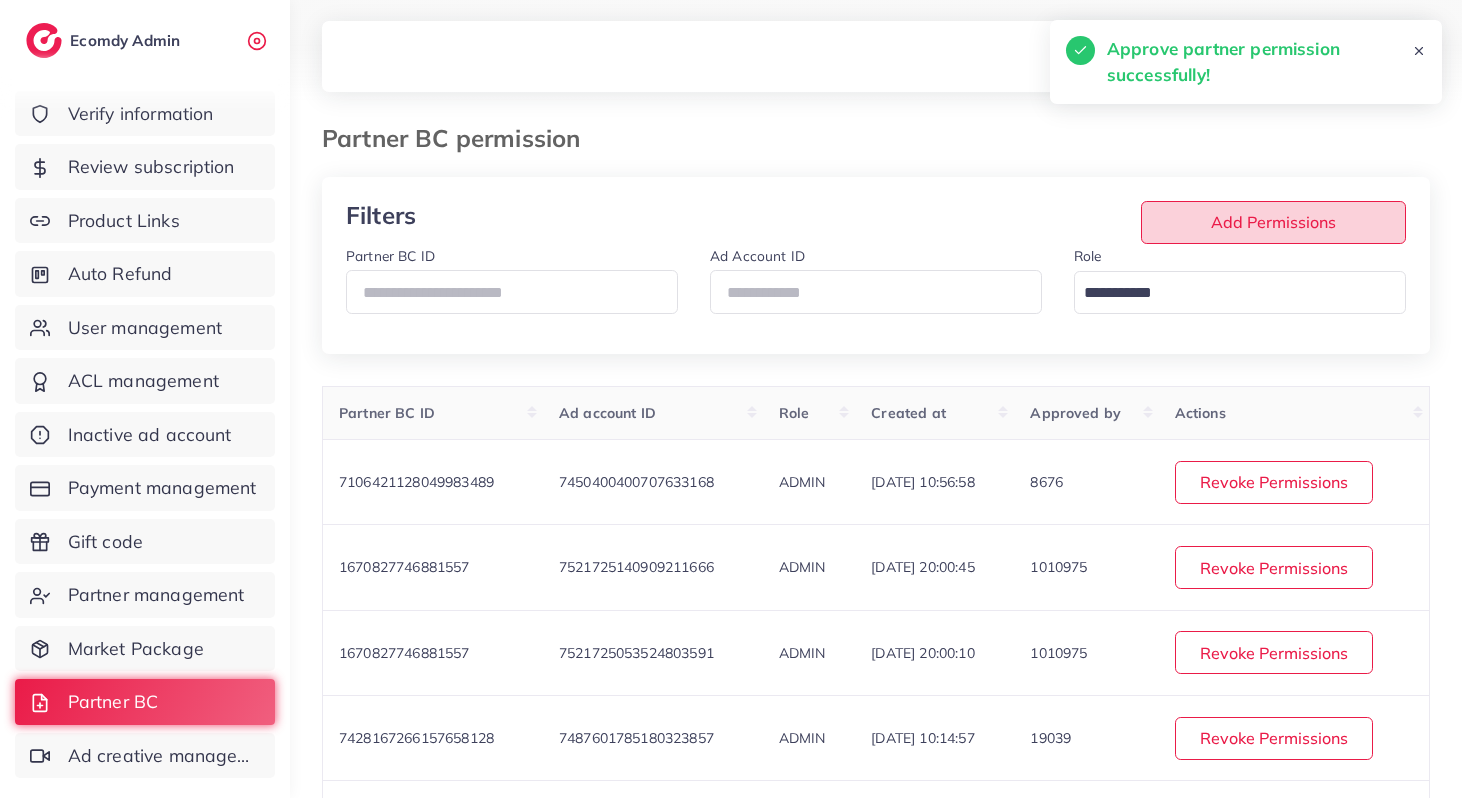 click on "Add Permissions" at bounding box center [1273, 222] 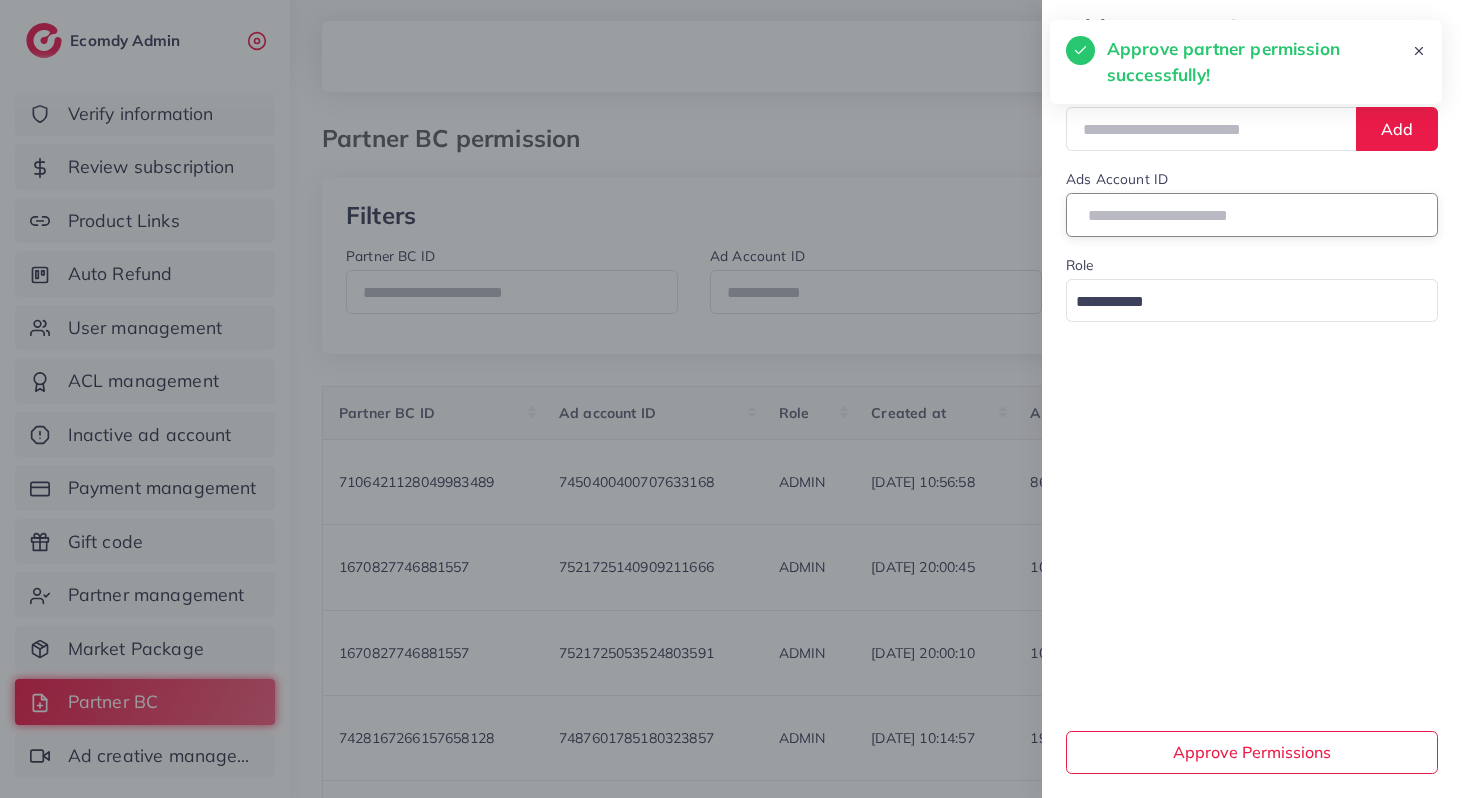 click at bounding box center [1252, 214] 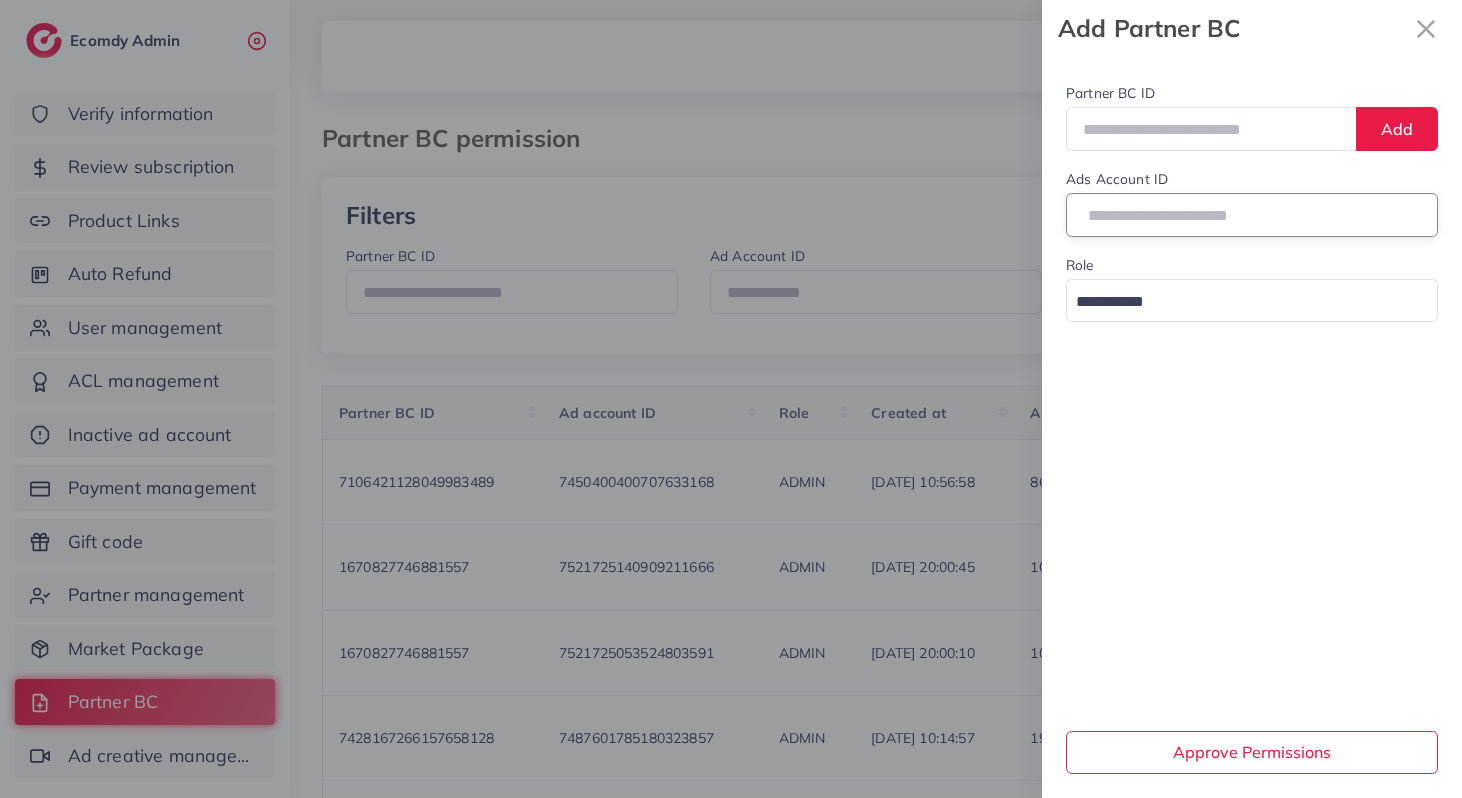 paste on "**********" 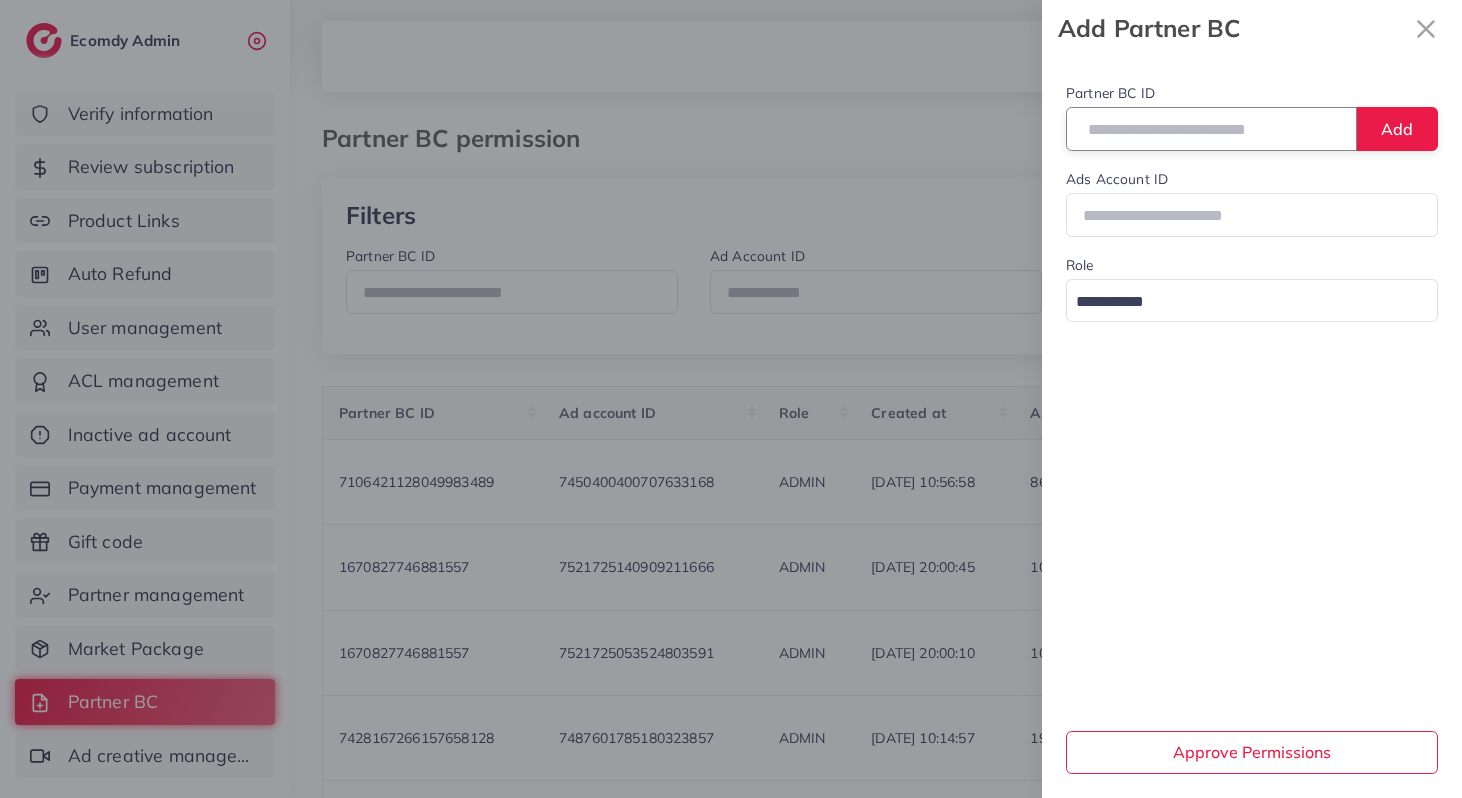 click at bounding box center (1211, 128) 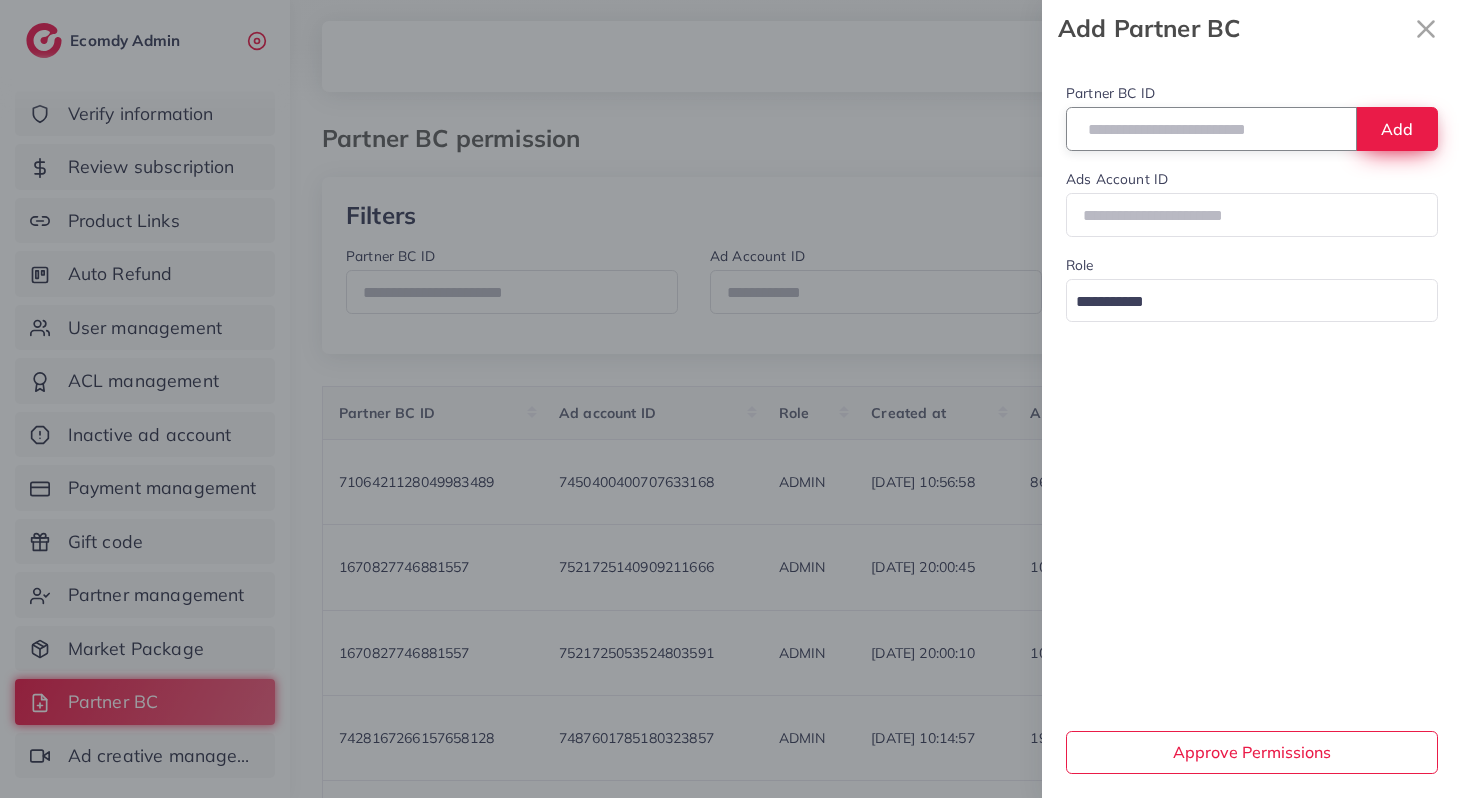 type on "**********" 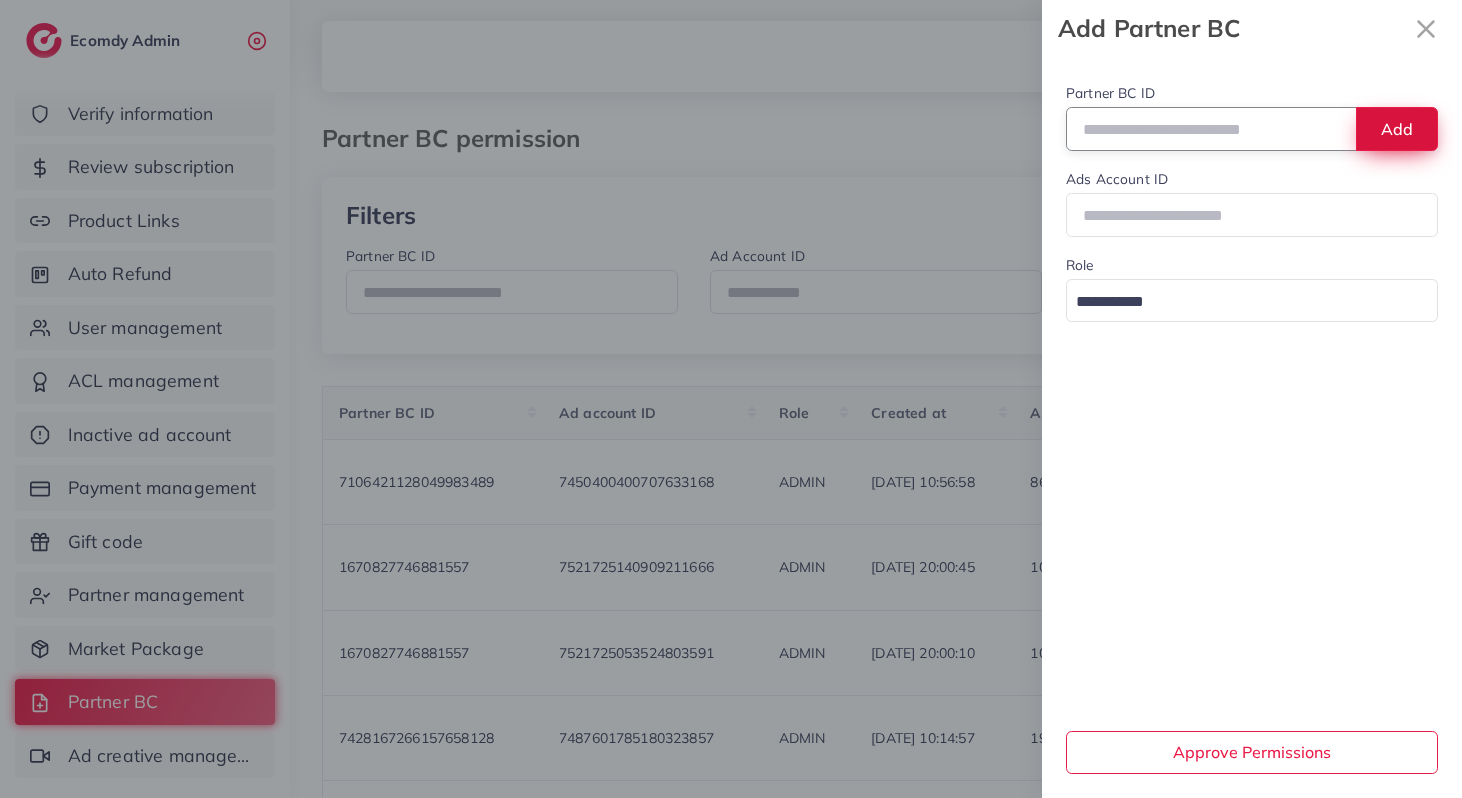 click on "Add" at bounding box center [1397, 128] 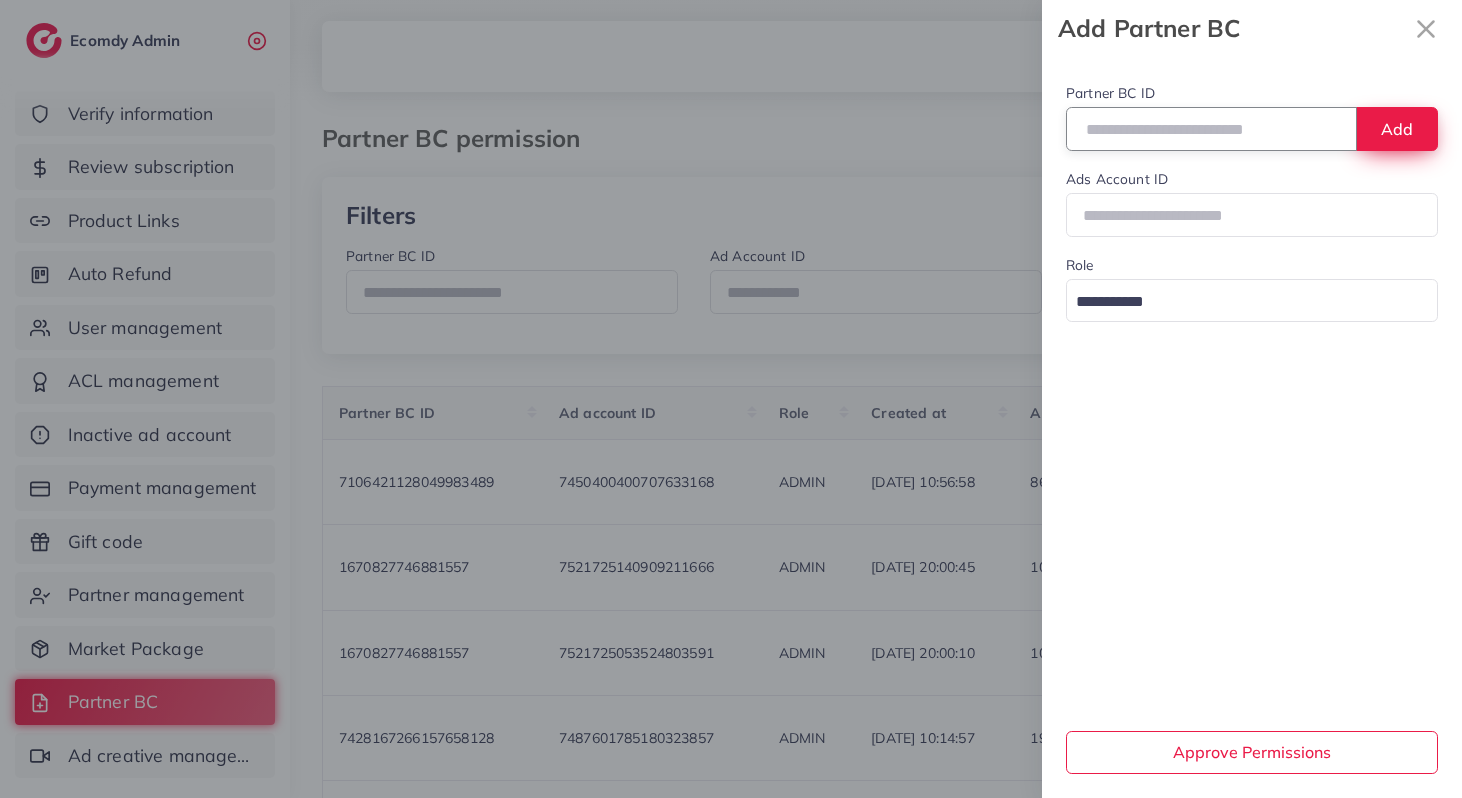 type 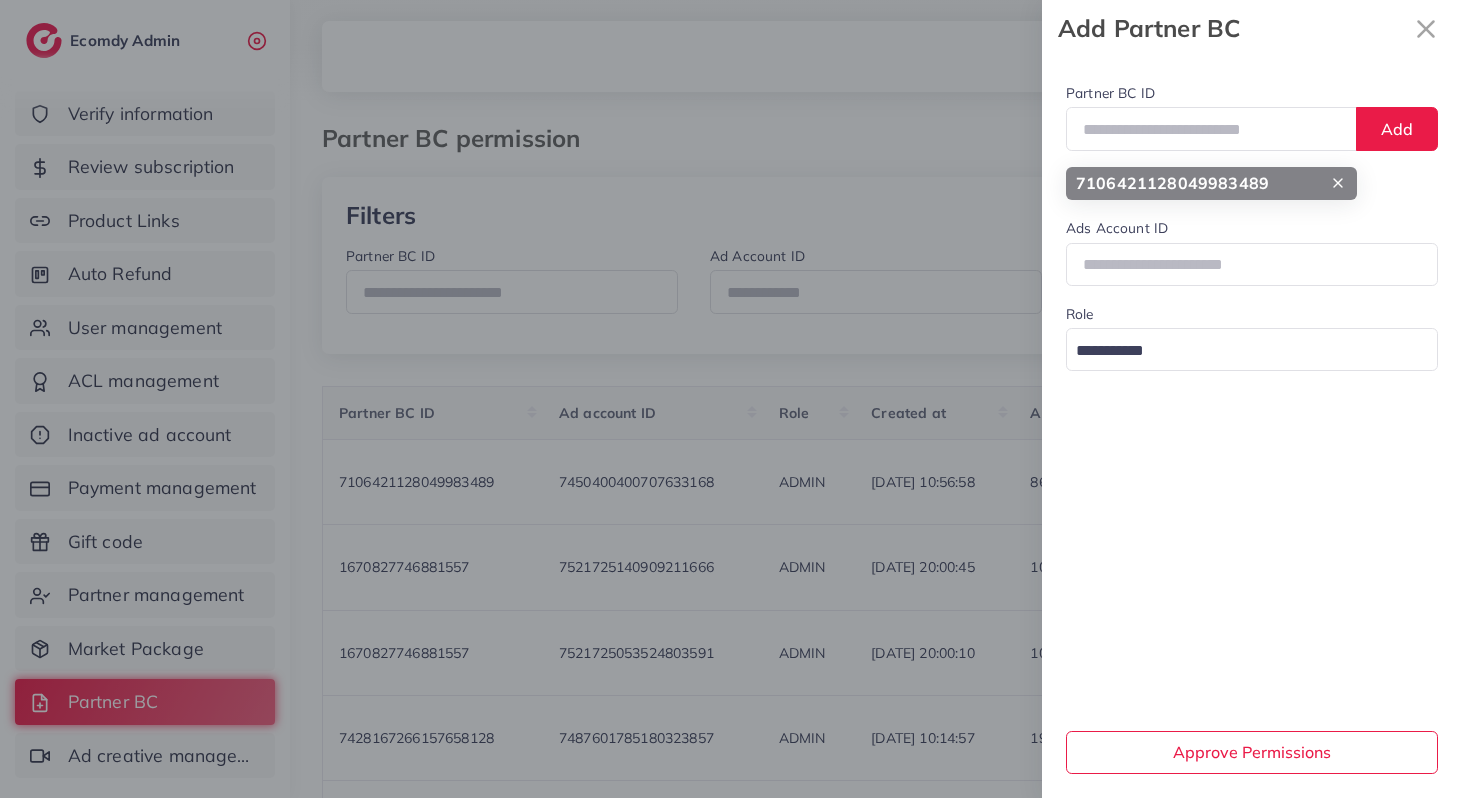 click at bounding box center (1240, 350) 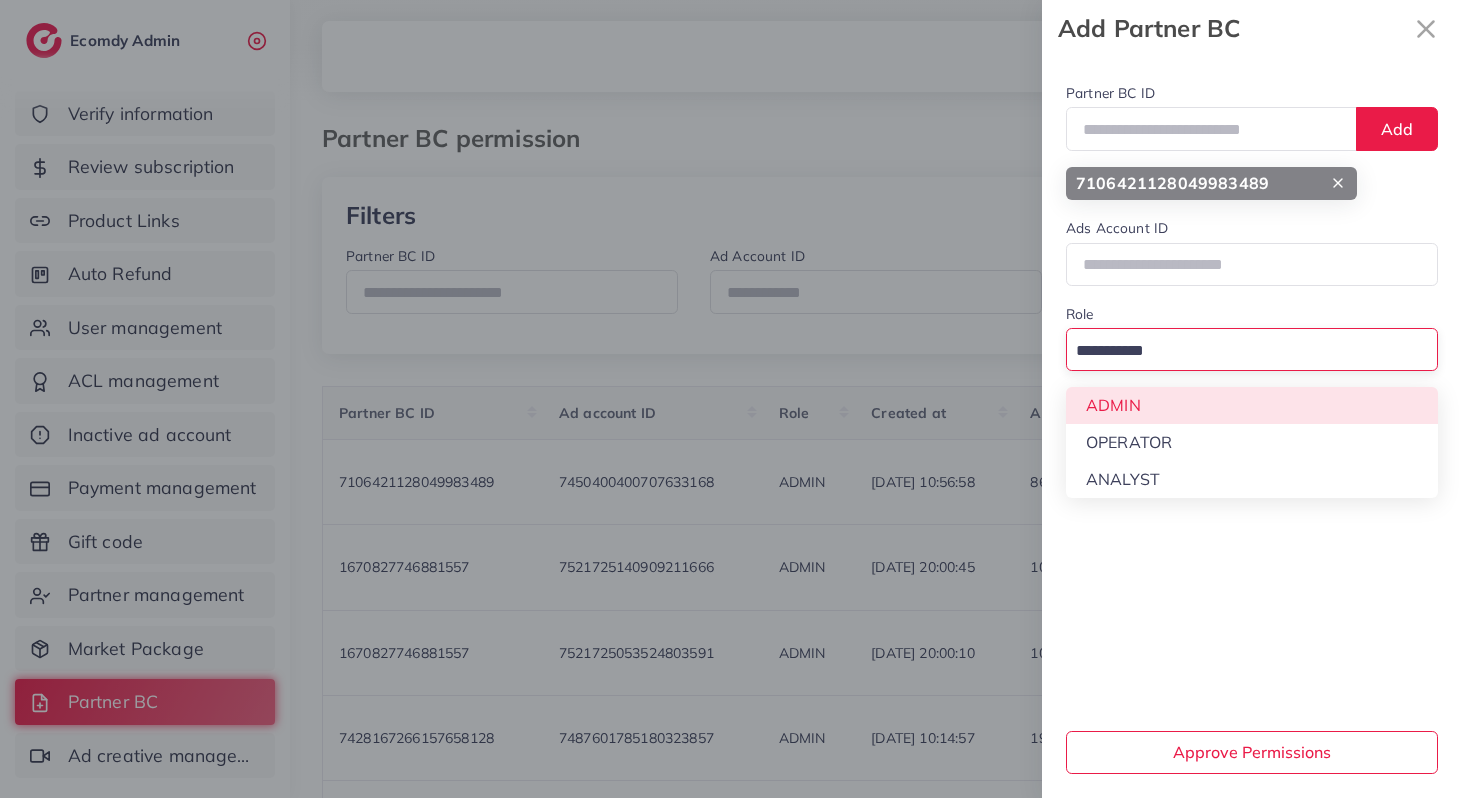 click on "**********" at bounding box center [1252, 427] 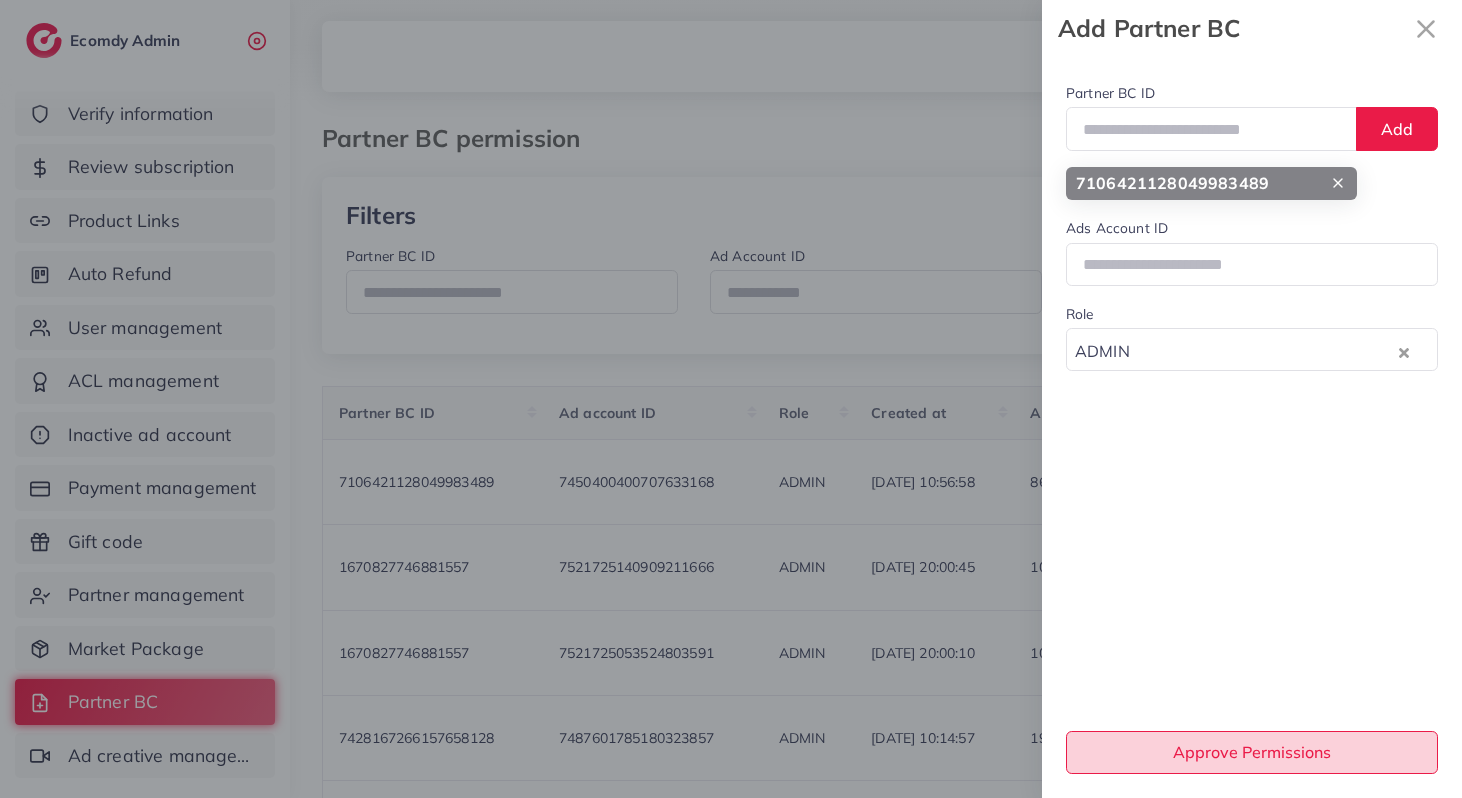 click on "Approve Permissions" at bounding box center (1252, 752) 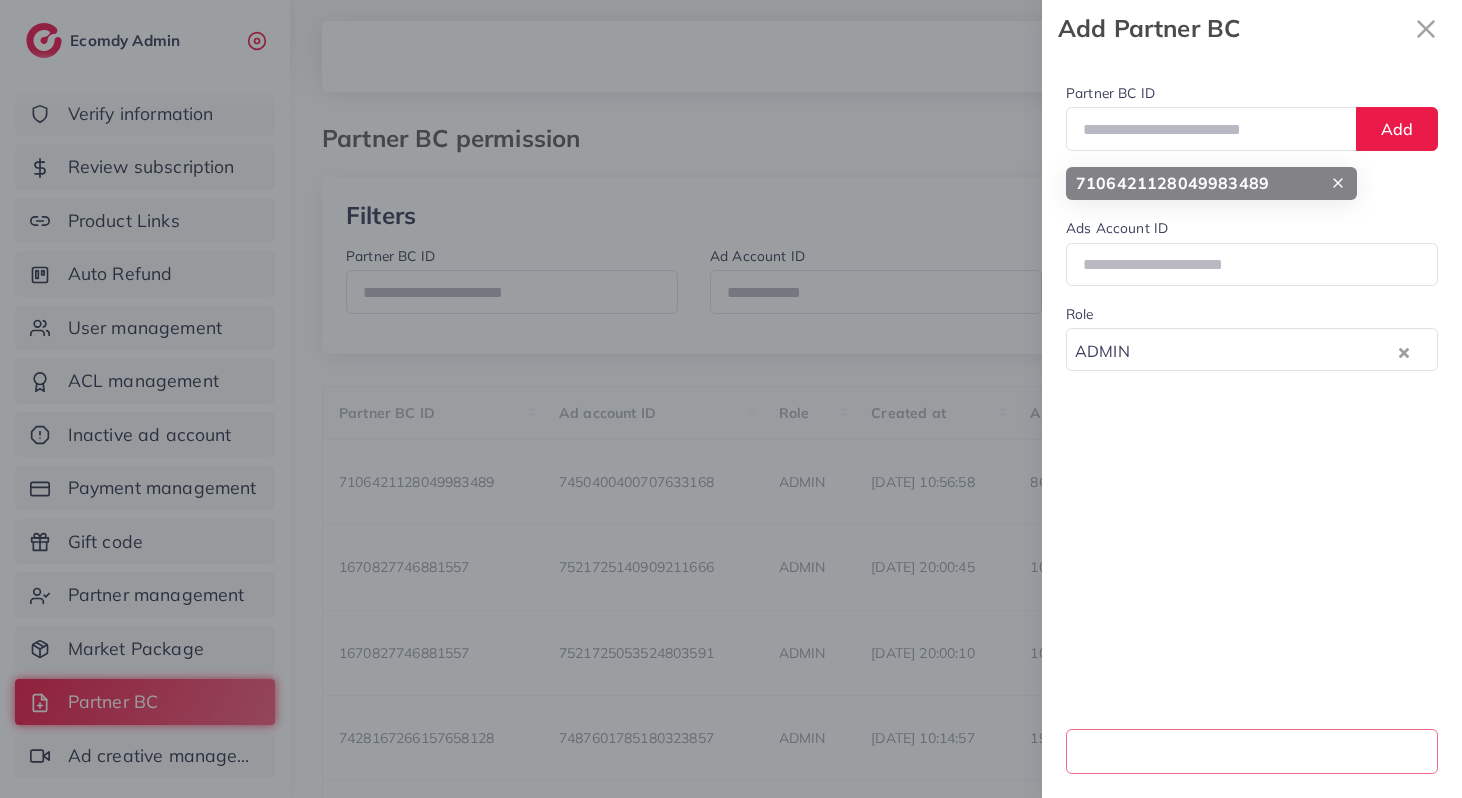 type 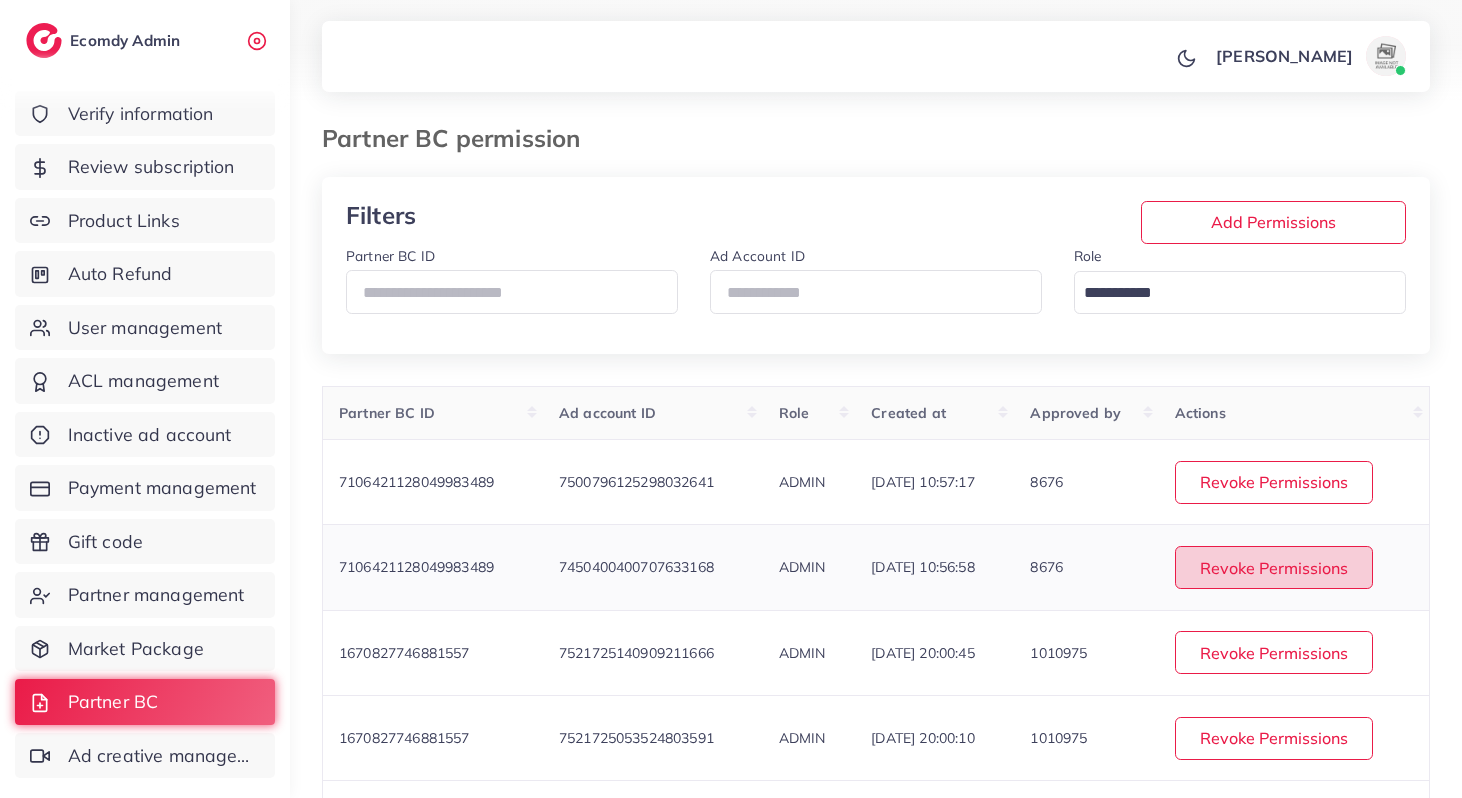 click on "Revoke Permissions" at bounding box center [1274, 567] 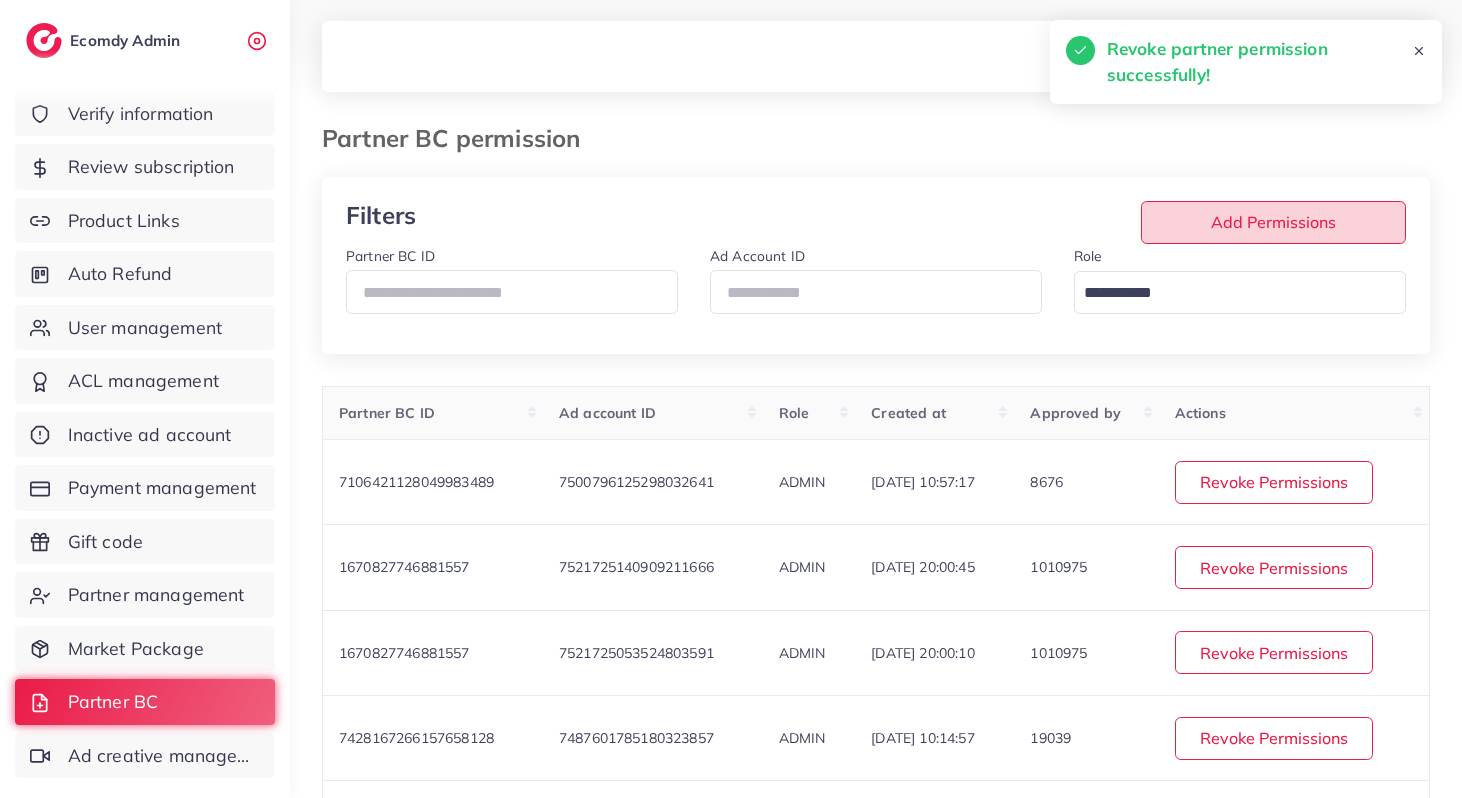 click on "Add Permissions" at bounding box center [1273, 222] 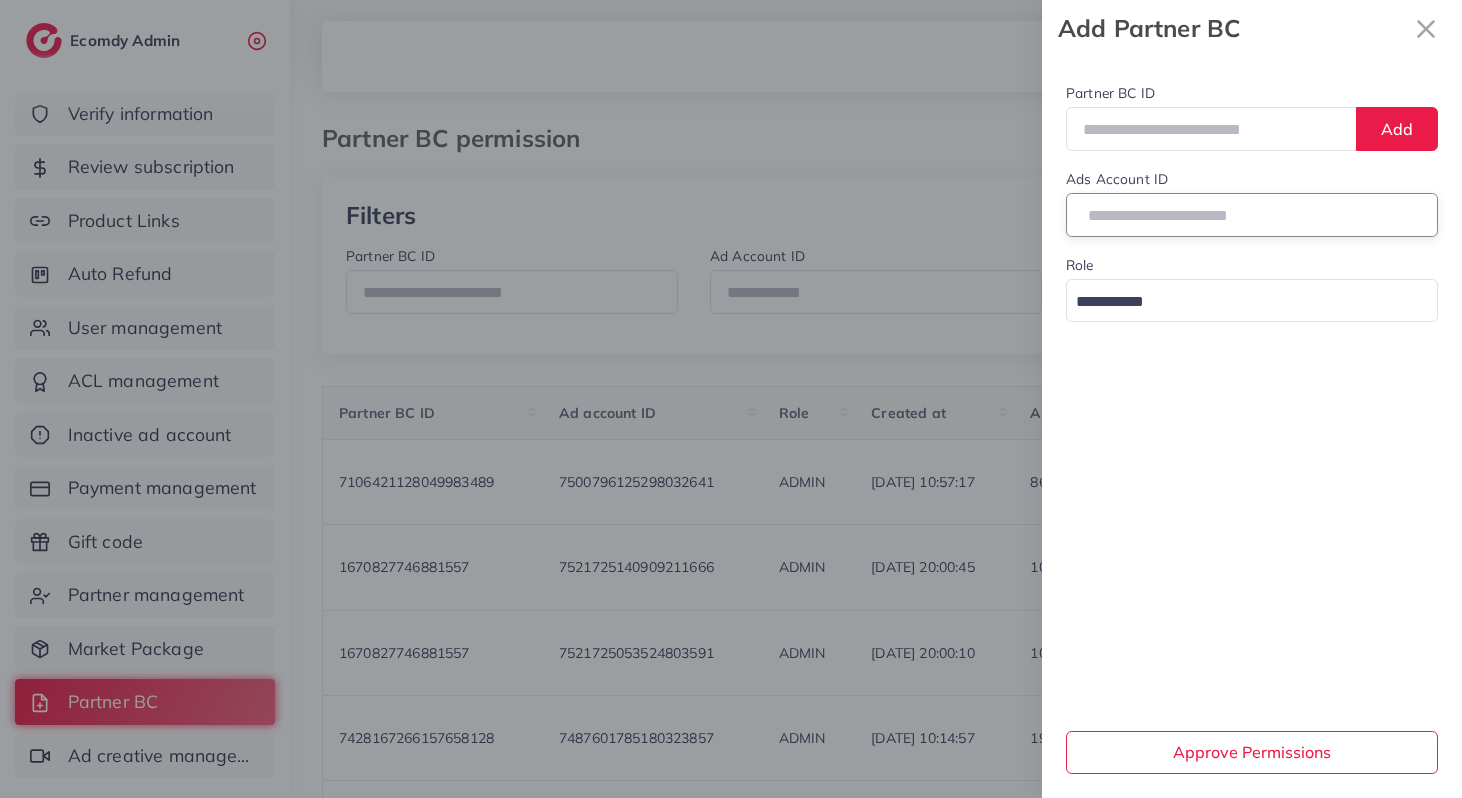 click at bounding box center [1252, 214] 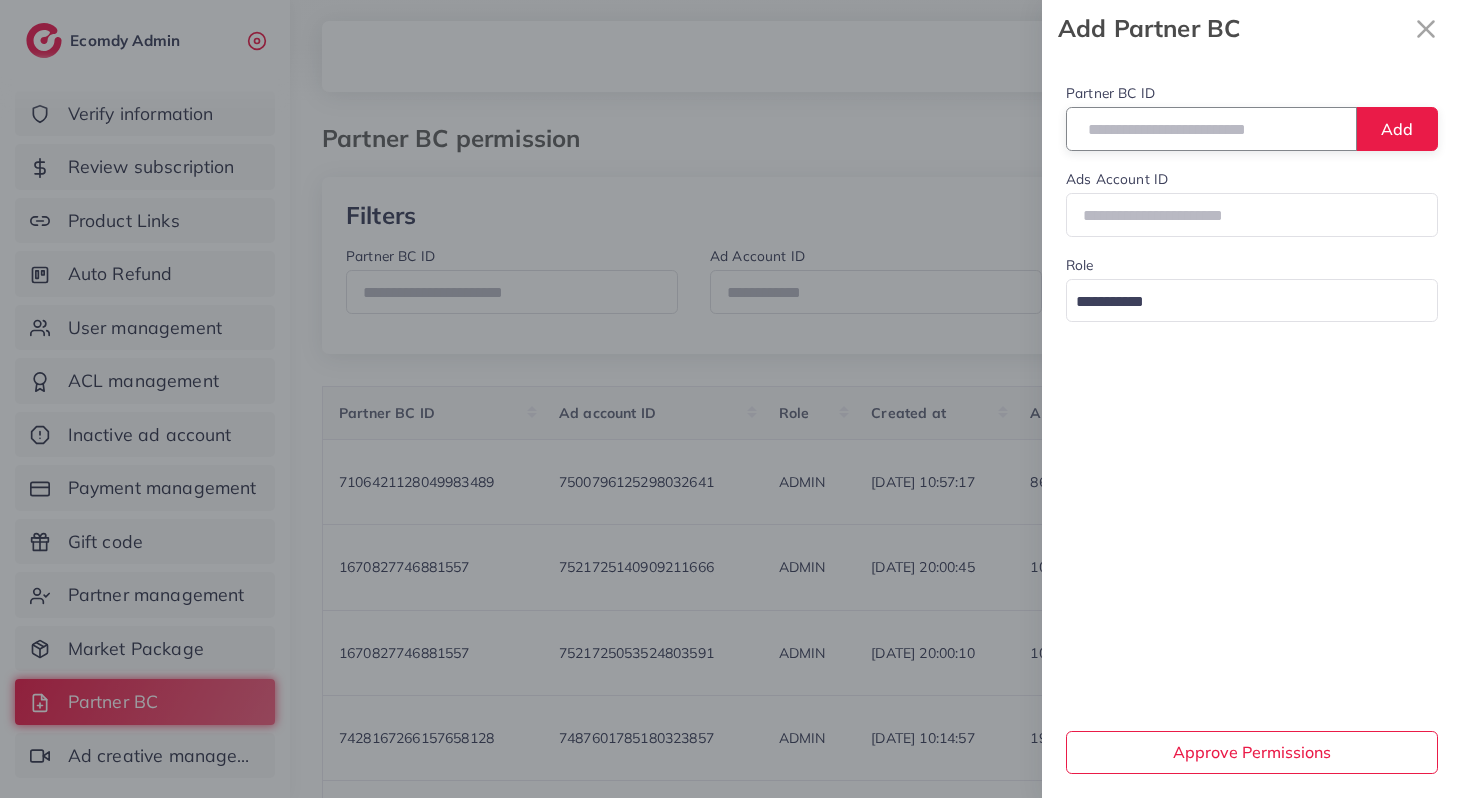 click at bounding box center [1211, 128] 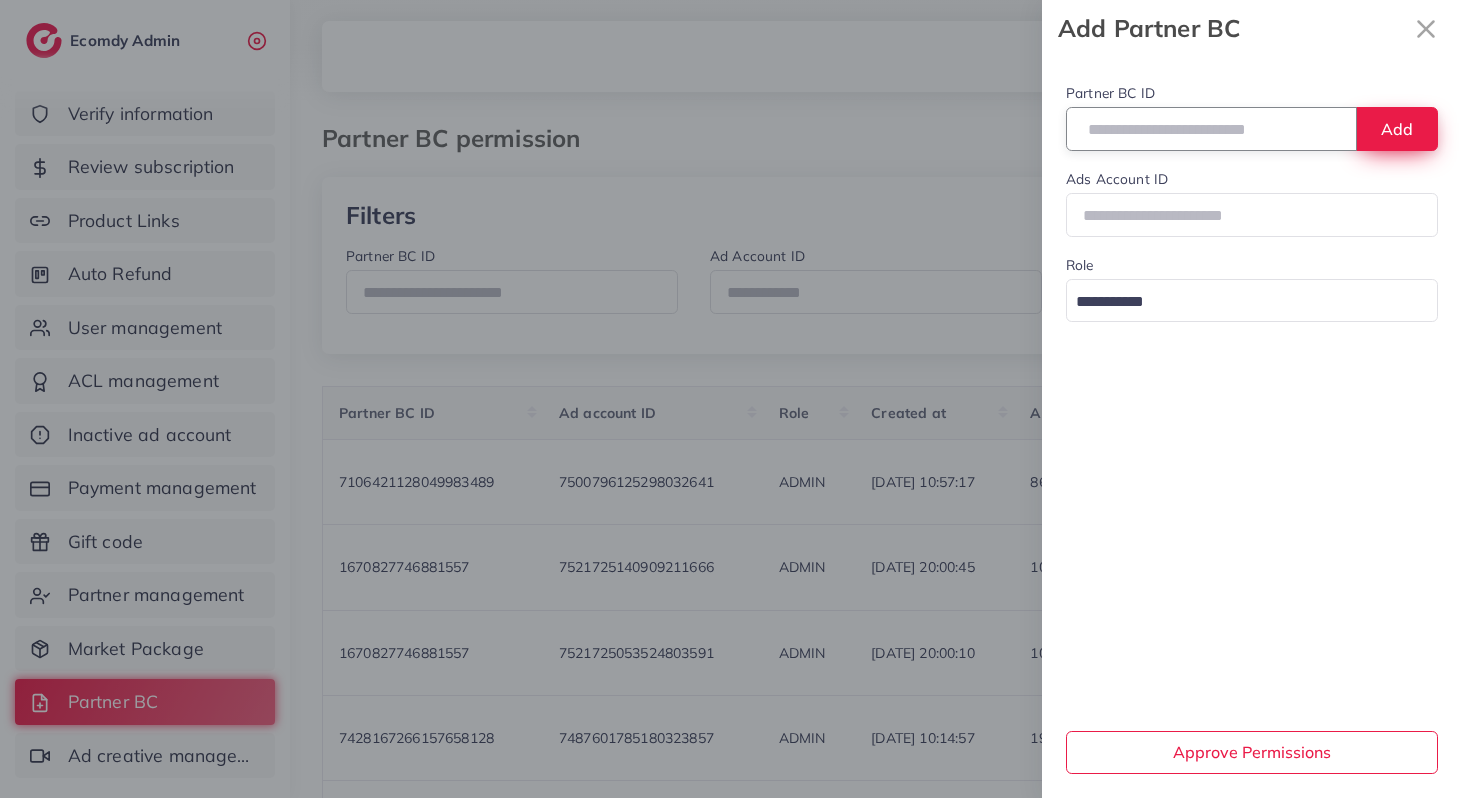 type on "**********" 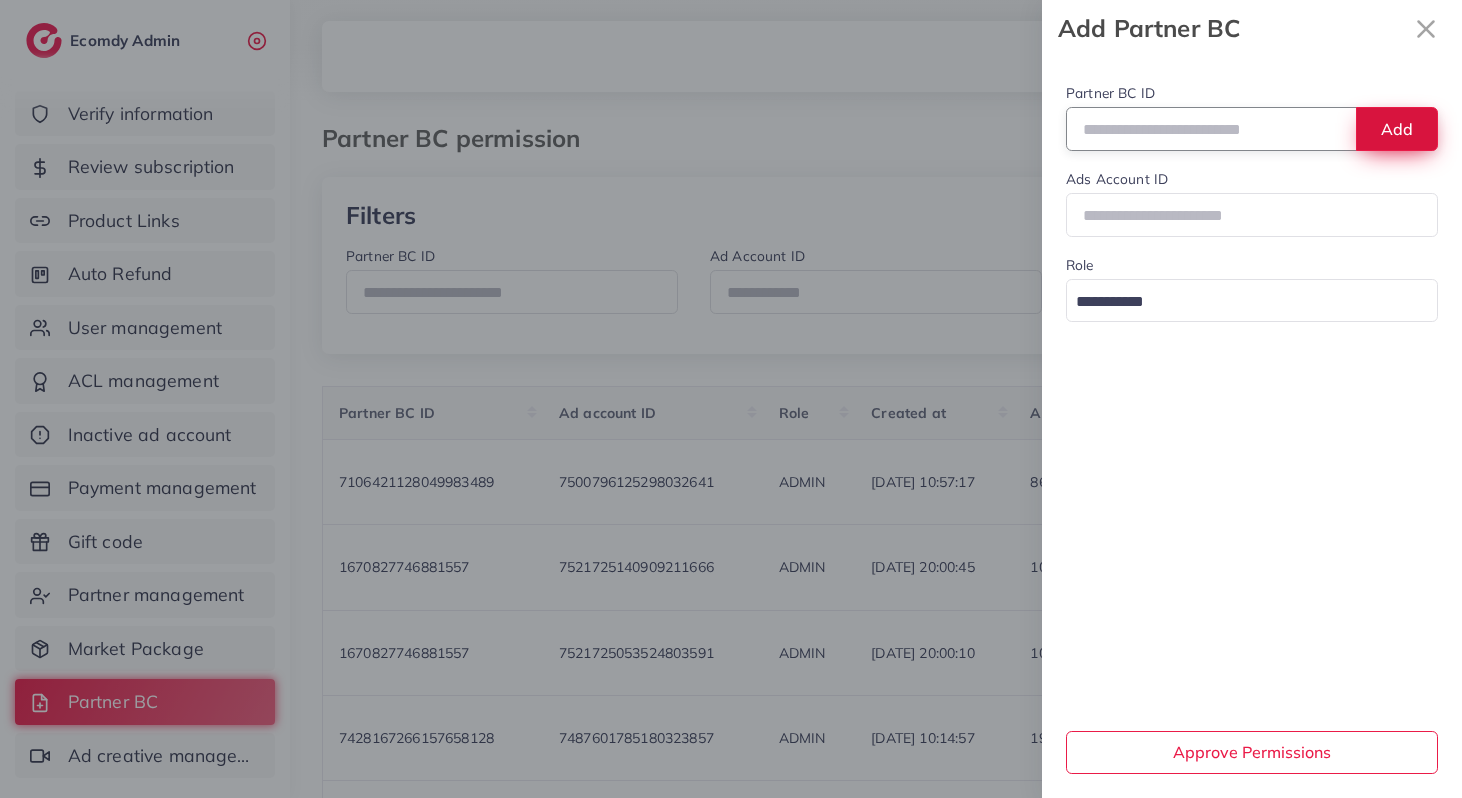 click on "Add" at bounding box center (1397, 128) 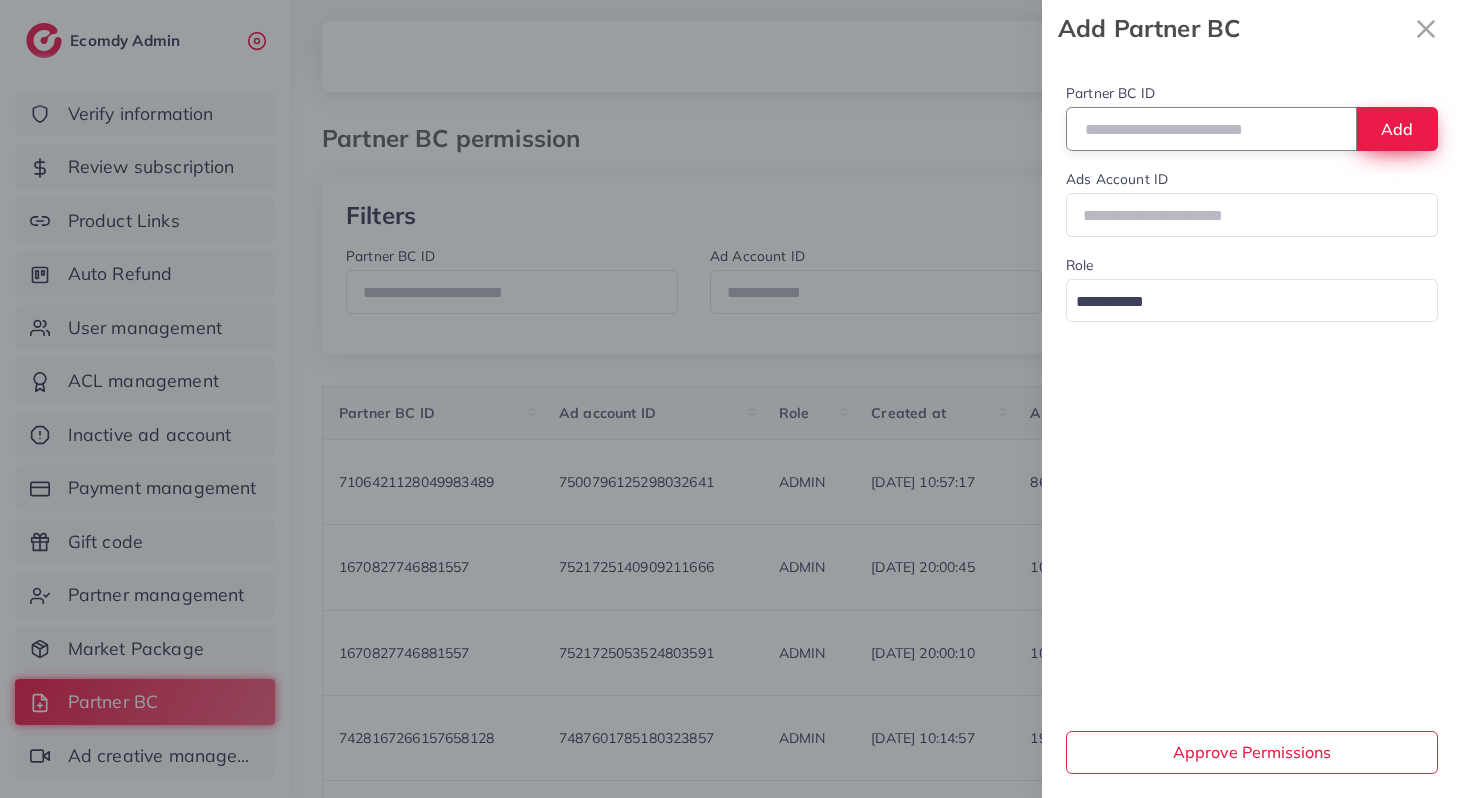 type 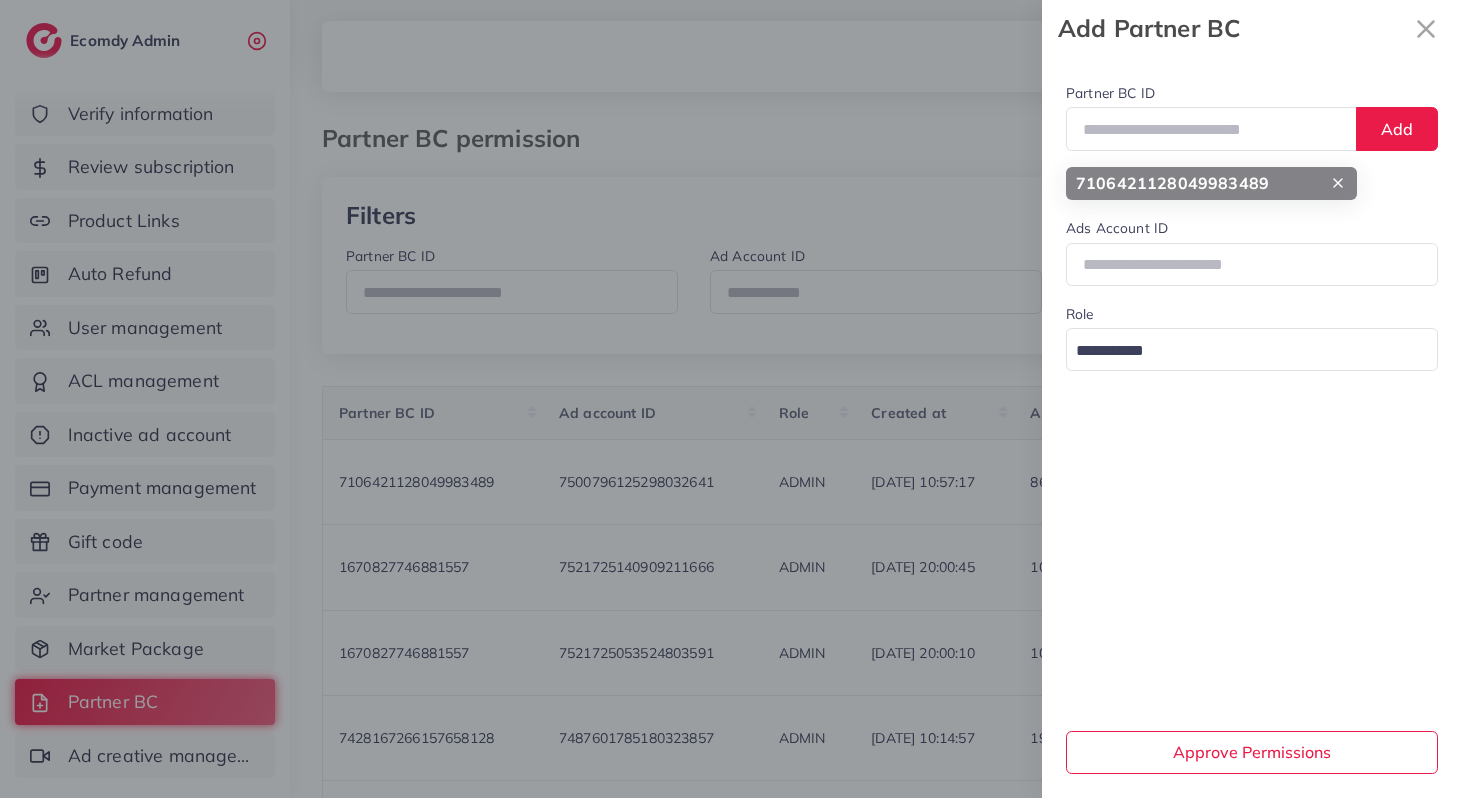 click at bounding box center [1240, 350] 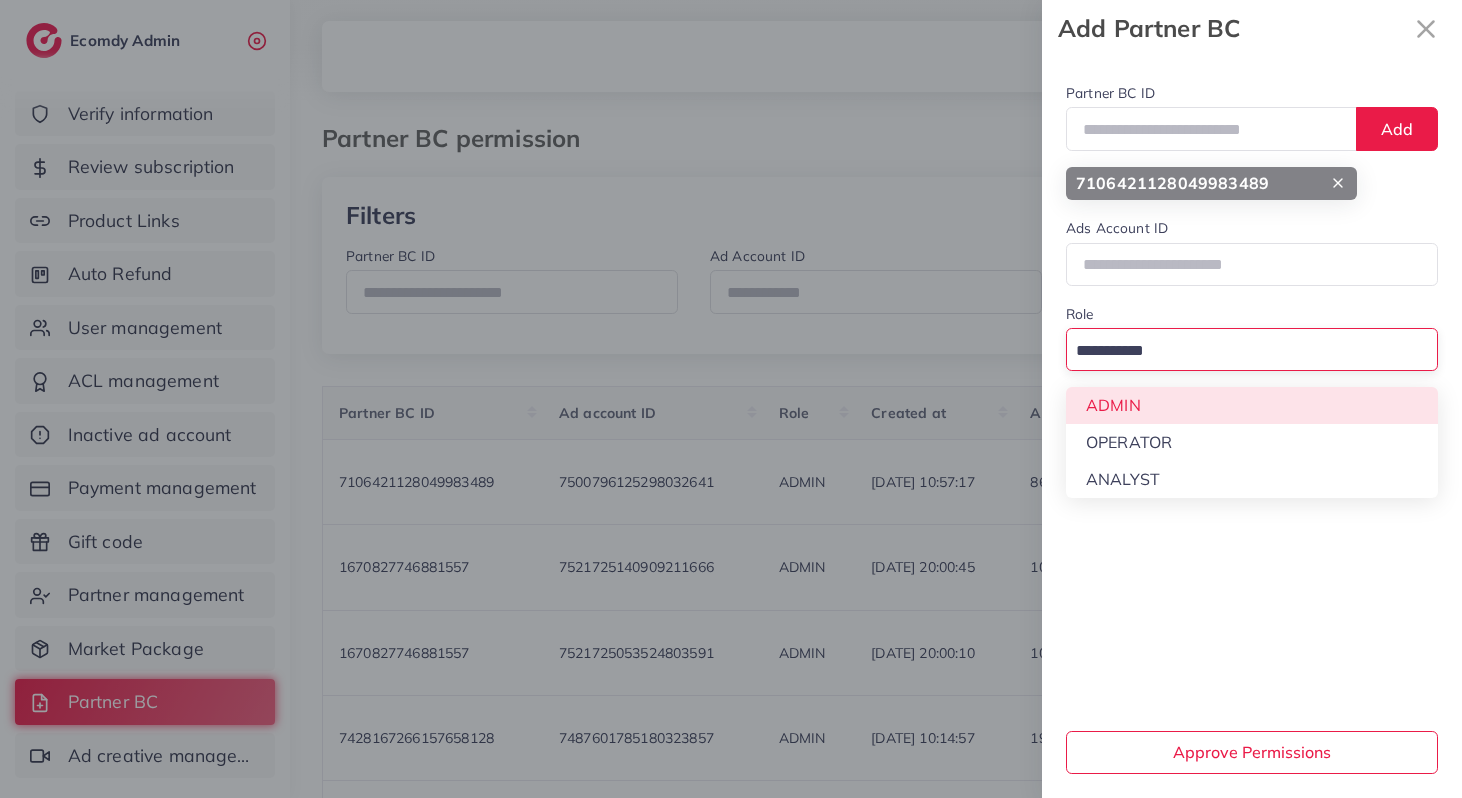 click on "**********" at bounding box center (1252, 427) 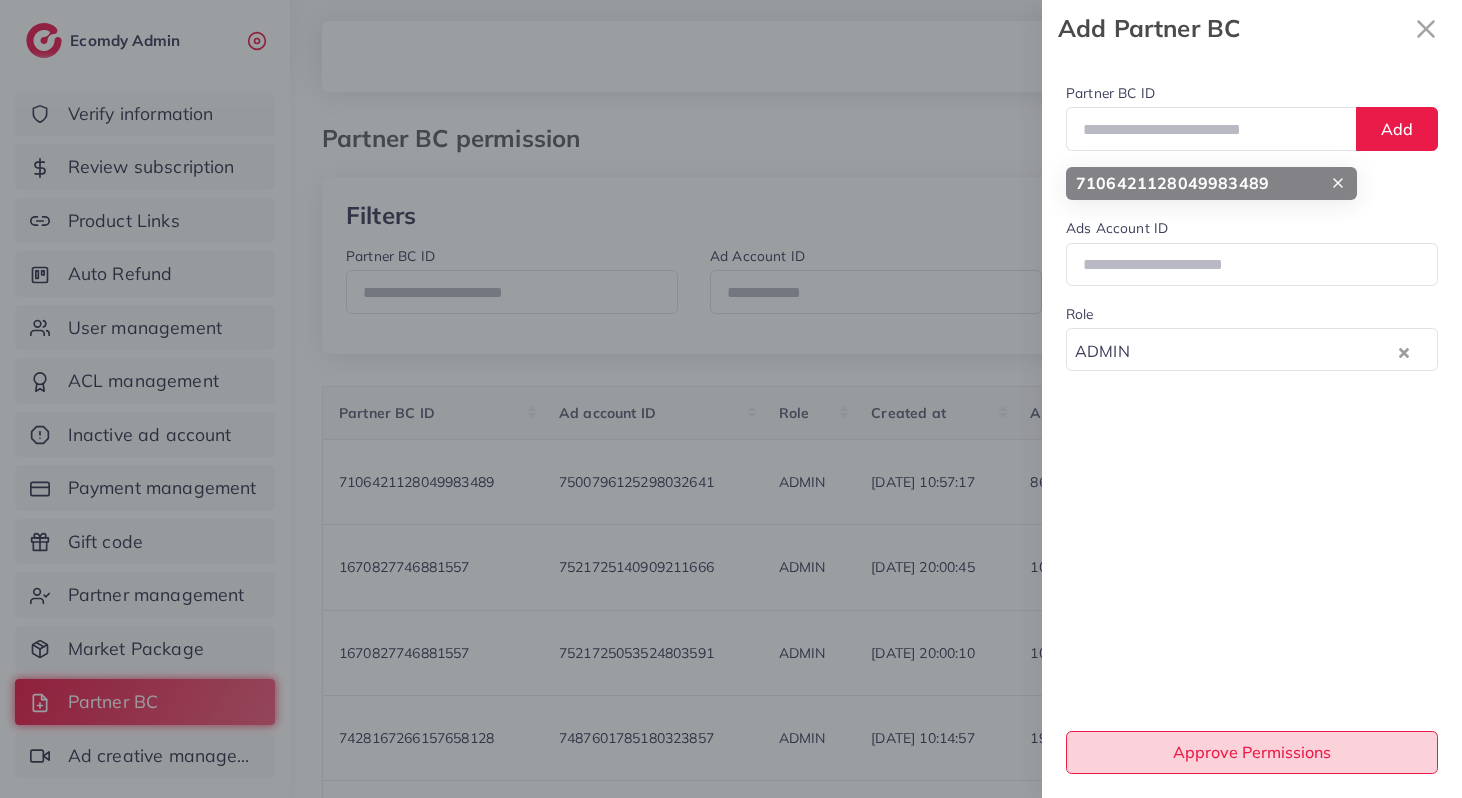 click on "Approve Permissions" at bounding box center [1252, 752] 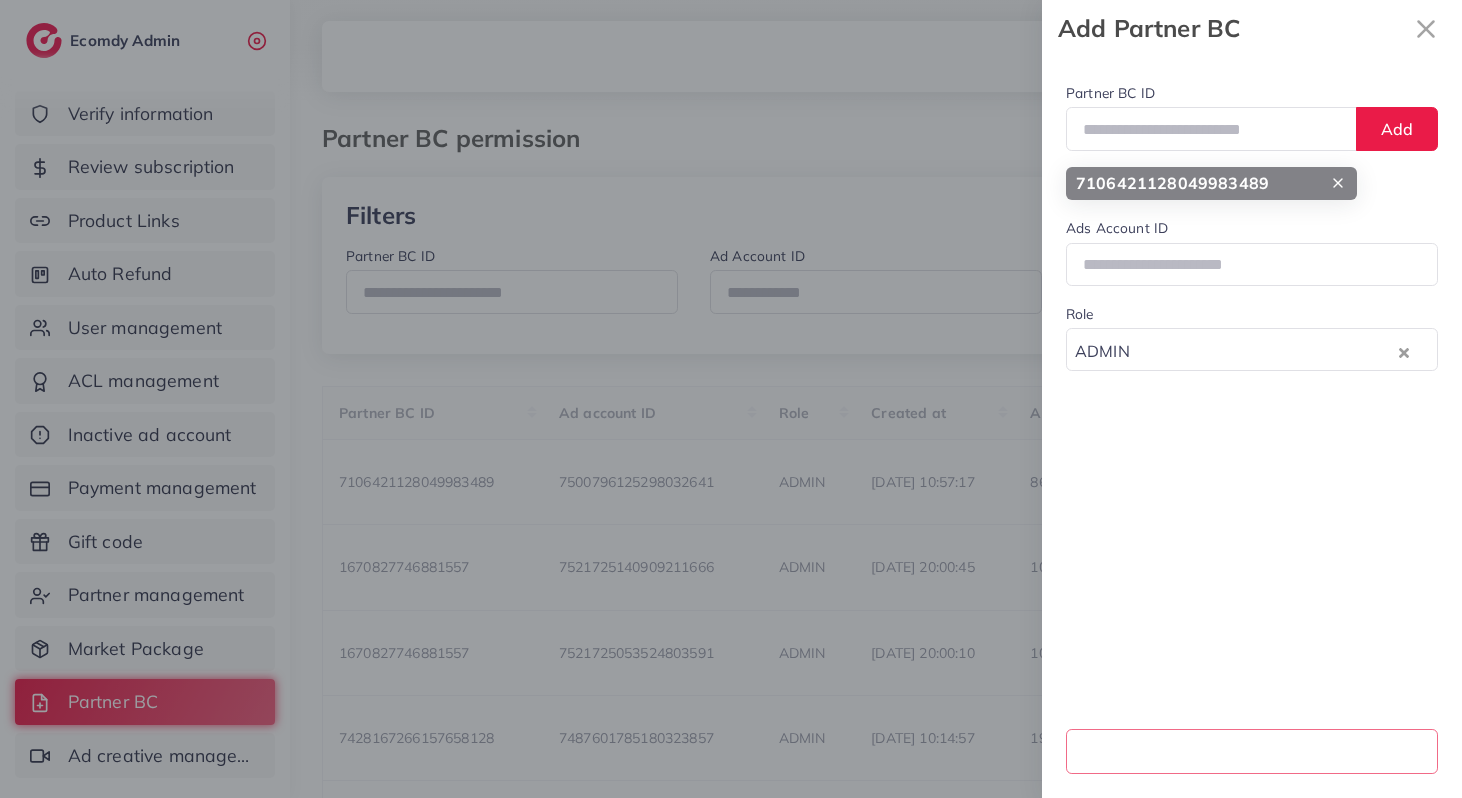 type 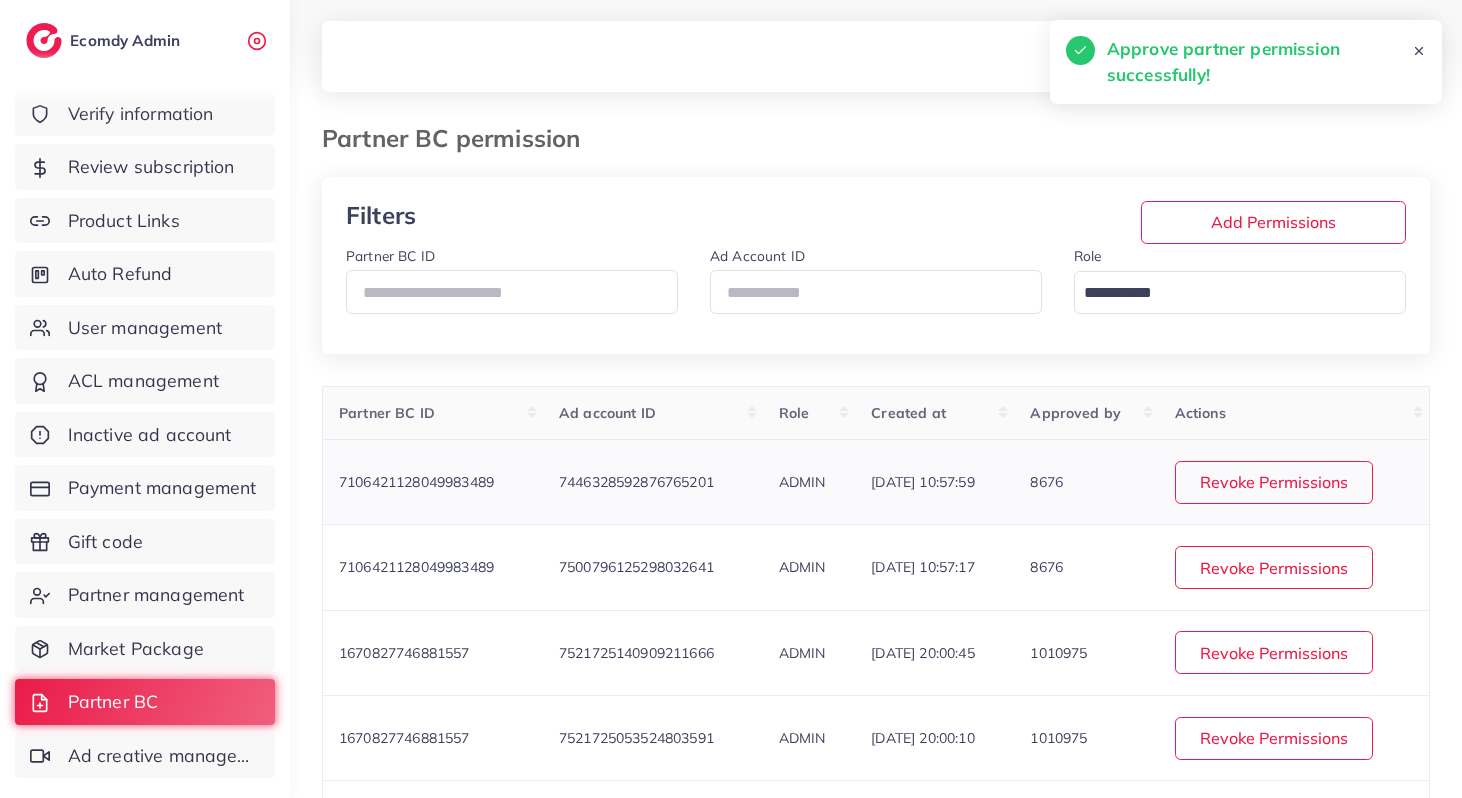 click on "7446328592876765201" at bounding box center (636, 482) 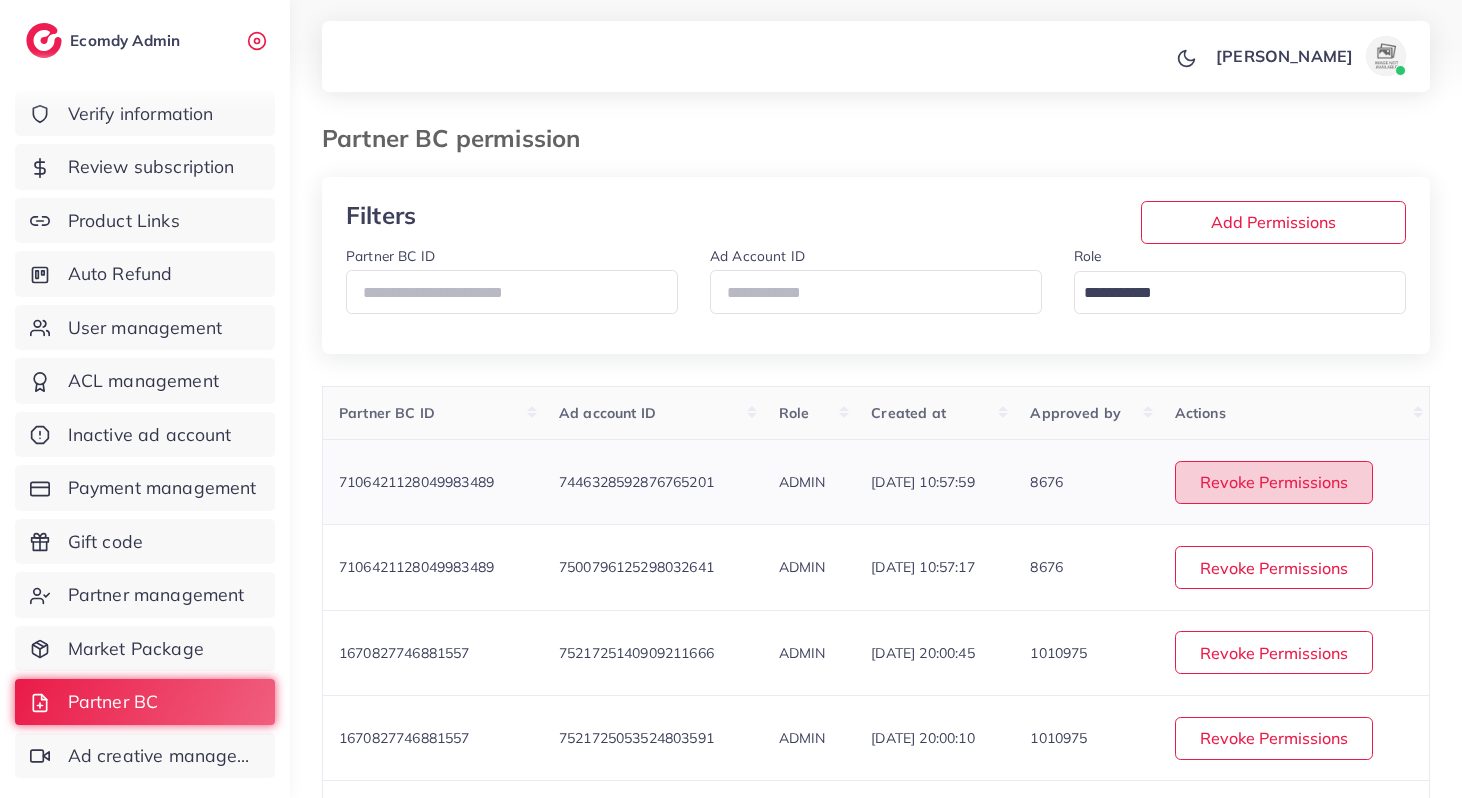 click on "Revoke Permissions" at bounding box center (1274, 482) 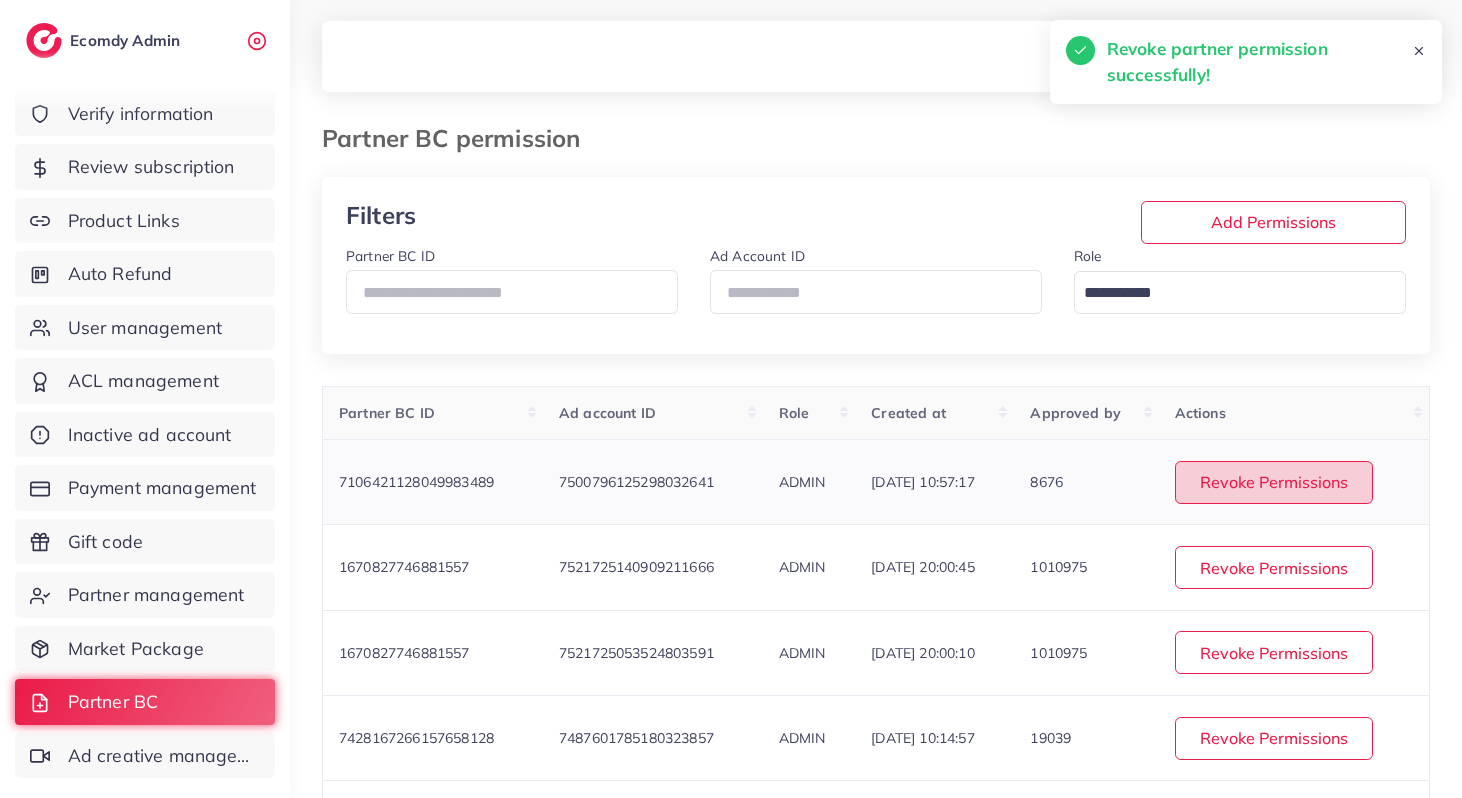 click on "Revoke Permissions" at bounding box center [1274, 482] 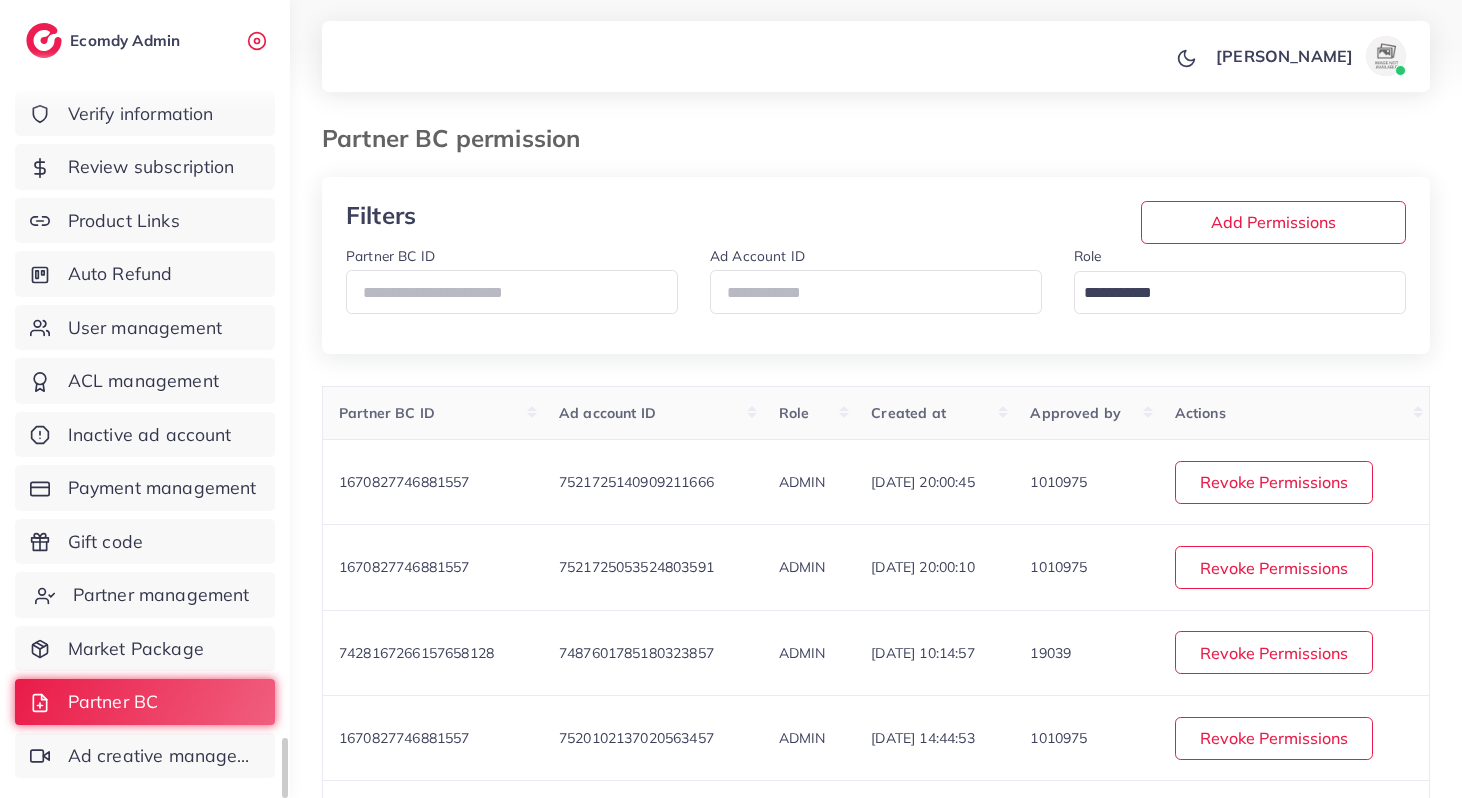 click on "Partner management" at bounding box center [161, 595] 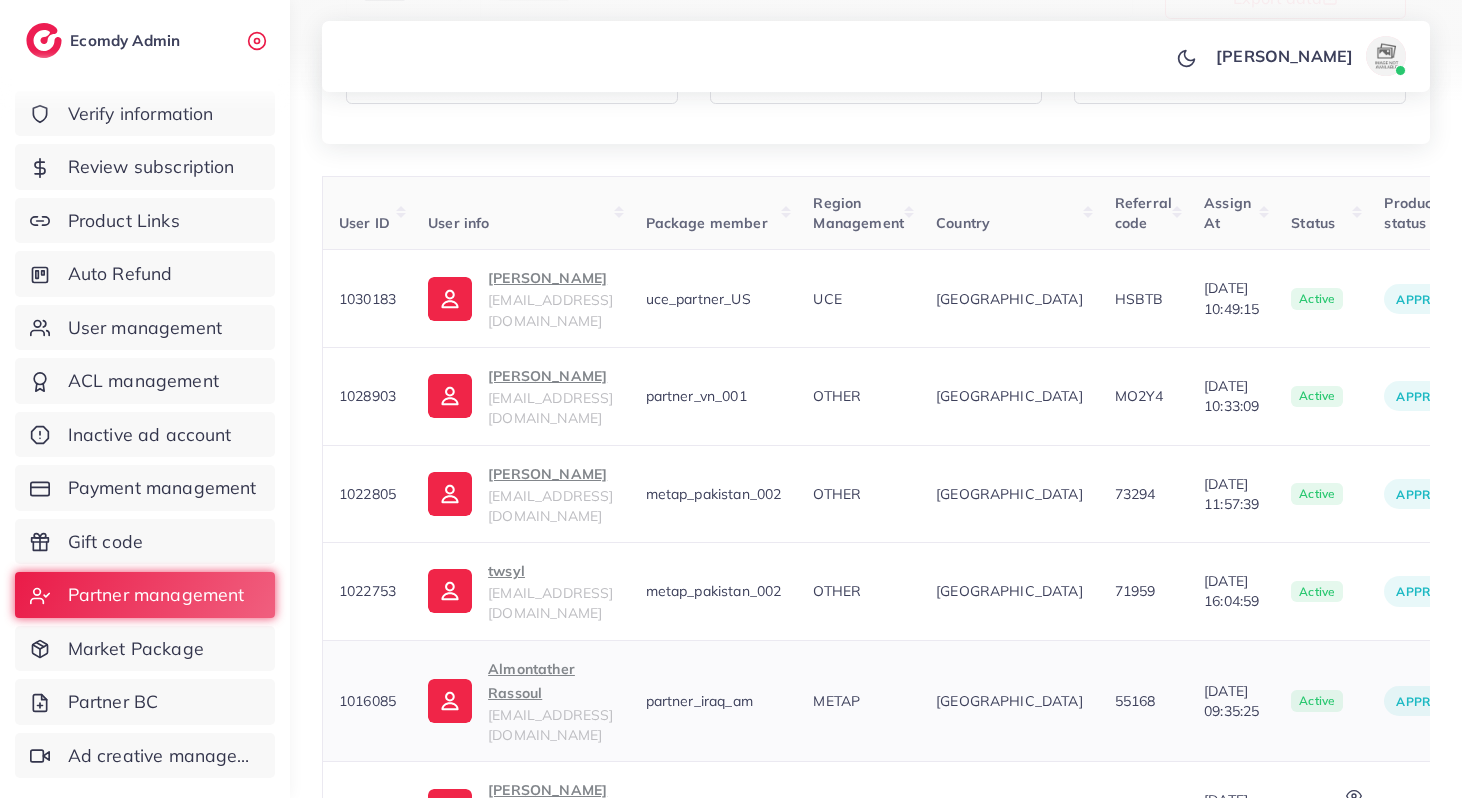 scroll, scrollTop: 371, scrollLeft: 0, axis: vertical 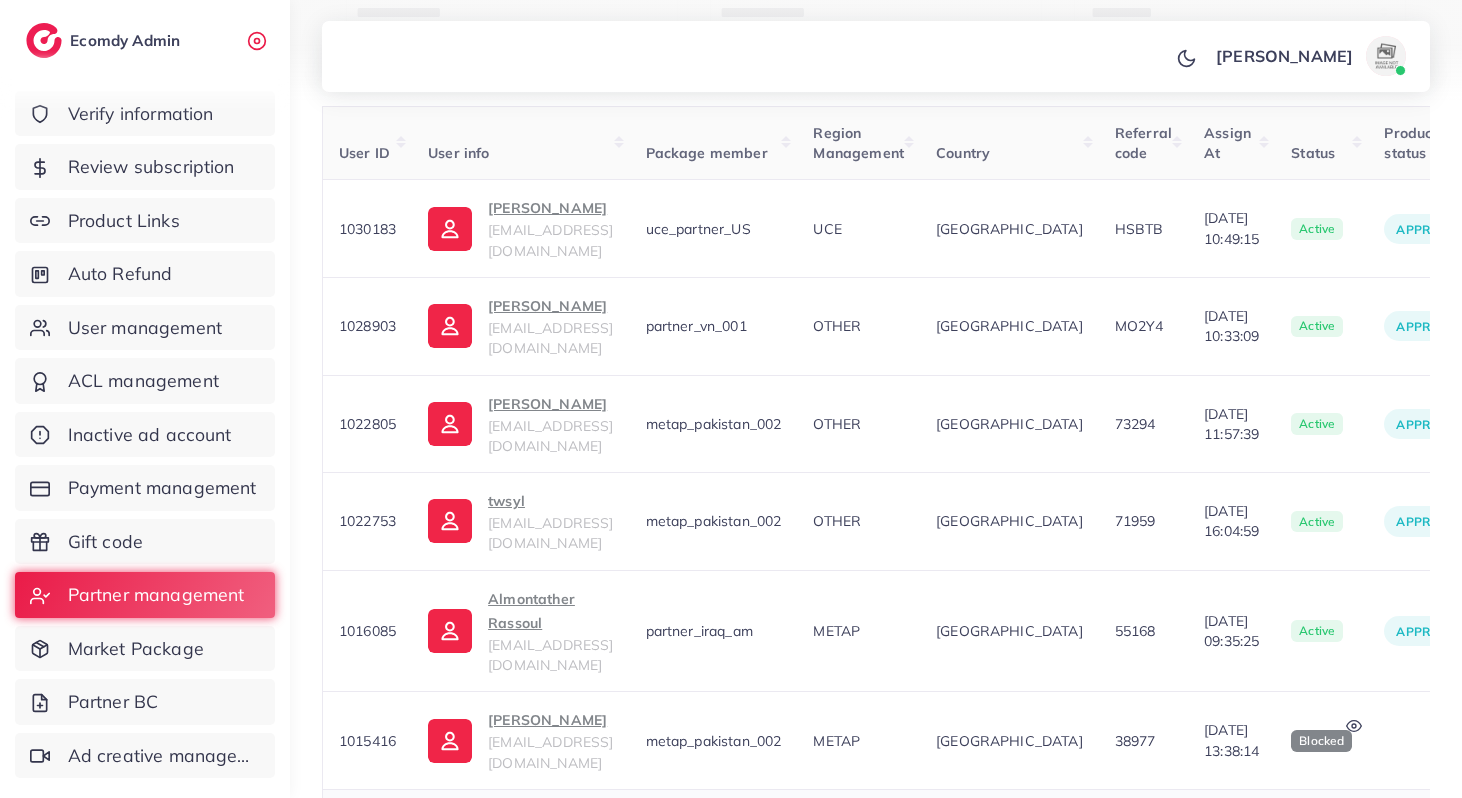 click on "saif hassan alhassnawi  classico.group964@gmail.com" at bounding box center (520, 838) 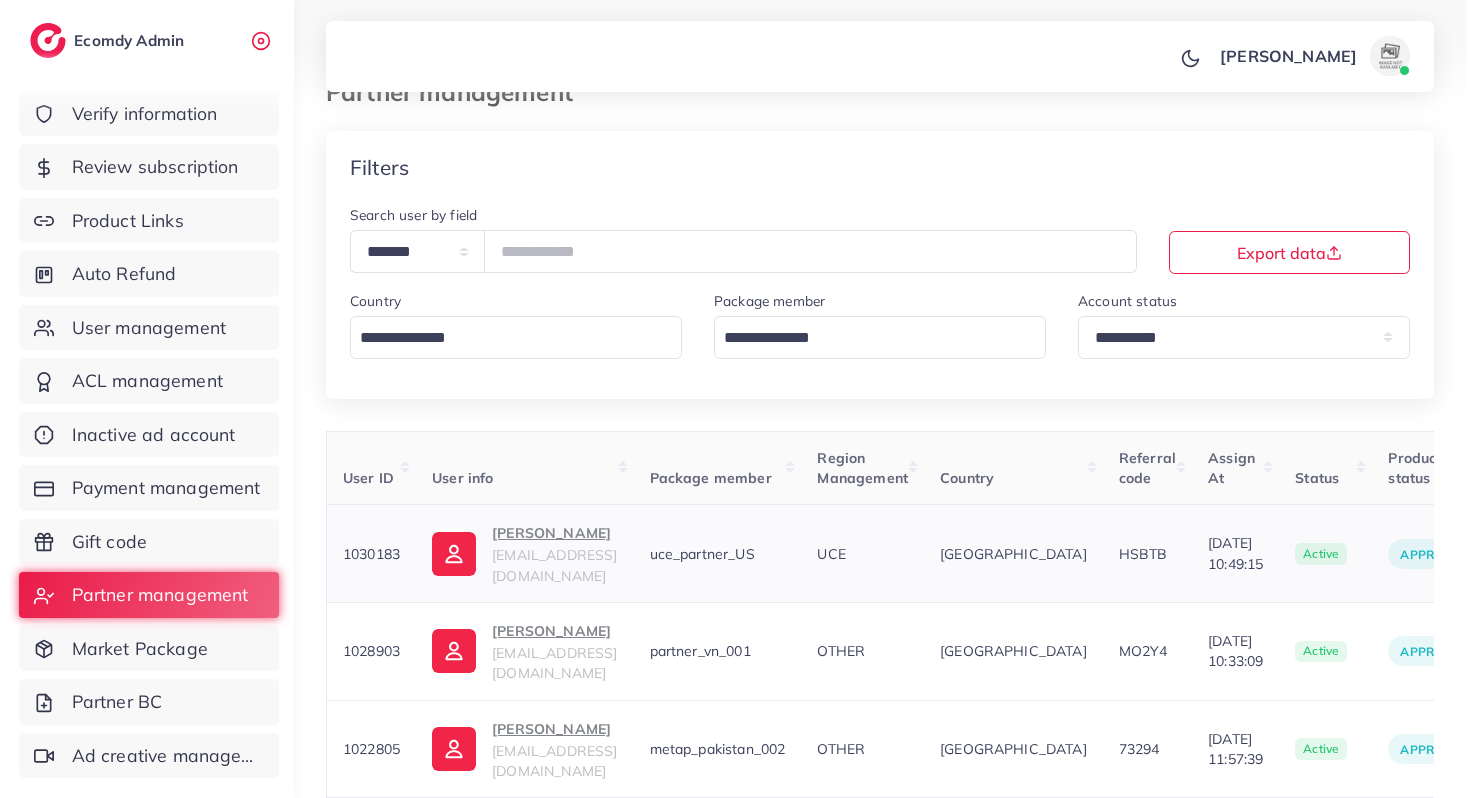 scroll, scrollTop: 0, scrollLeft: 0, axis: both 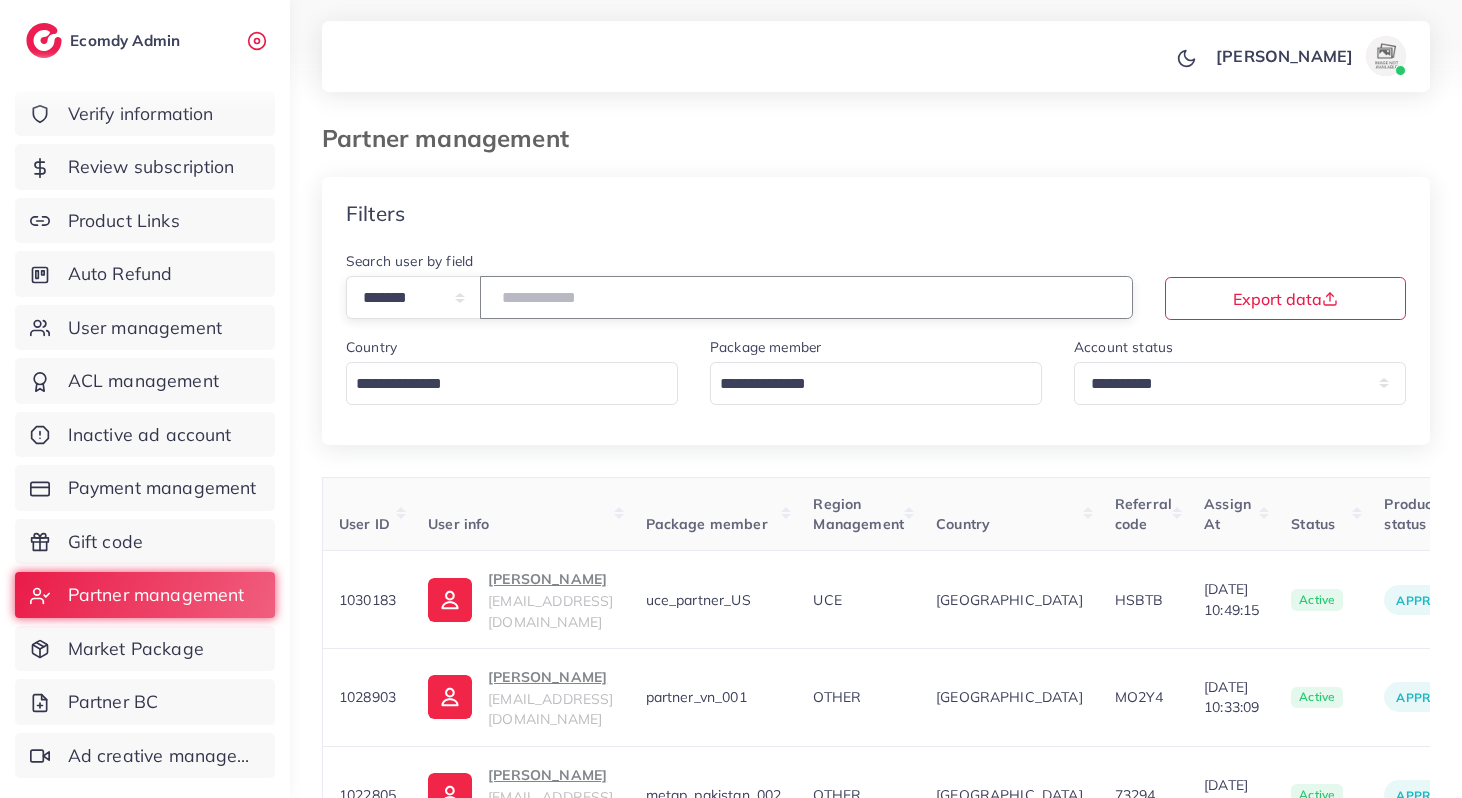 click at bounding box center (806, 297) 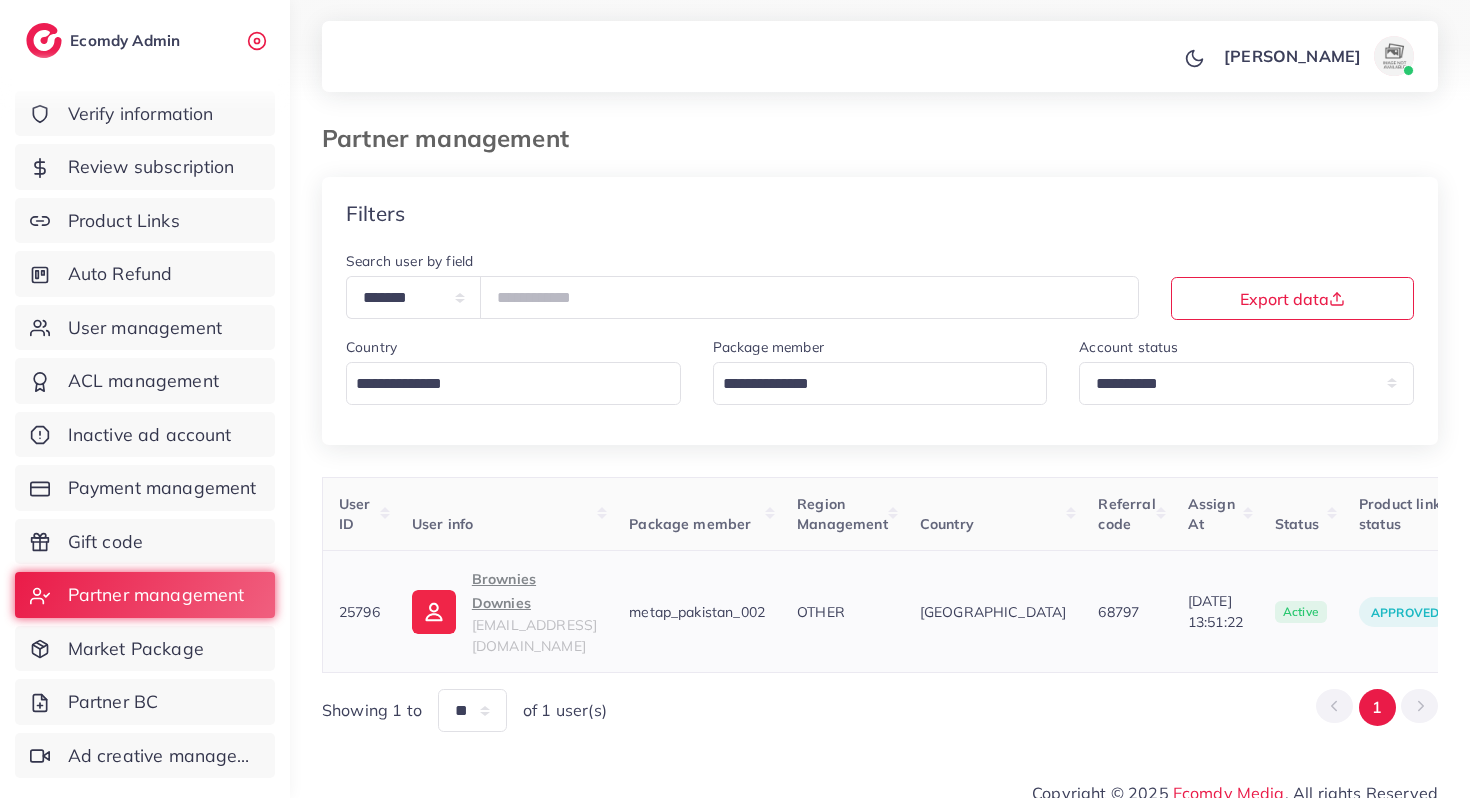 click on "Brownies Downies" at bounding box center [534, 591] 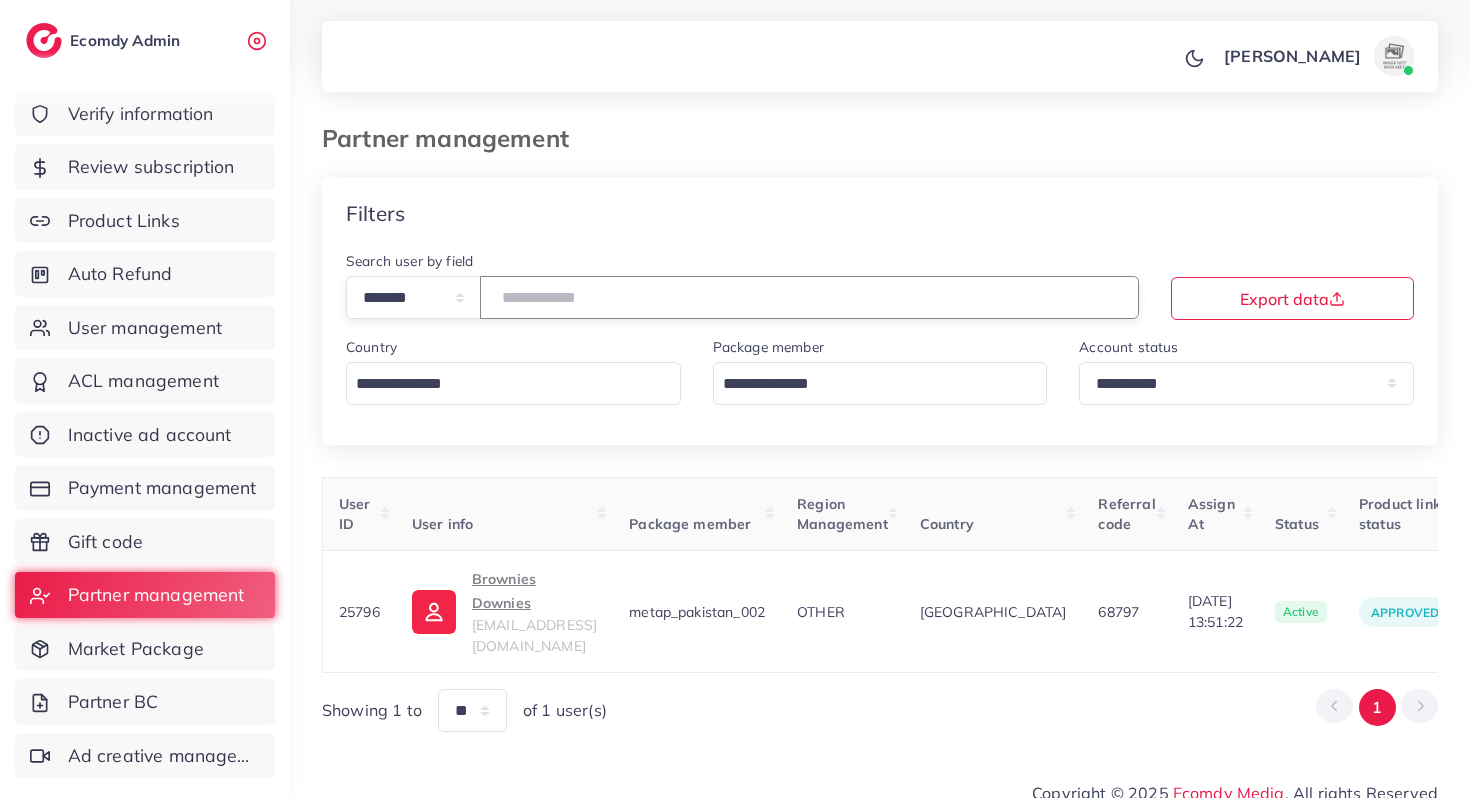 click on "*****" at bounding box center (809, 297) 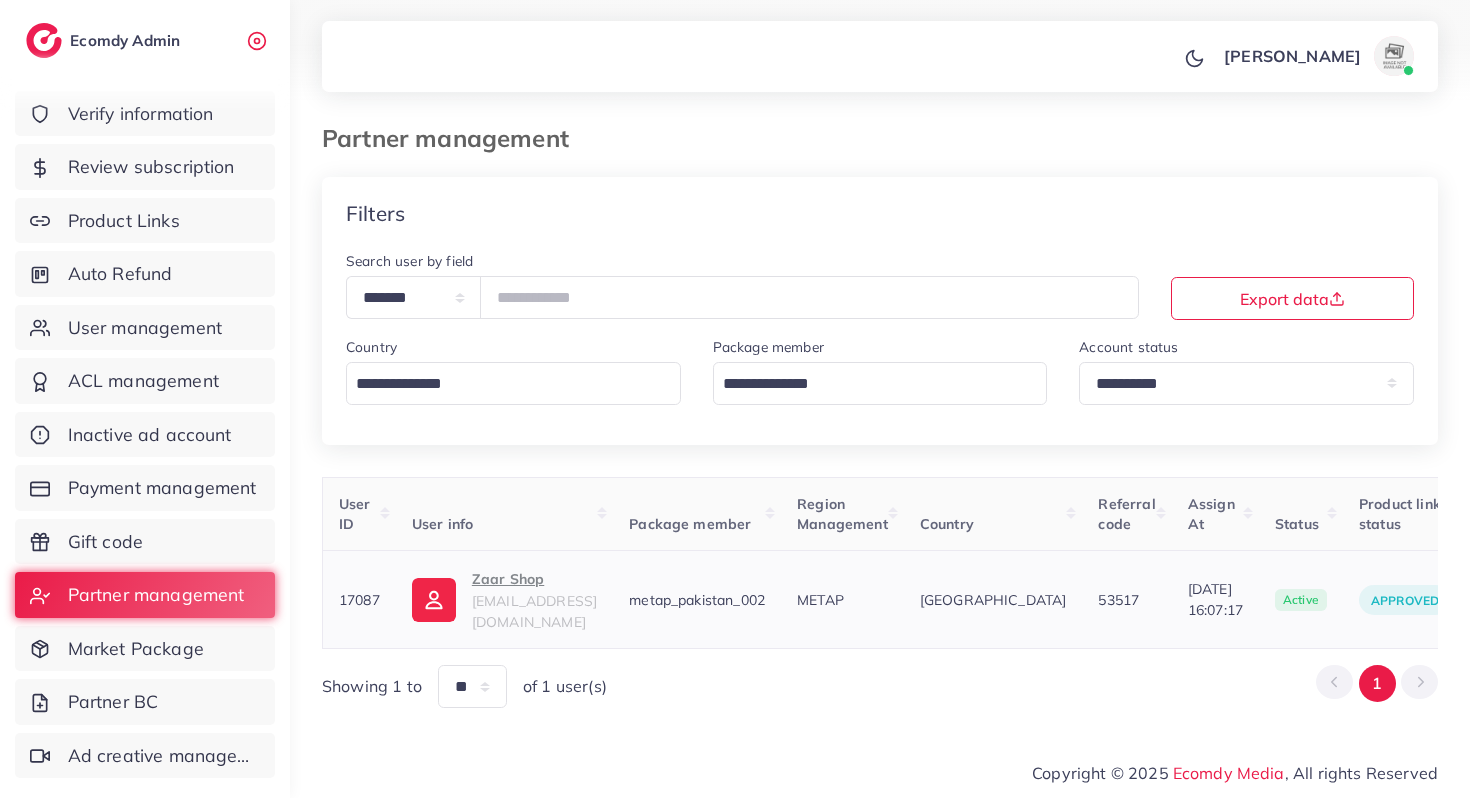 click on "Zaar Shop" at bounding box center (534, 579) 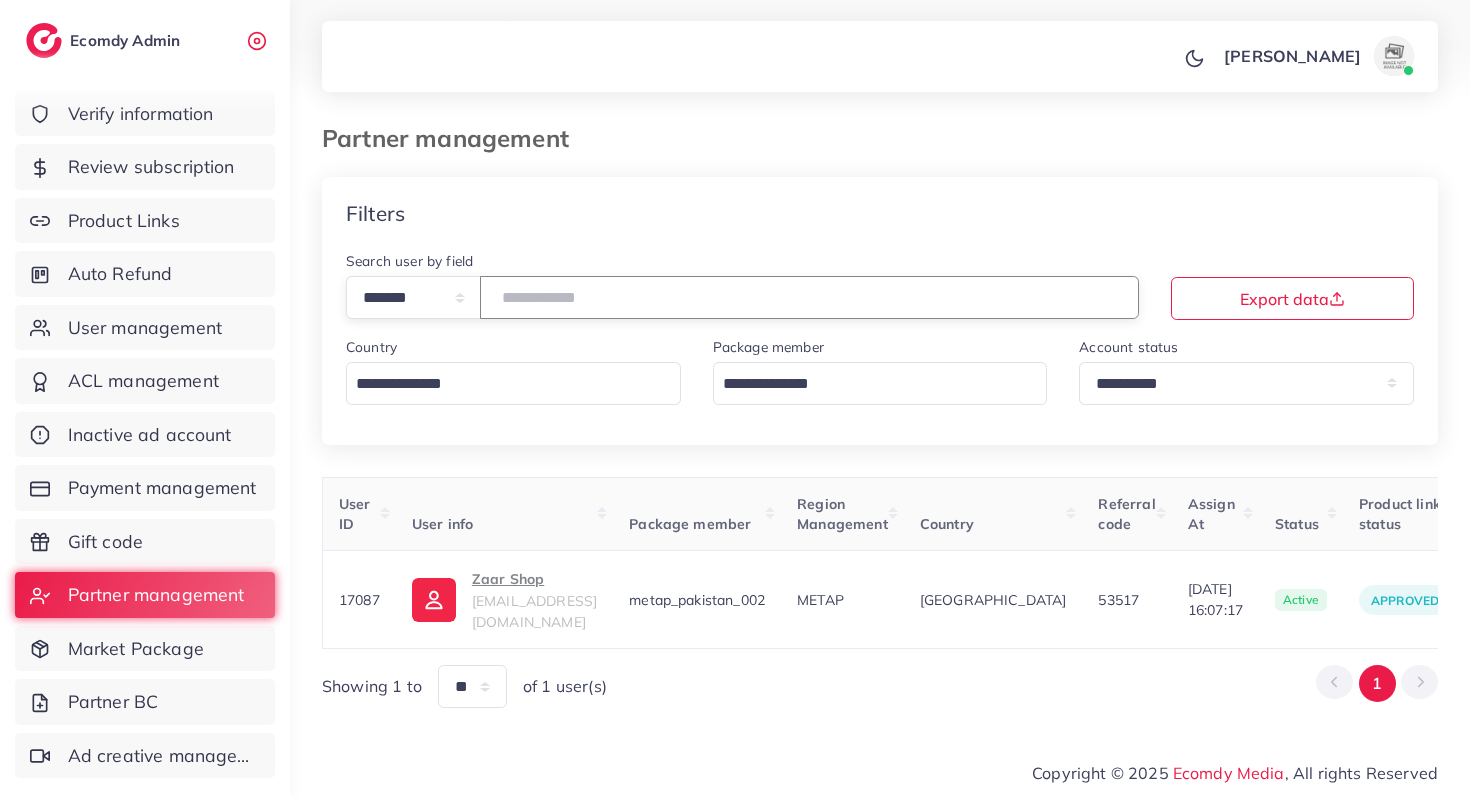 click on "*****" at bounding box center (809, 297) 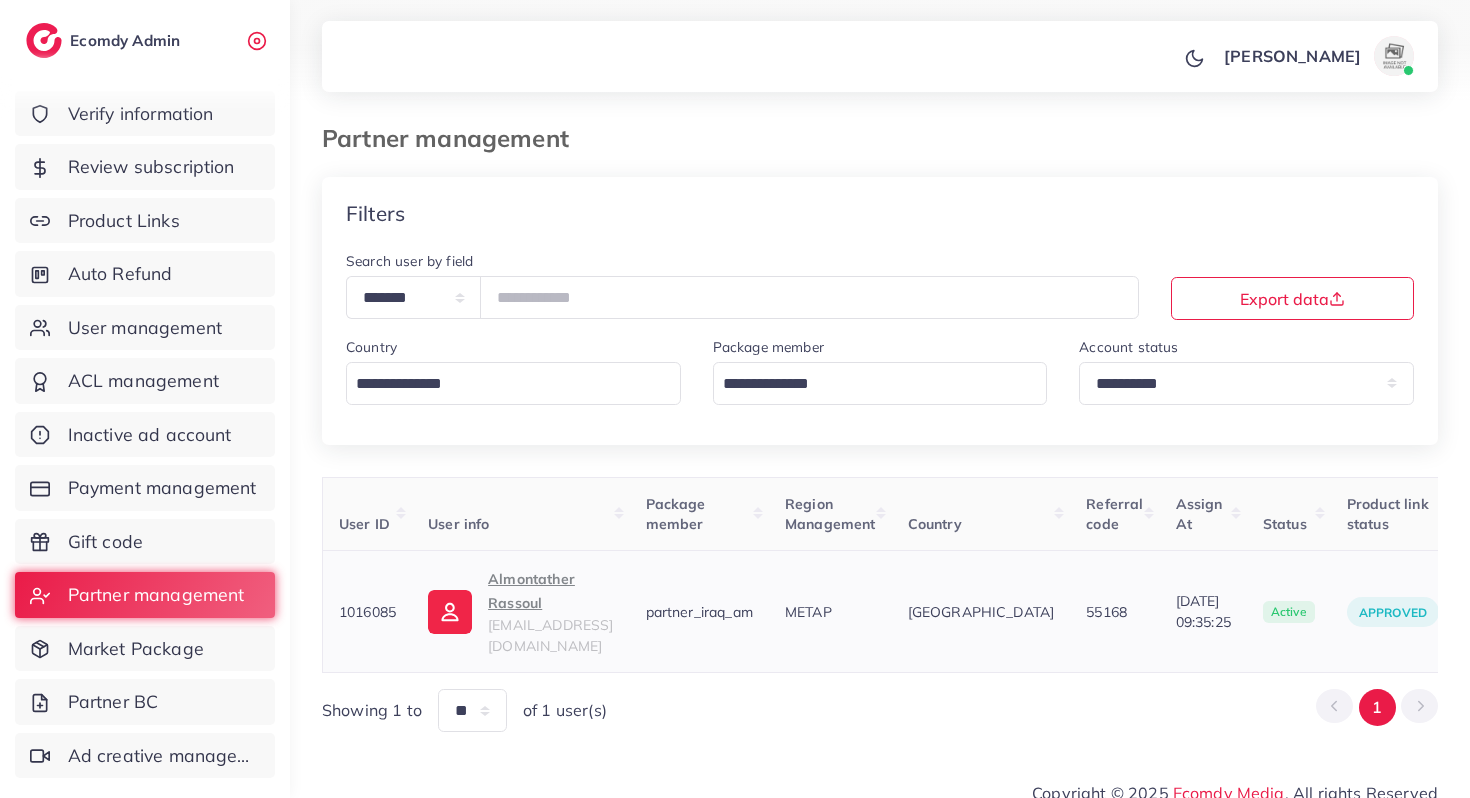 click on "Almontather Rassoul" at bounding box center (550, 591) 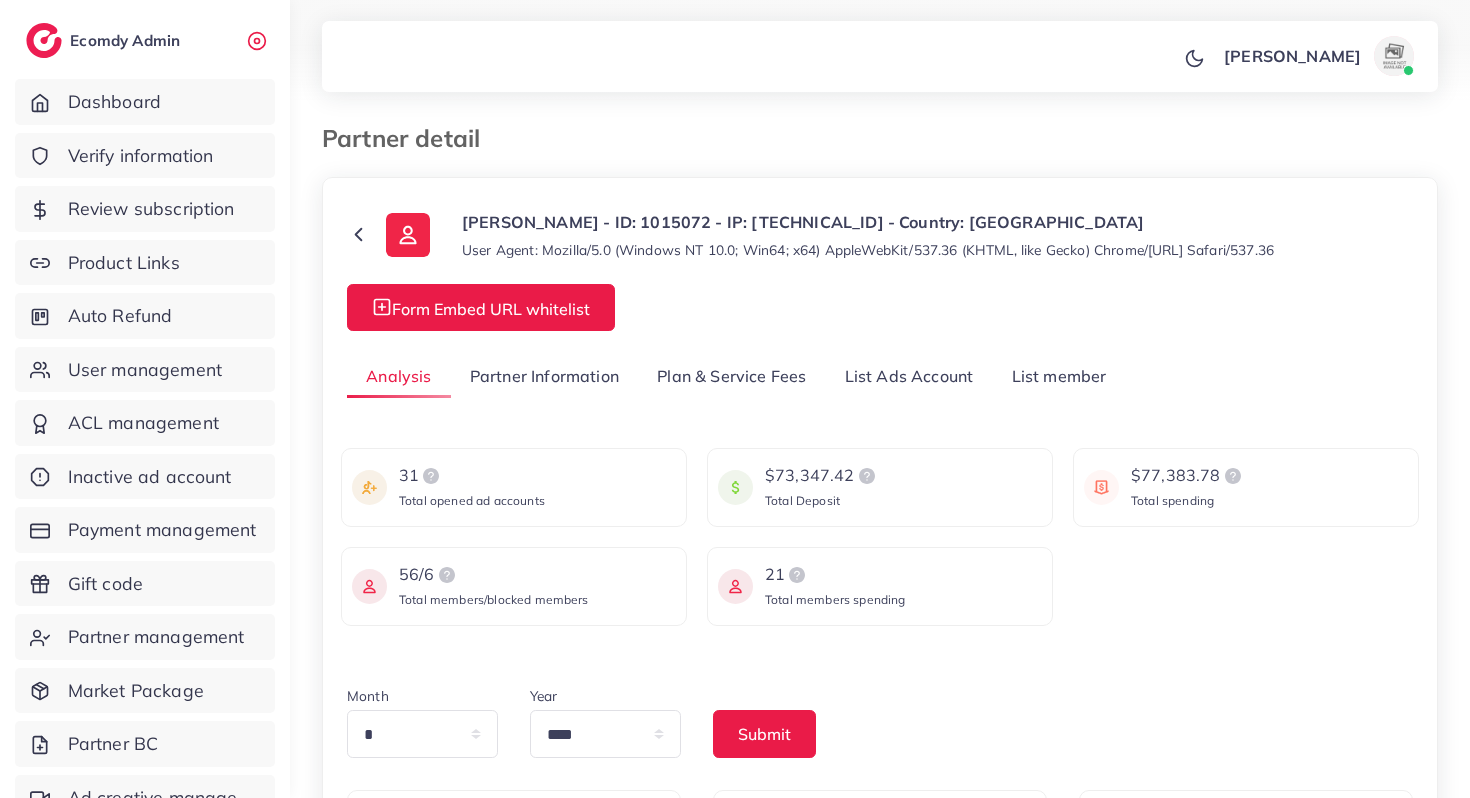 select on "*" 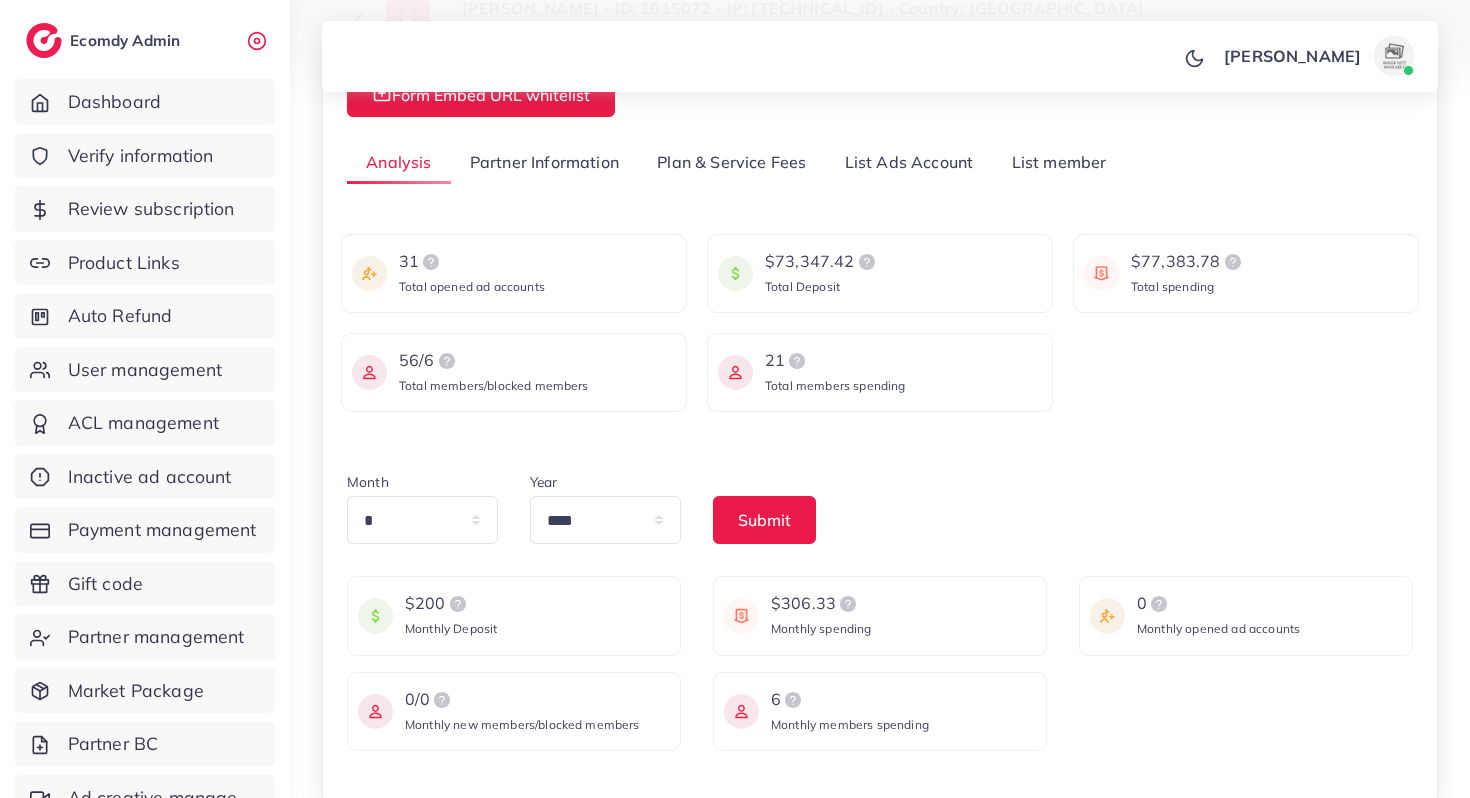 scroll, scrollTop: 202, scrollLeft: 0, axis: vertical 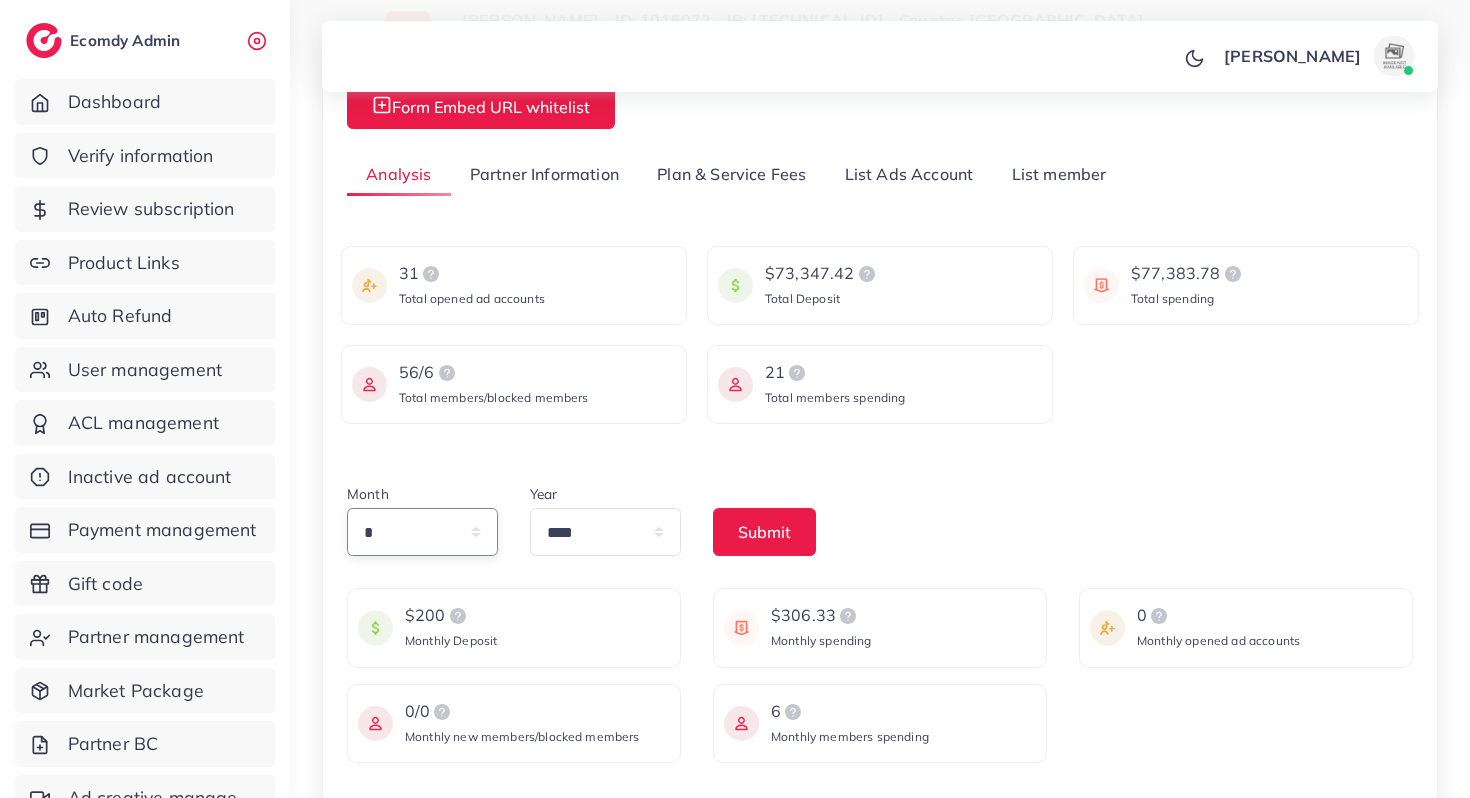 click on "* * * * * * * * * ** ** **" at bounding box center (422, 532) 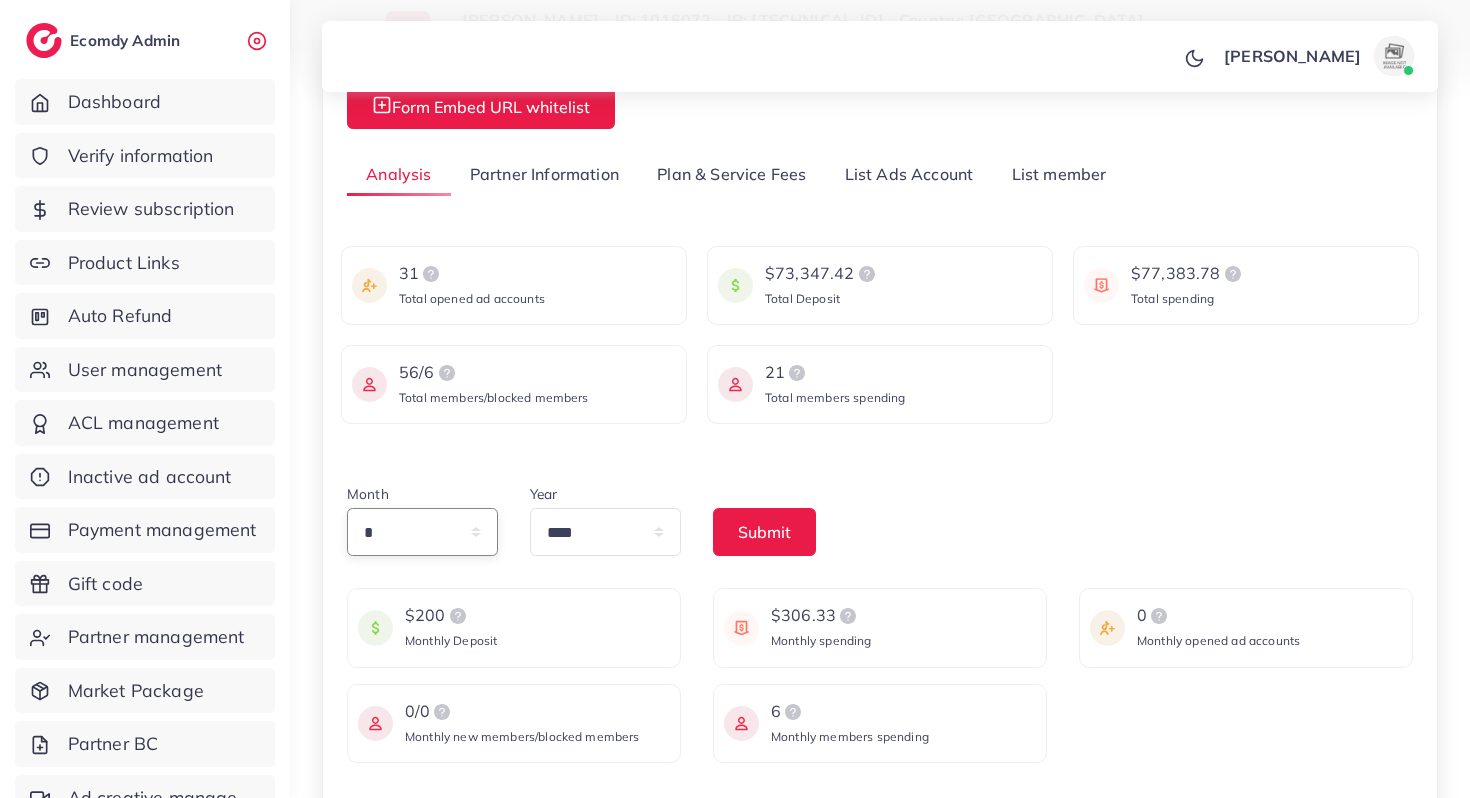 select on "*" 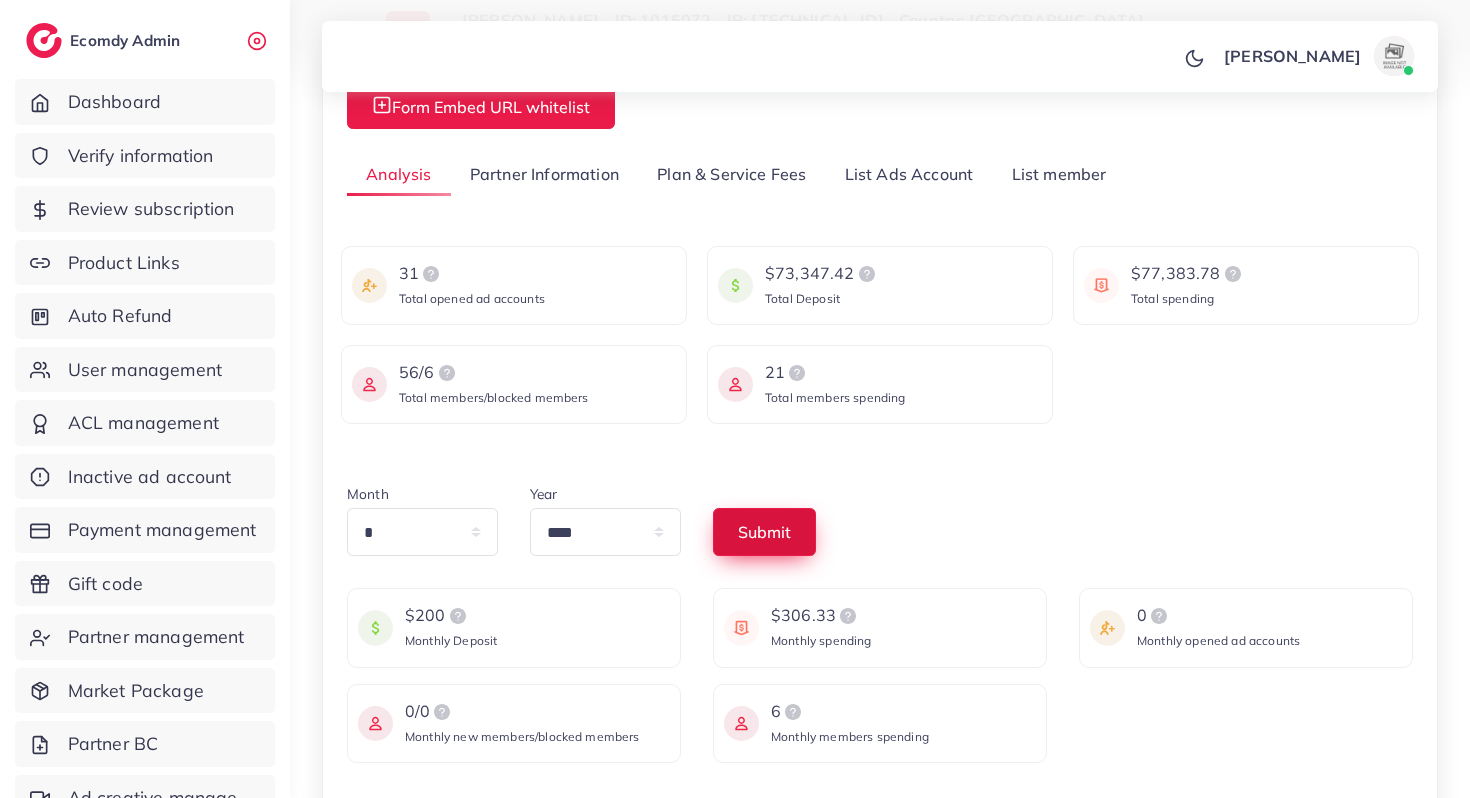 click on "Submit" at bounding box center [764, 532] 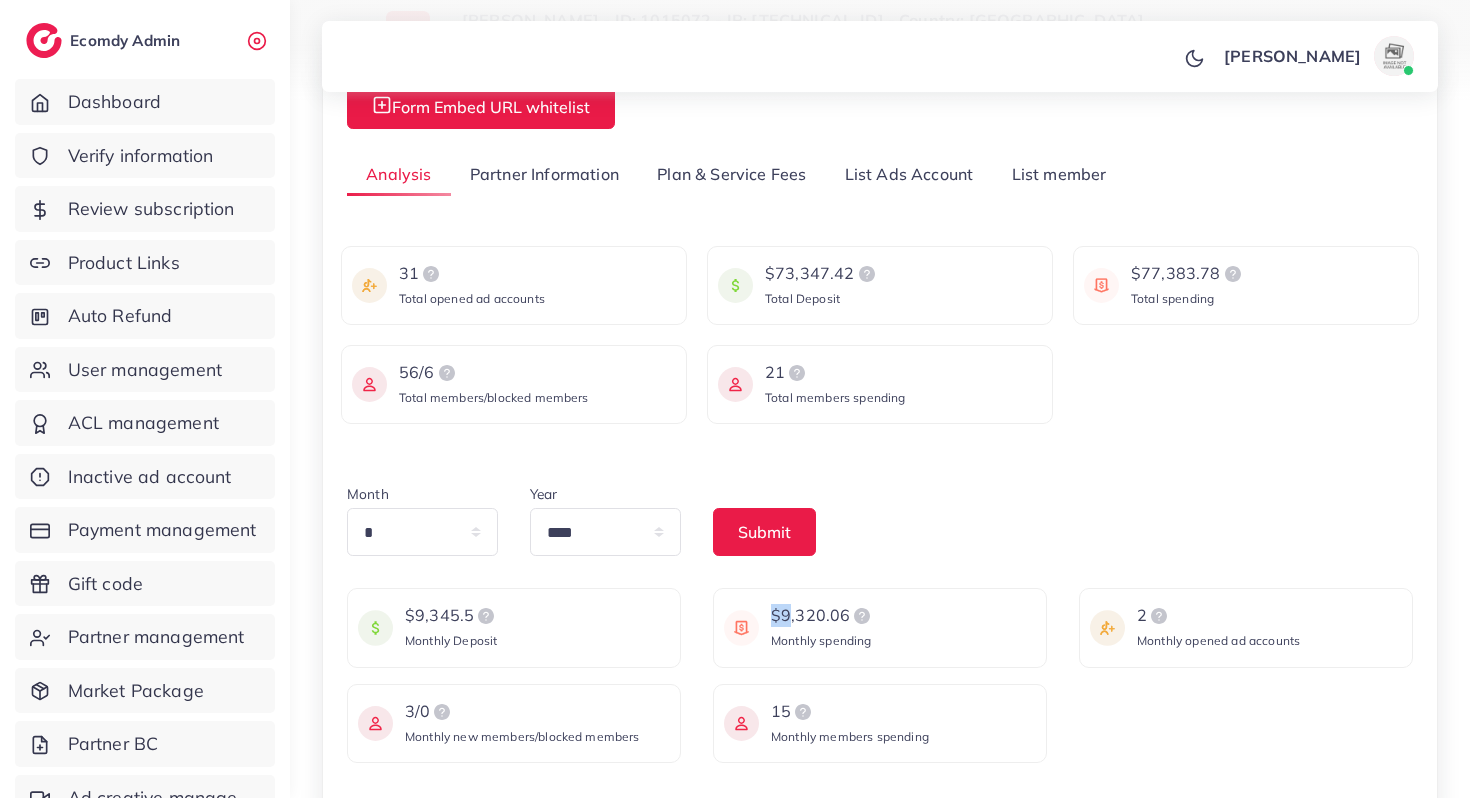 drag, startPoint x: 783, startPoint y: 618, endPoint x: 846, endPoint y: 607, distance: 63.953106 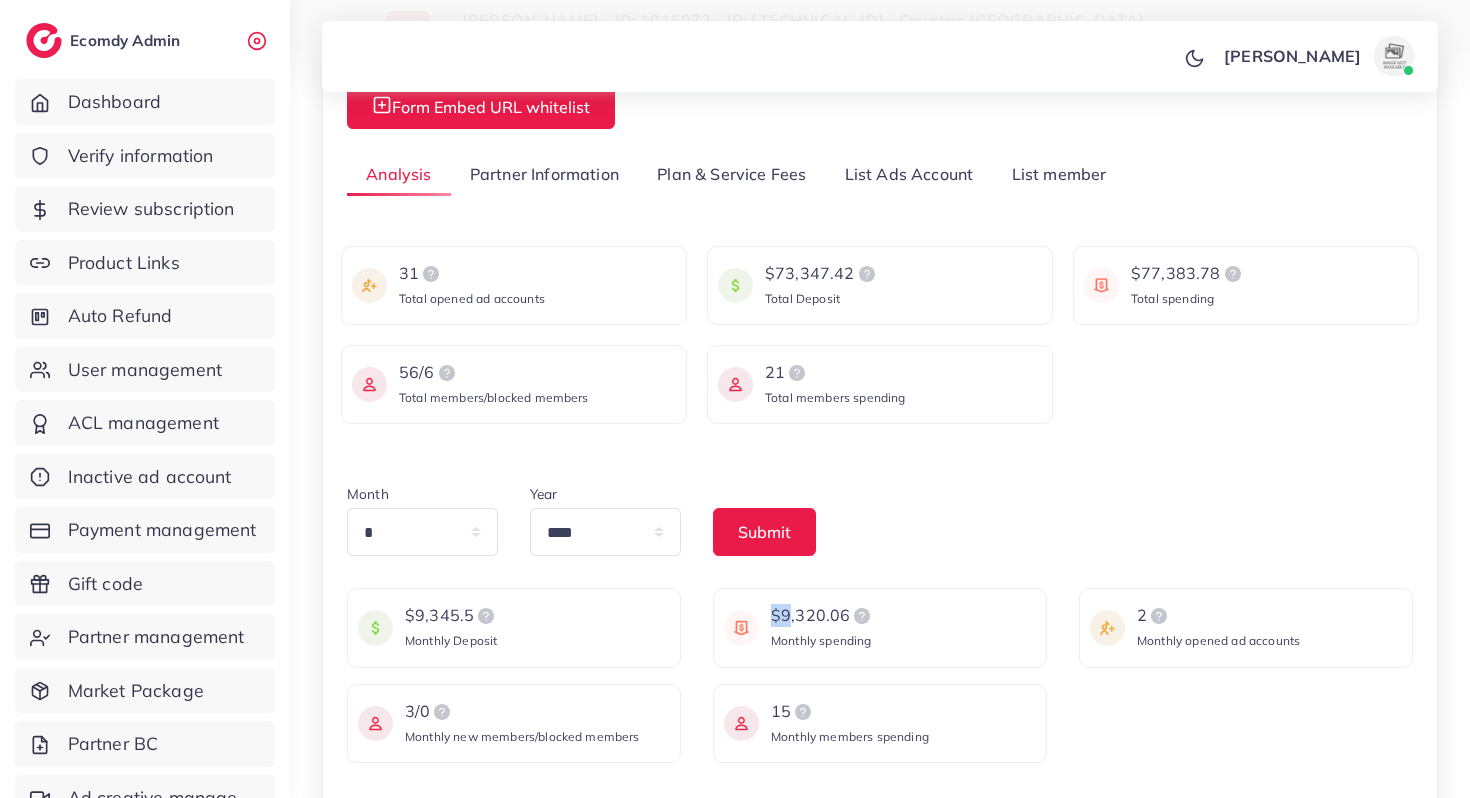 copy on "$" 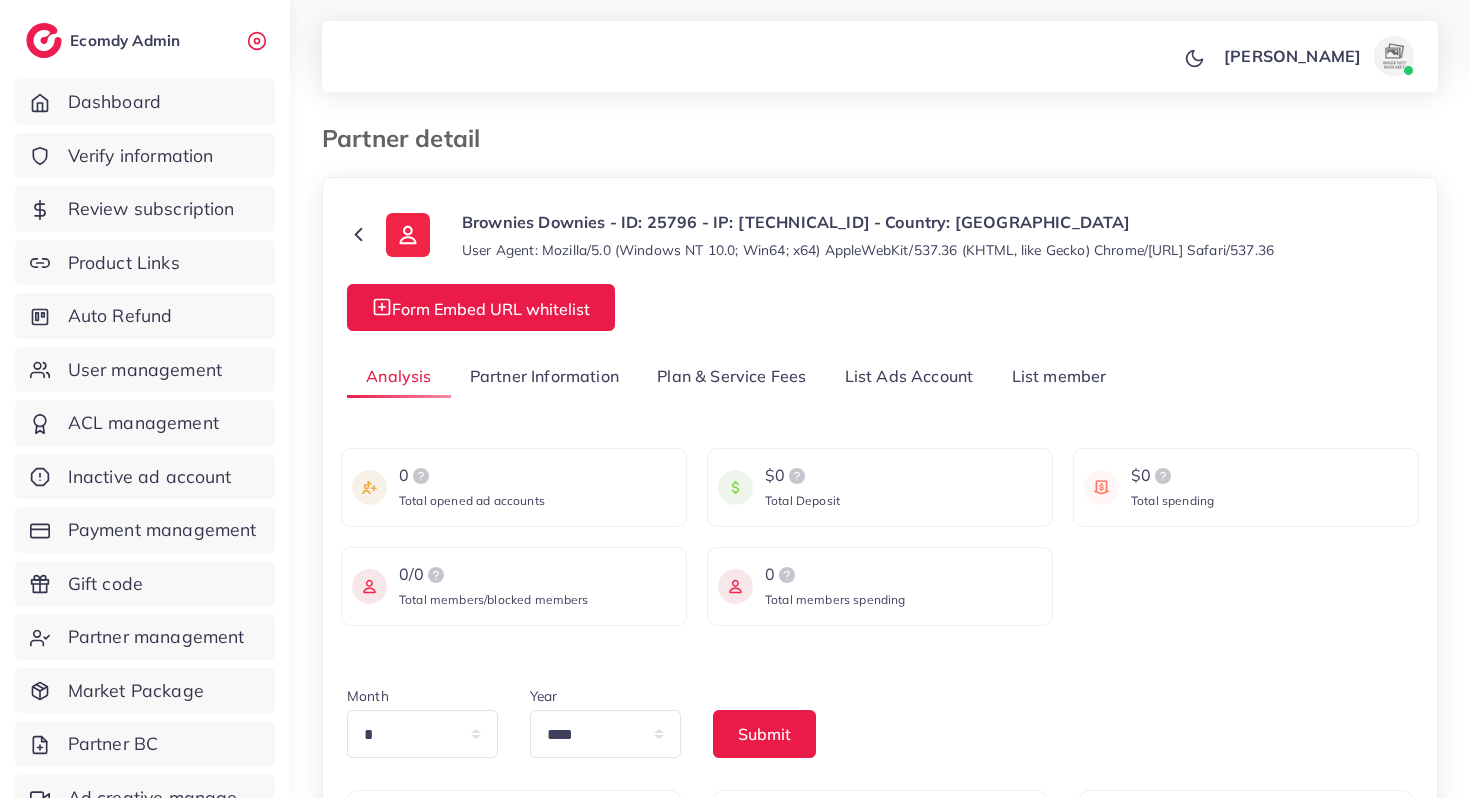 select on "*" 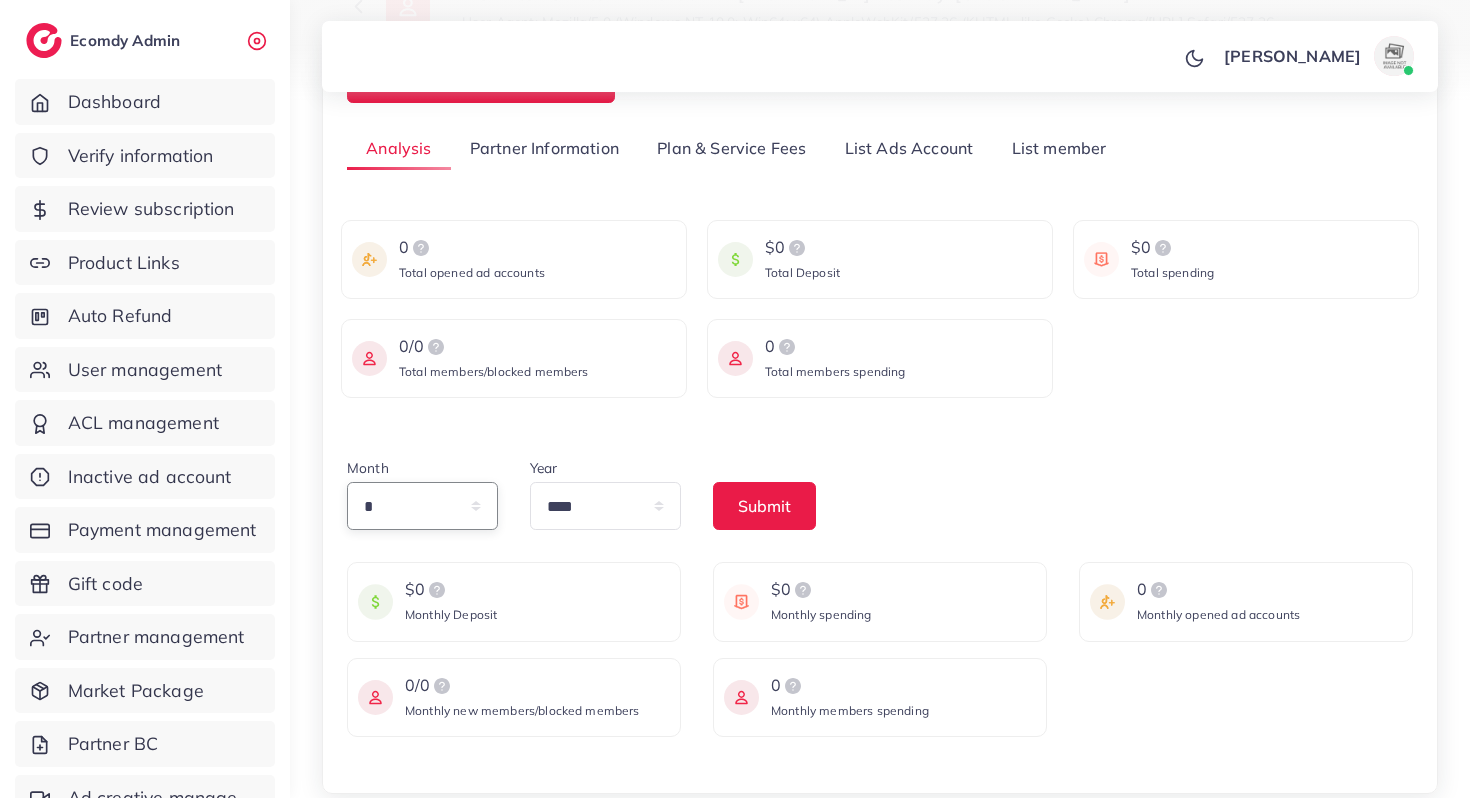 click on "* * * * * * * * * ** ** **" at bounding box center (422, 506) 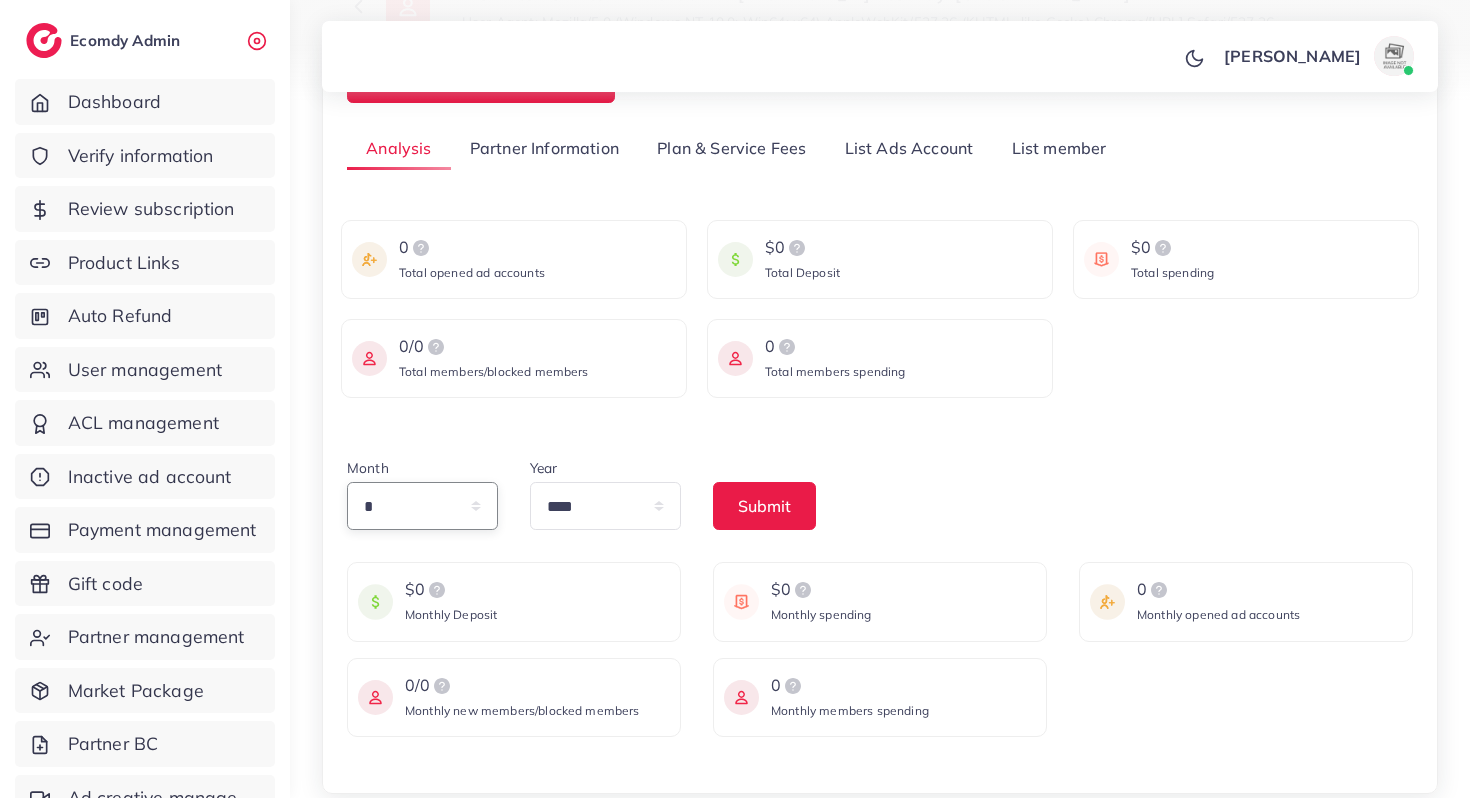 select on "*" 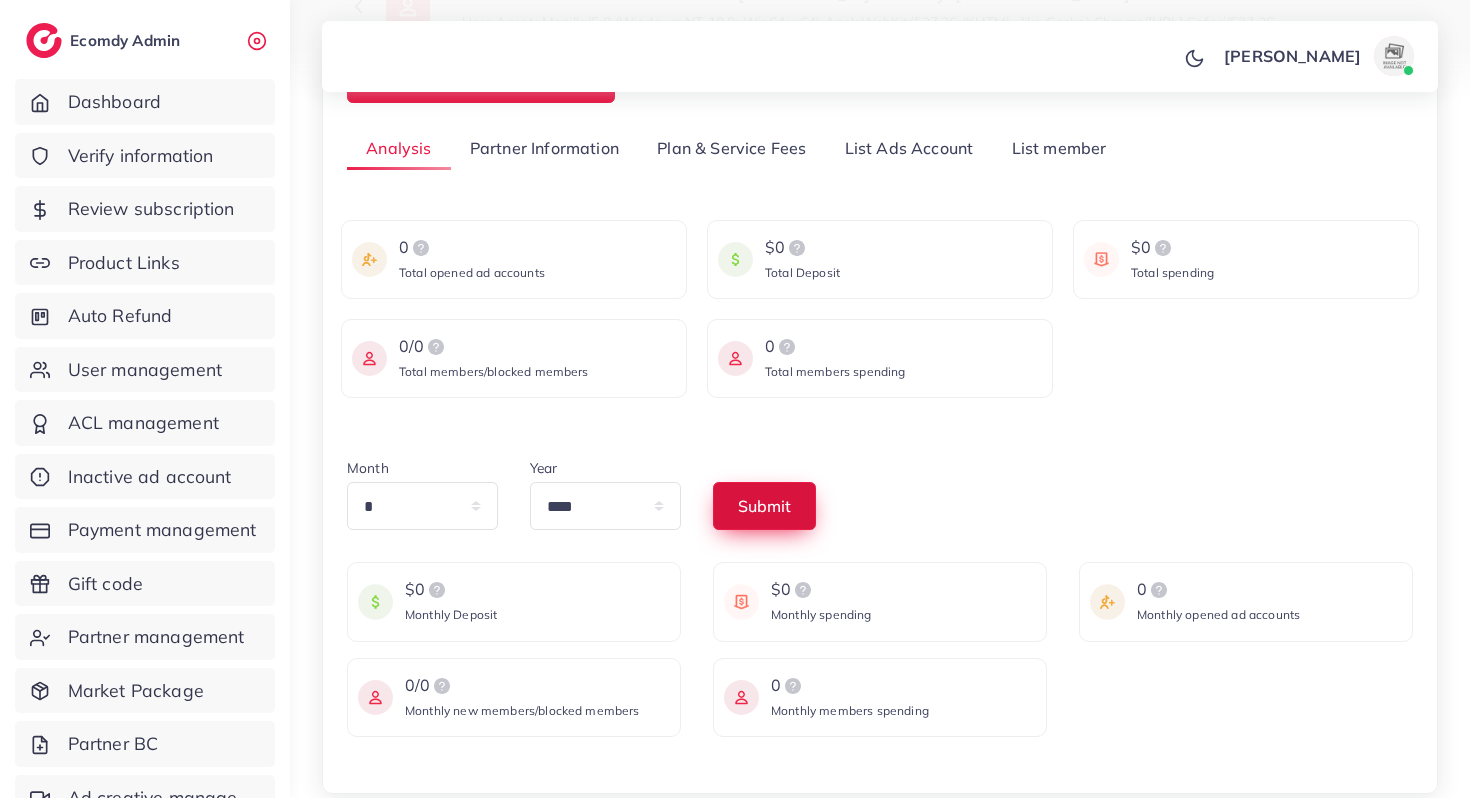 click on "Submit" at bounding box center [764, 506] 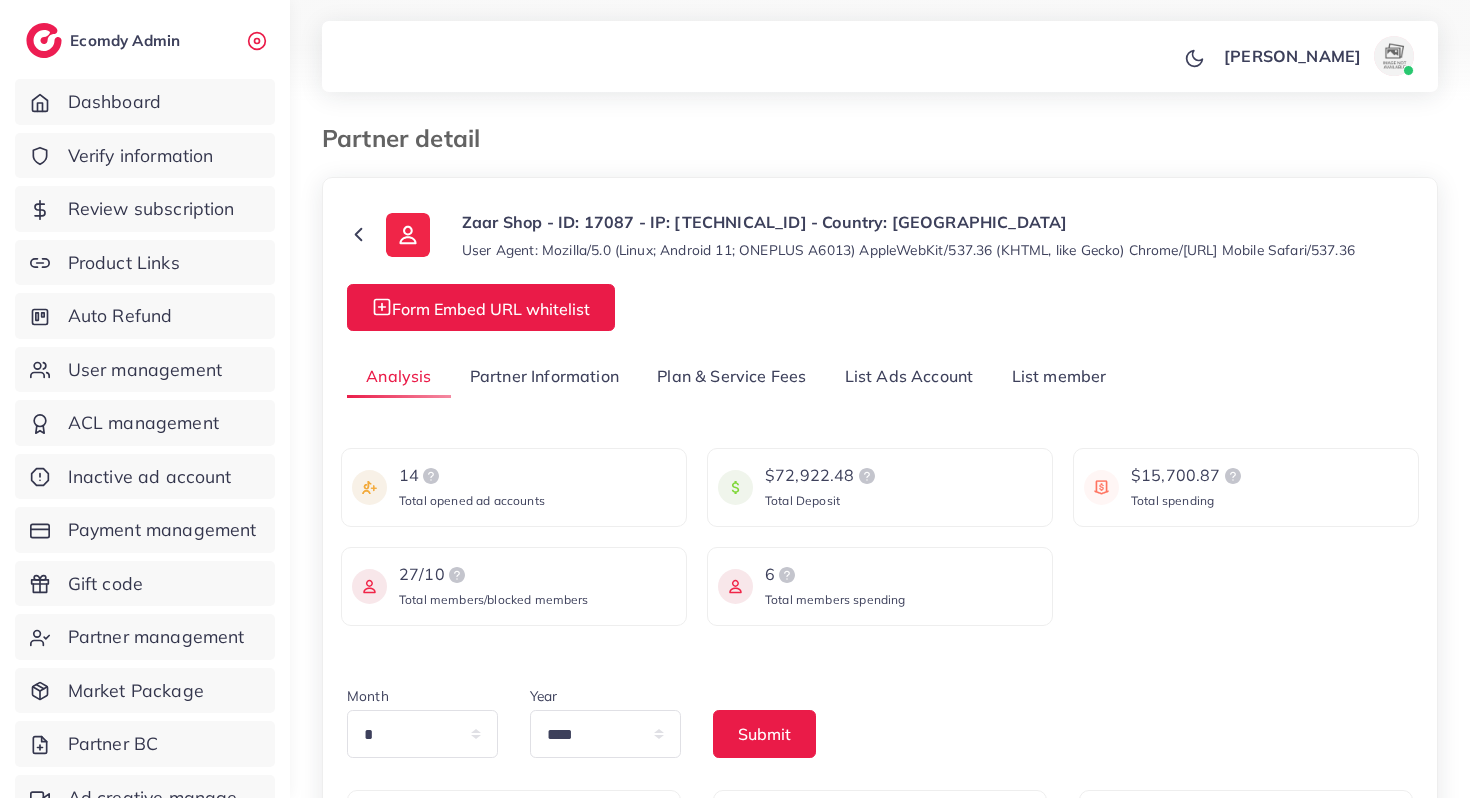 select on "*" 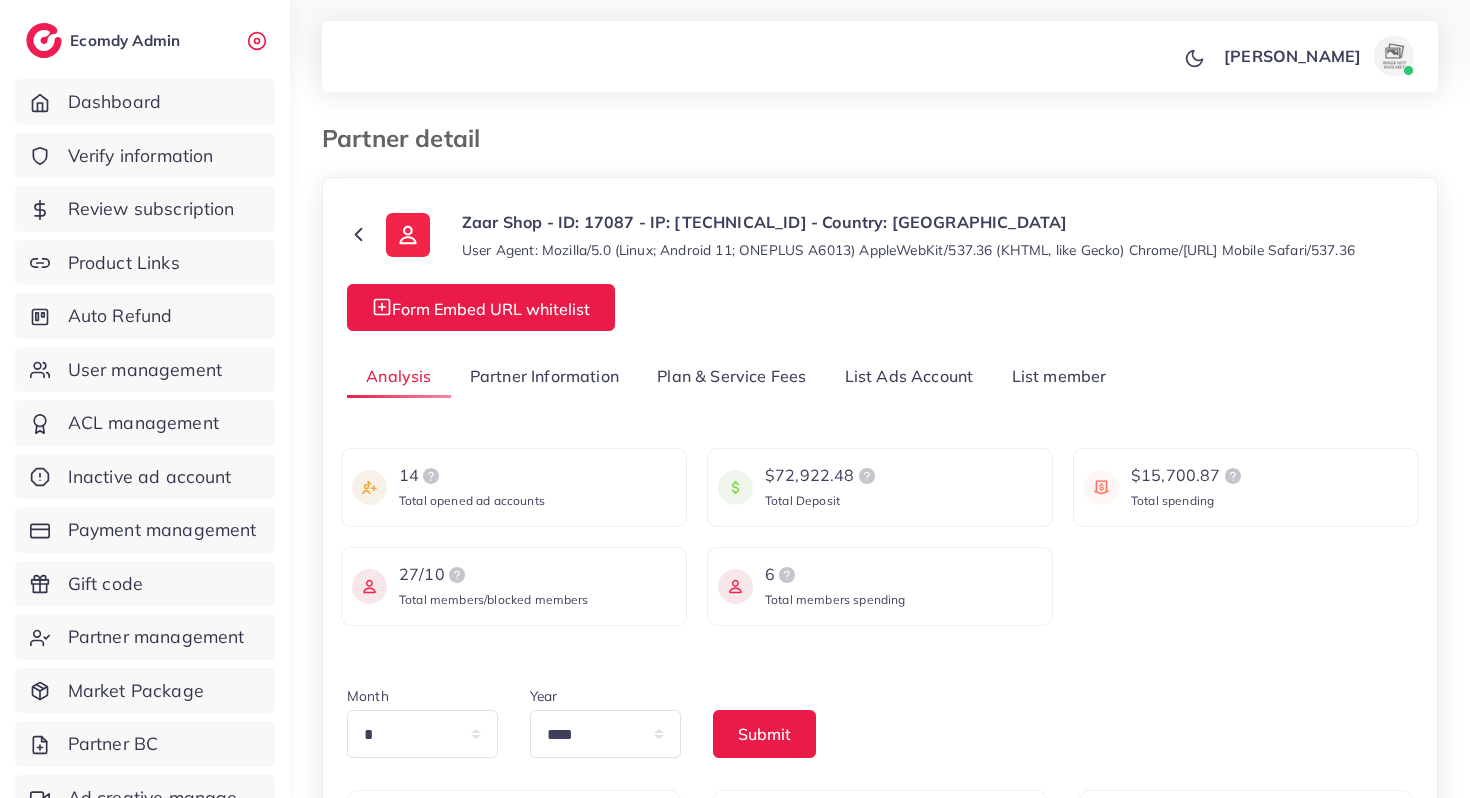 scroll, scrollTop: 85, scrollLeft: 0, axis: vertical 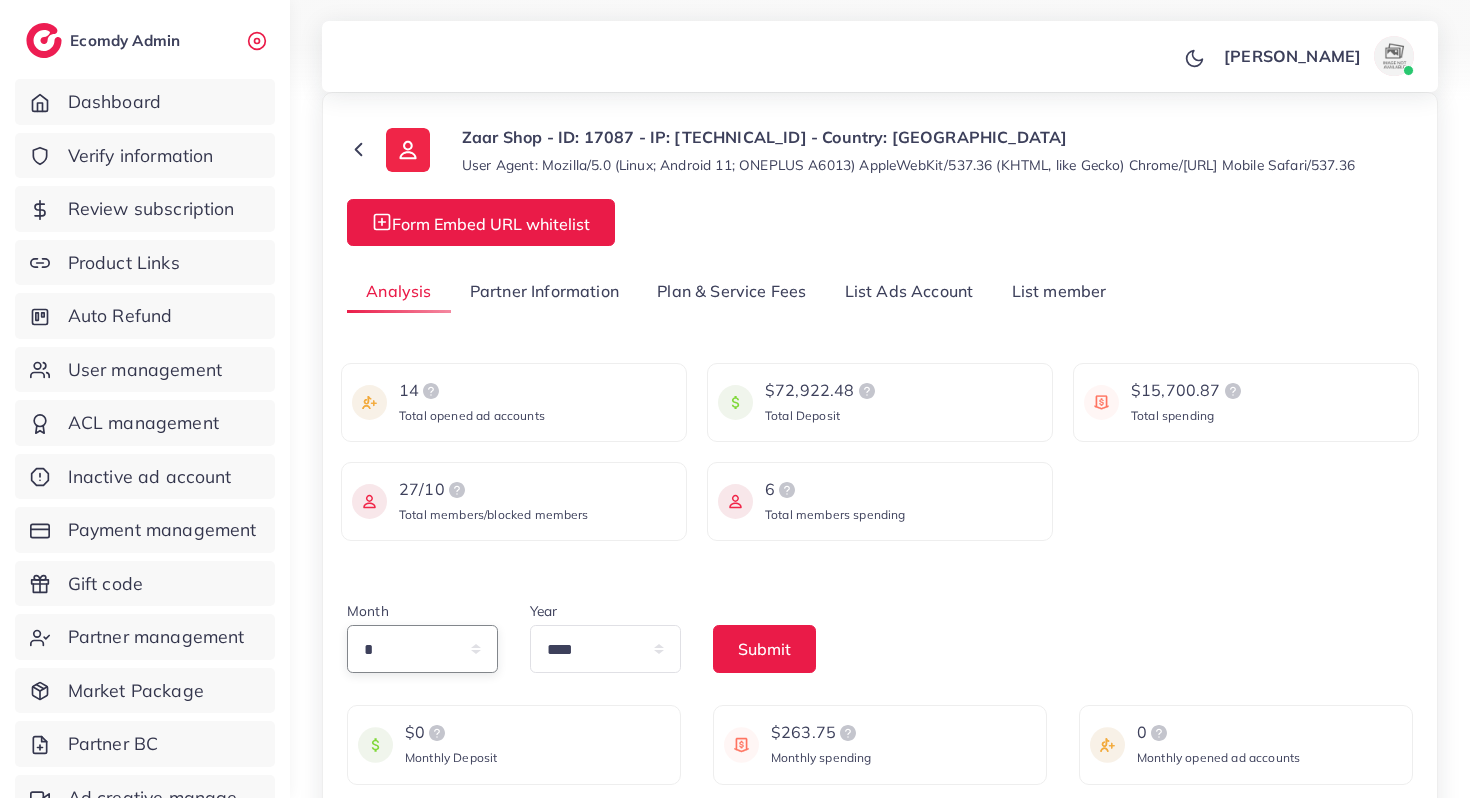 click on "* * * * * * * * * ** ** **" at bounding box center [422, 649] 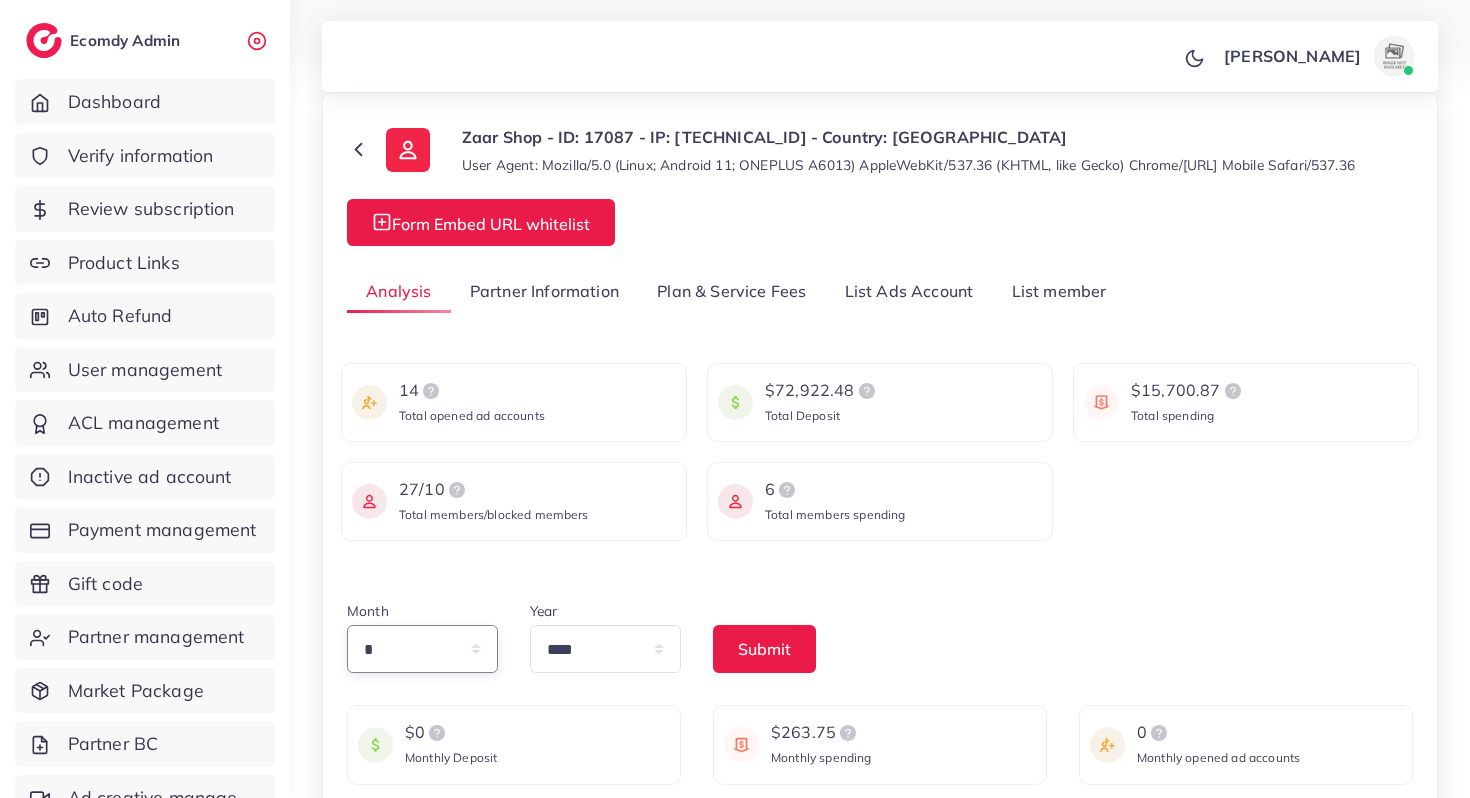 select on "*" 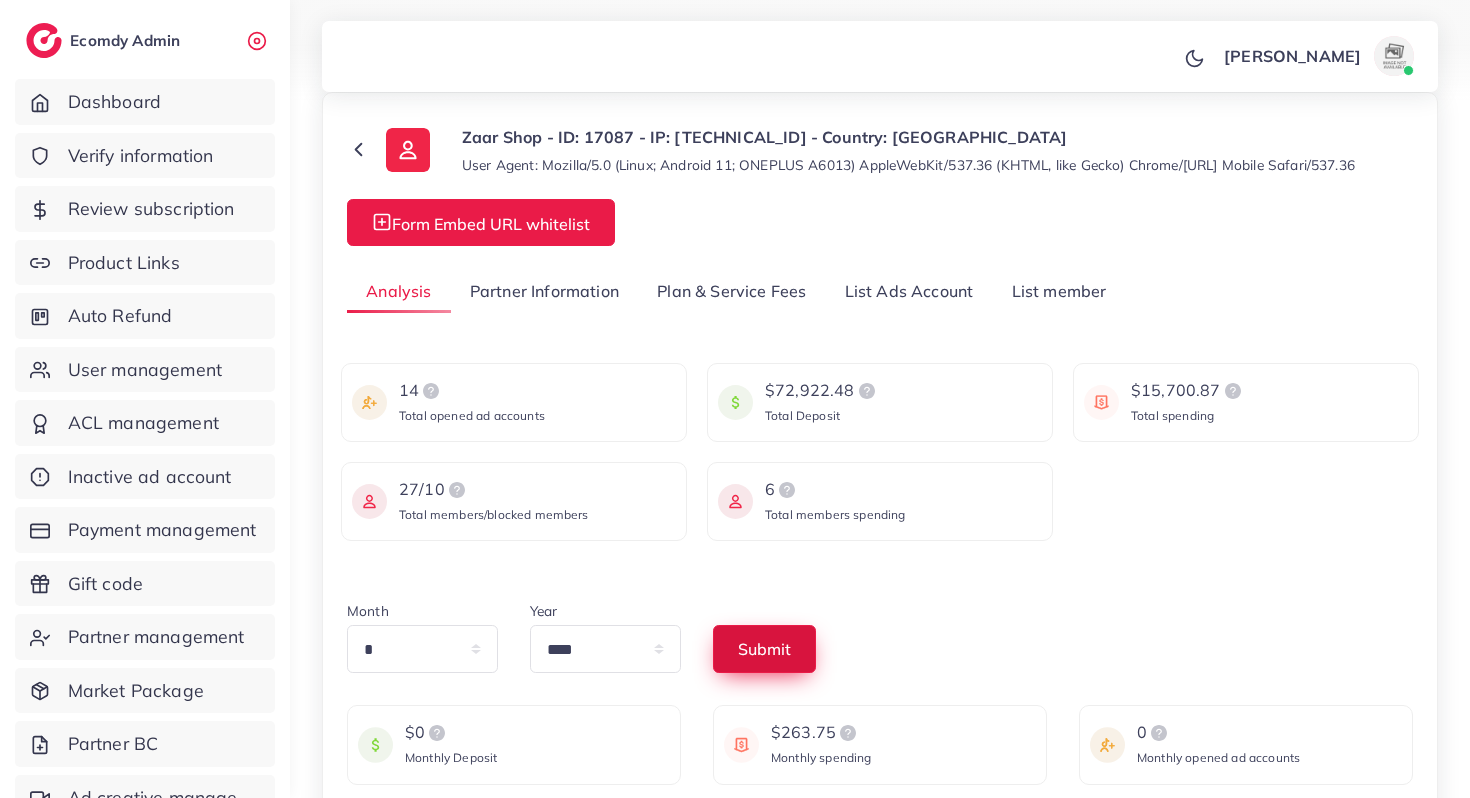 click on "Submit" at bounding box center [764, 649] 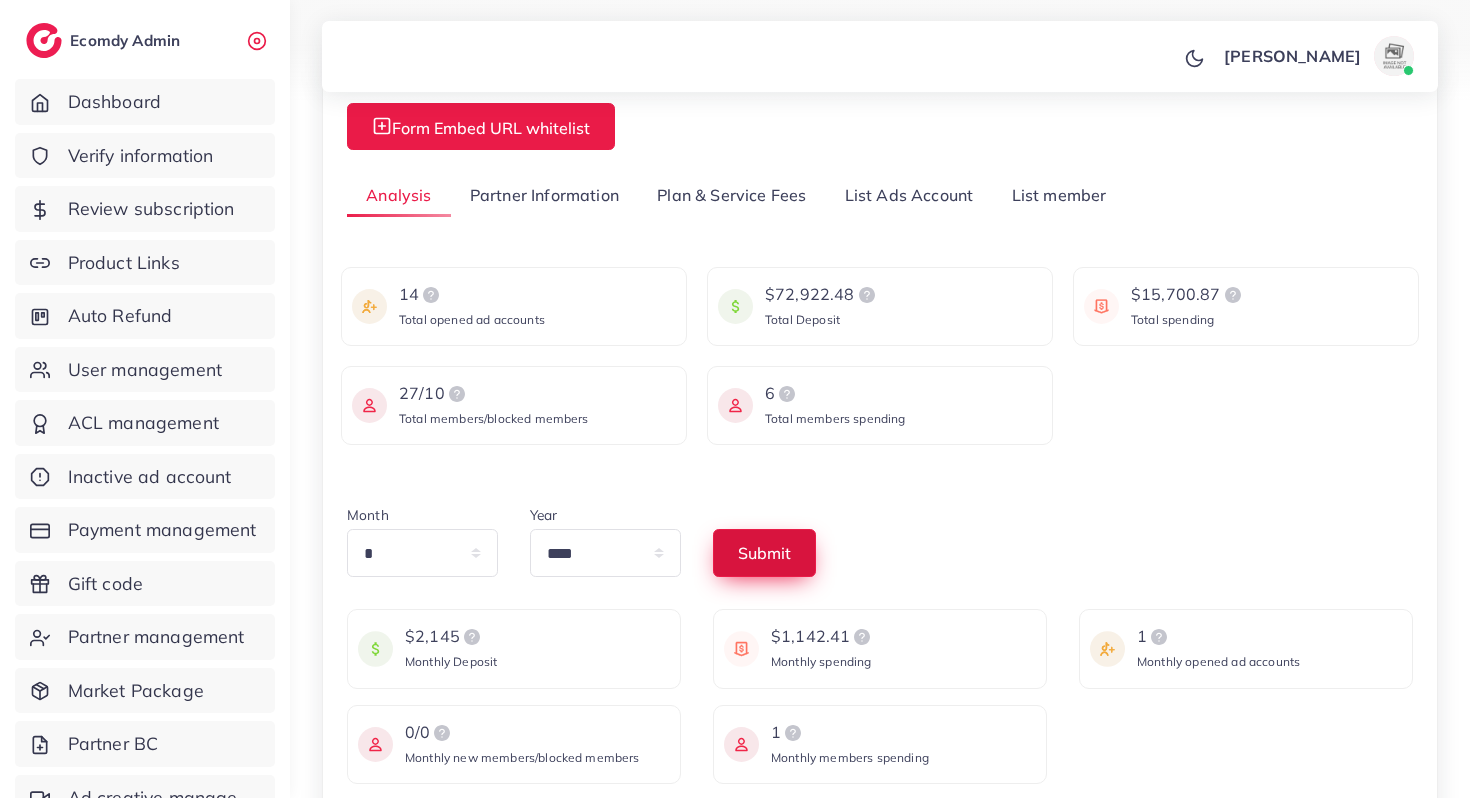 scroll, scrollTop: 184, scrollLeft: 0, axis: vertical 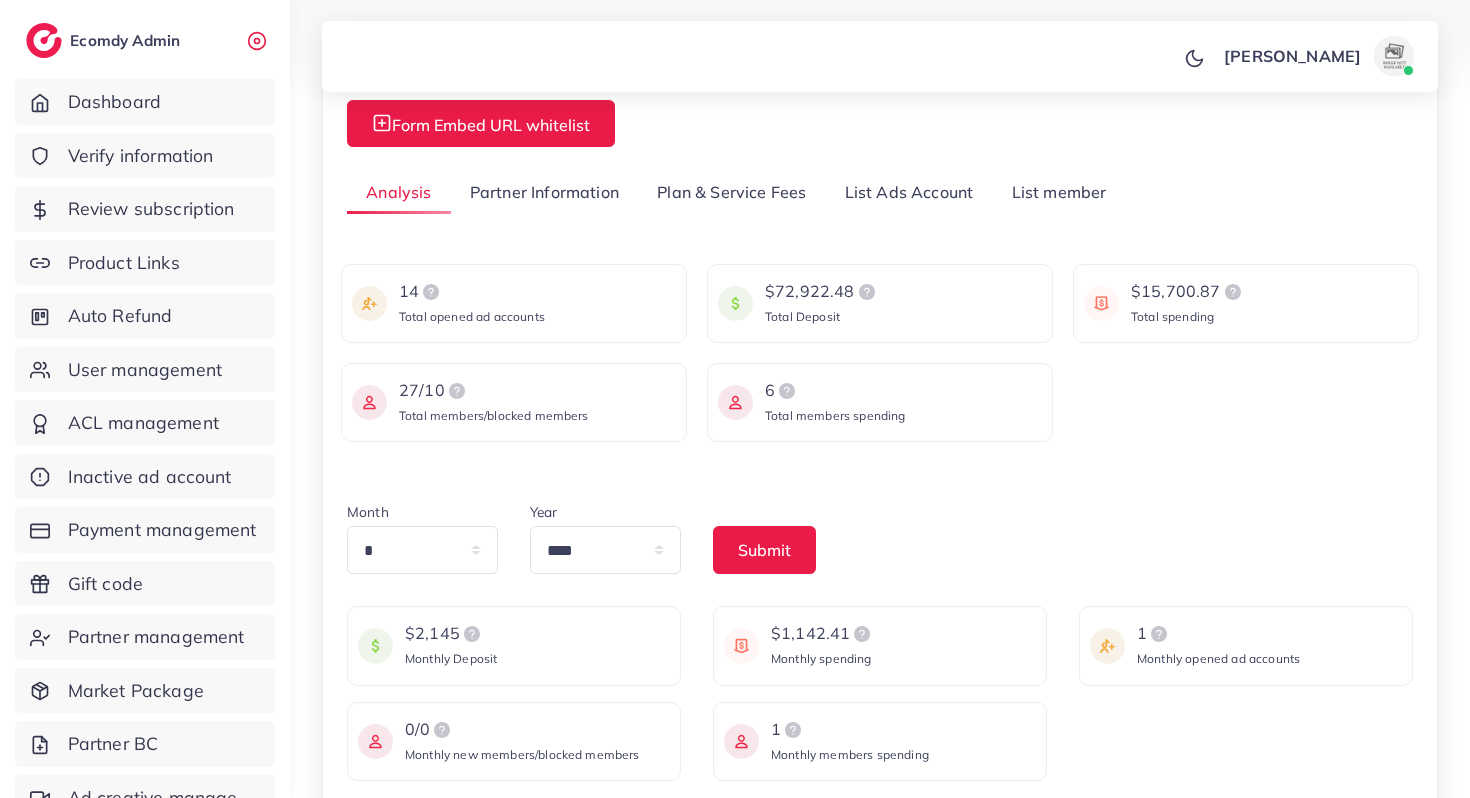 click on "$1,142.41  Monthly spending" at bounding box center [799, 645] 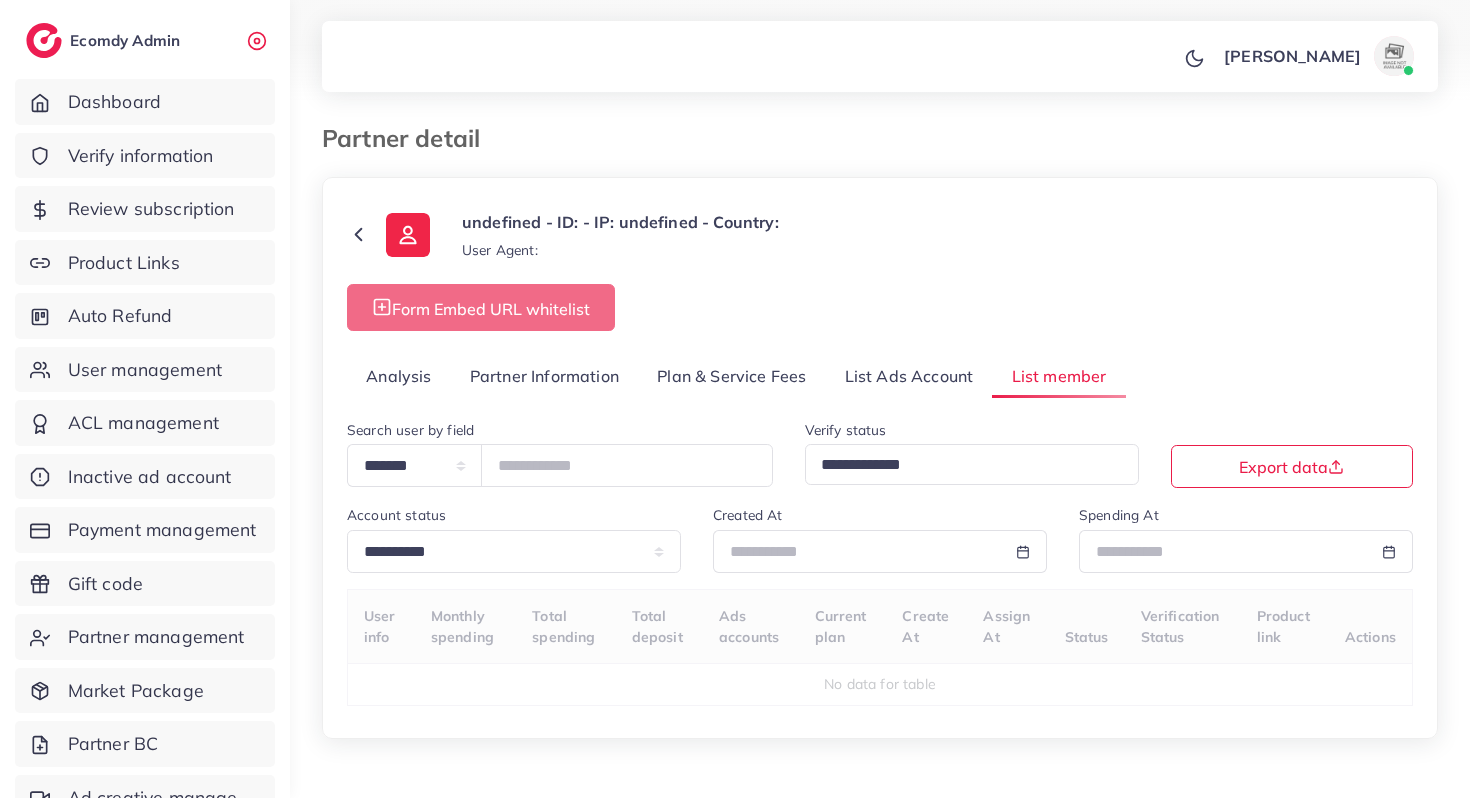 select on "*" 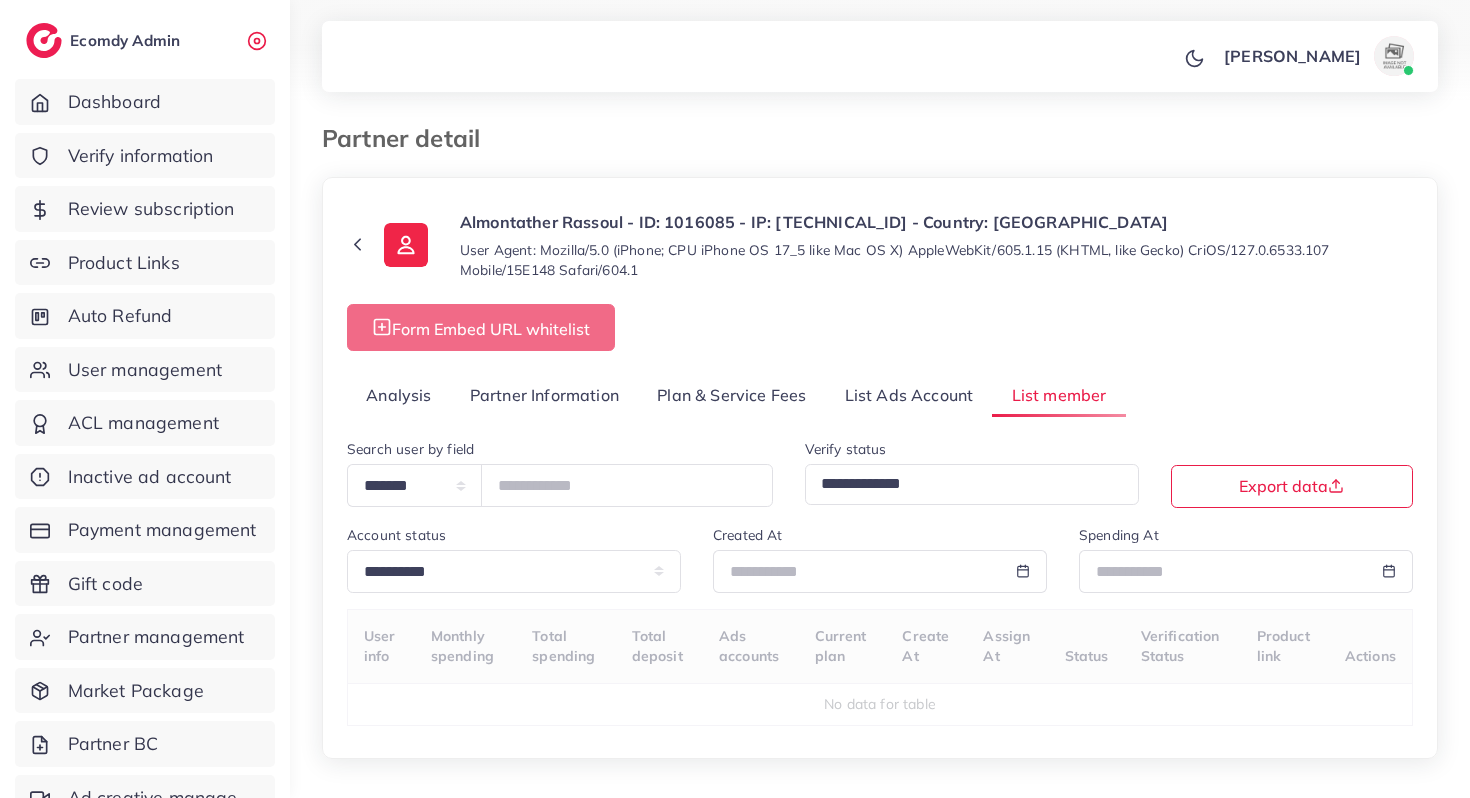 click on "Analysis" at bounding box center (399, 396) 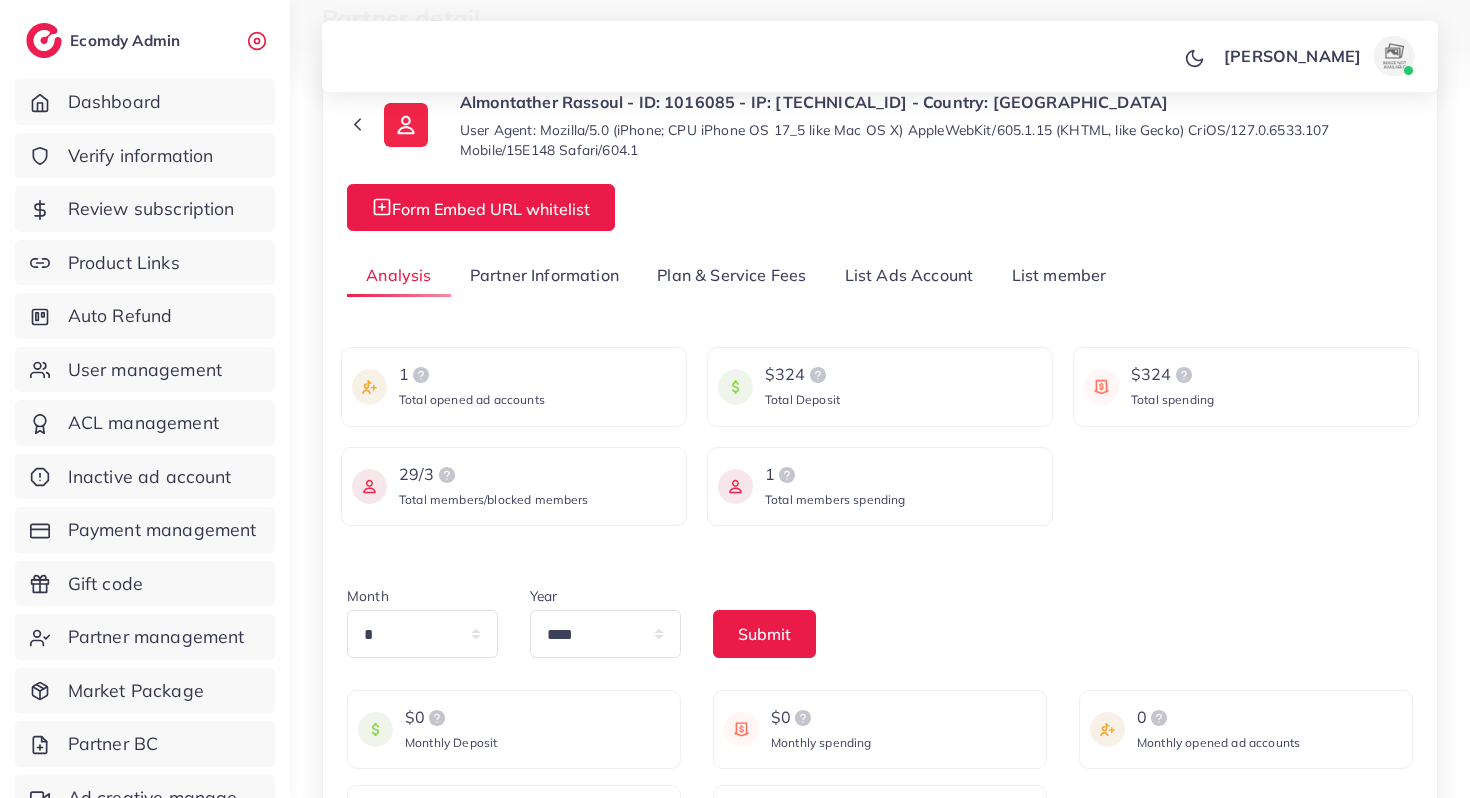 scroll, scrollTop: 155, scrollLeft: 0, axis: vertical 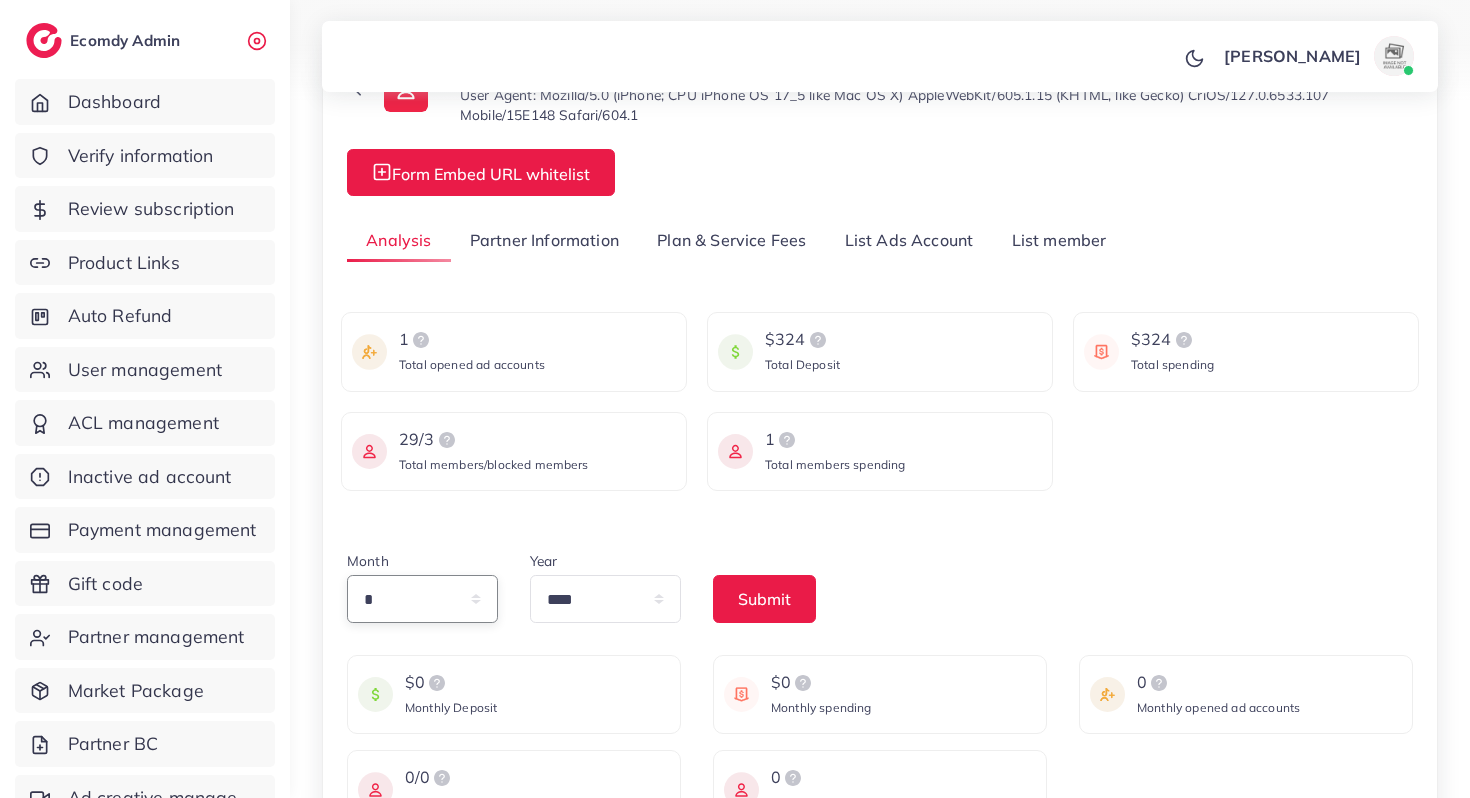 click on "* * * * * * * * * ** ** **" at bounding box center (422, 599) 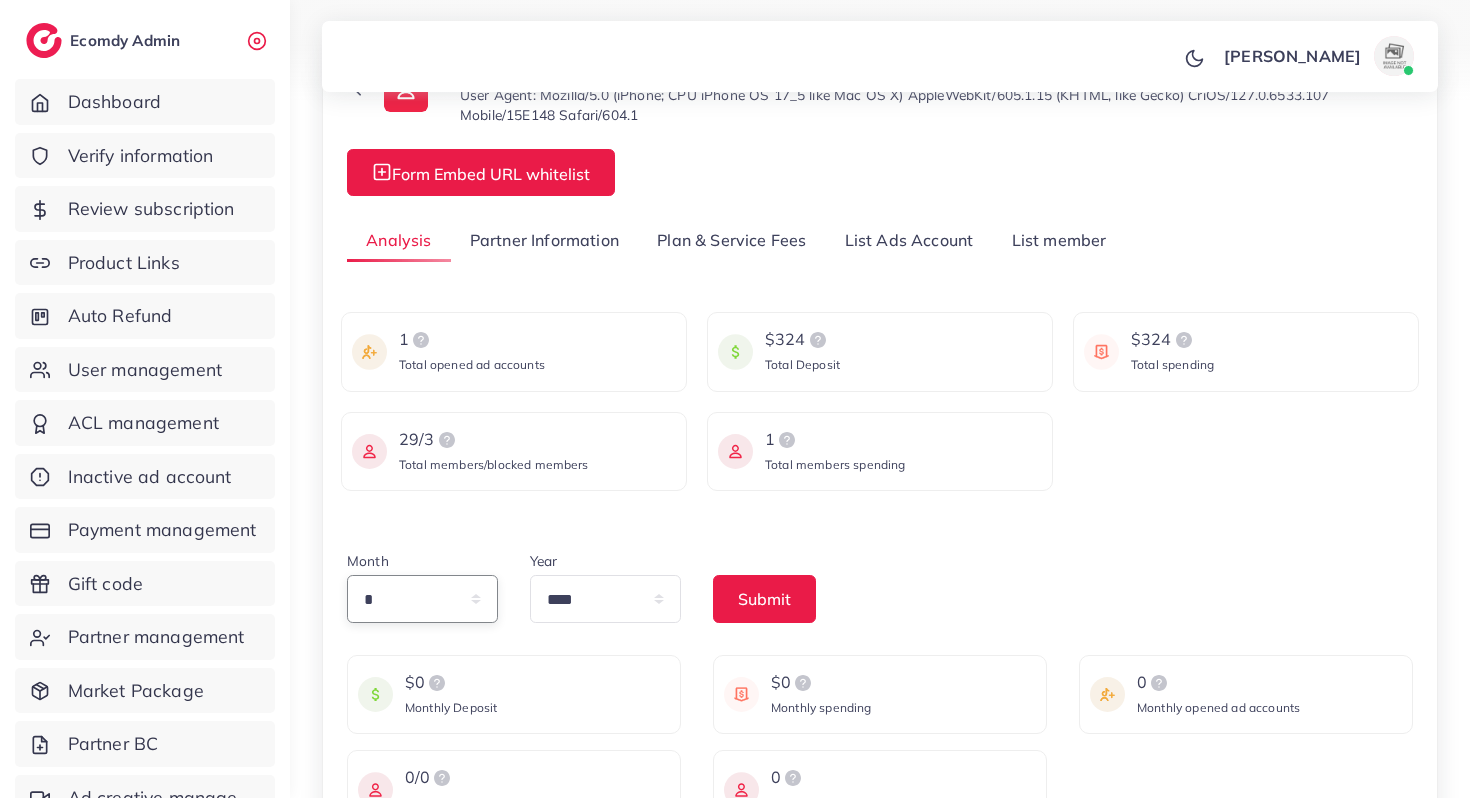click on "* * * * * * * * * ** ** **" at bounding box center (422, 599) 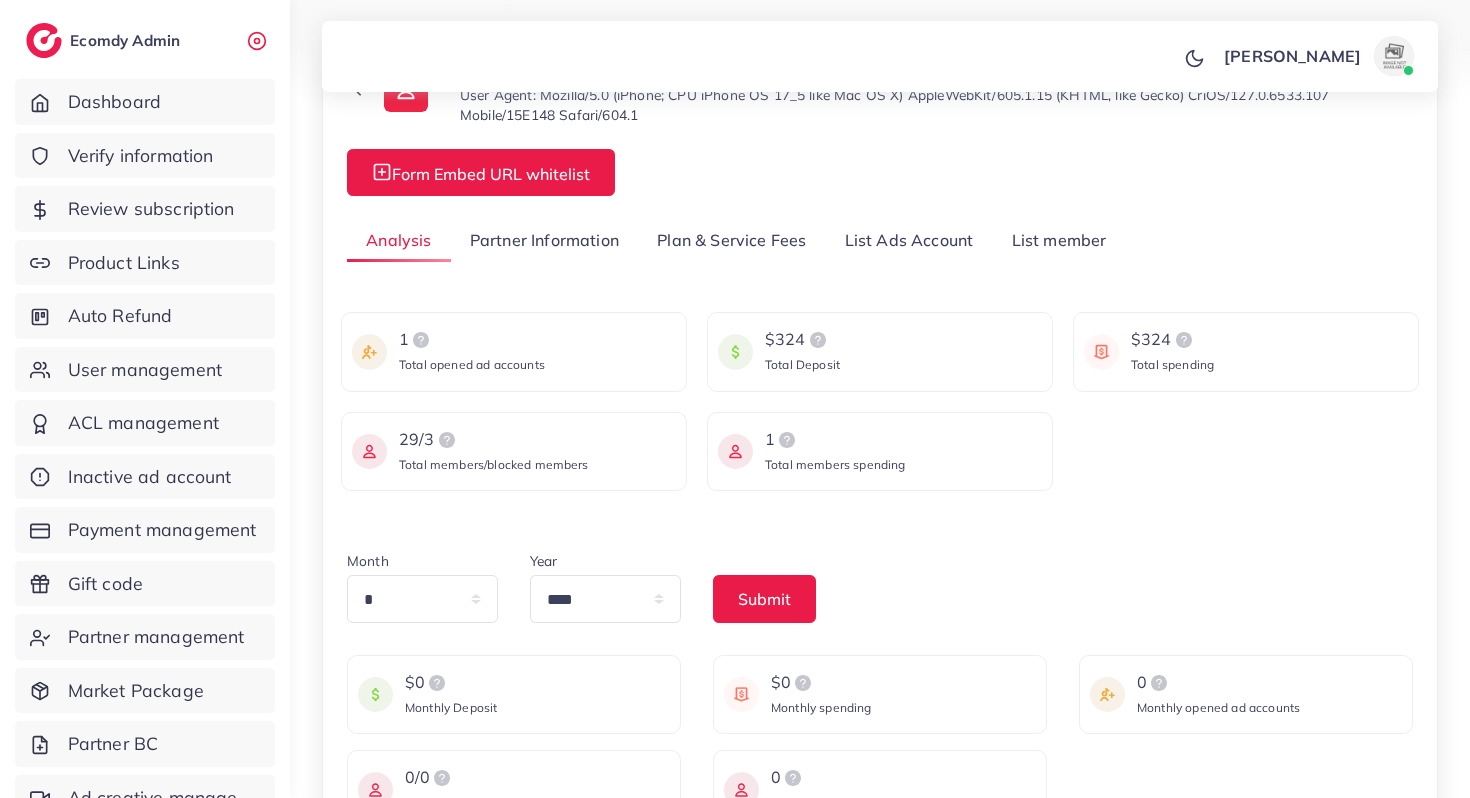 click on "Month  * * * * * * * * * ** ** **  Year  **** **** **** **** **** ****  Submit" at bounding box center (880, 594) 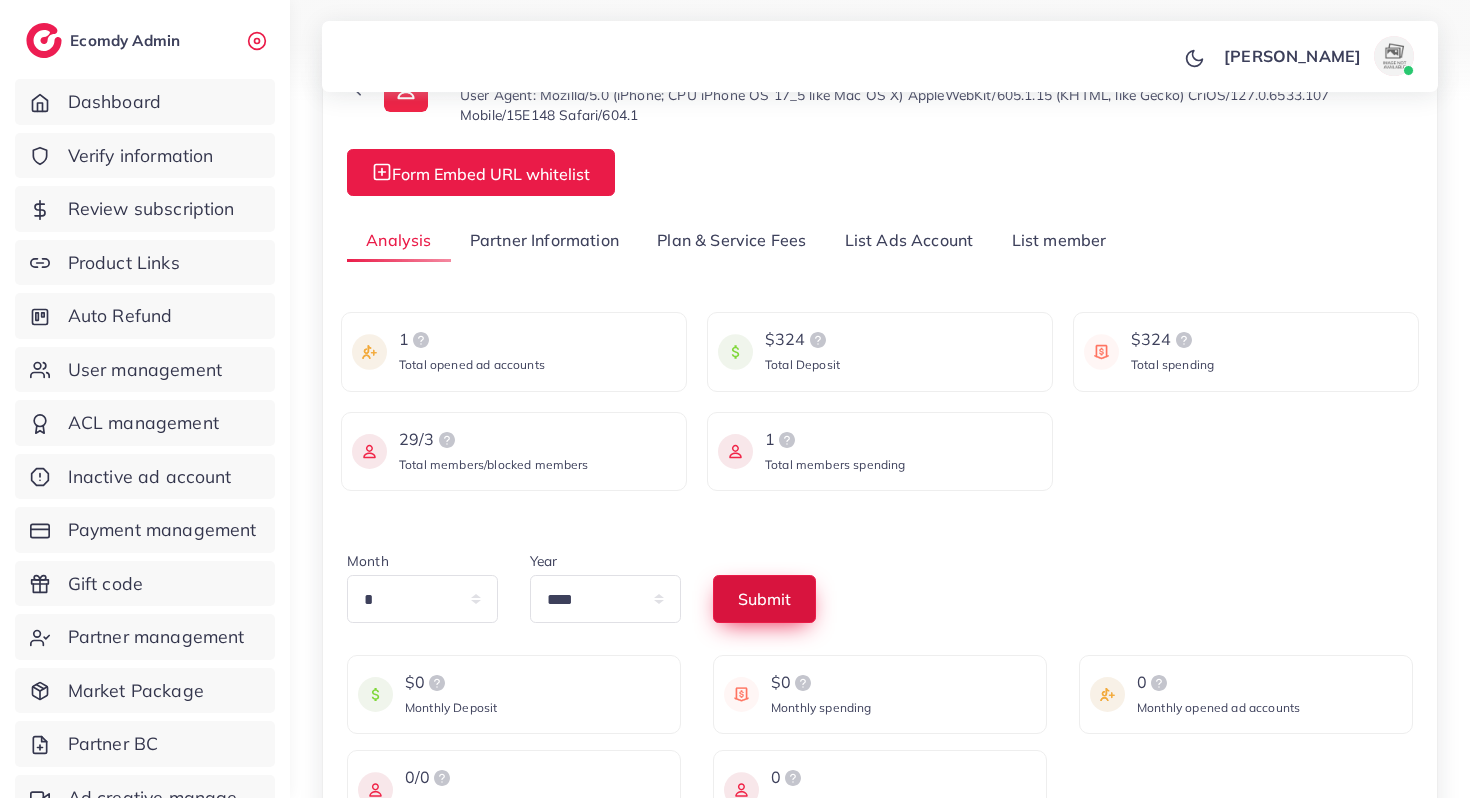 click on "Submit" at bounding box center [764, 599] 